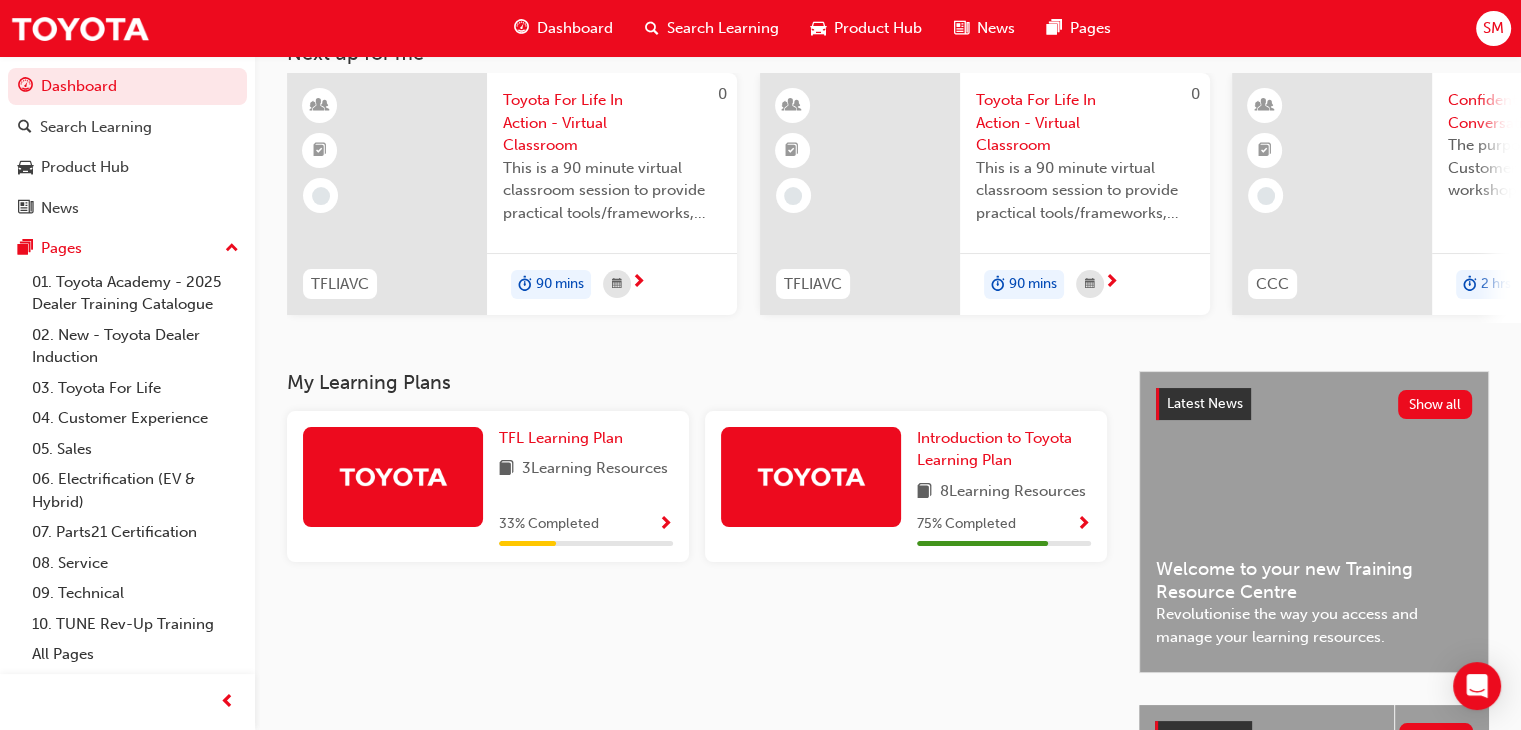 scroll, scrollTop: 0, scrollLeft: 0, axis: both 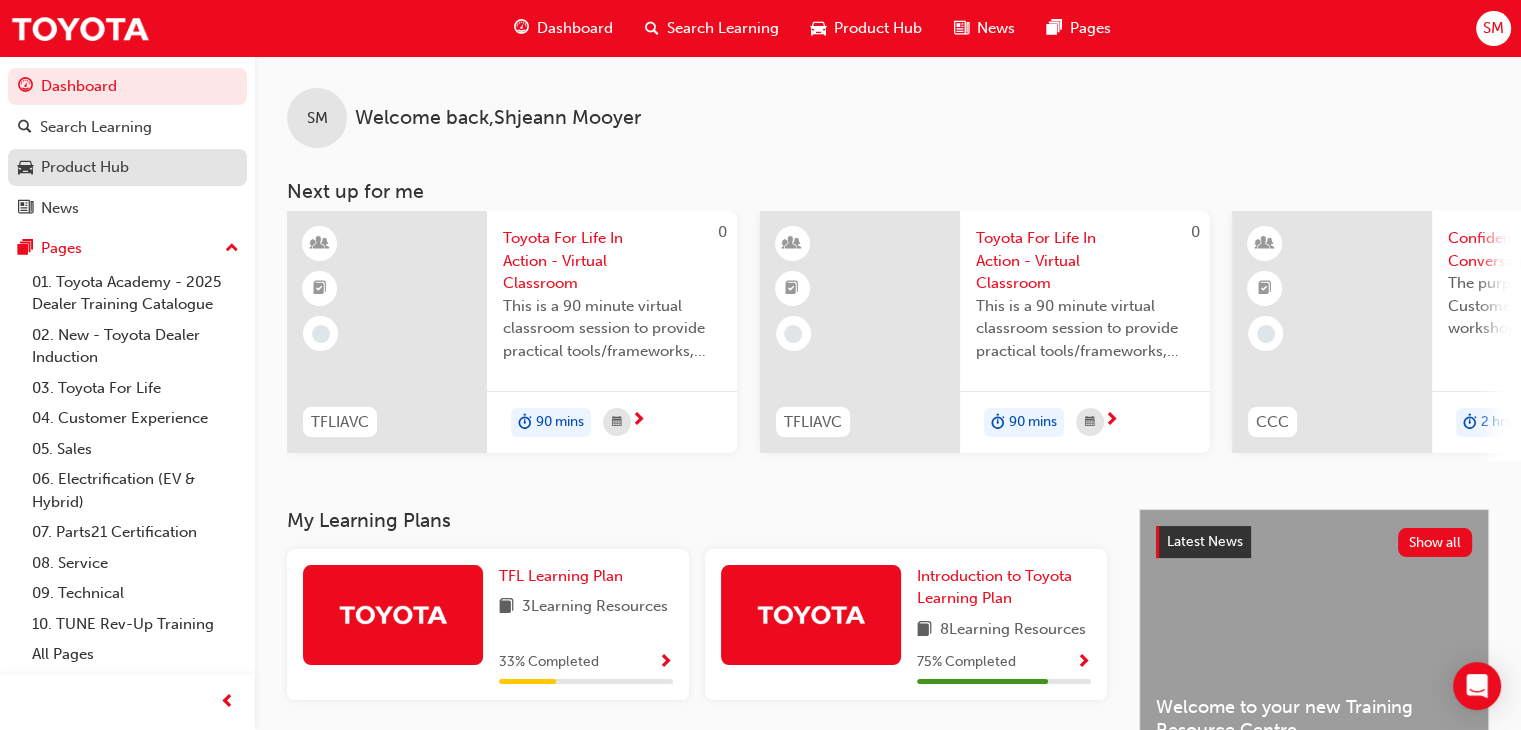 click on "Product Hub" at bounding box center [127, 167] 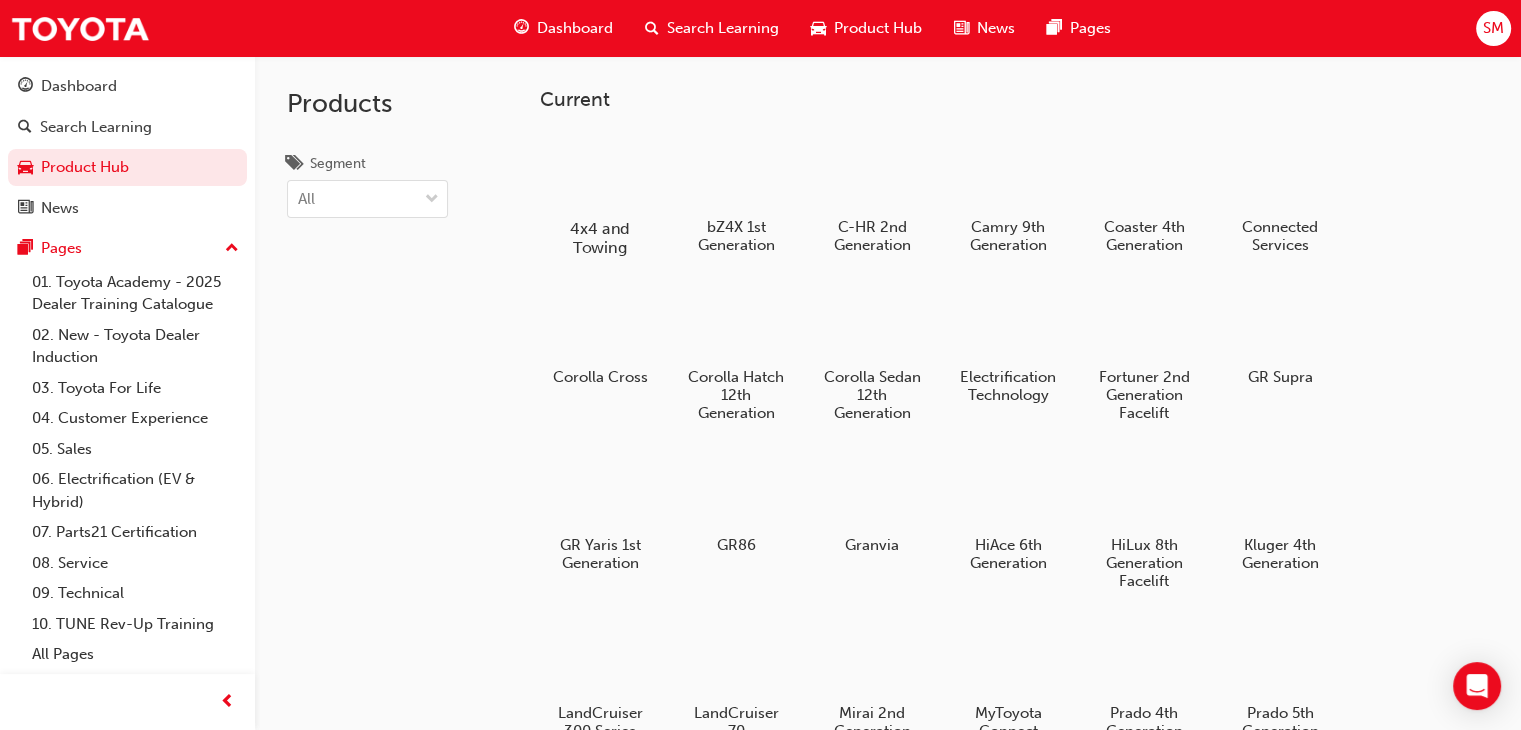 click on "4x4 and Towing" at bounding box center [600, 238] 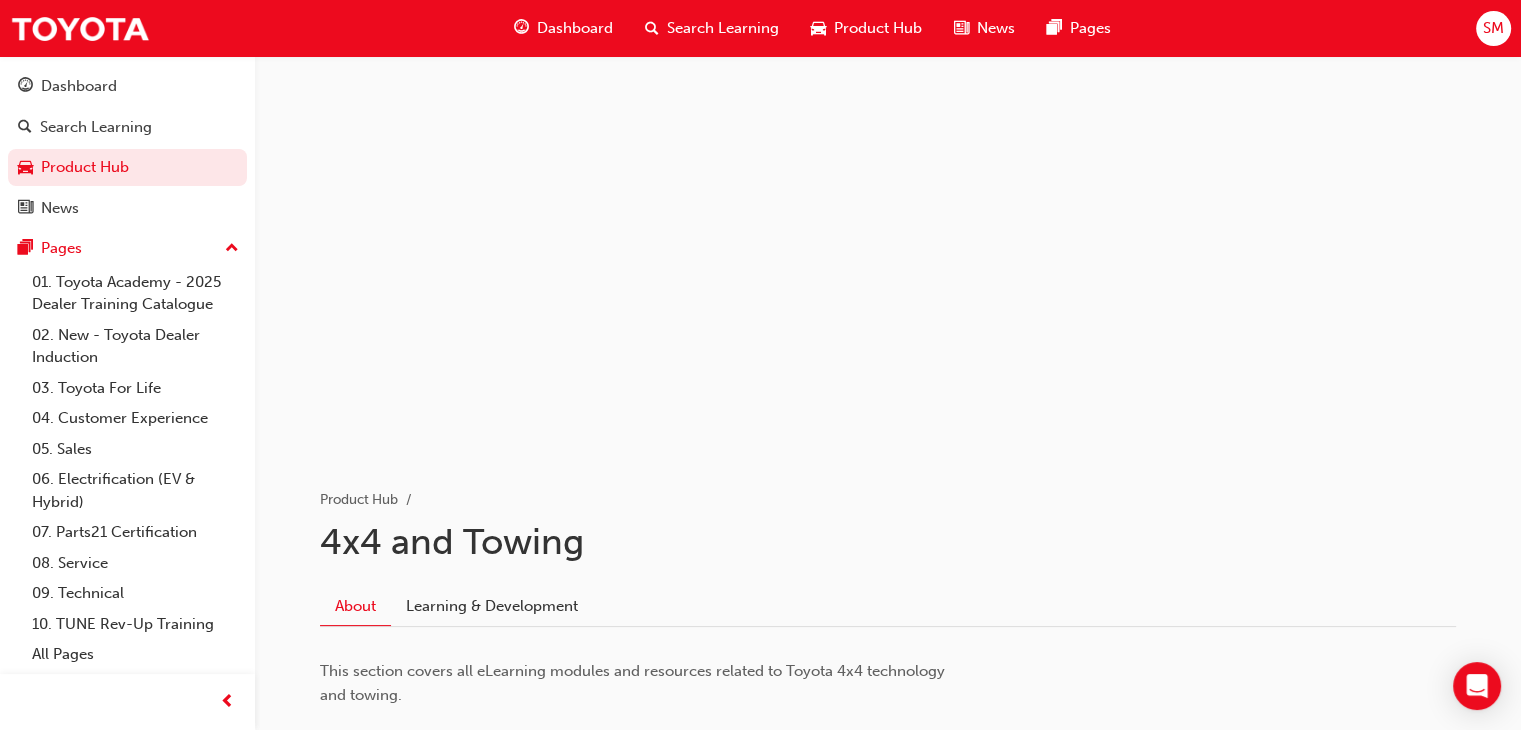 scroll, scrollTop: 136, scrollLeft: 0, axis: vertical 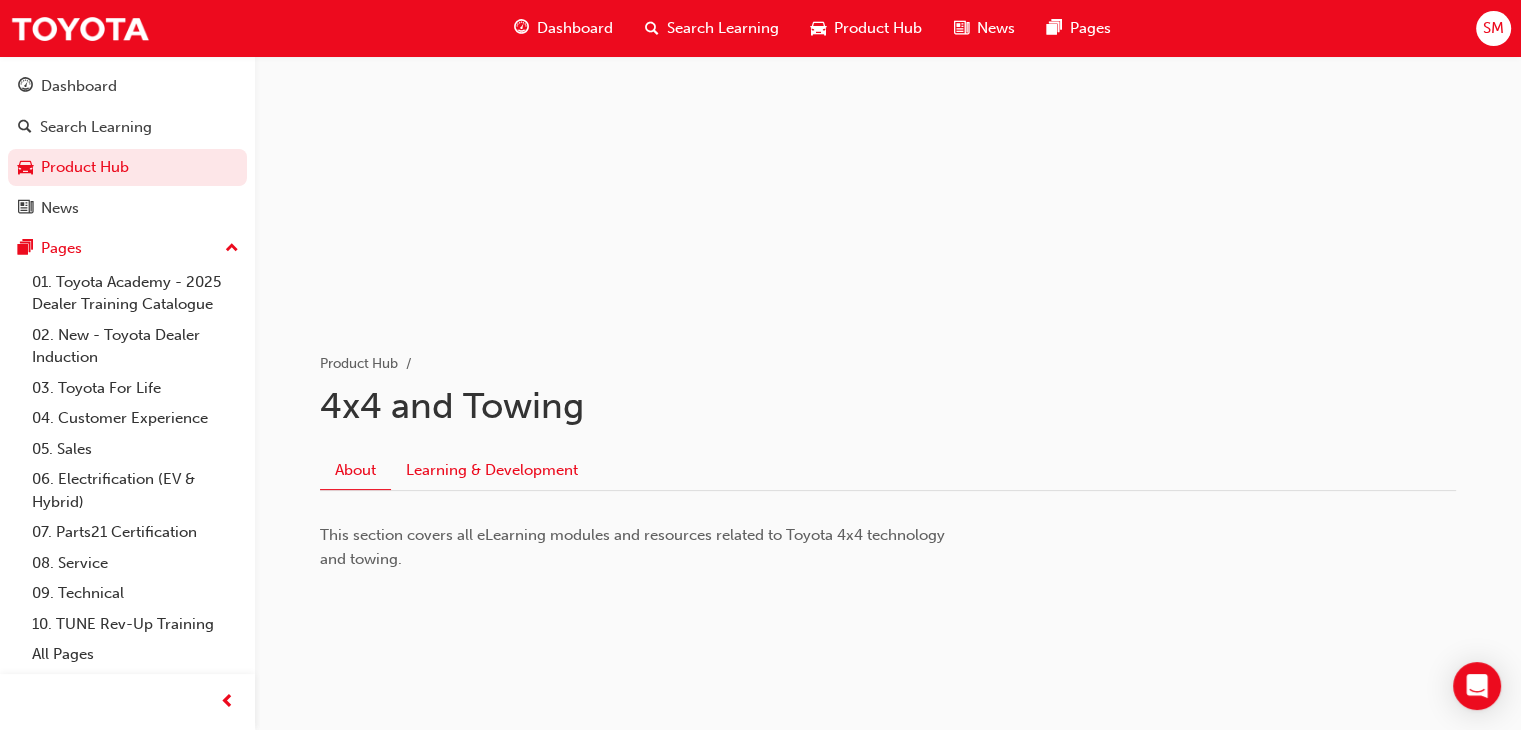 click on "Learning & Development" at bounding box center (492, 470) 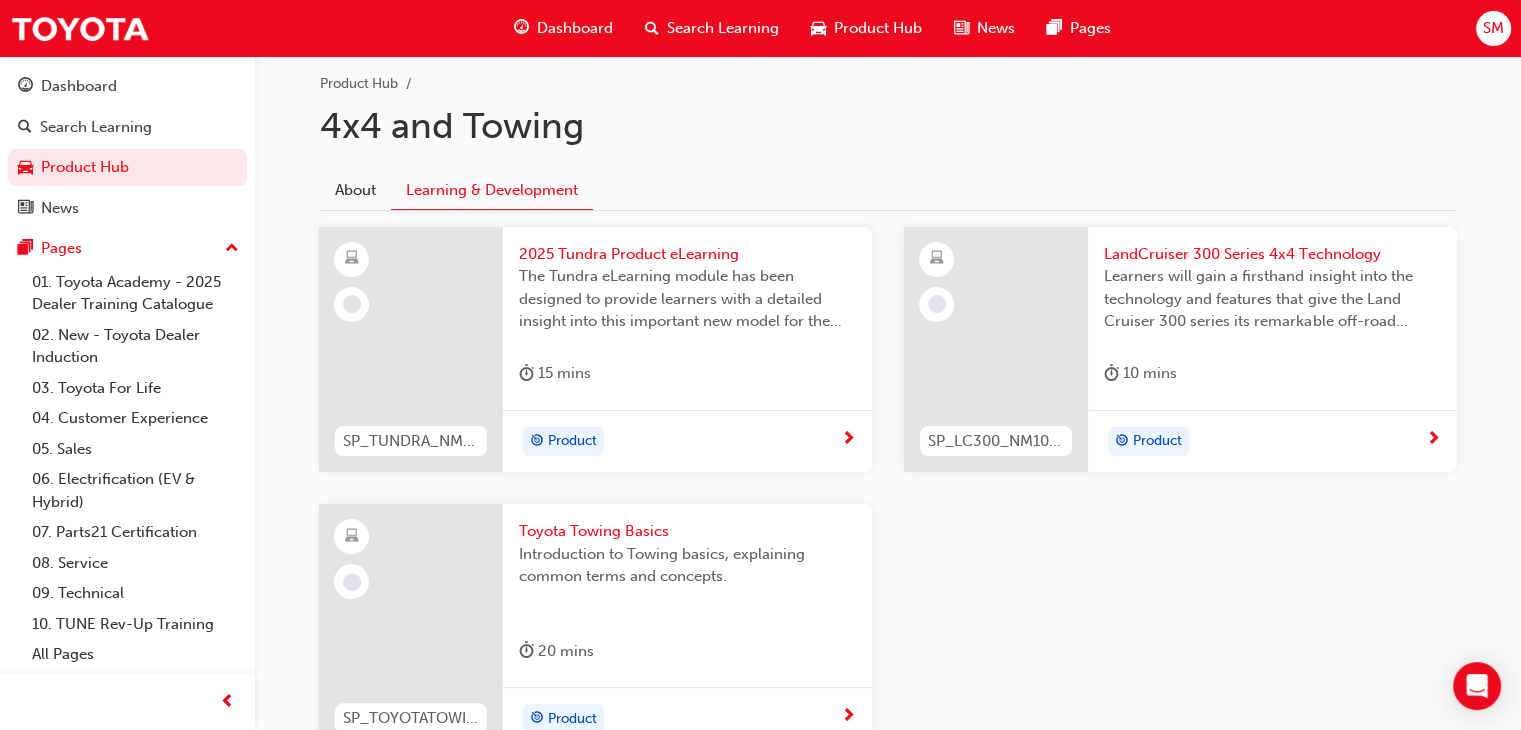 scroll, scrollTop: 419, scrollLeft: 0, axis: vertical 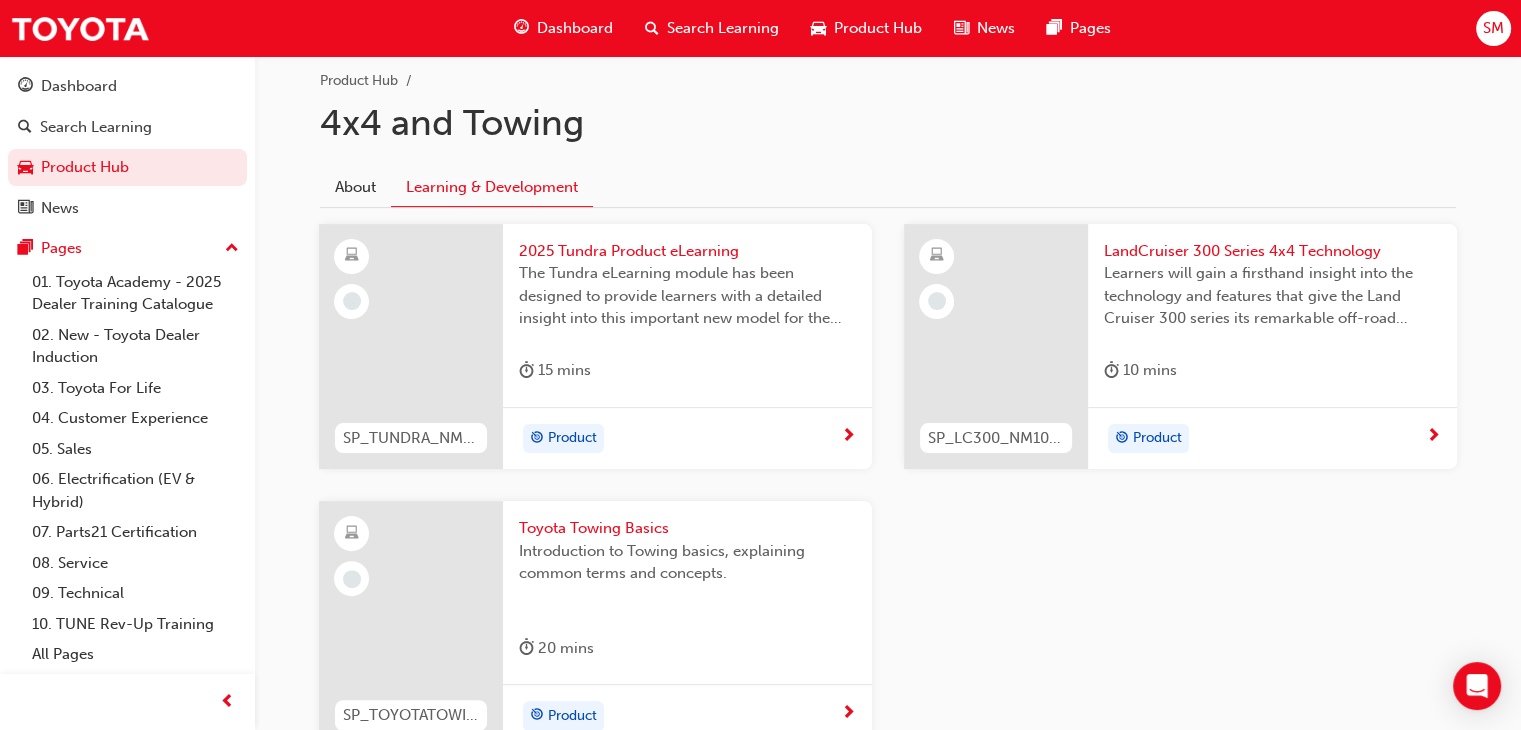 click on "Product" at bounding box center [680, 439] 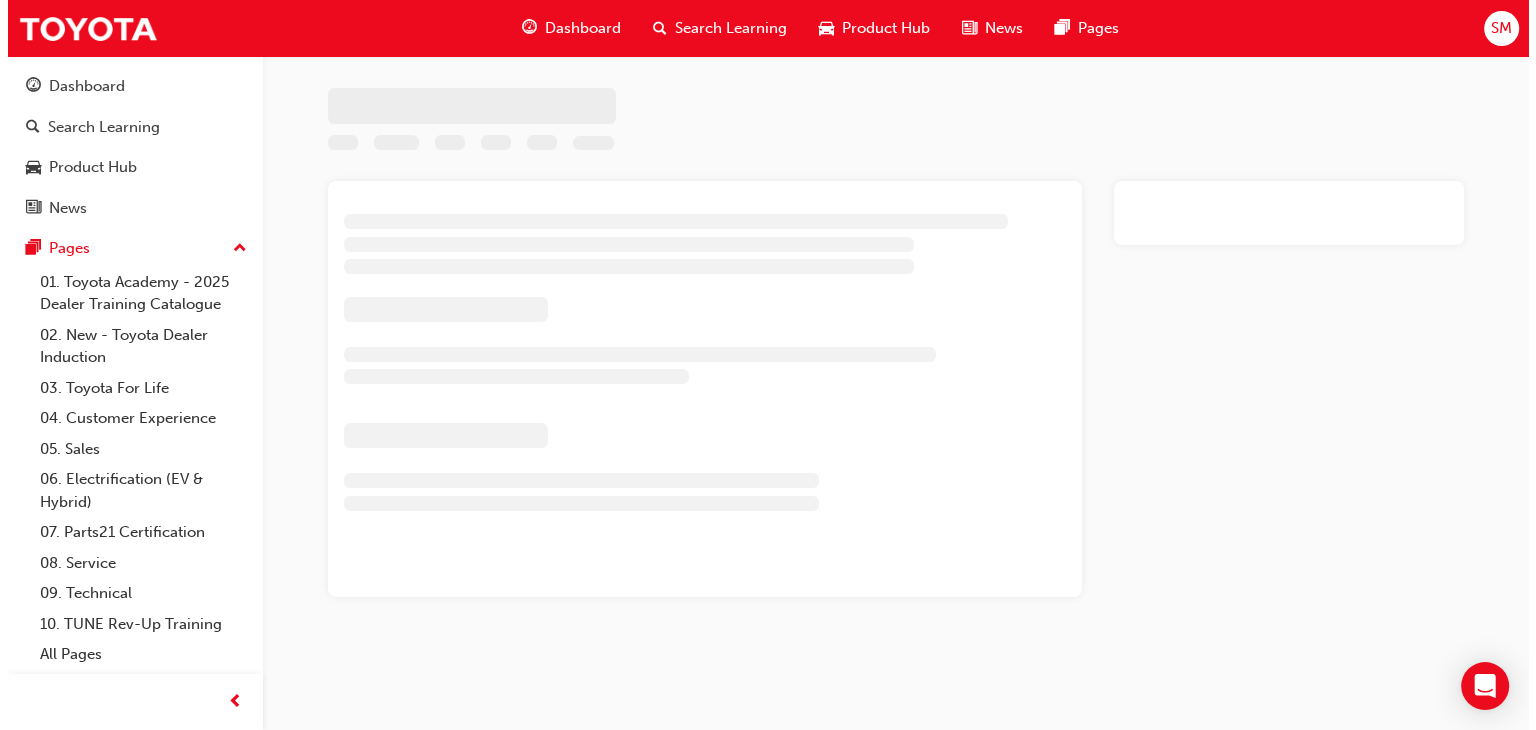 scroll, scrollTop: 0, scrollLeft: 0, axis: both 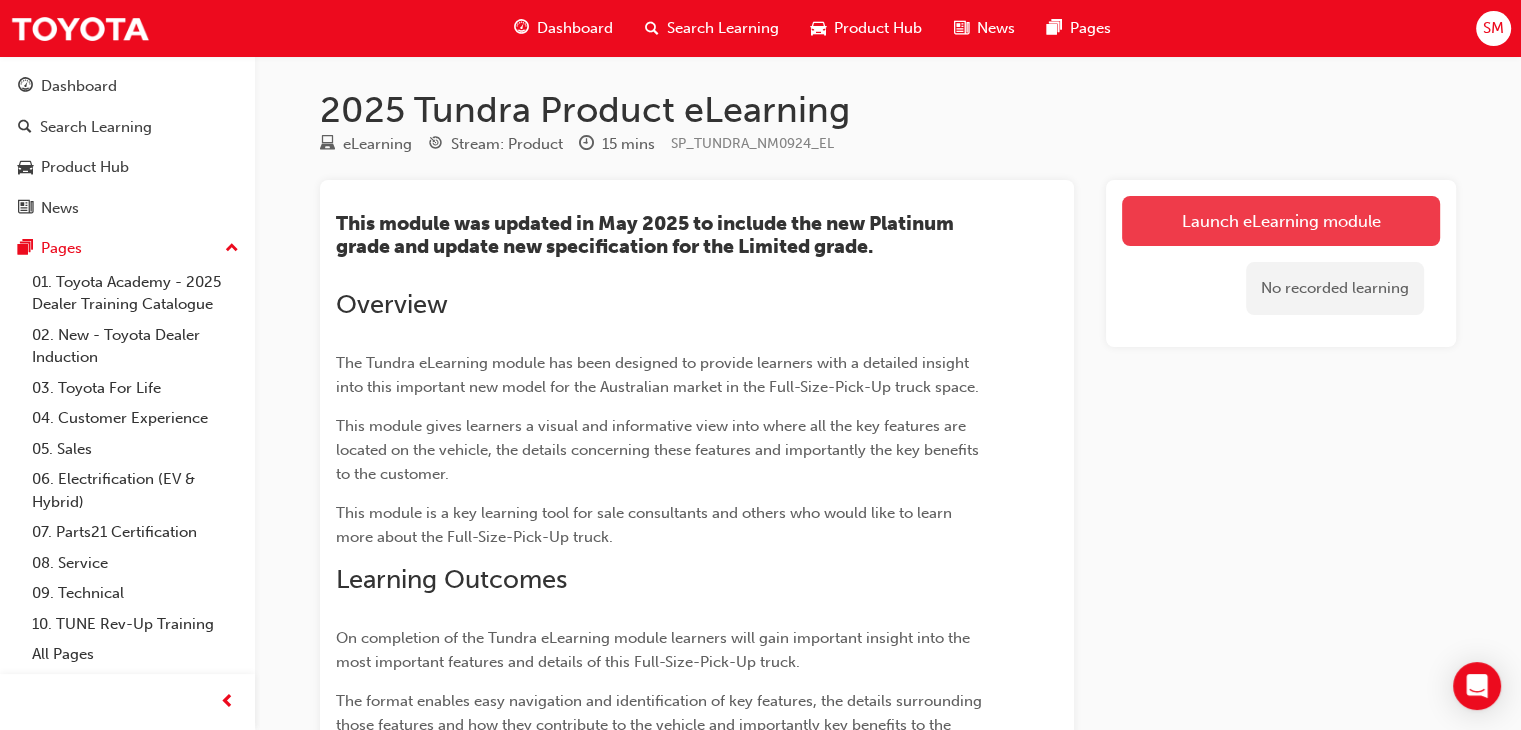 click on "Launch eLearning module" at bounding box center [1281, 221] 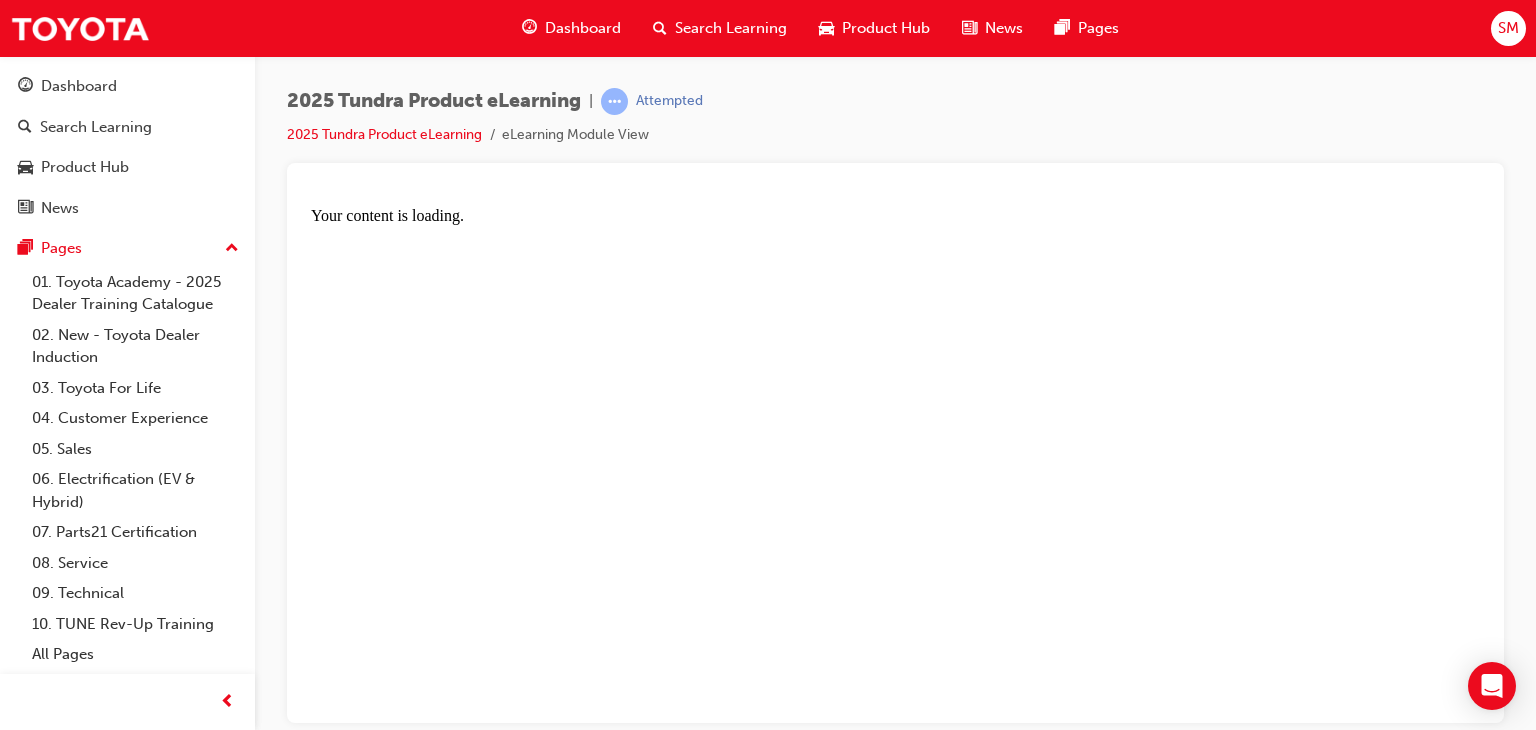 scroll, scrollTop: 0, scrollLeft: 0, axis: both 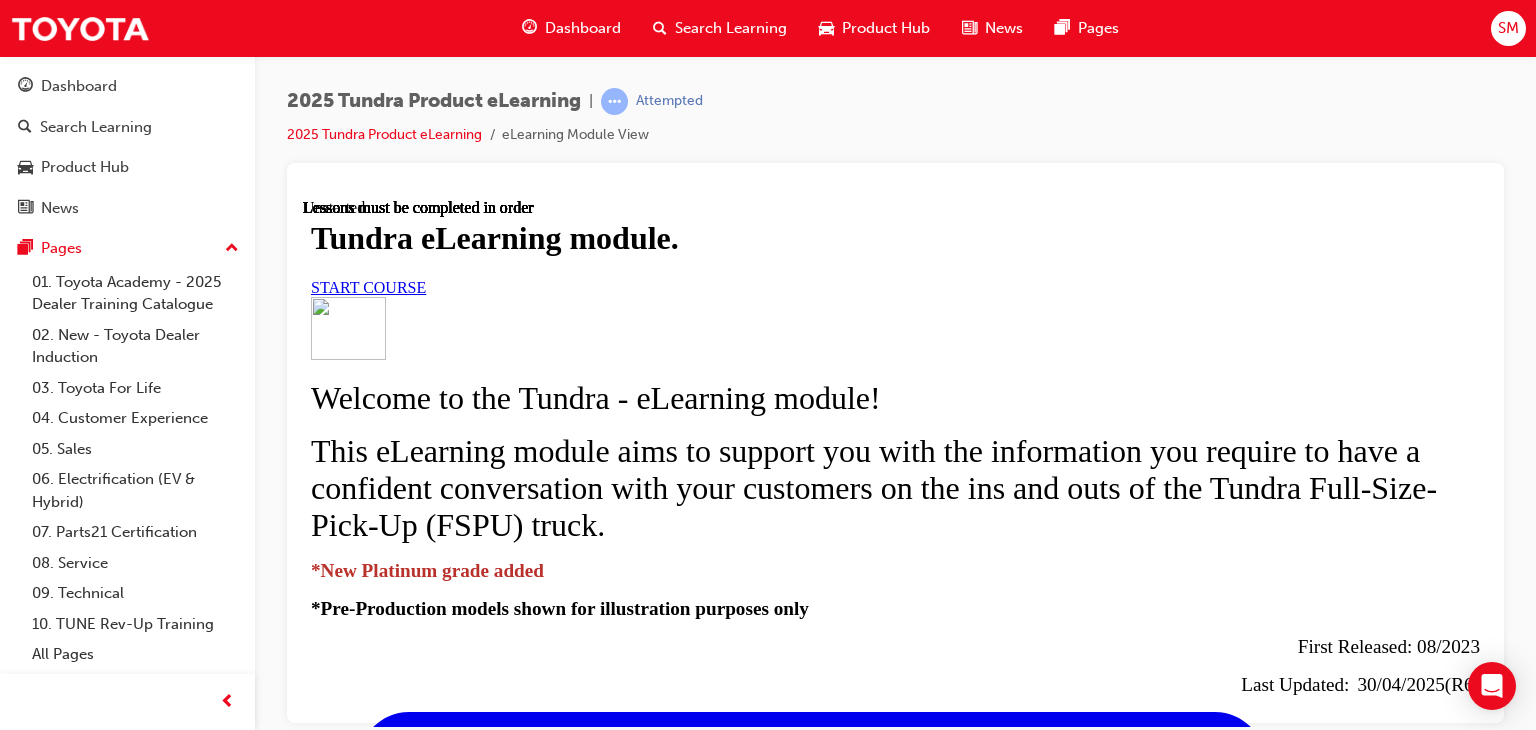 click on "START COURSE" at bounding box center (368, 286) 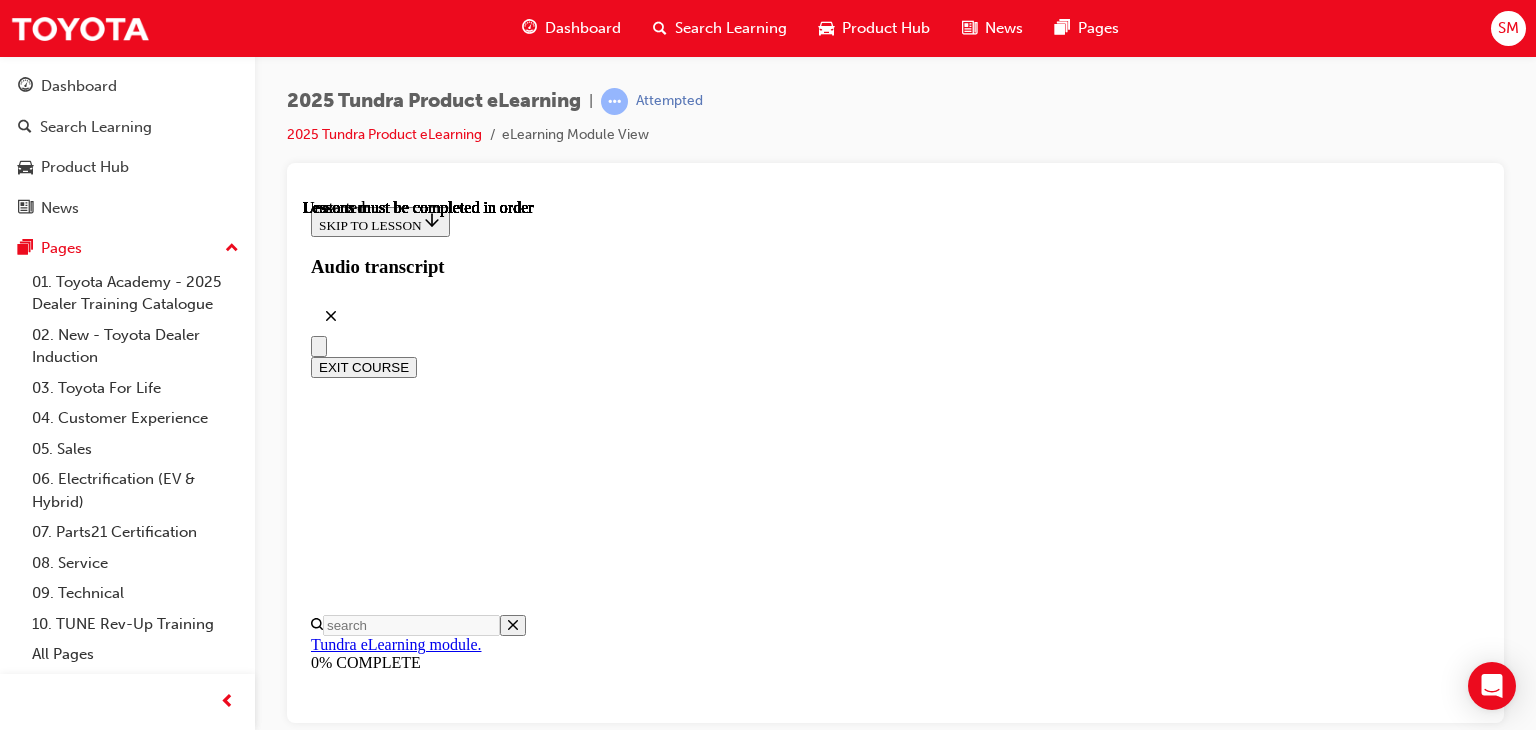 scroll, scrollTop: 62, scrollLeft: 0, axis: vertical 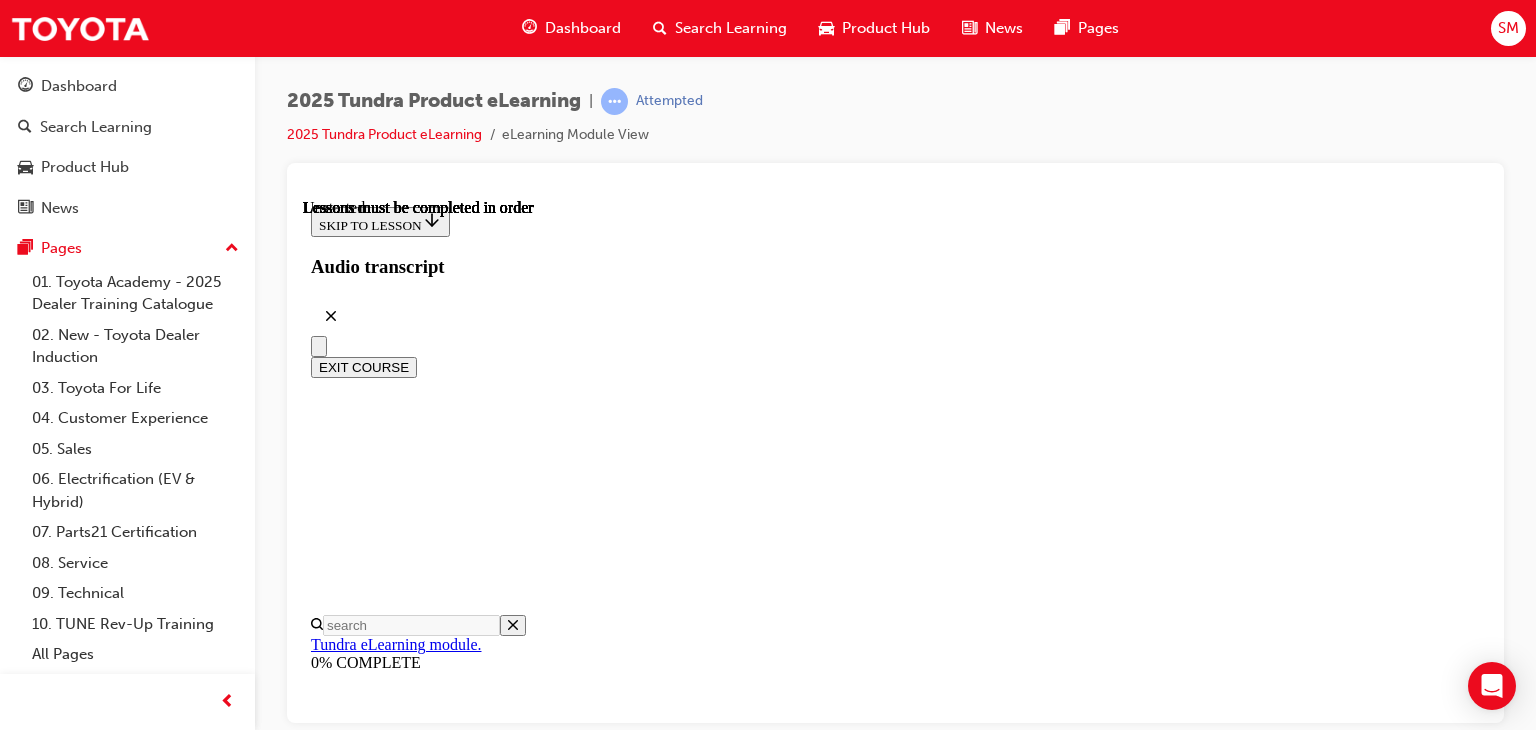 click on "Tundra pushed boundaries and raised expectations for what Full-Size-Pick-Up (FSPU) trucks could do." at bounding box center (895, 15302) 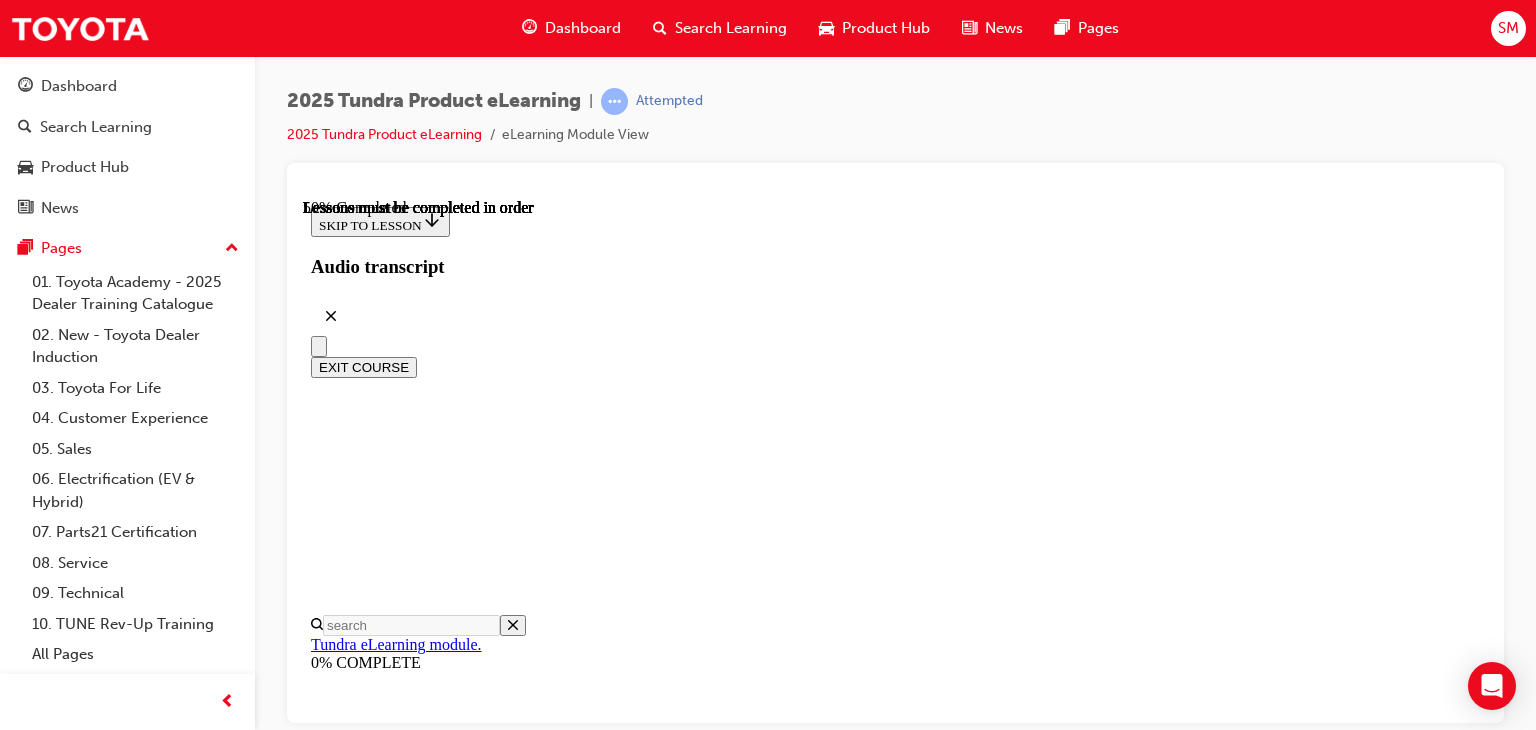 scroll, scrollTop: 1276, scrollLeft: 0, axis: vertical 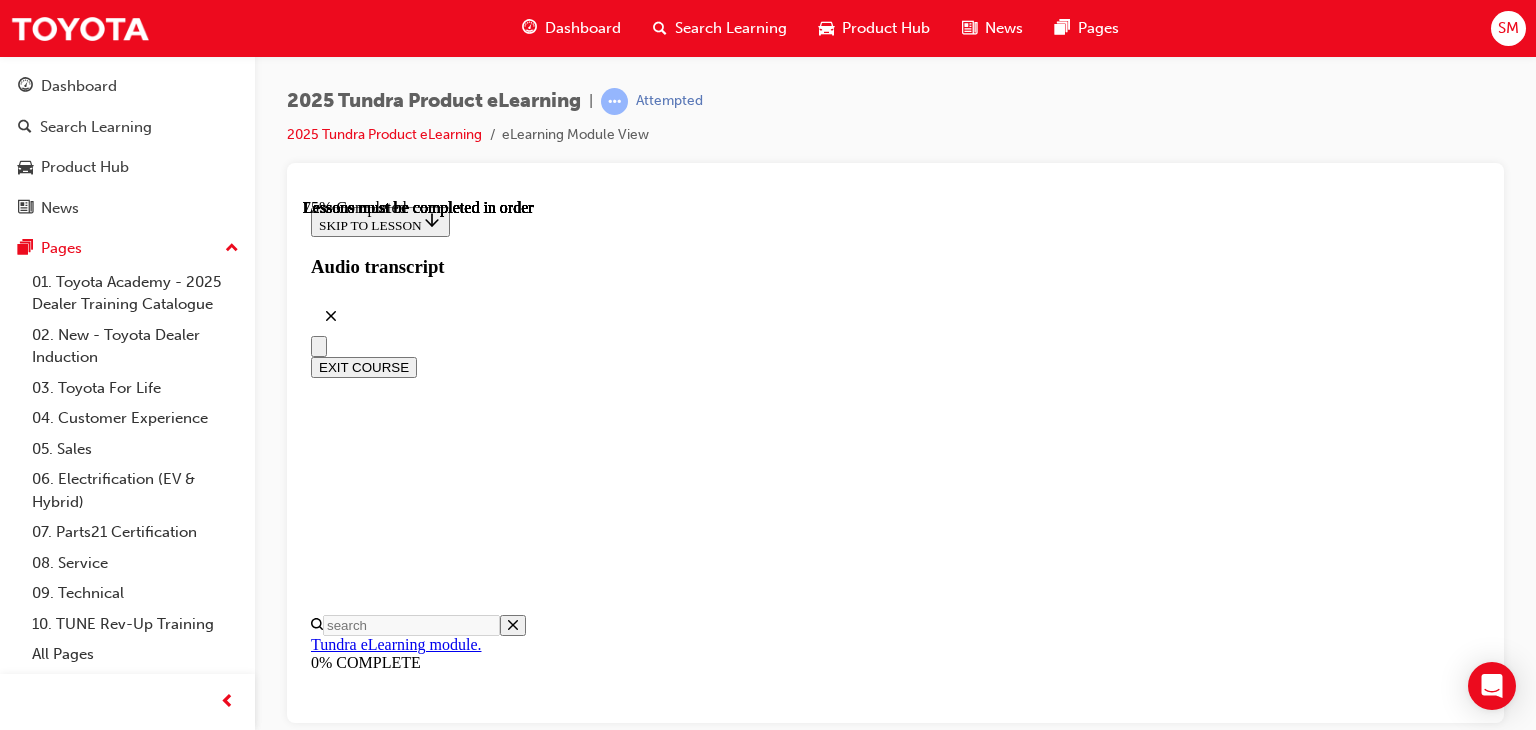 click on "CONTINUE" at bounding box center [353, 18605] 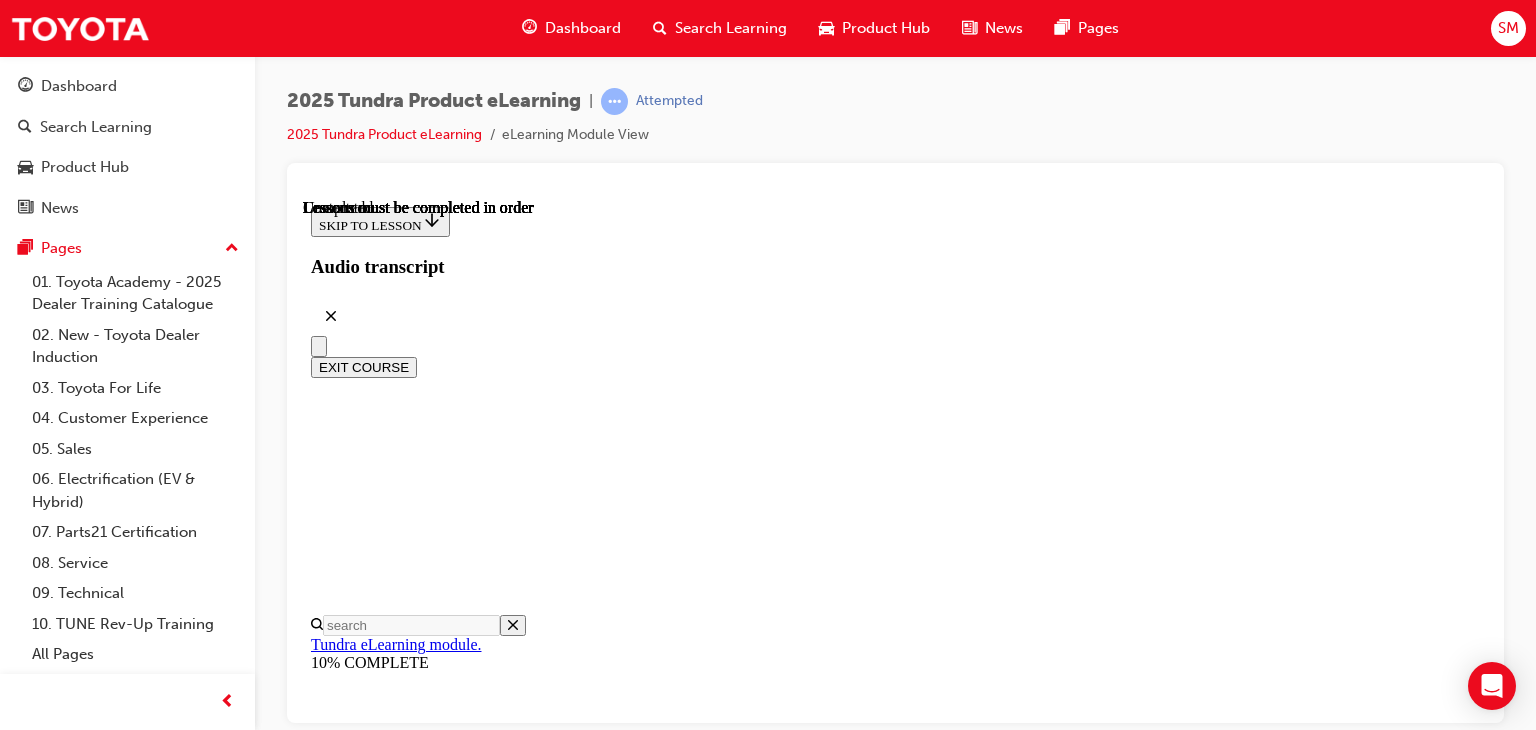 scroll, scrollTop: 0, scrollLeft: 0, axis: both 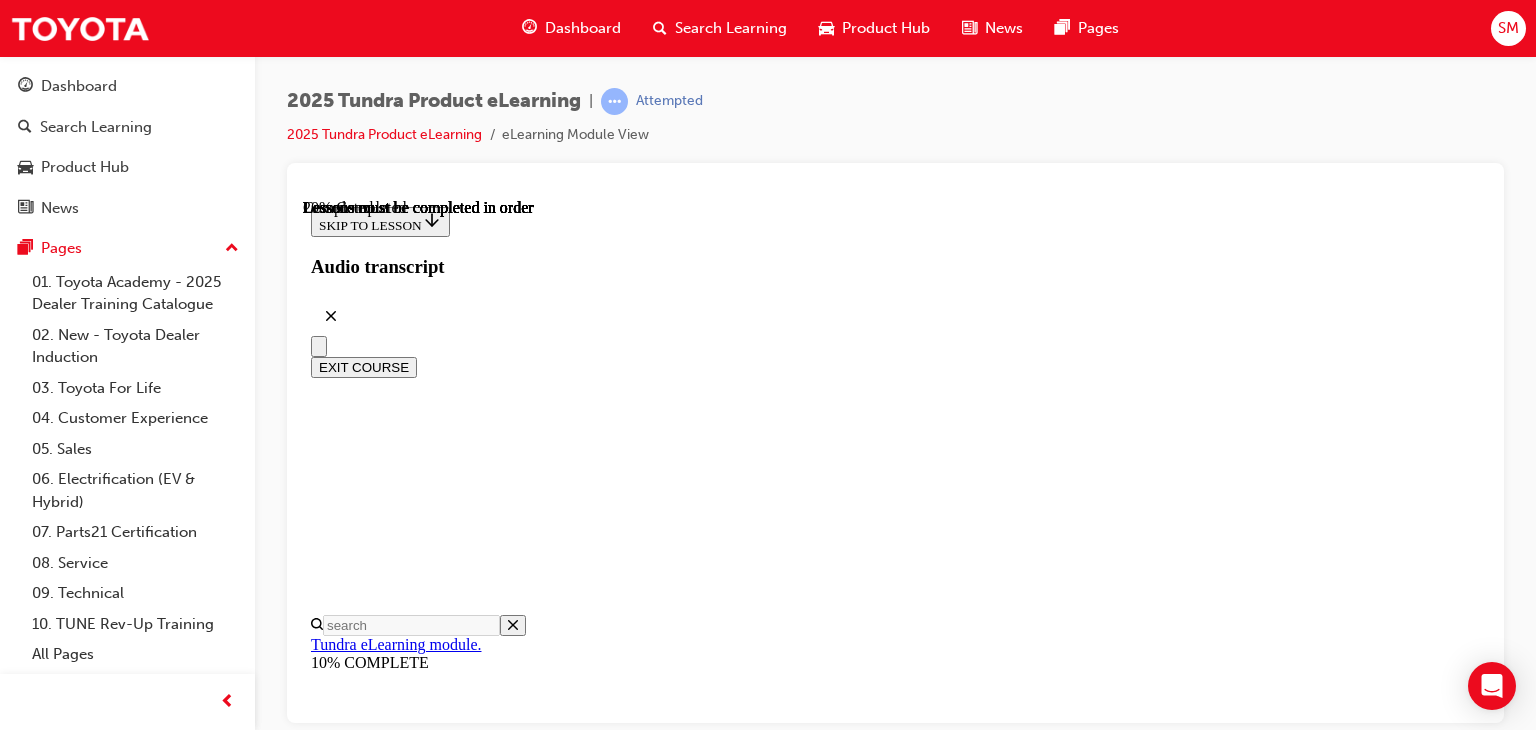 click at bounding box center [895, 15241] 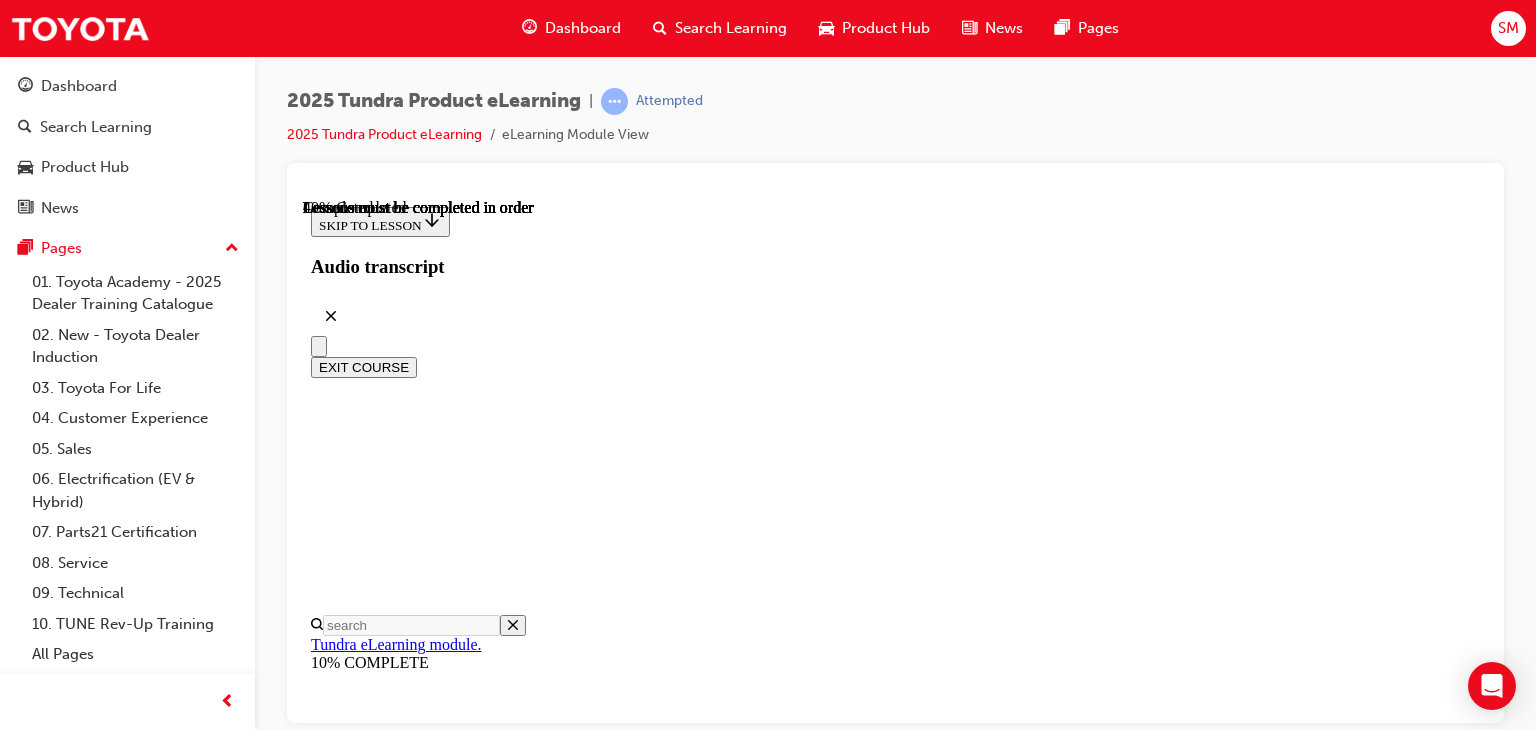 scroll, scrollTop: 861, scrollLeft: 0, axis: vertical 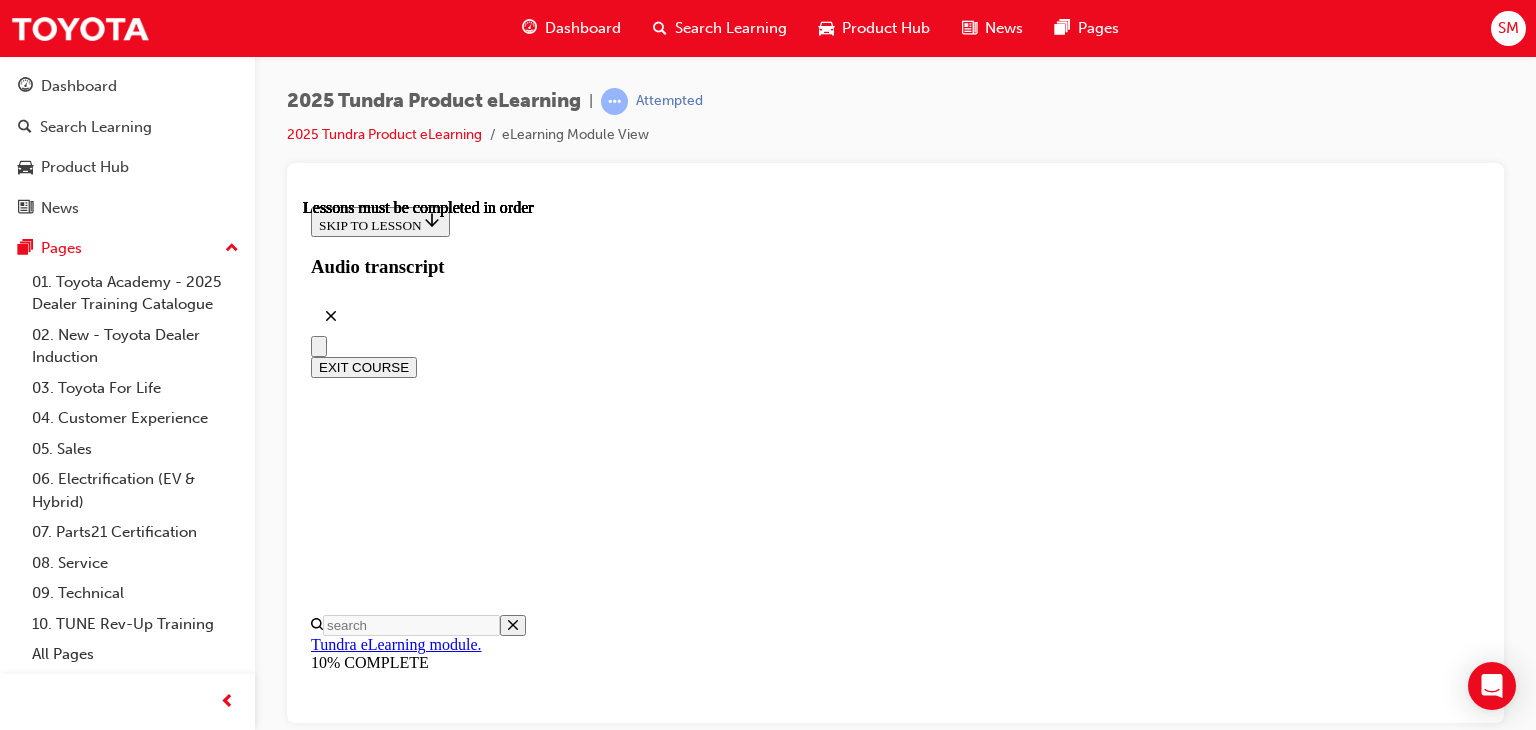 click at bounding box center [1191, 15953] 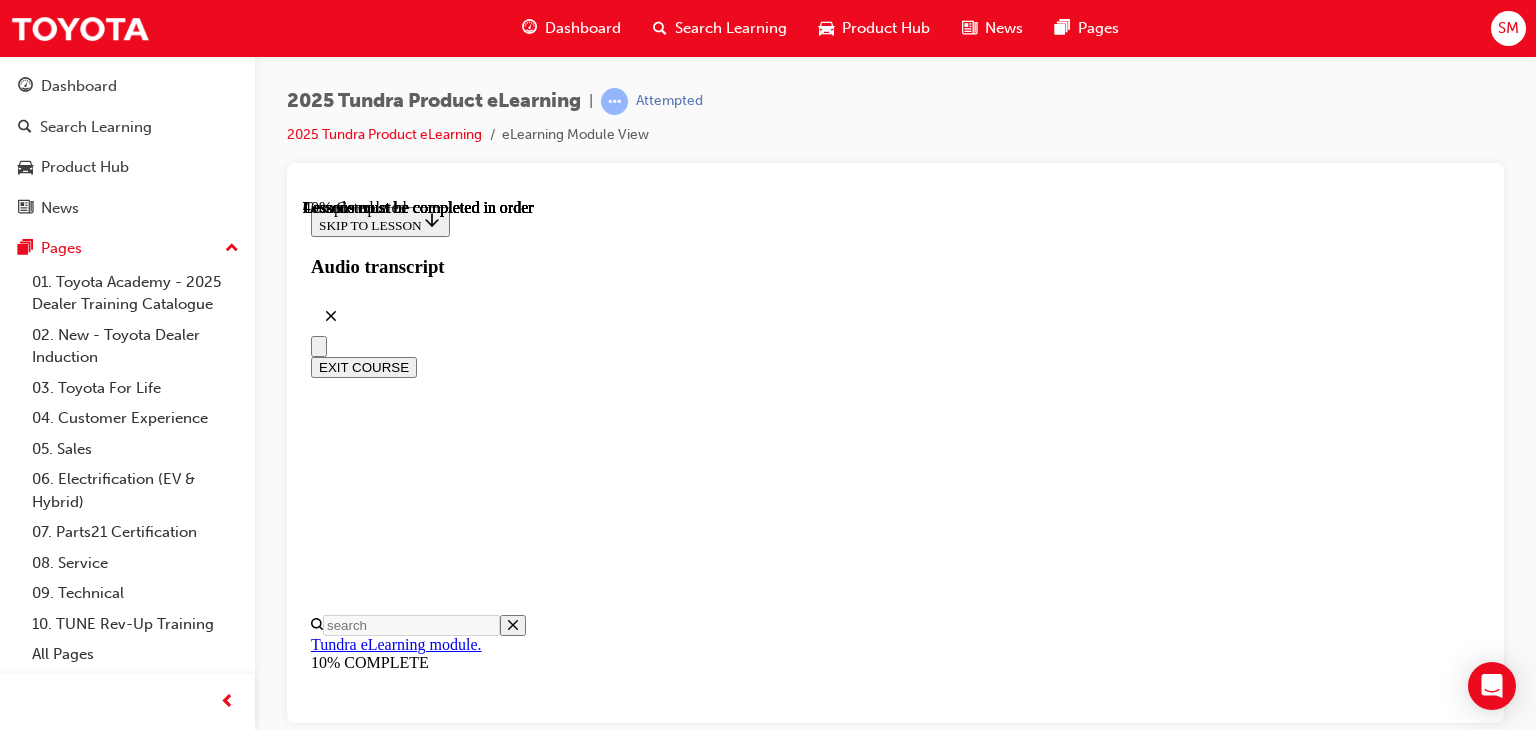 click at bounding box center [399, 16637] 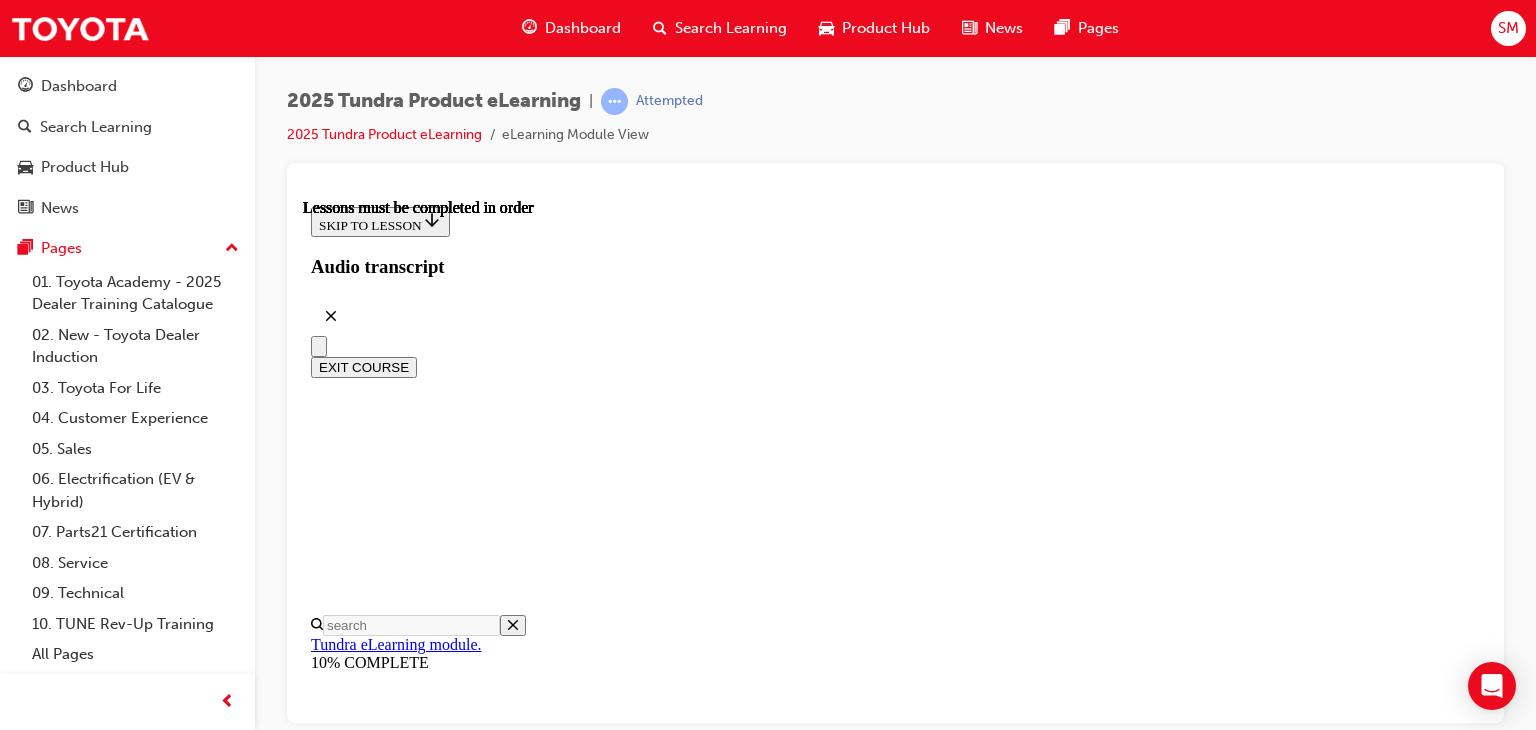 scroll, scrollTop: 332, scrollLeft: 0, axis: vertical 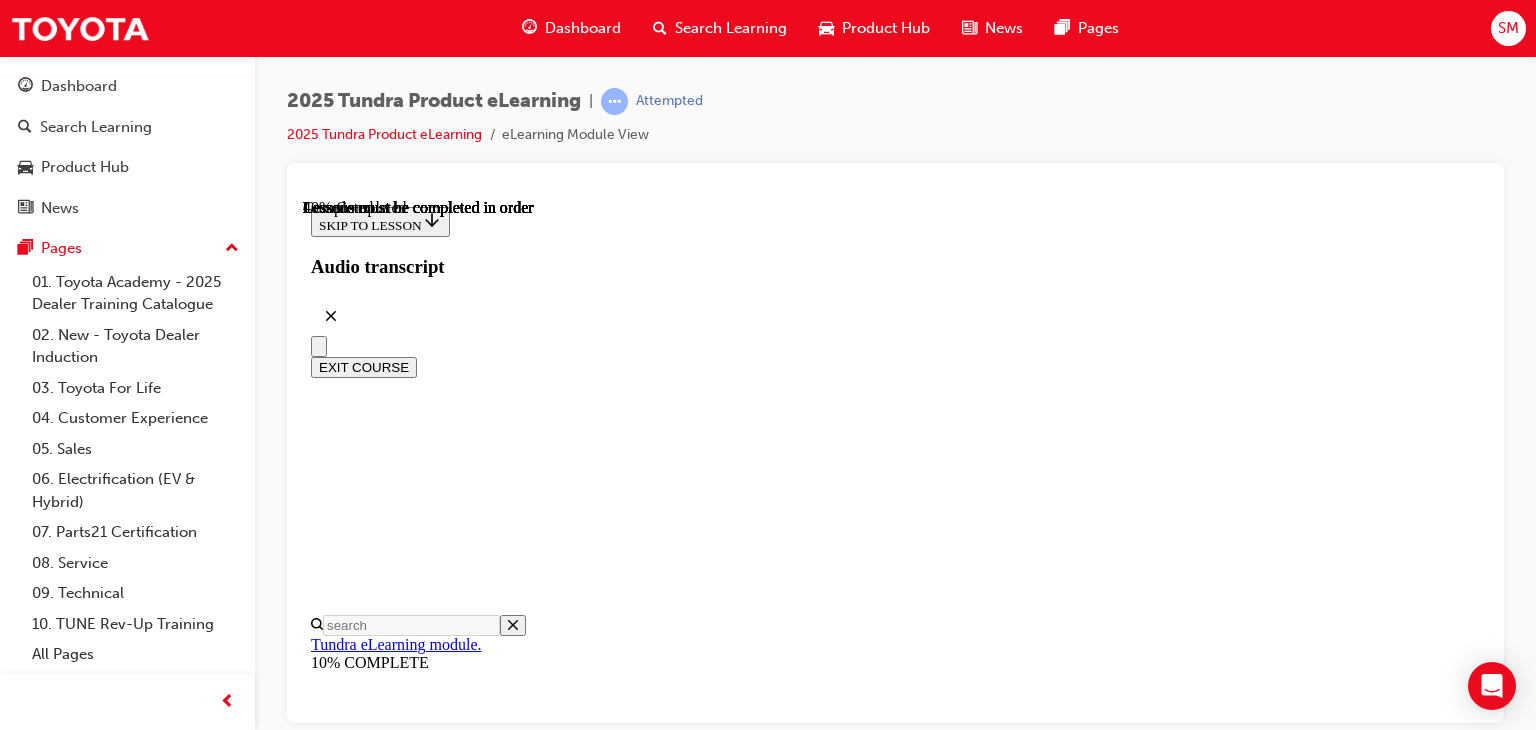 click at bounding box center (399, 16709) 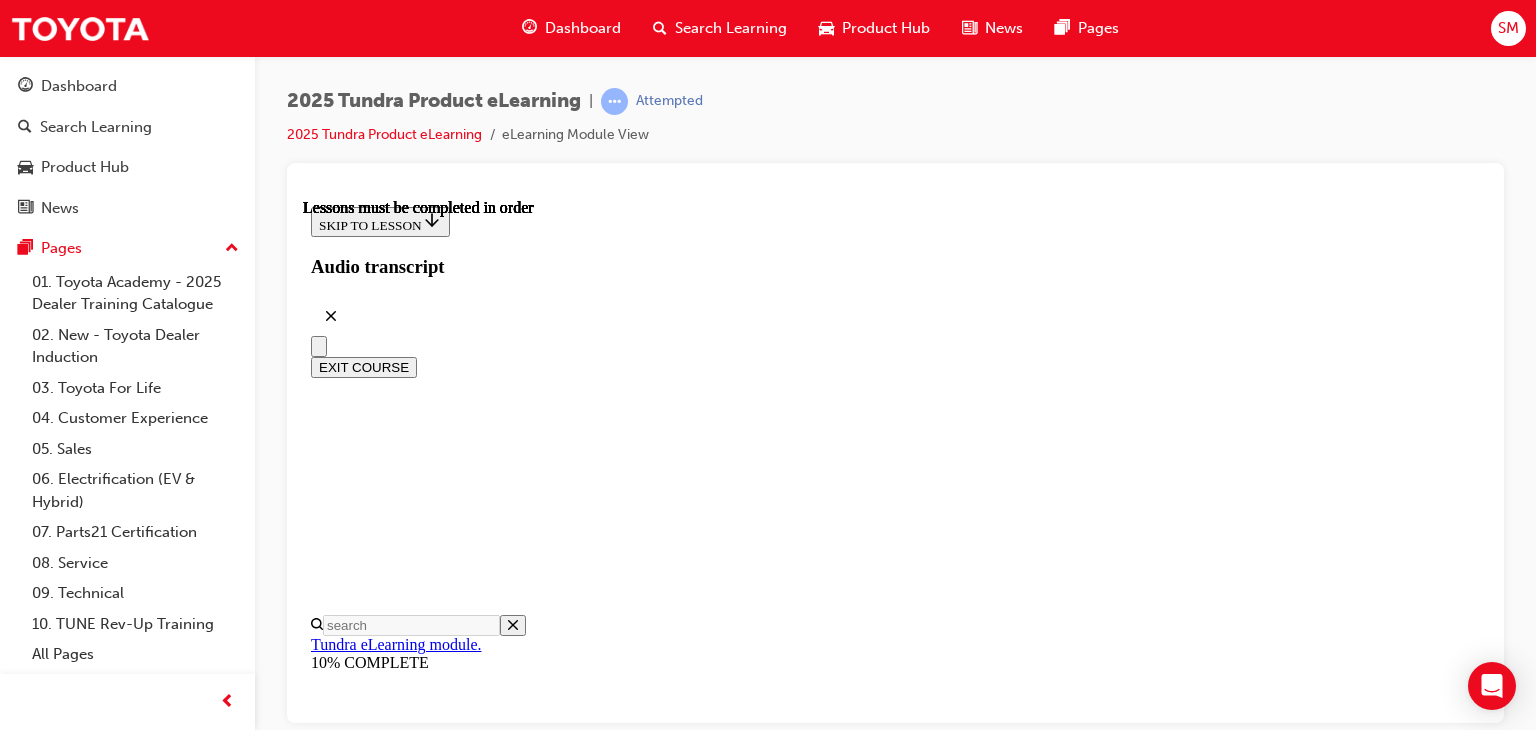 scroll, scrollTop: 196, scrollLeft: 0, axis: vertical 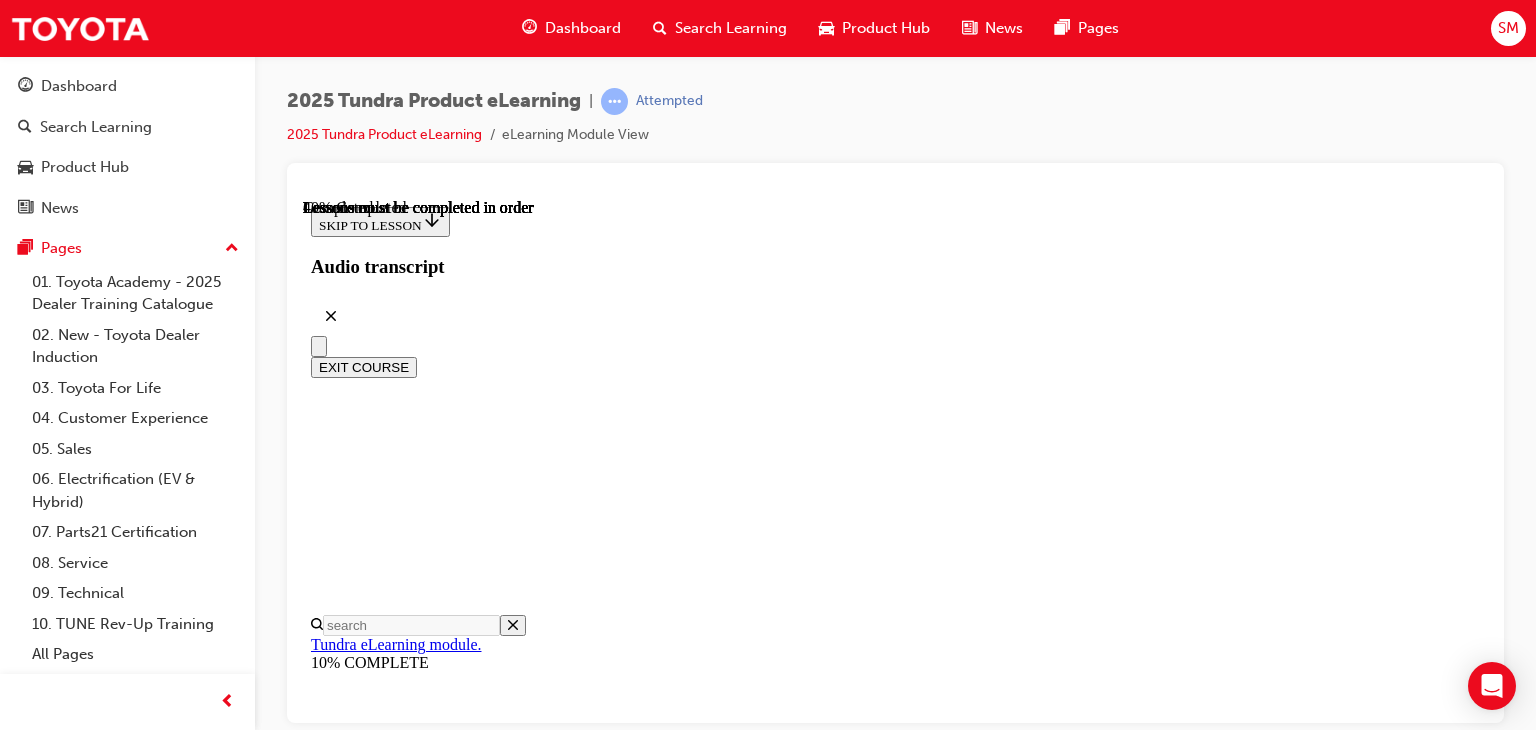 click at bounding box center (399, 16691) 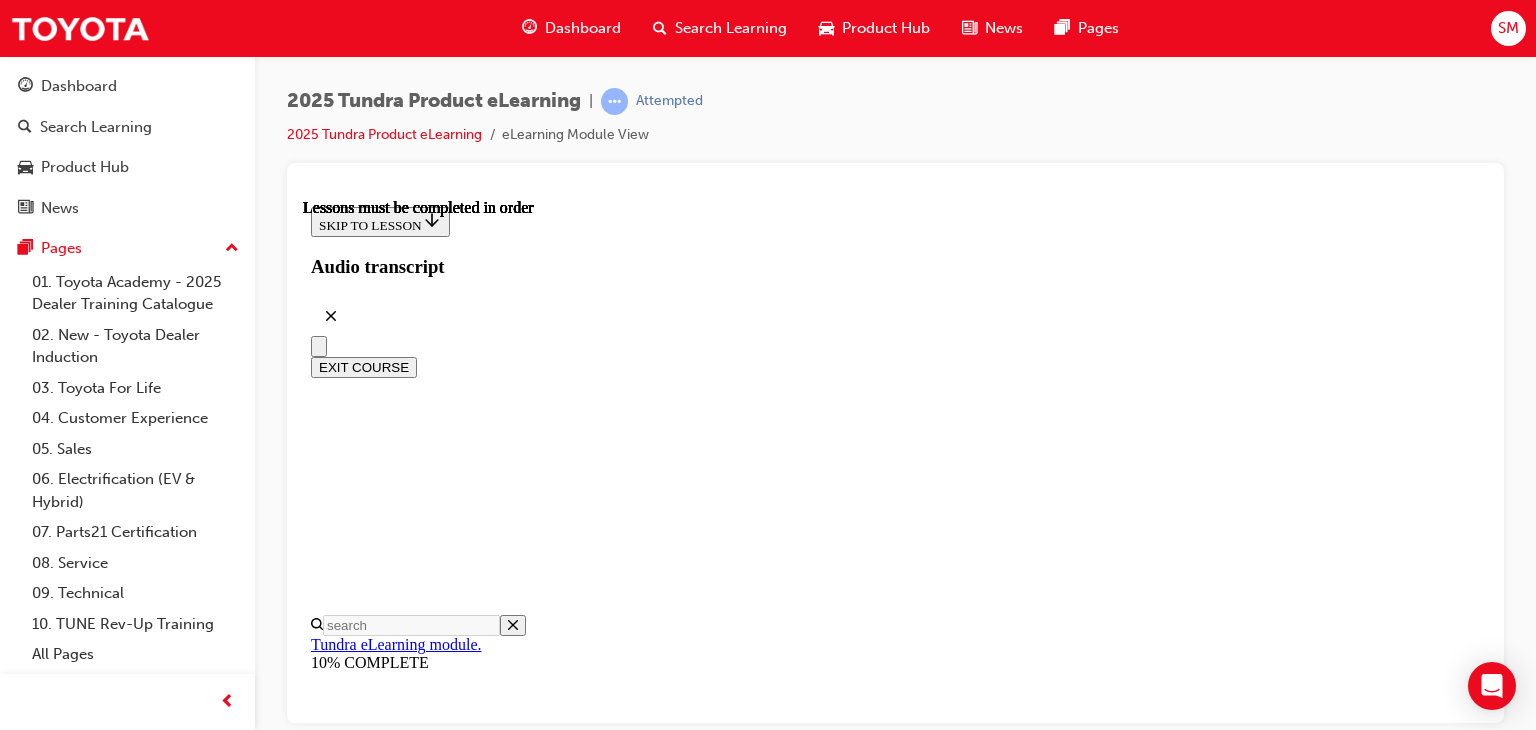 scroll, scrollTop: 857, scrollLeft: 0, axis: vertical 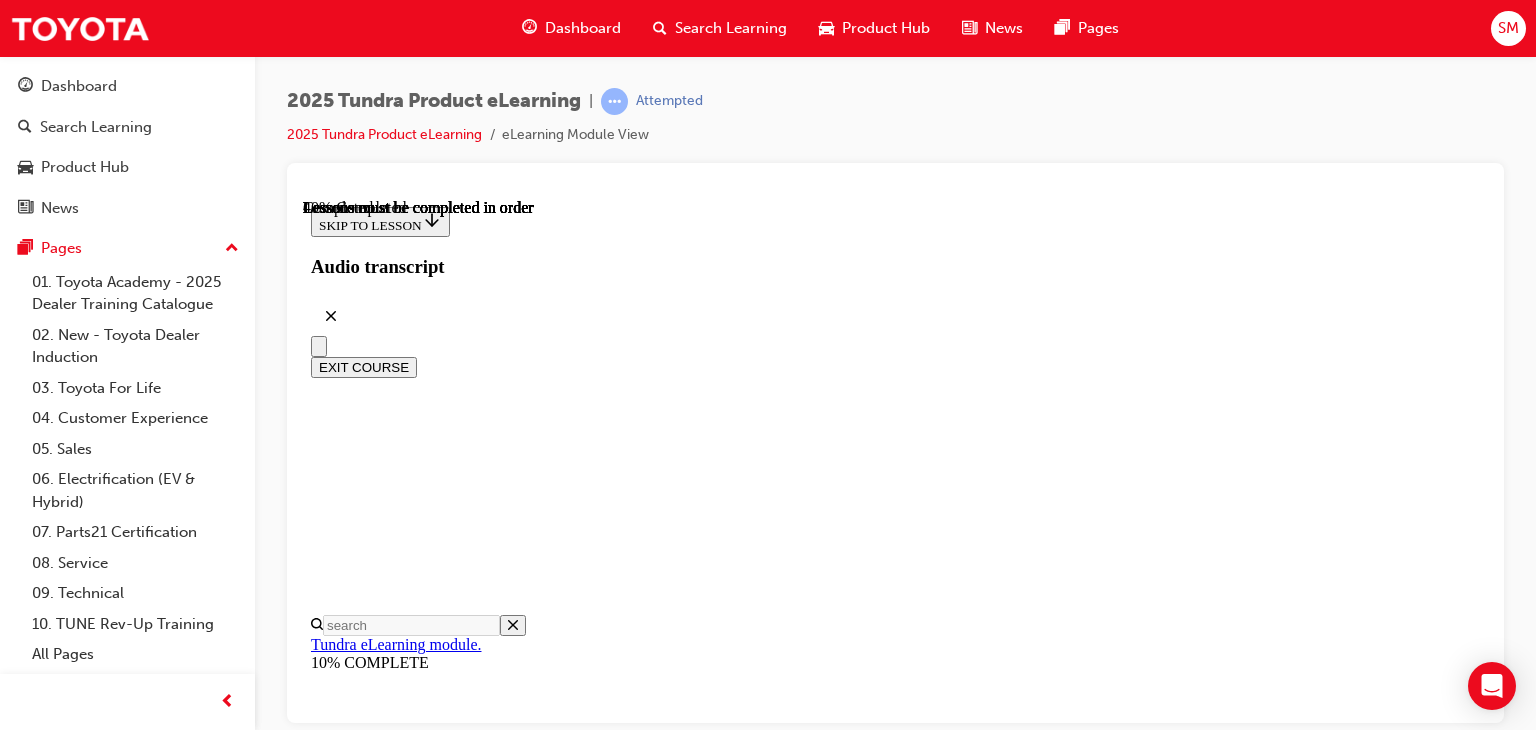 click at bounding box center (399, 16565) 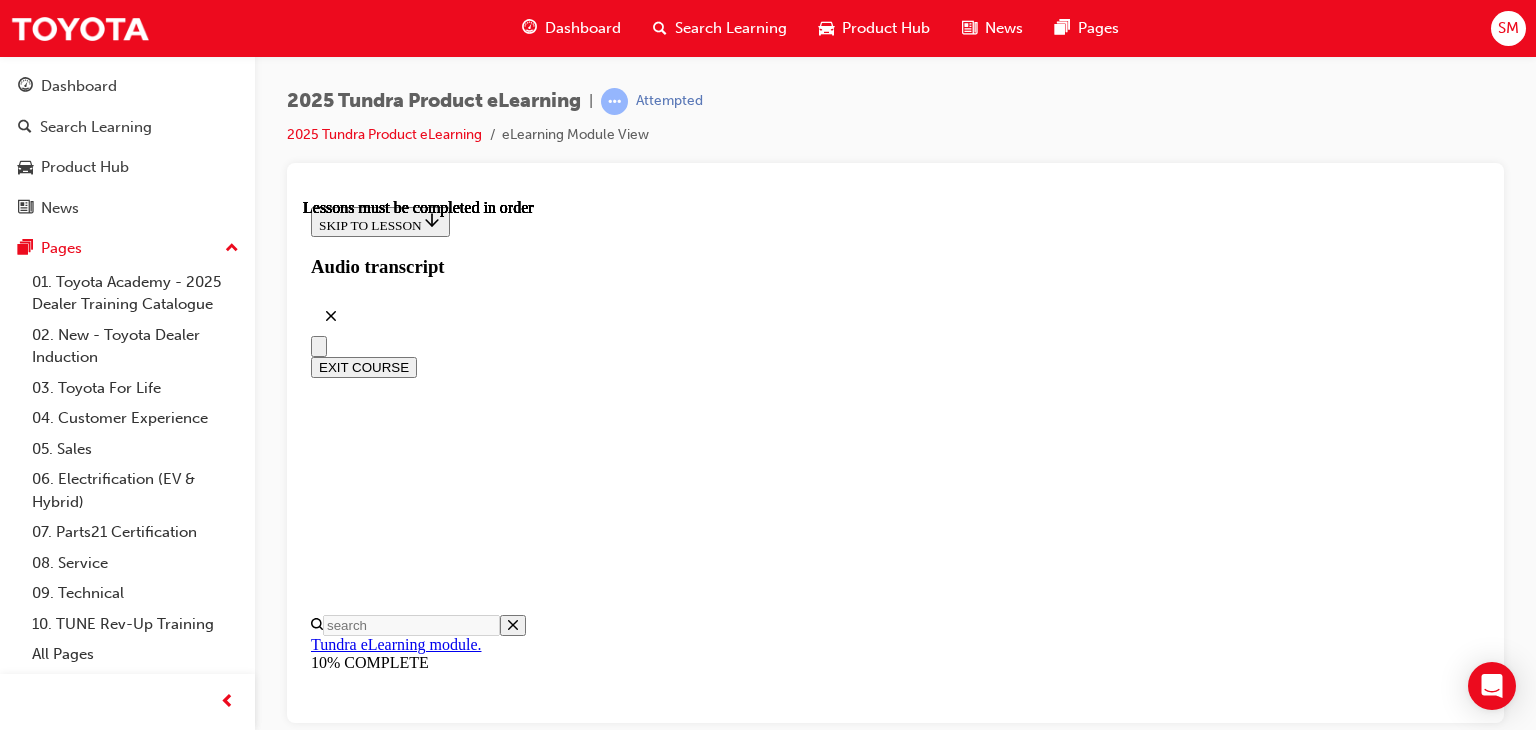 scroll, scrollTop: 304, scrollLeft: 0, axis: vertical 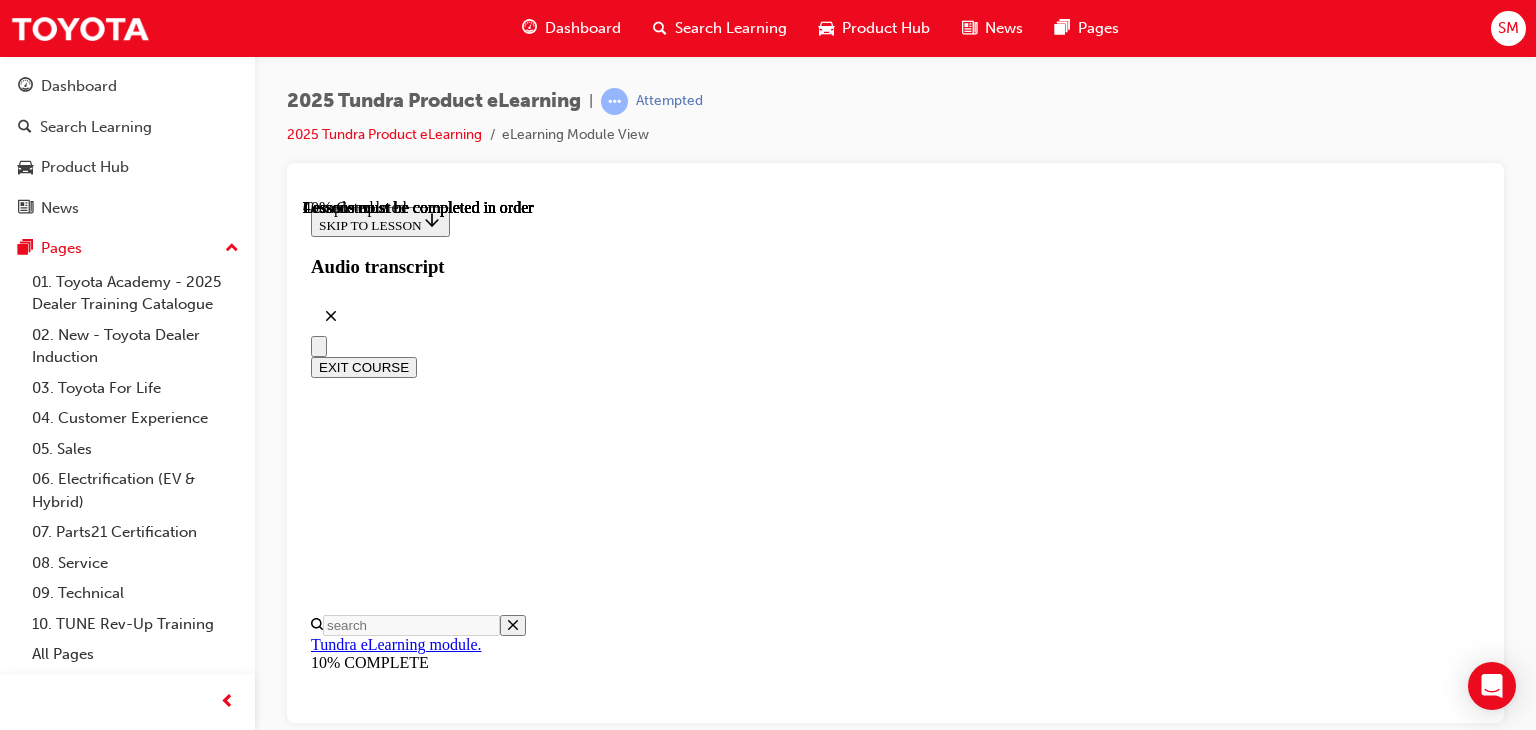click at bounding box center (399, 16655) 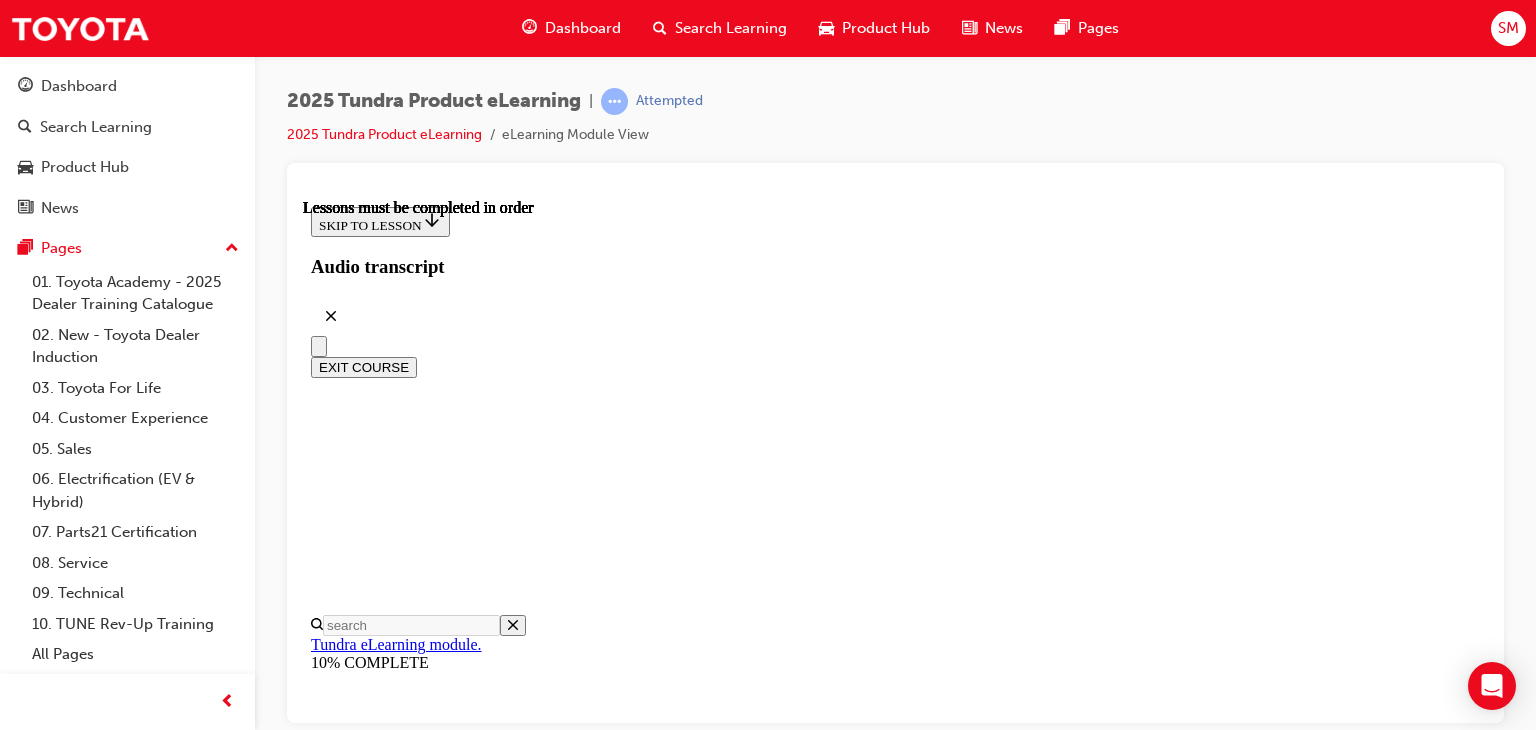 scroll, scrollTop: 164, scrollLeft: 0, axis: vertical 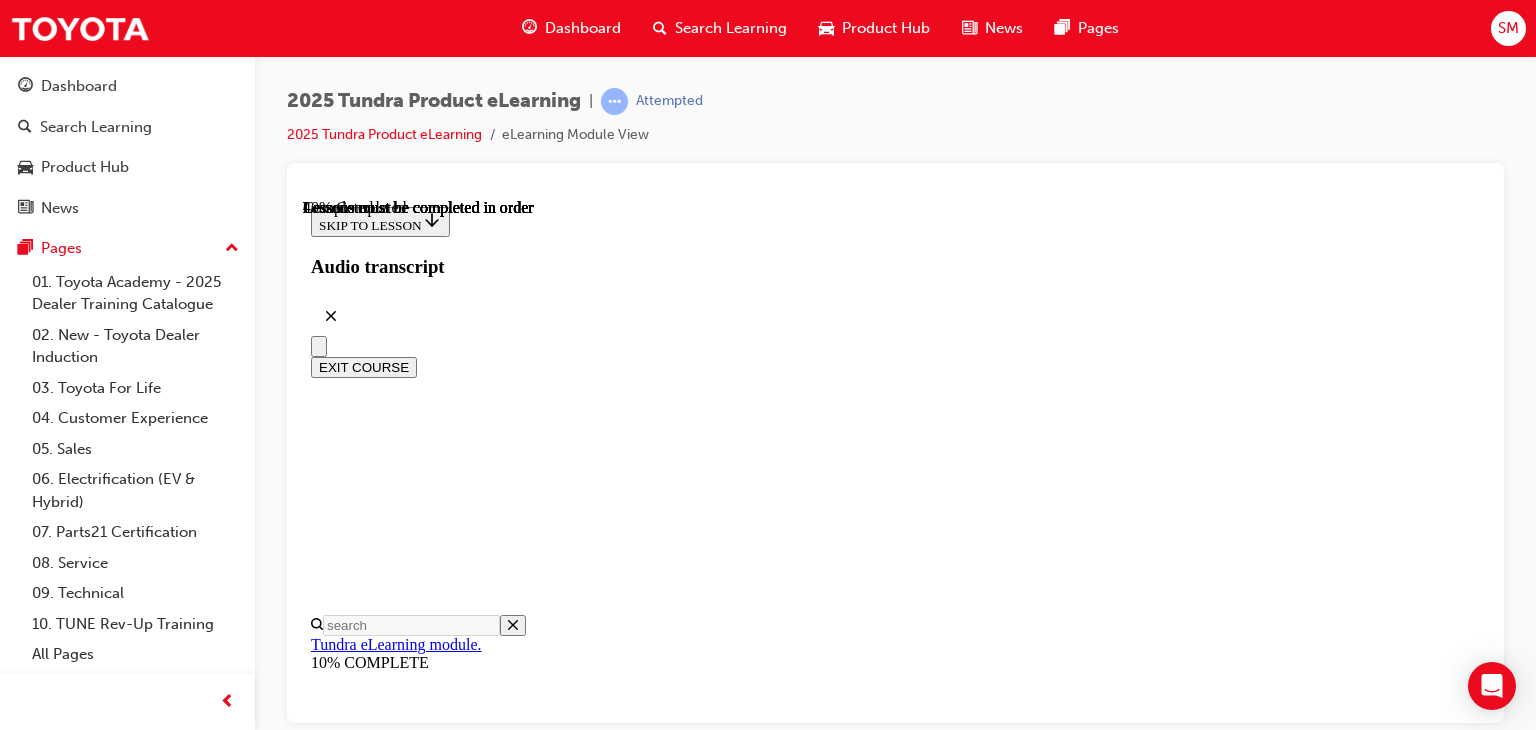 click at bounding box center [399, 16583] 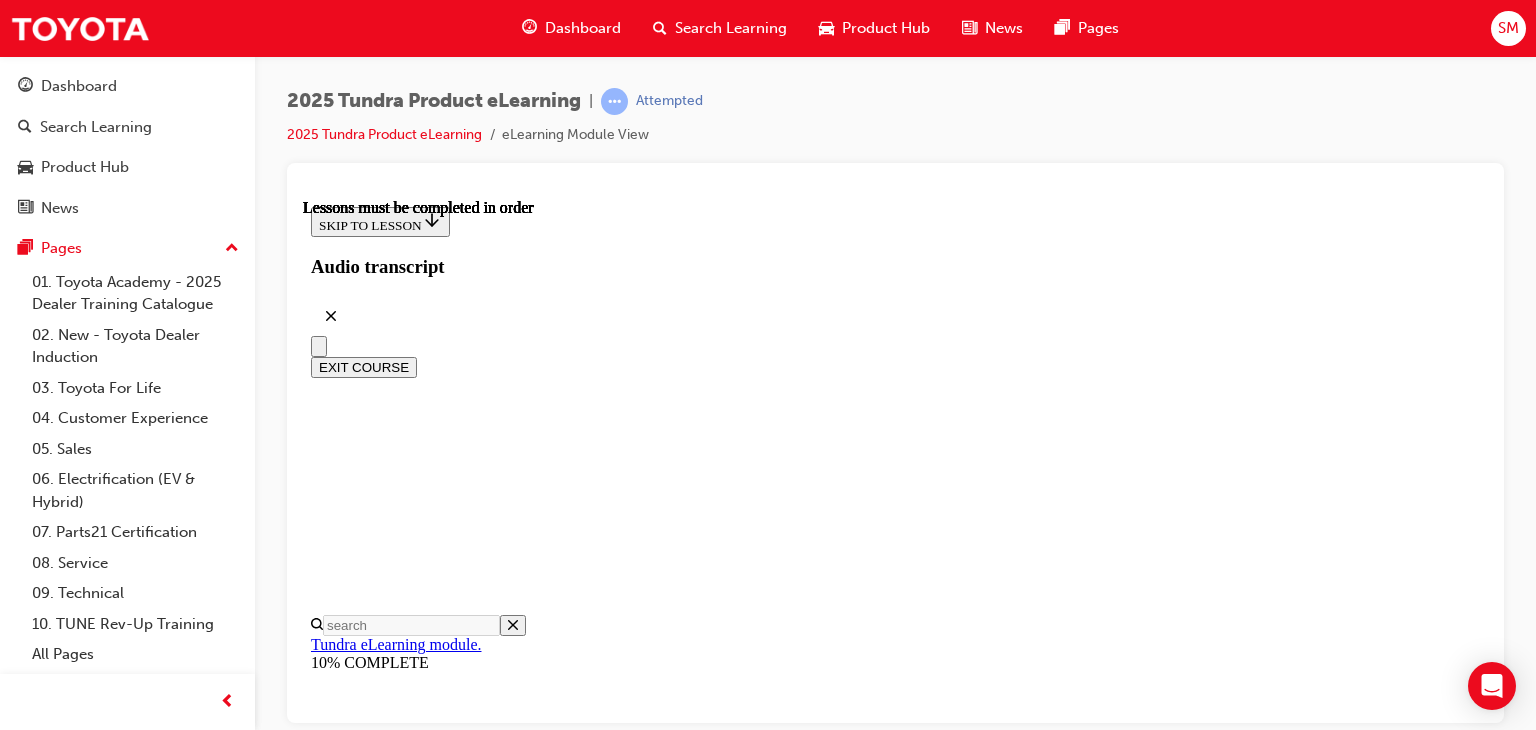 scroll, scrollTop: 800, scrollLeft: 0, axis: vertical 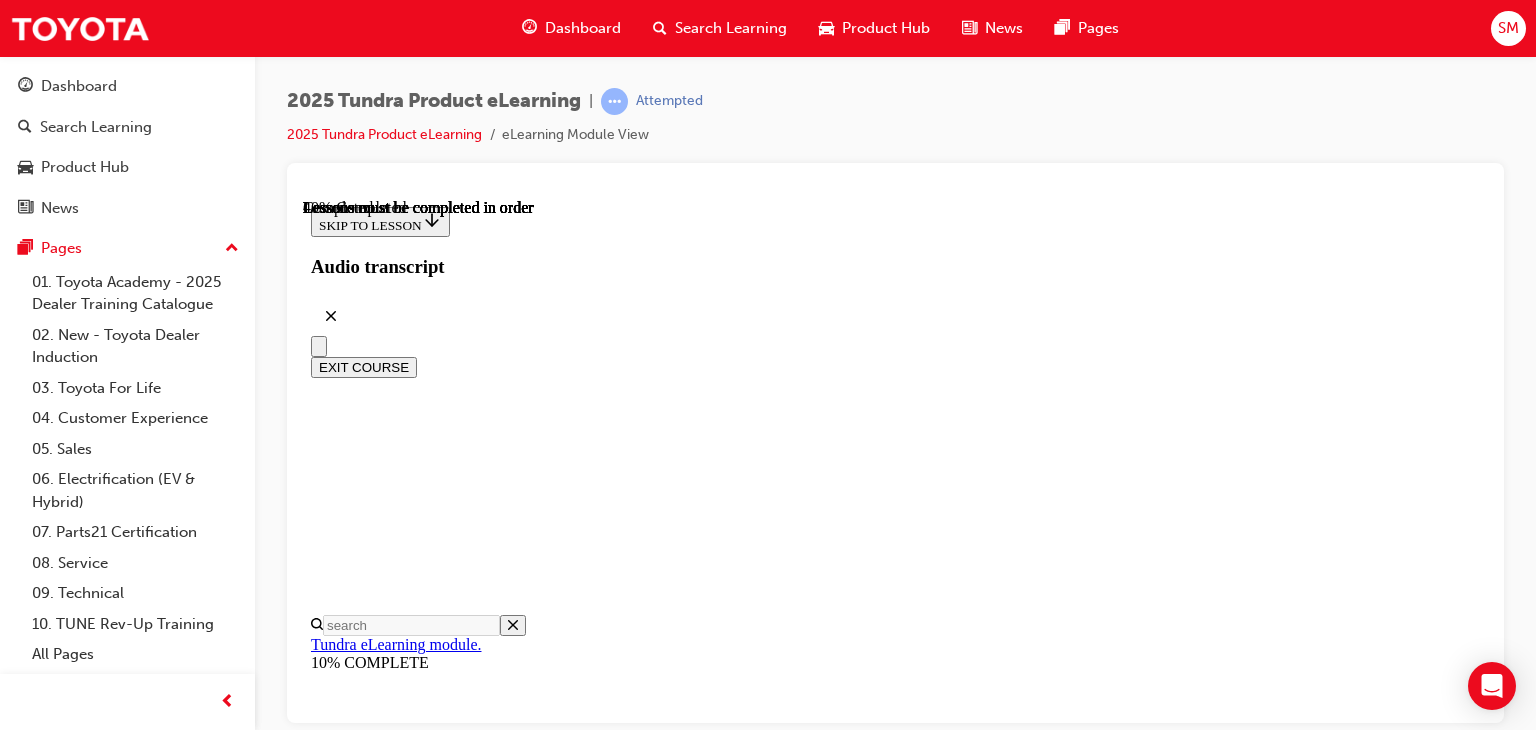 click at bounding box center (399, 16673) 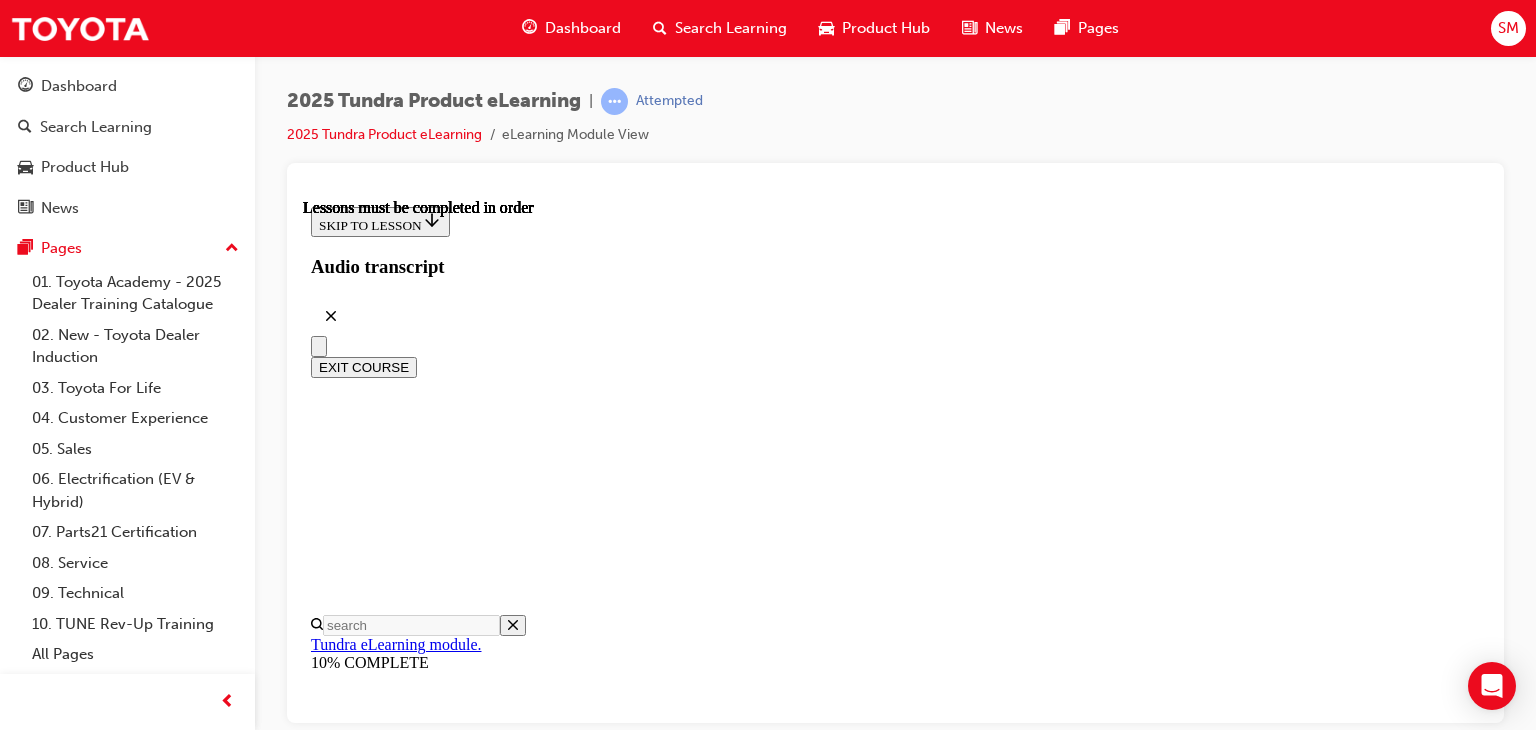 scroll, scrollTop: 464, scrollLeft: 0, axis: vertical 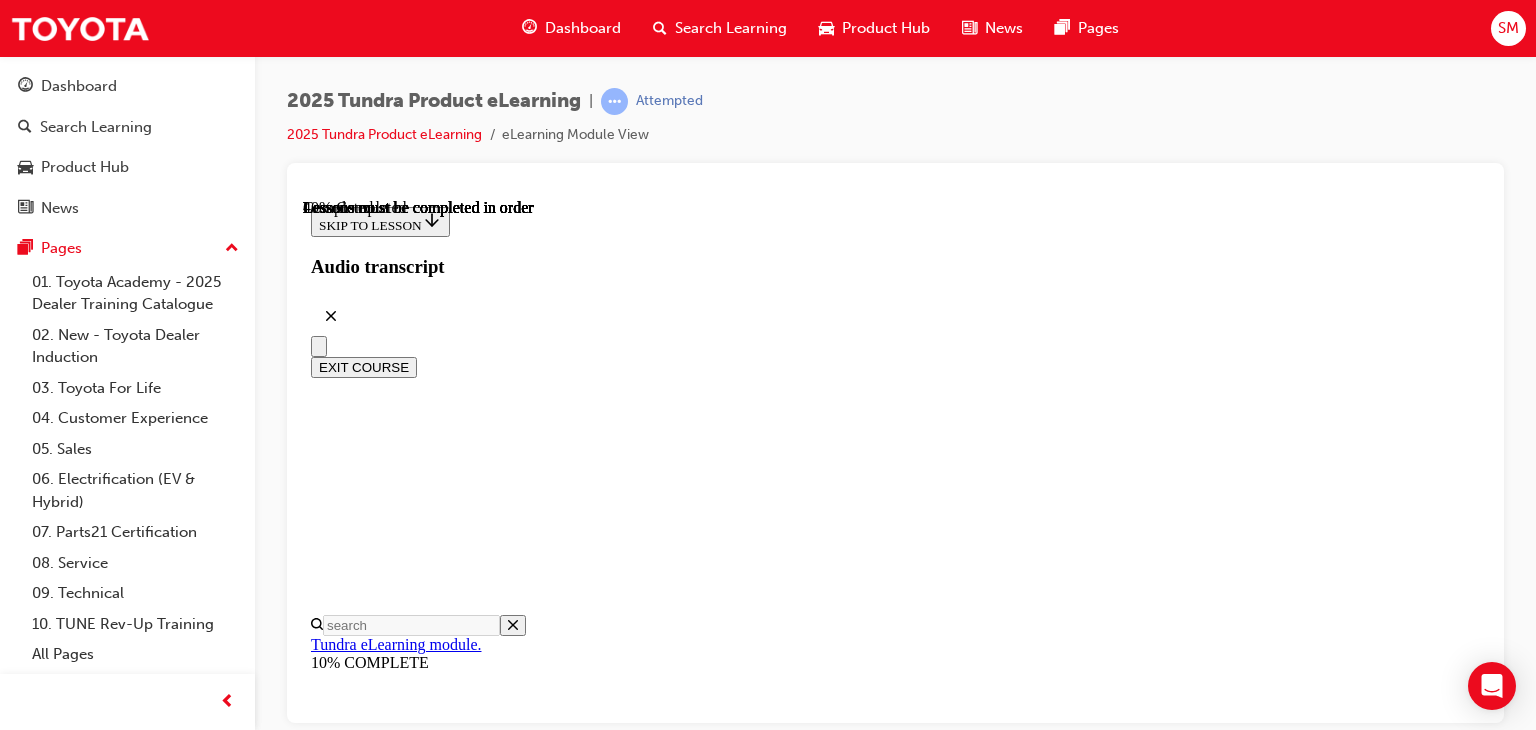 click at bounding box center [399, 16619] 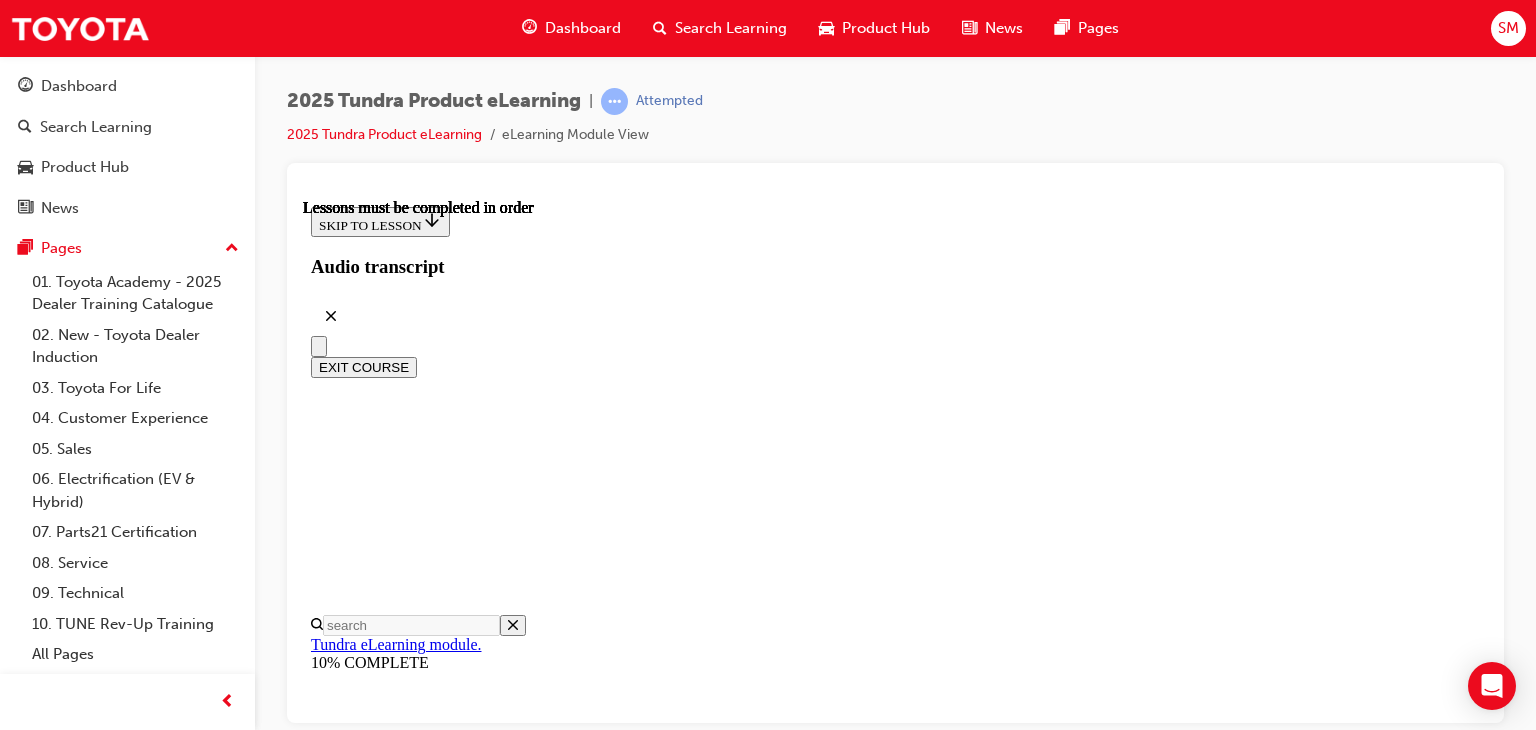 scroll, scrollTop: 432, scrollLeft: 0, axis: vertical 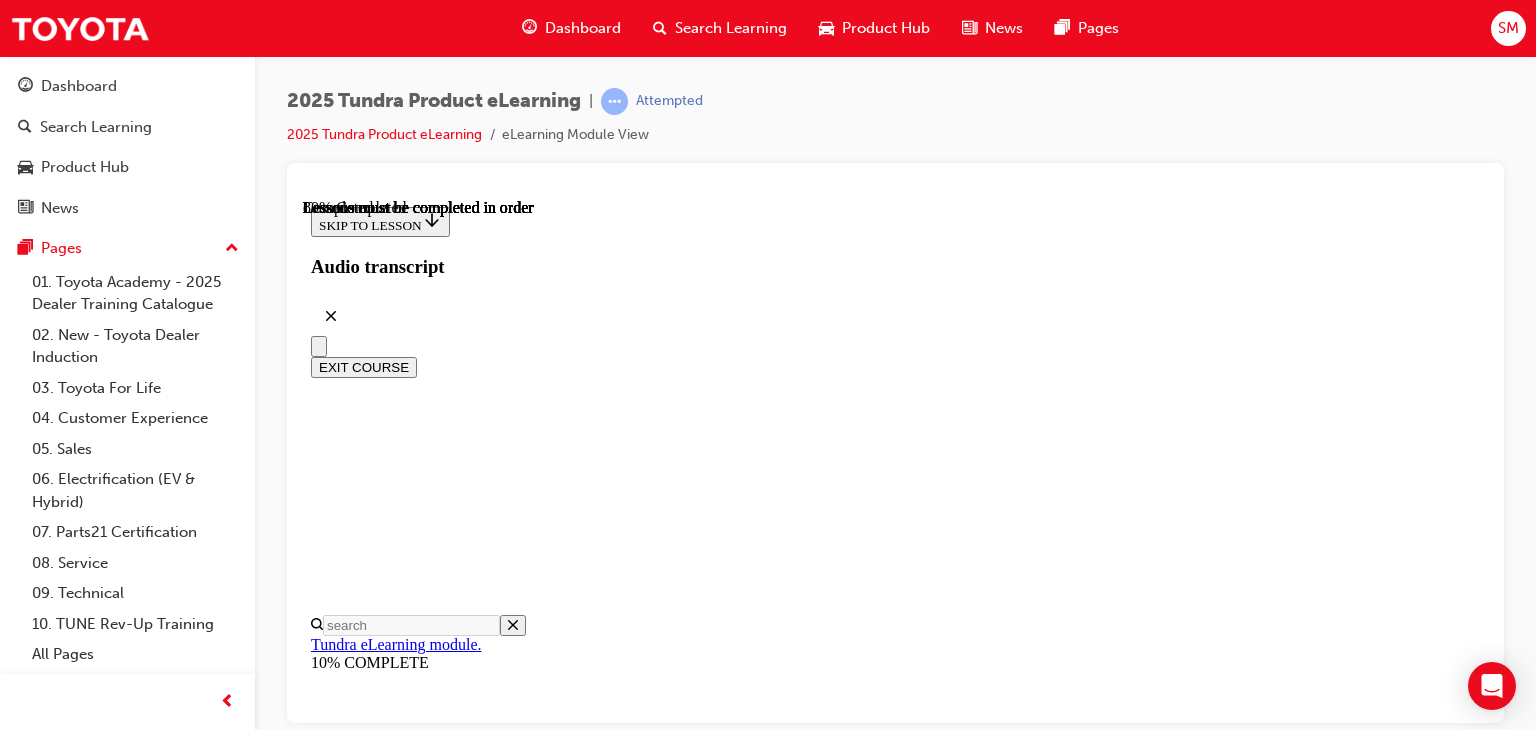 click on "CONTINUE" at bounding box center [353, 17106] 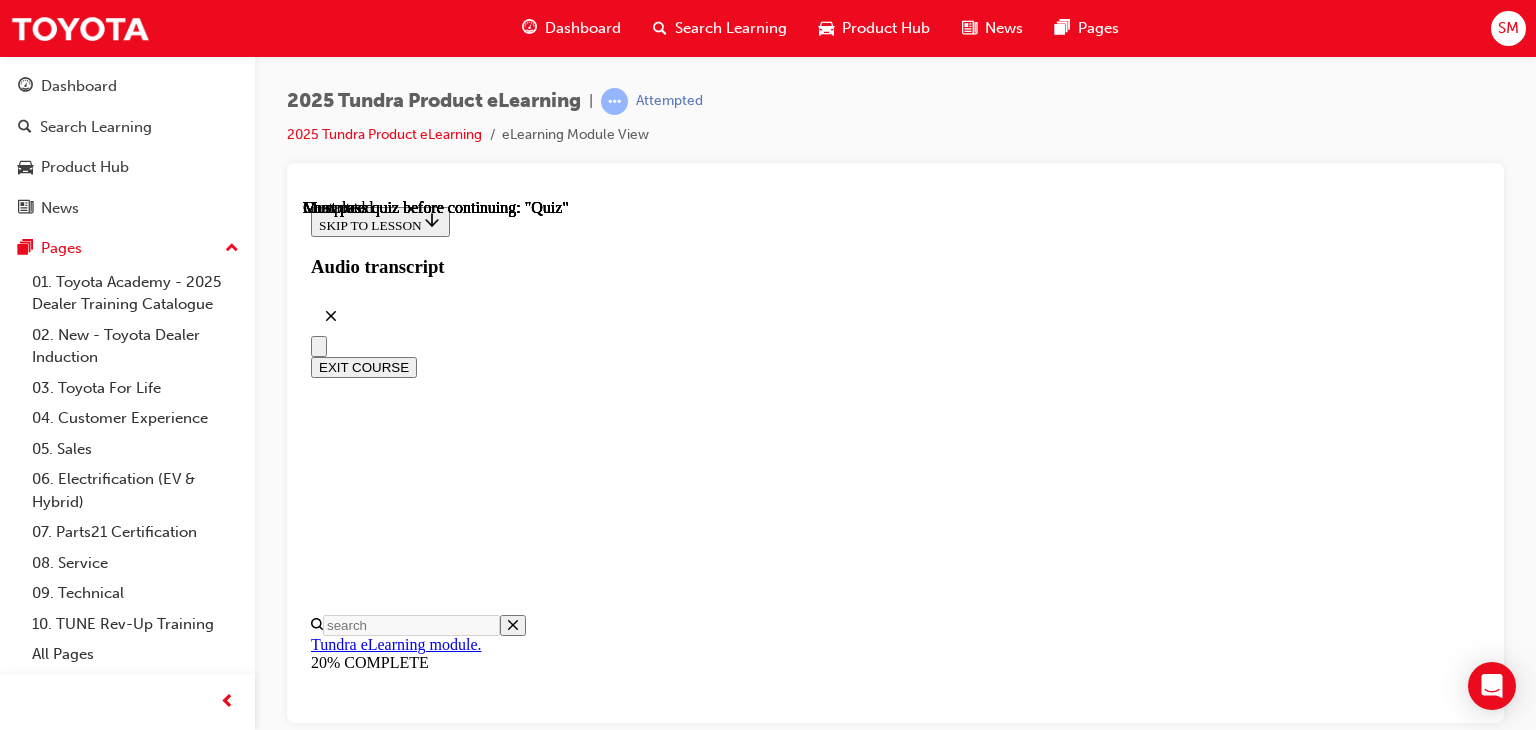 scroll, scrollTop: 0, scrollLeft: 0, axis: both 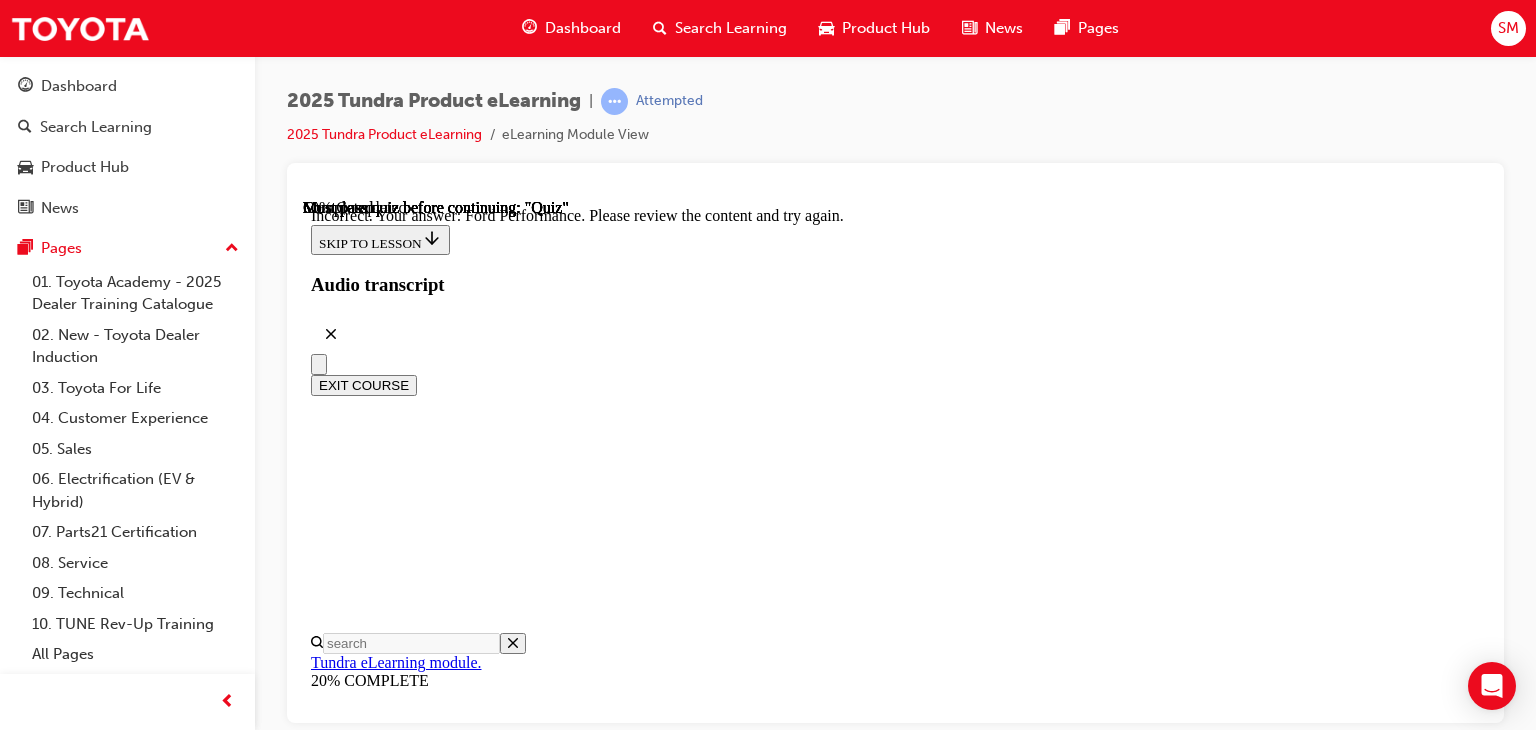click on "NEXT" at bounding box center [337, 22811] 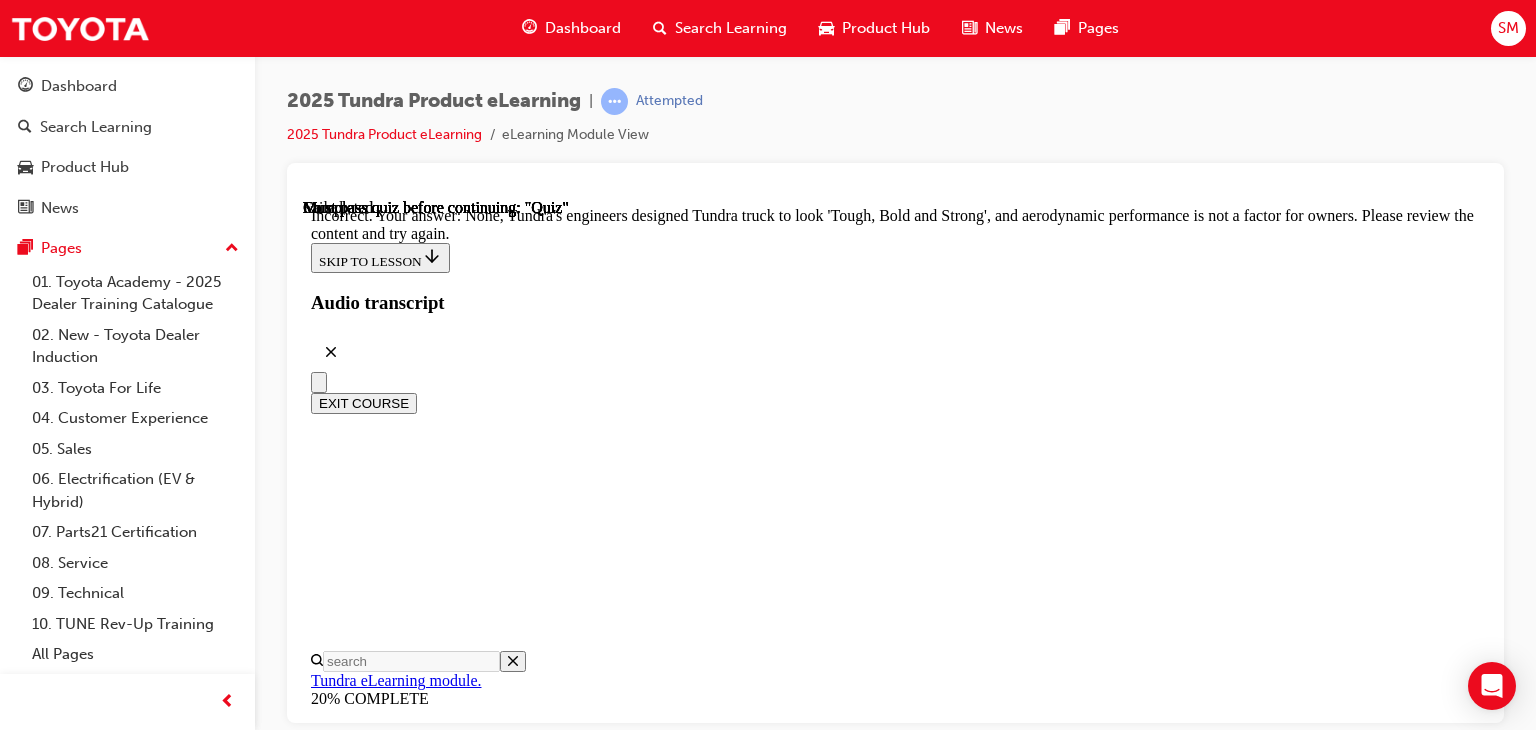 scroll, scrollTop: 984, scrollLeft: 0, axis: vertical 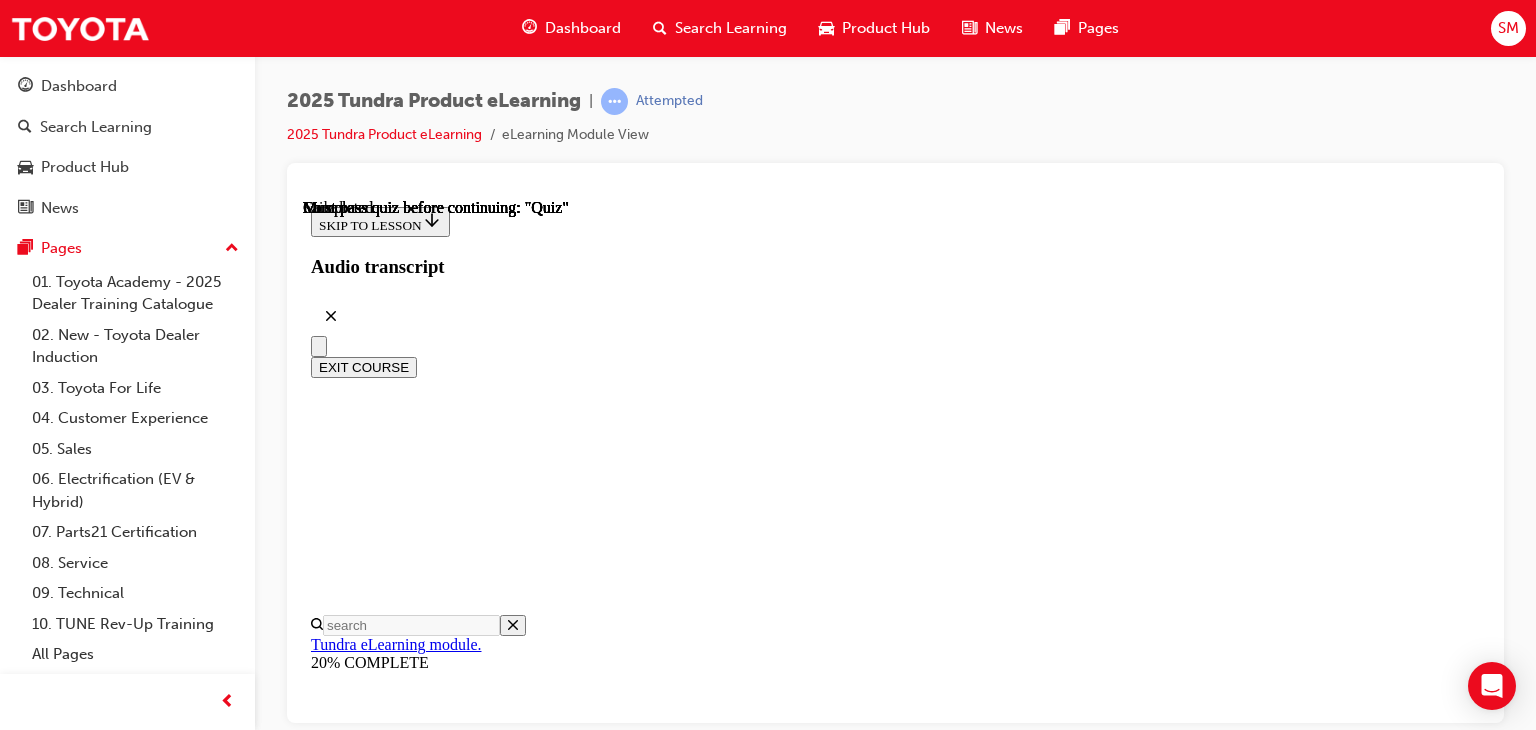 click at bounding box center (399, 23460) 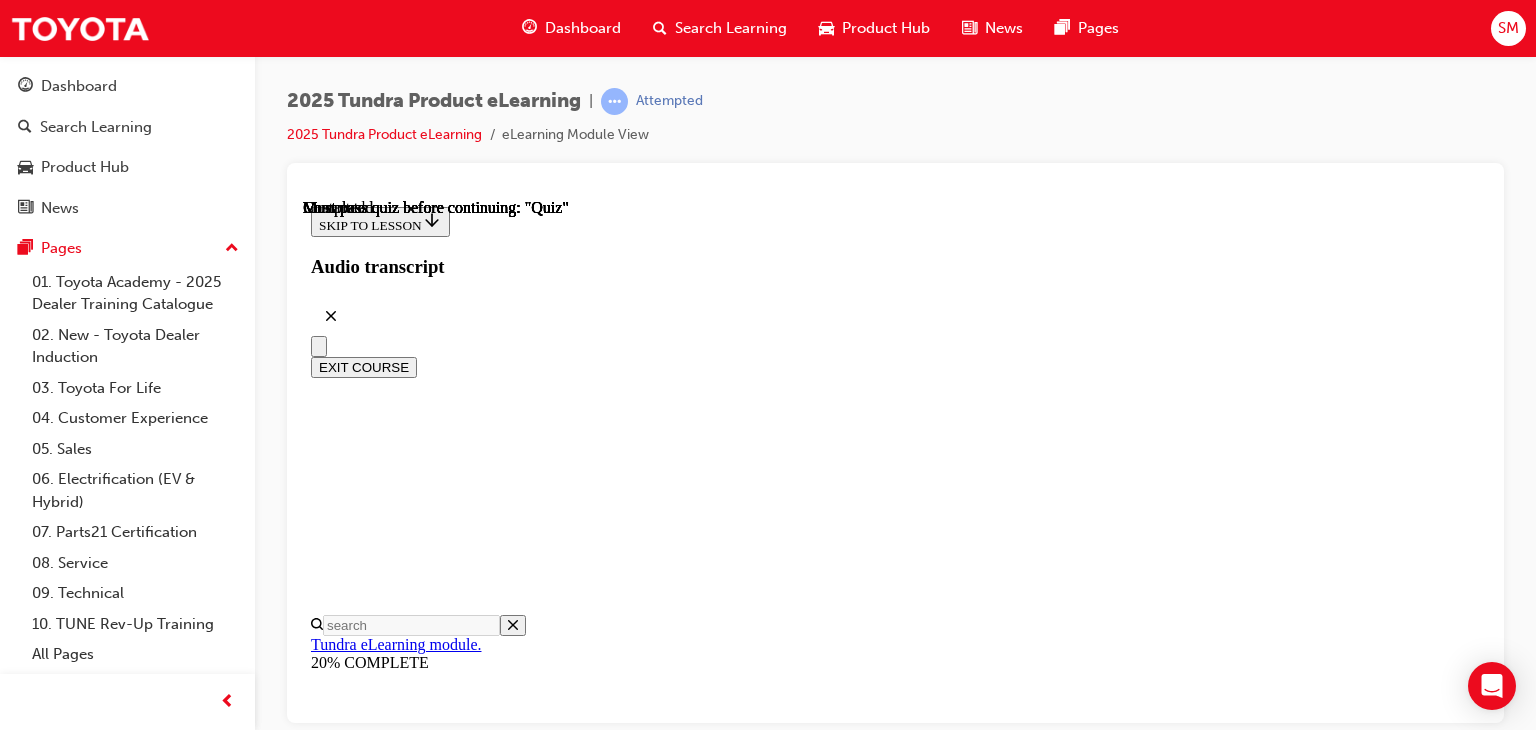 scroll, scrollTop: 147, scrollLeft: 0, axis: vertical 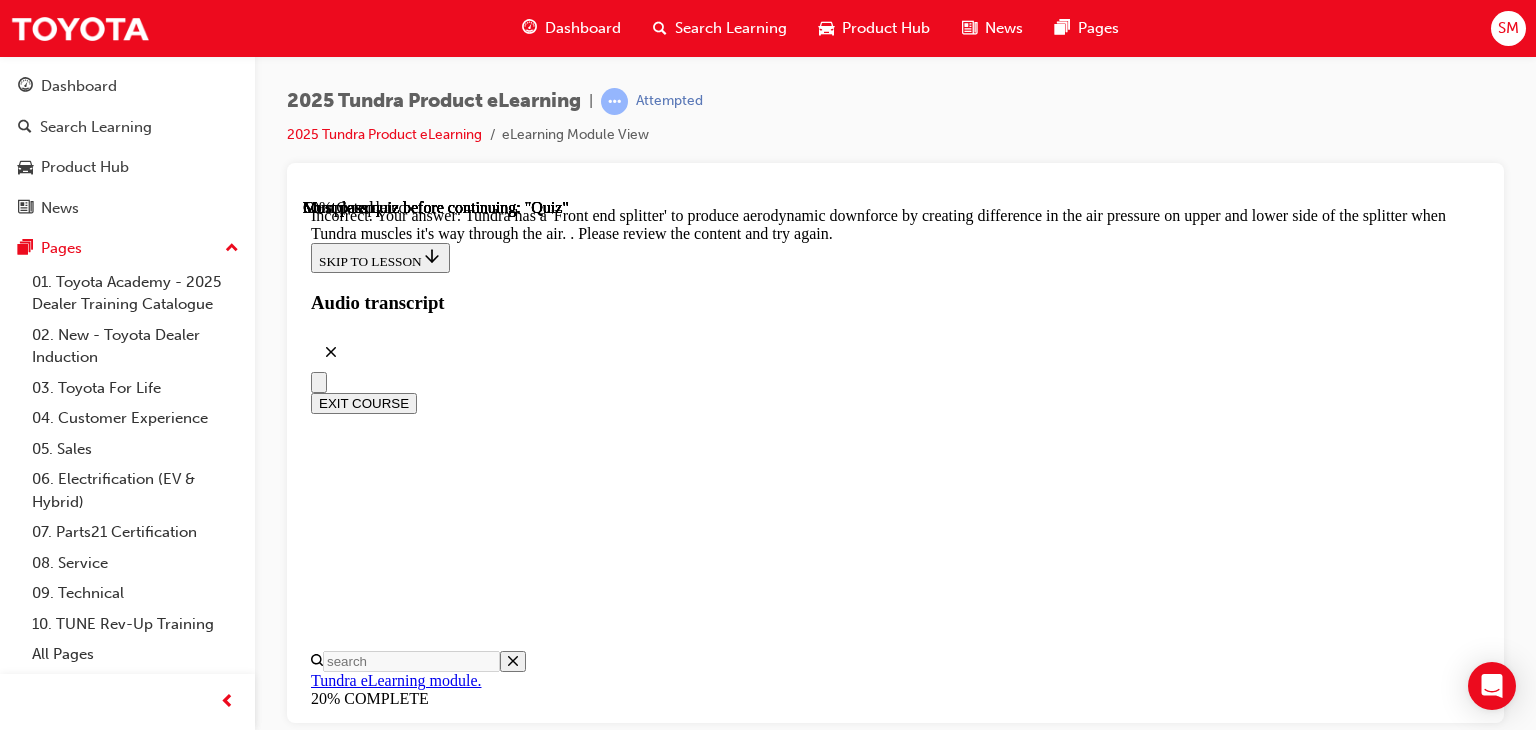 click on "NEXT" at bounding box center [337, 22847] 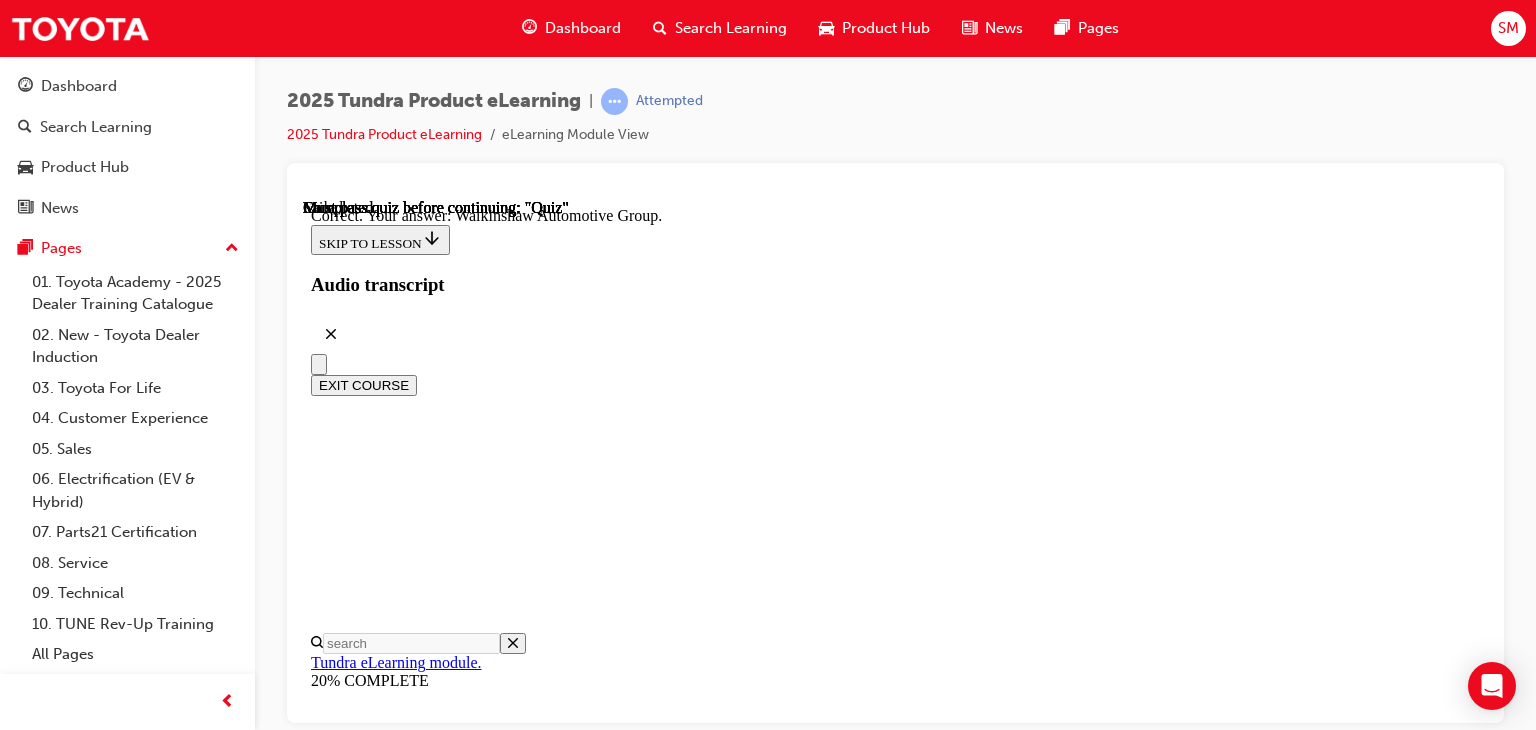 scroll, scrollTop: 645, scrollLeft: 0, axis: vertical 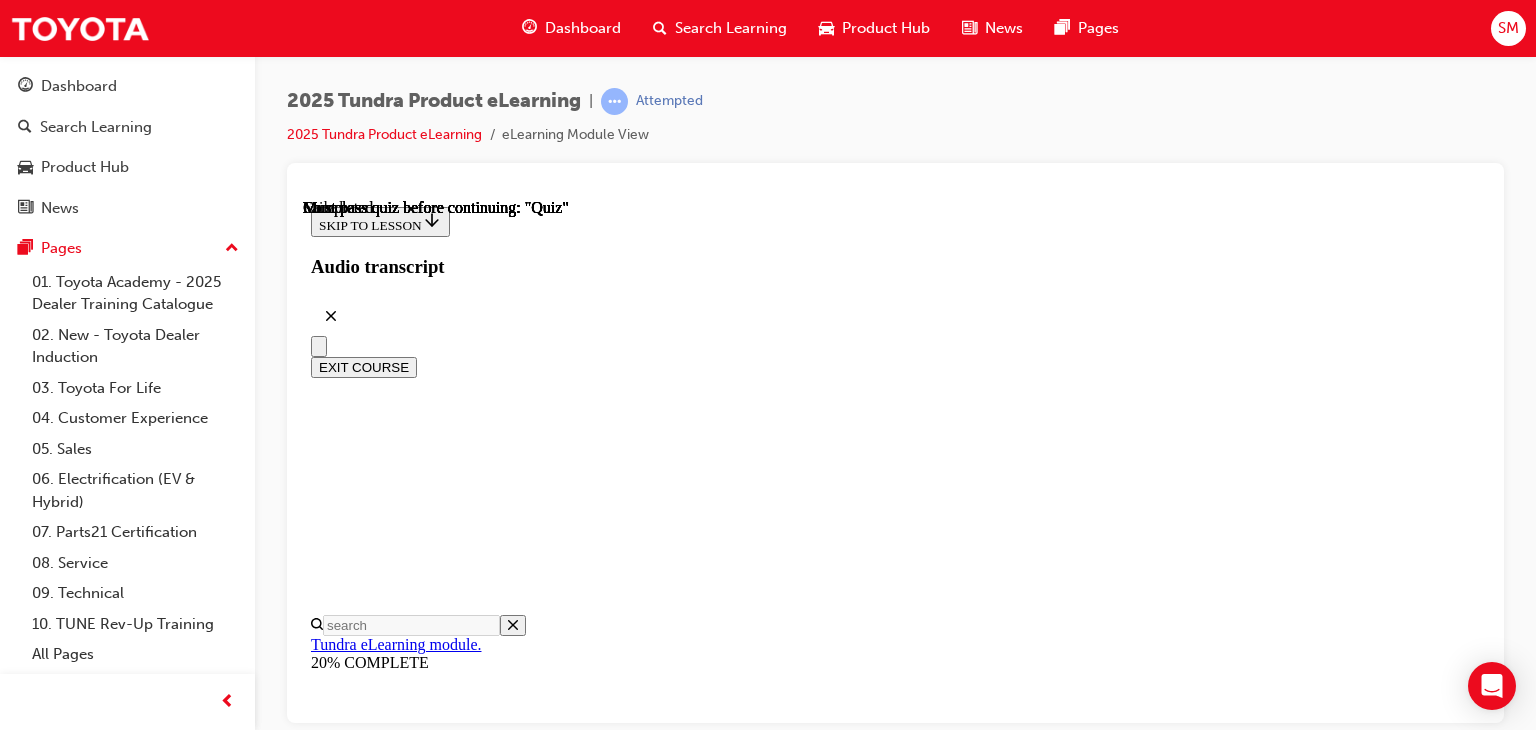 click at bounding box center (399, 23446) 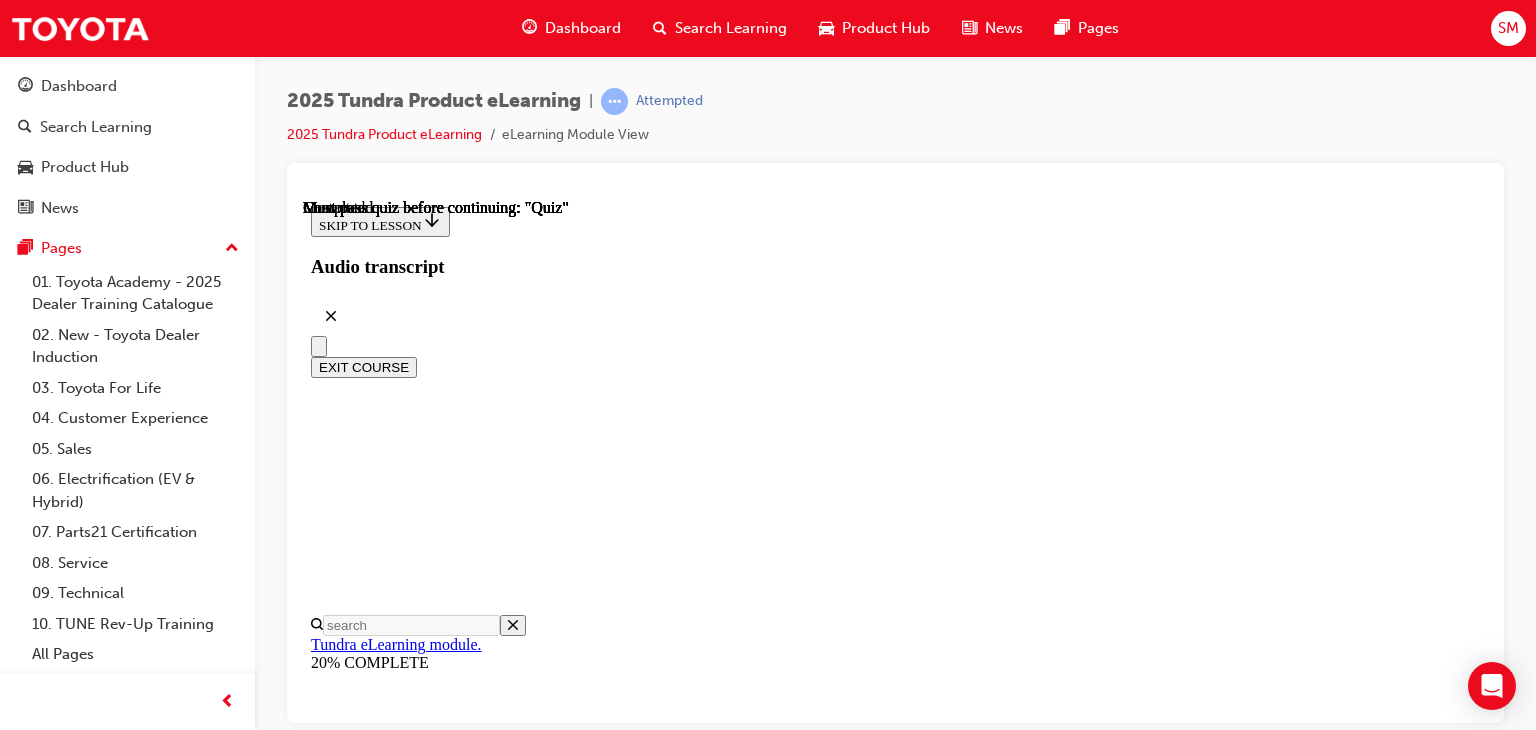 scroll, scrollTop: 147, scrollLeft: 0, axis: vertical 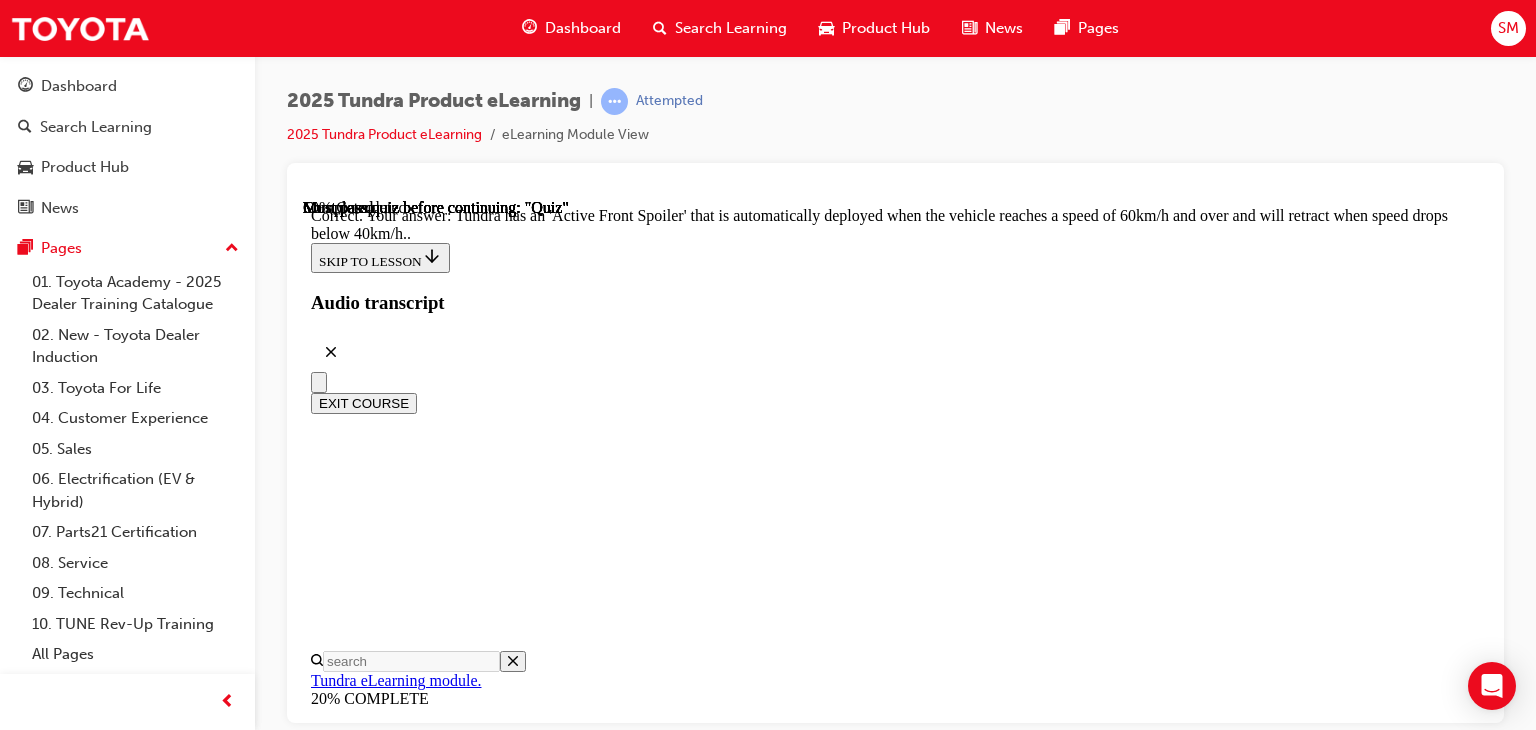 click on "NEXT" at bounding box center (337, 22851) 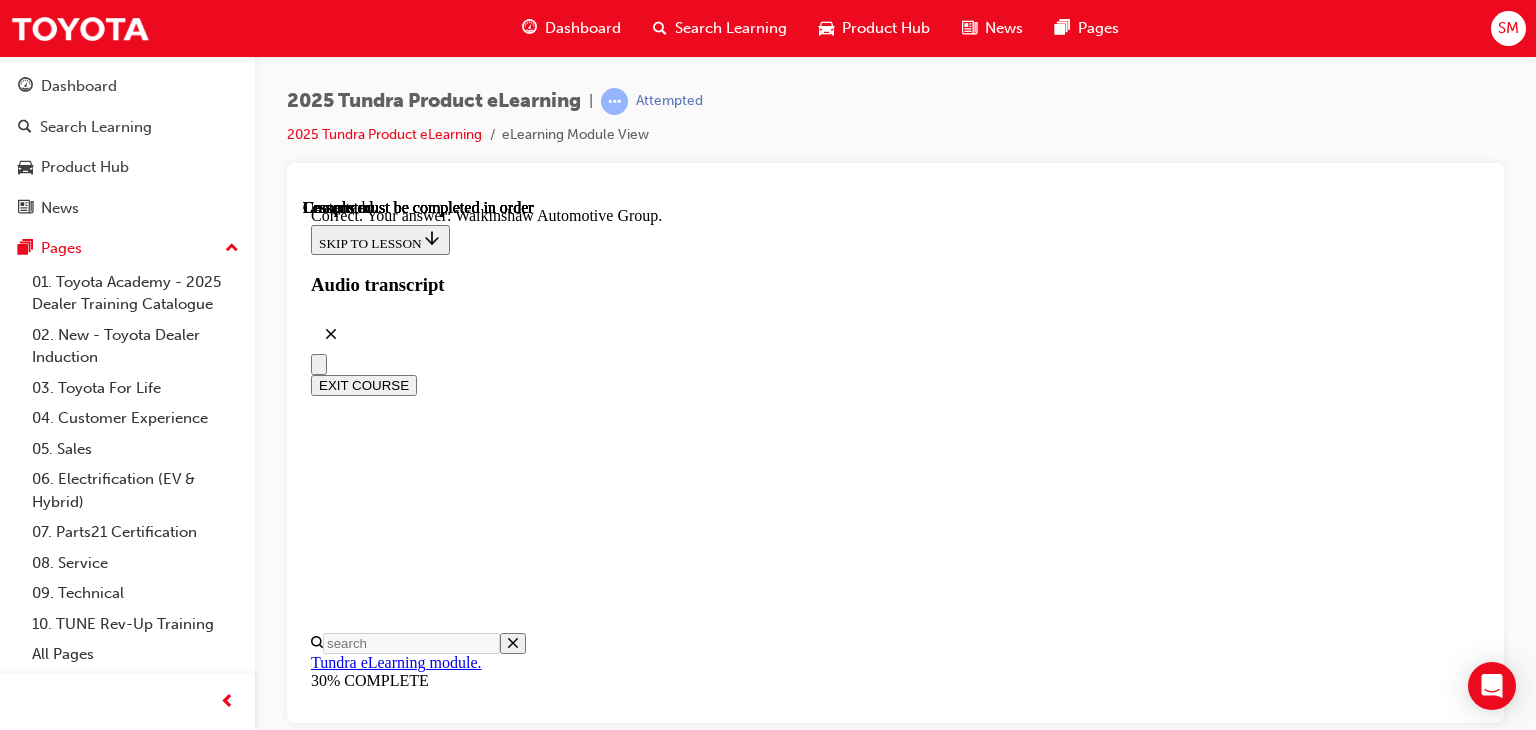 scroll, scrollTop: 645, scrollLeft: 0, axis: vertical 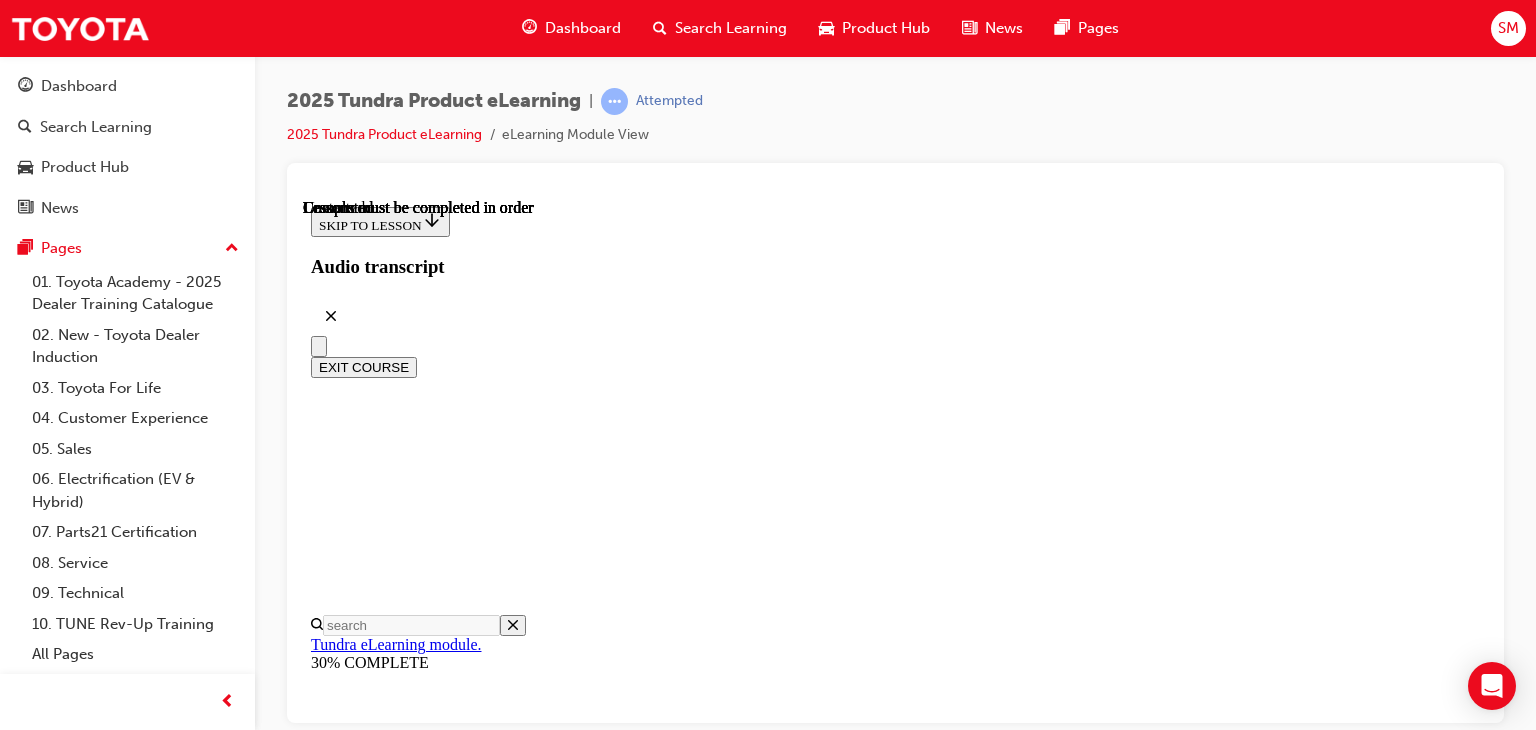 click on "Lesson 4 - Interior Design" at bounding box center (395, 23430) 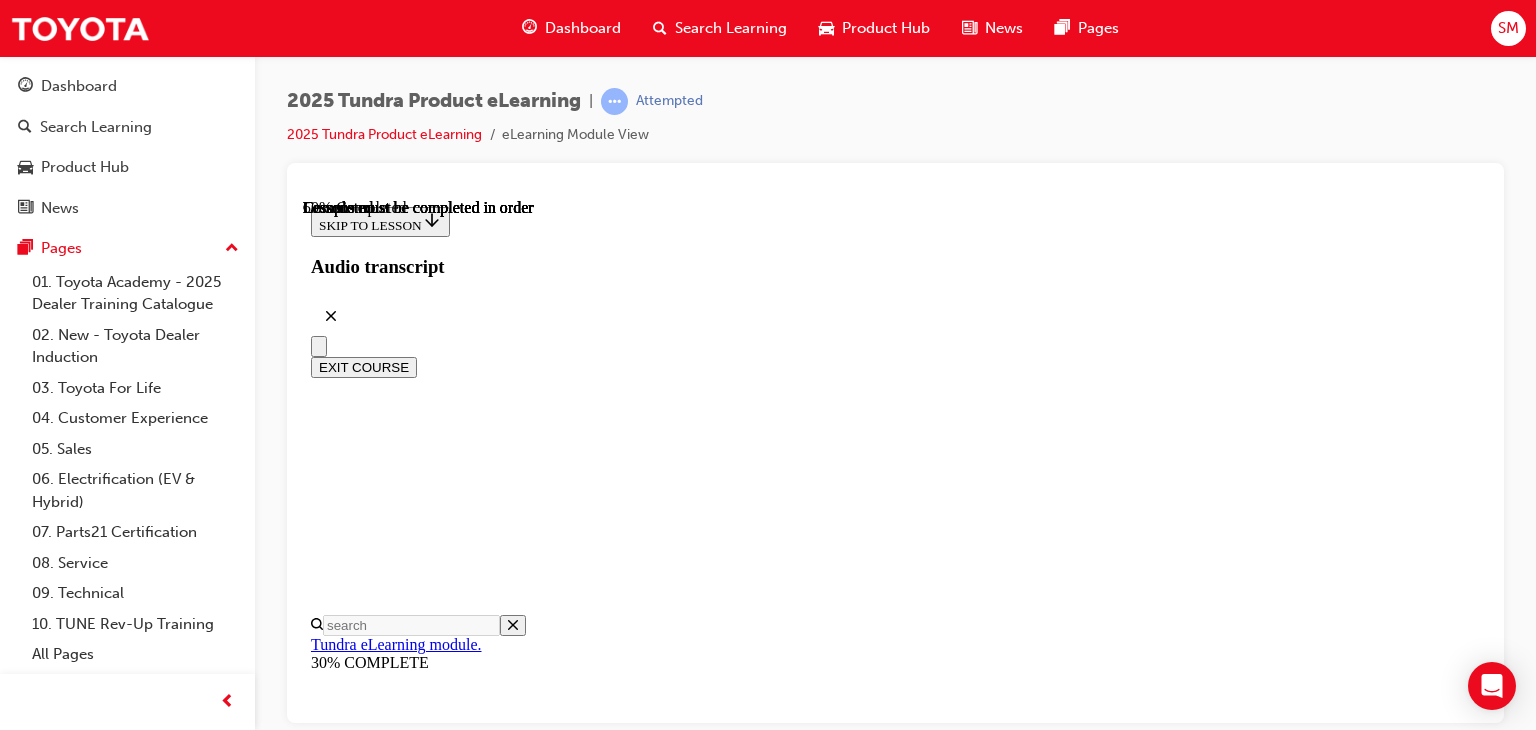 scroll, scrollTop: 1107, scrollLeft: 0, axis: vertical 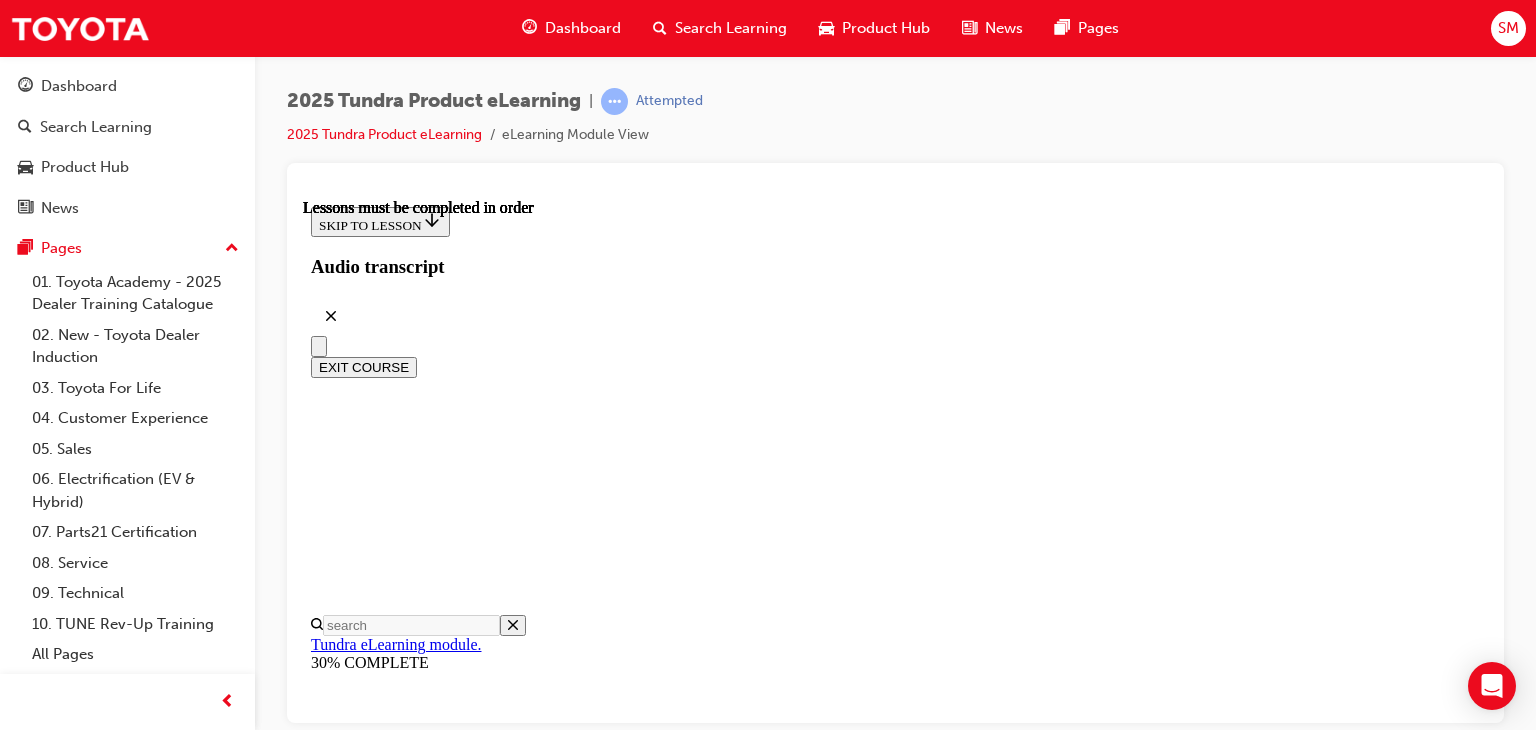 click at bounding box center [1191, 16114] 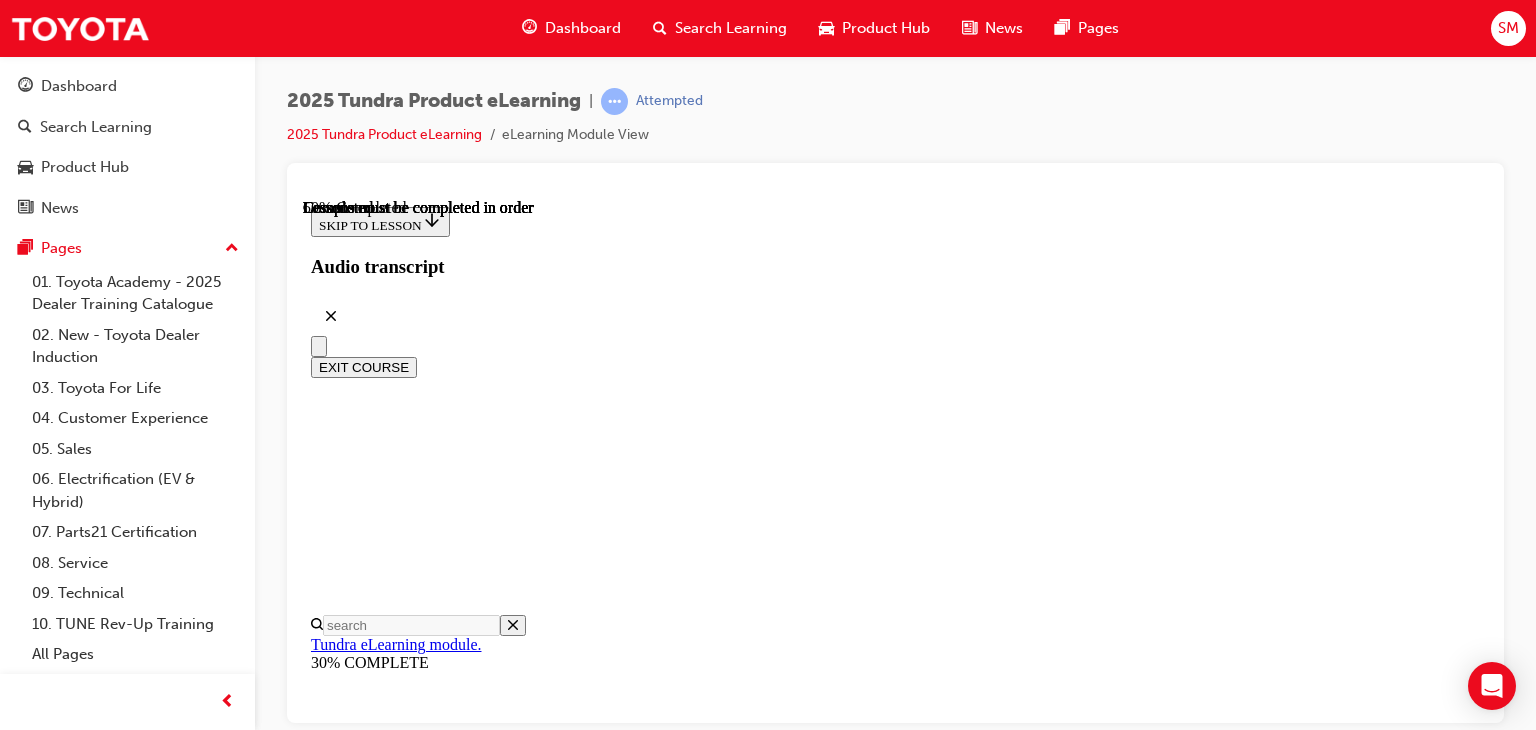 click at bounding box center [399, 16870] 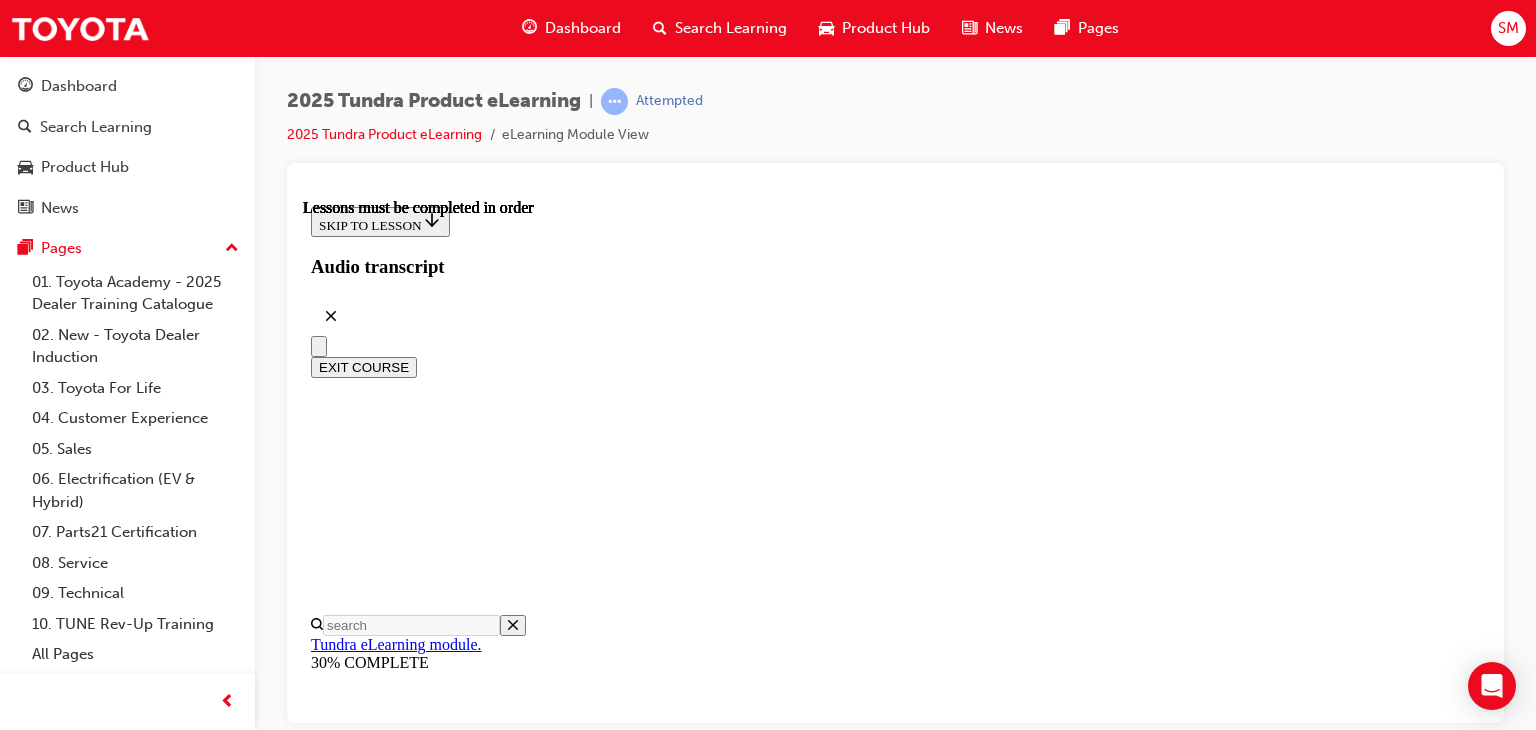 scroll, scrollTop: 441, scrollLeft: 0, axis: vertical 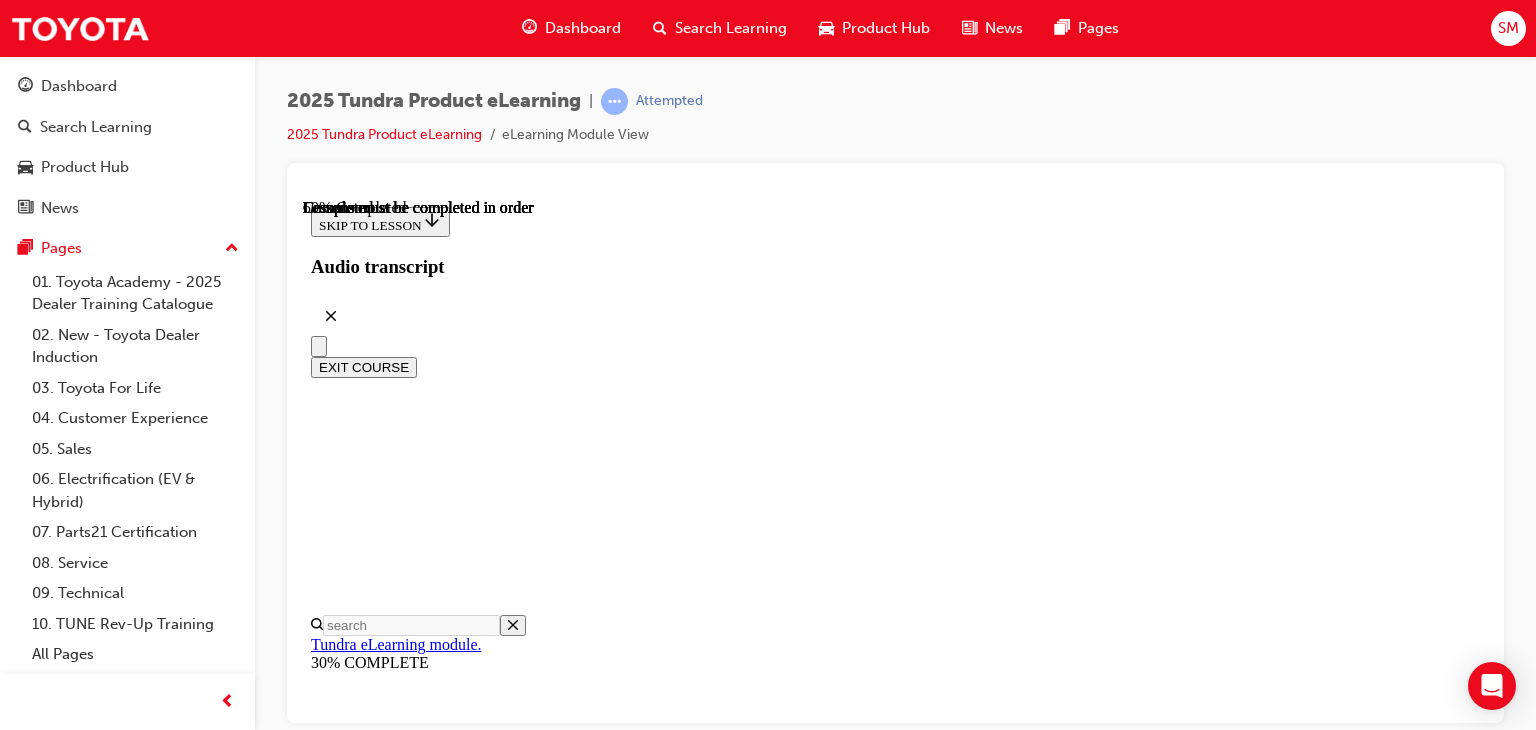 click at bounding box center [399, 16780] 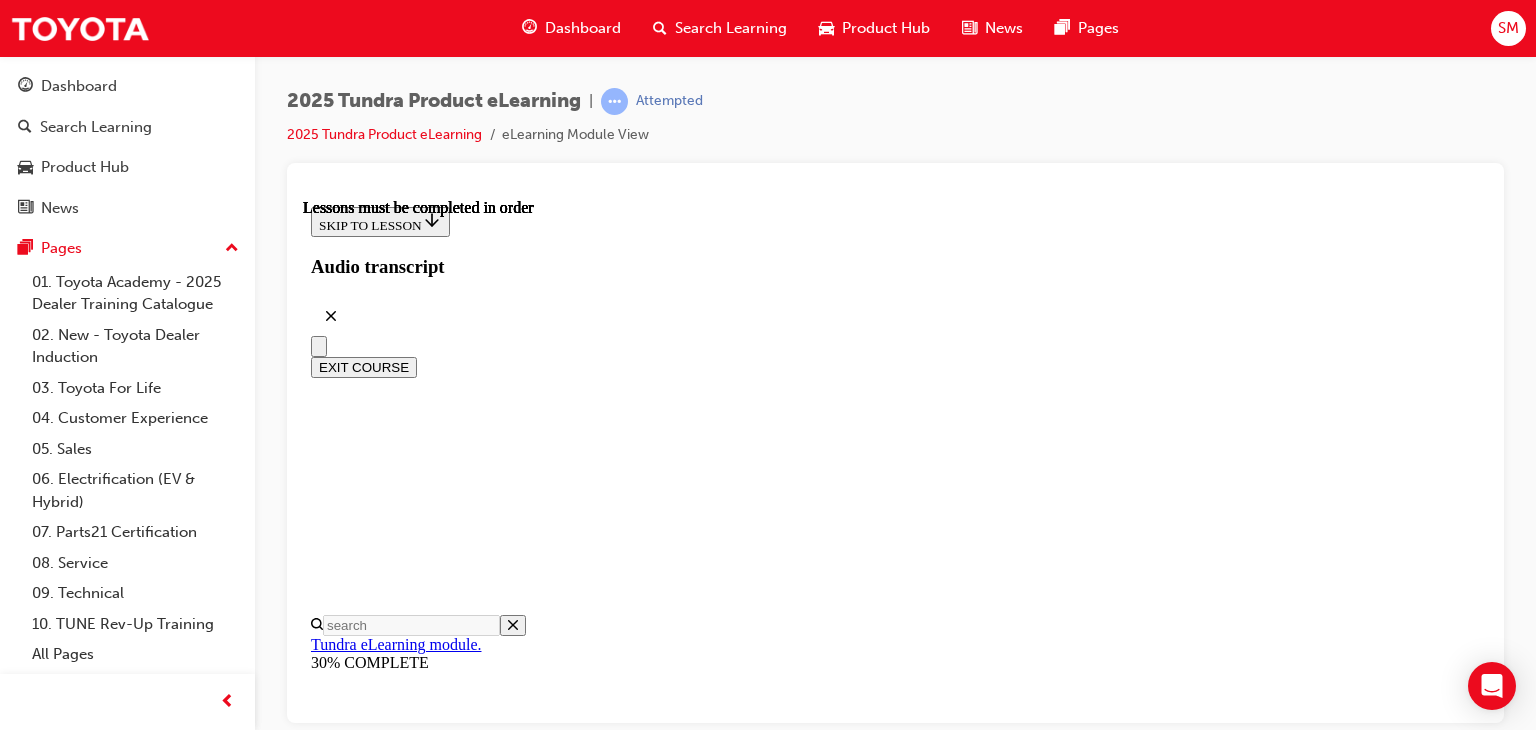 scroll, scrollTop: 978, scrollLeft: 0, axis: vertical 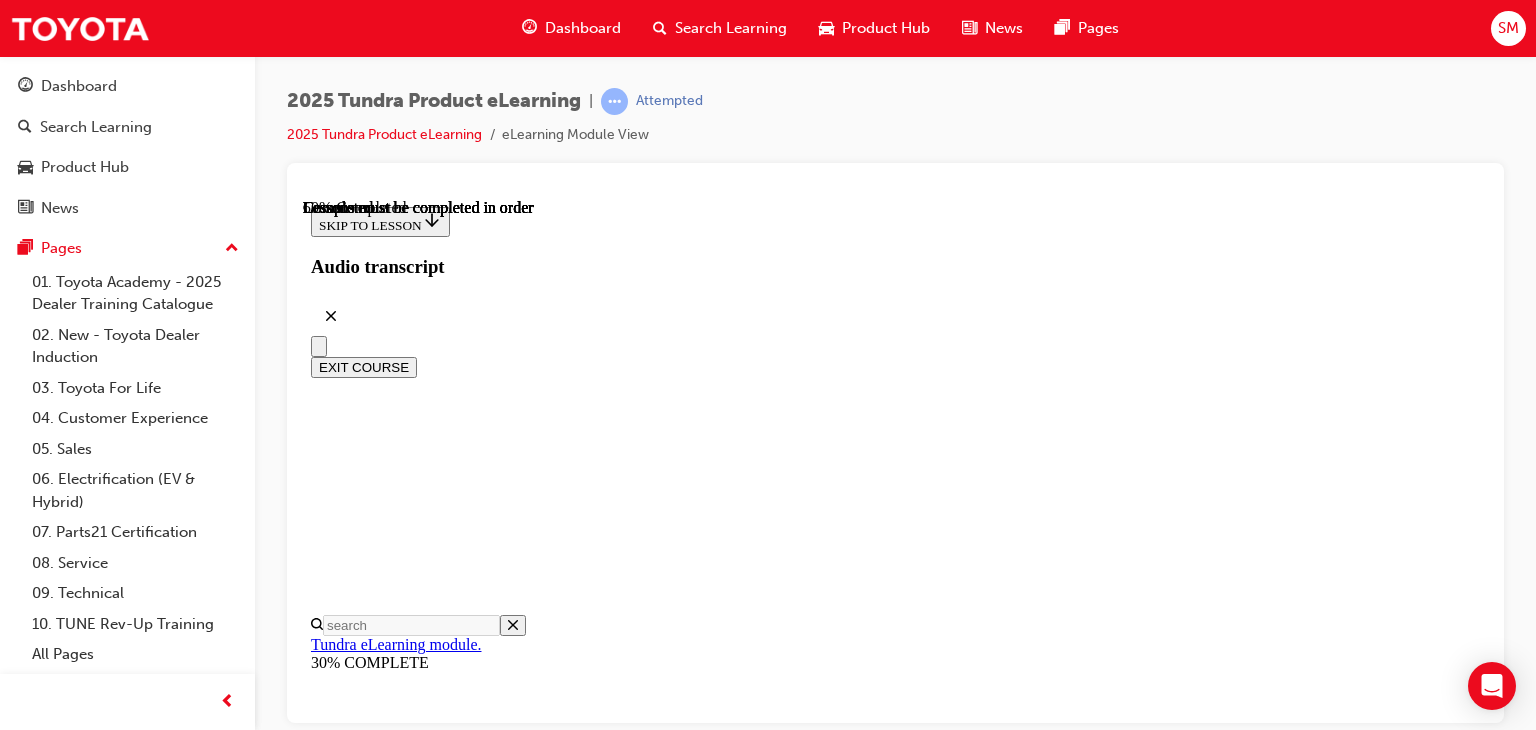 click at bounding box center [399, 16762] 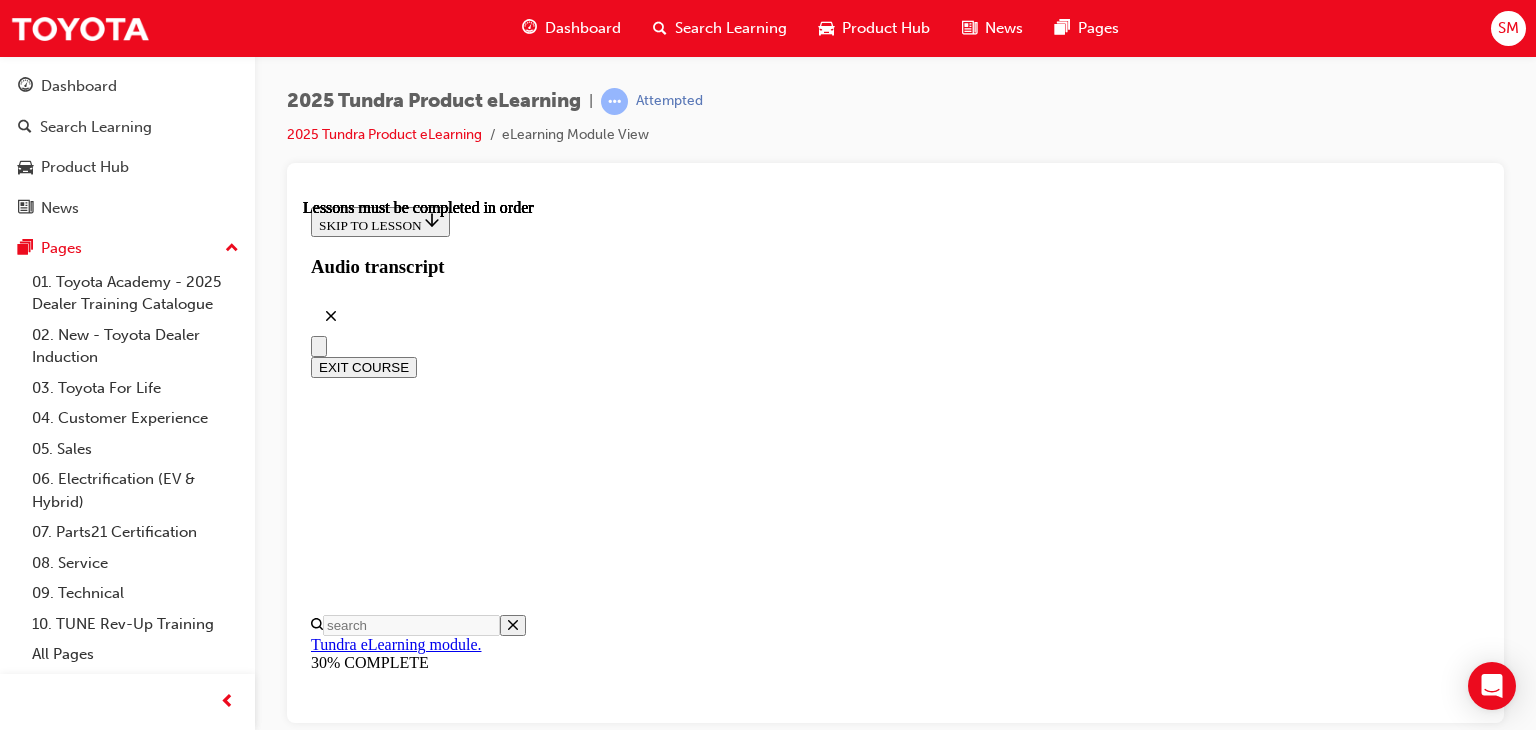 scroll, scrollTop: 388, scrollLeft: 0, axis: vertical 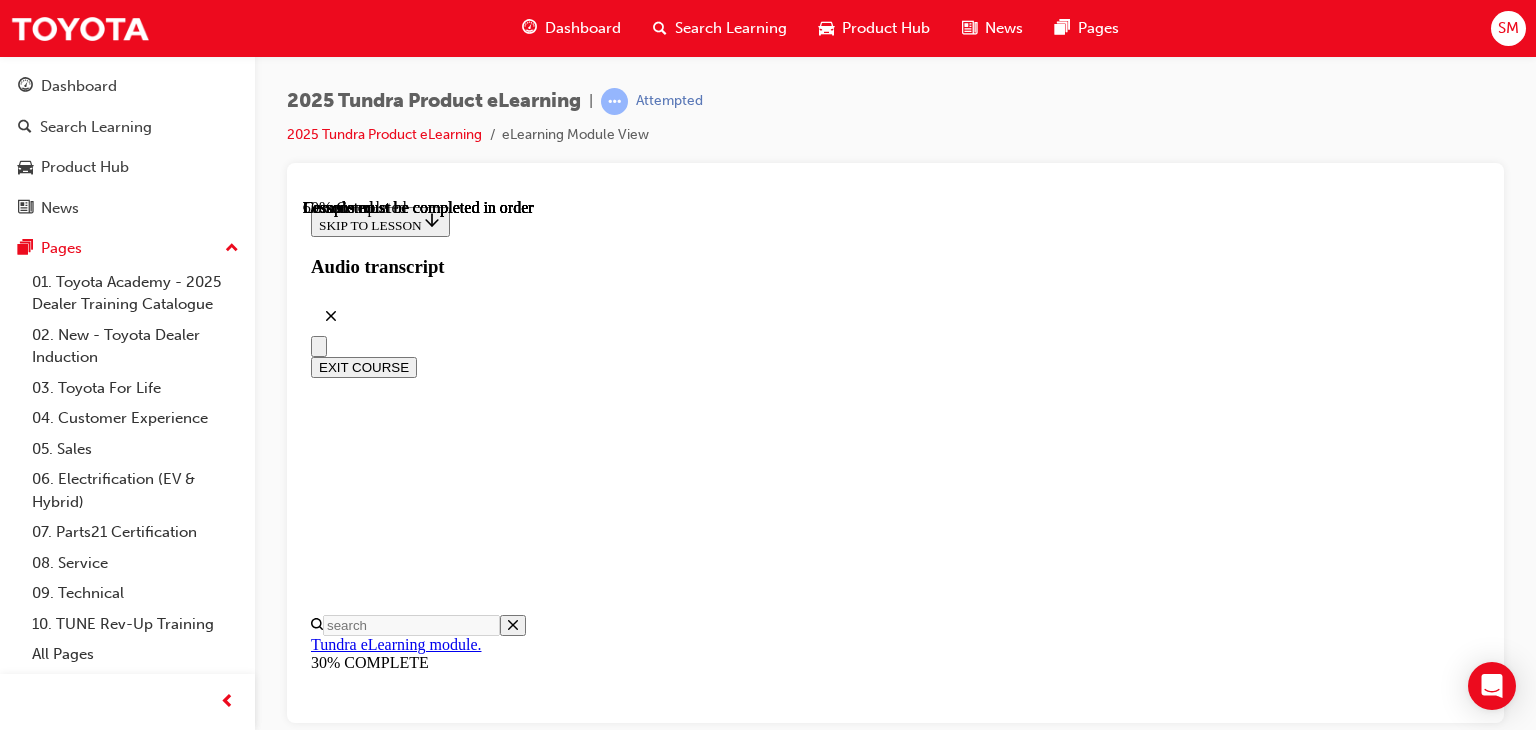 click at bounding box center [399, 16816] 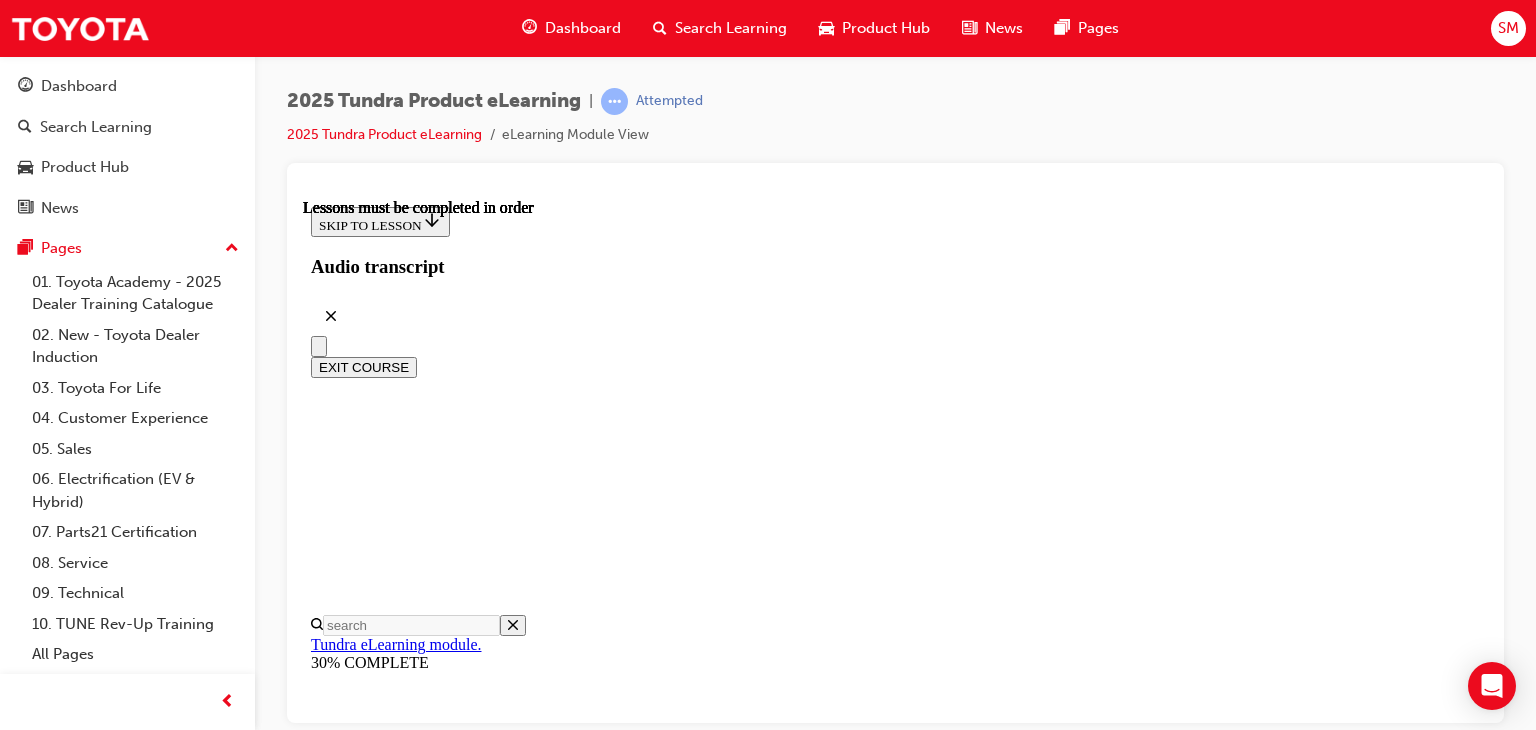 drag, startPoint x: 1202, startPoint y: 528, endPoint x: 1048, endPoint y: 542, distance: 154.63506 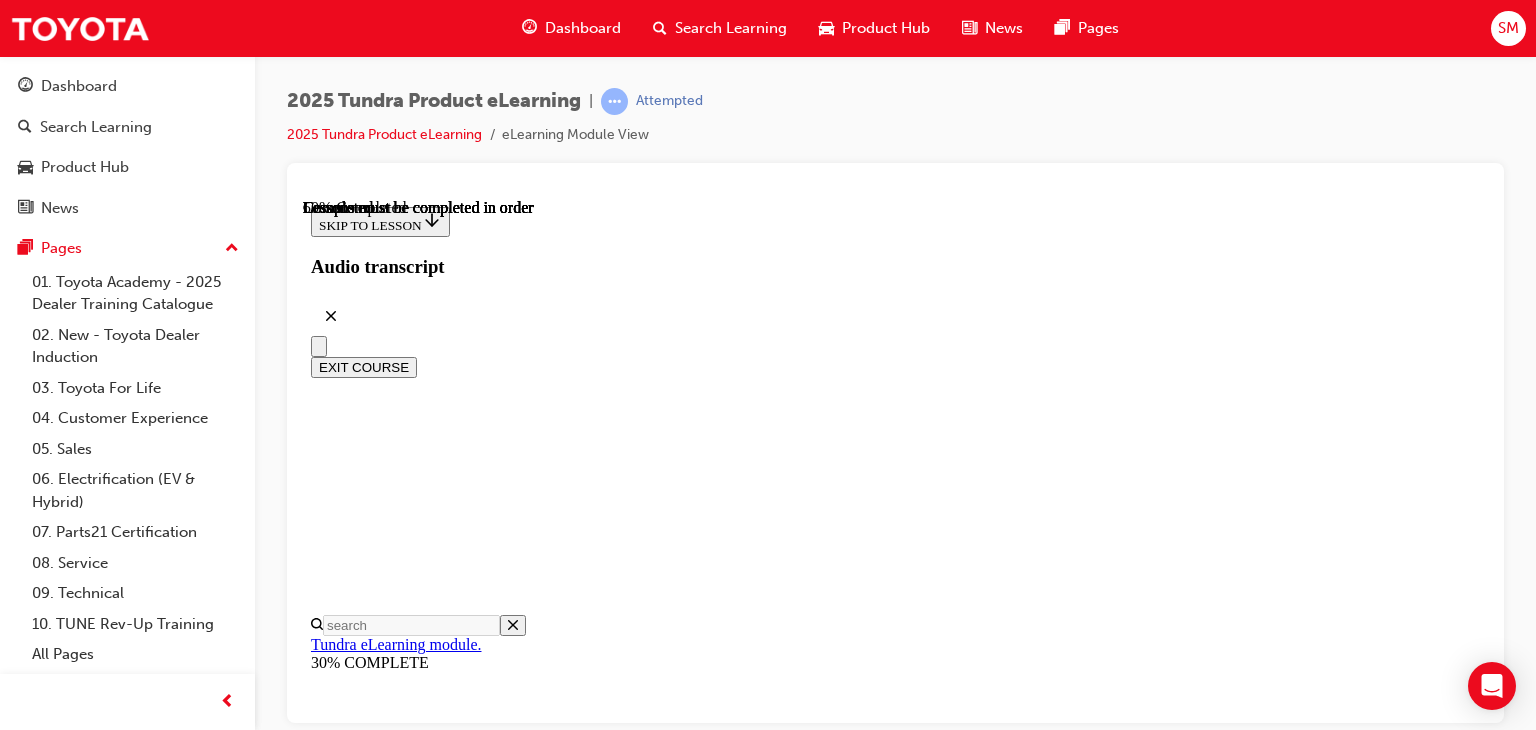 click at bounding box center (399, 16798) 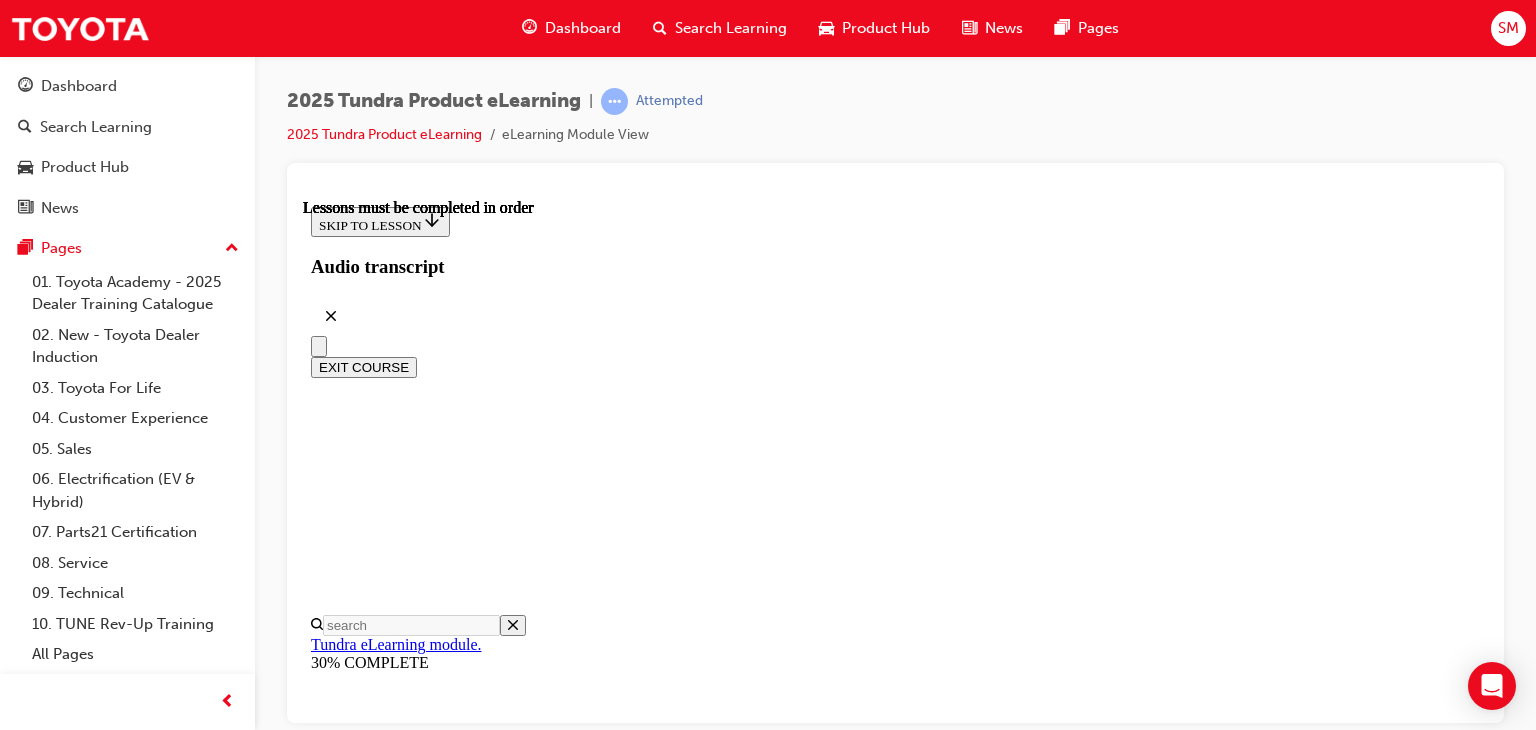 scroll, scrollTop: 673, scrollLeft: 0, axis: vertical 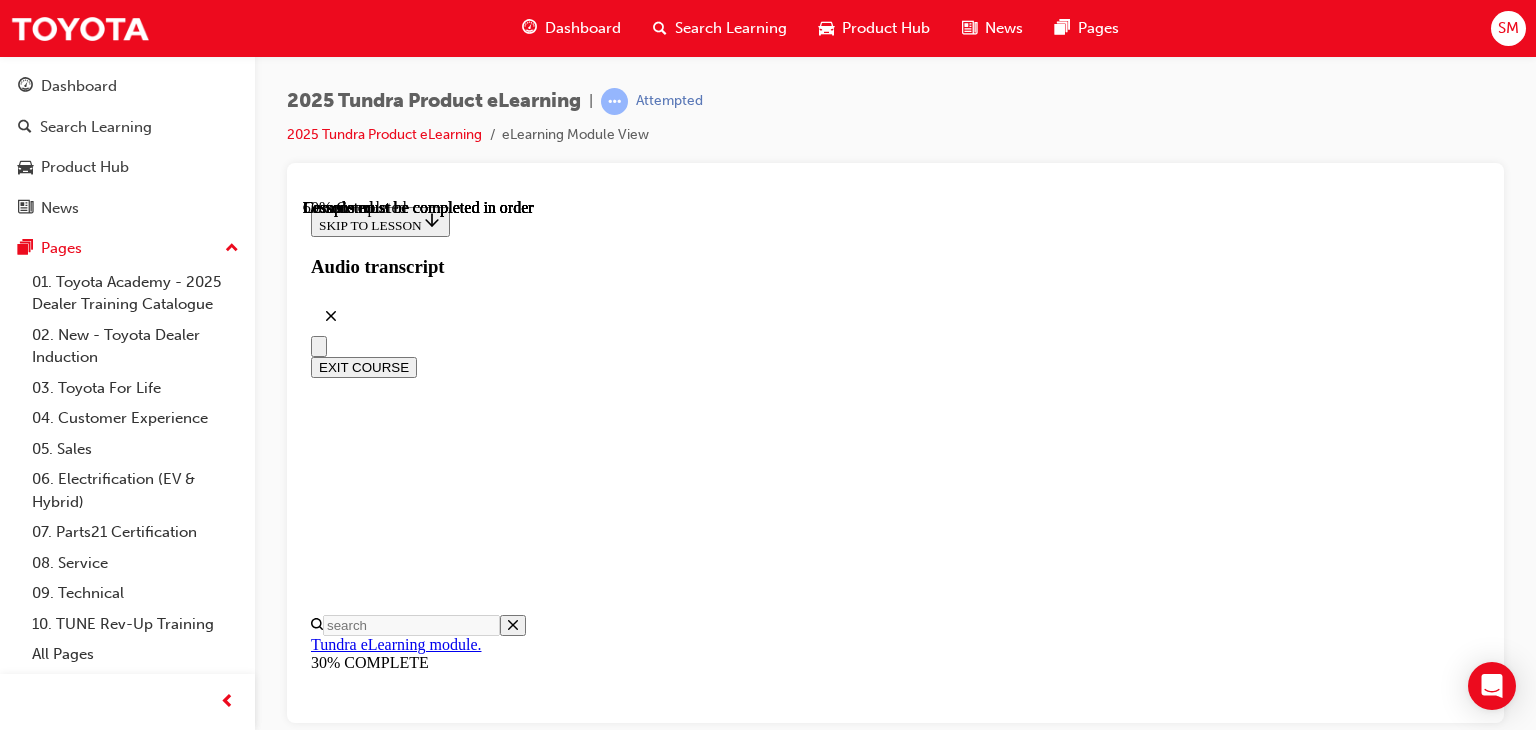 click at bounding box center (399, 16744) 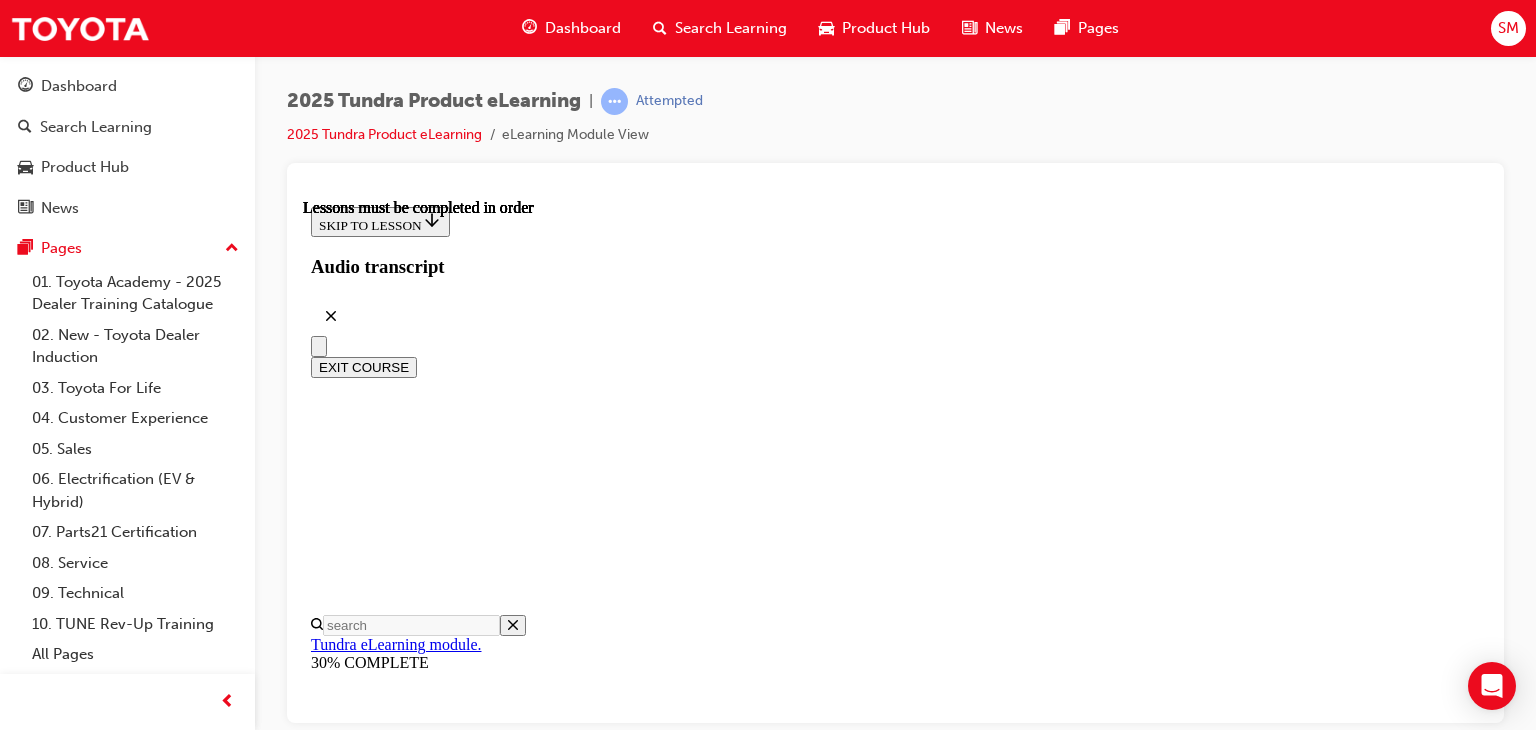 click at bounding box center (330, 17055) 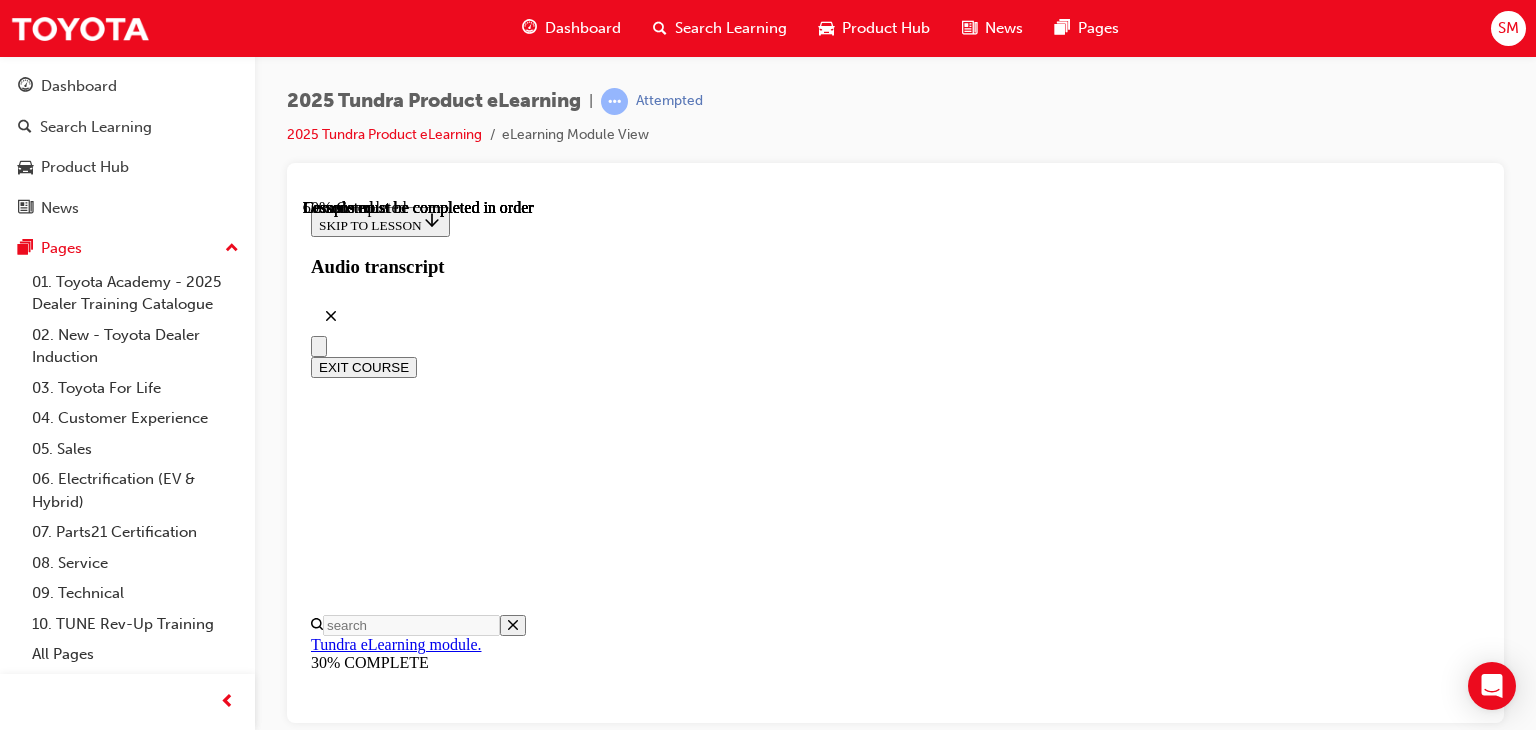 click at bounding box center (399, 16726) 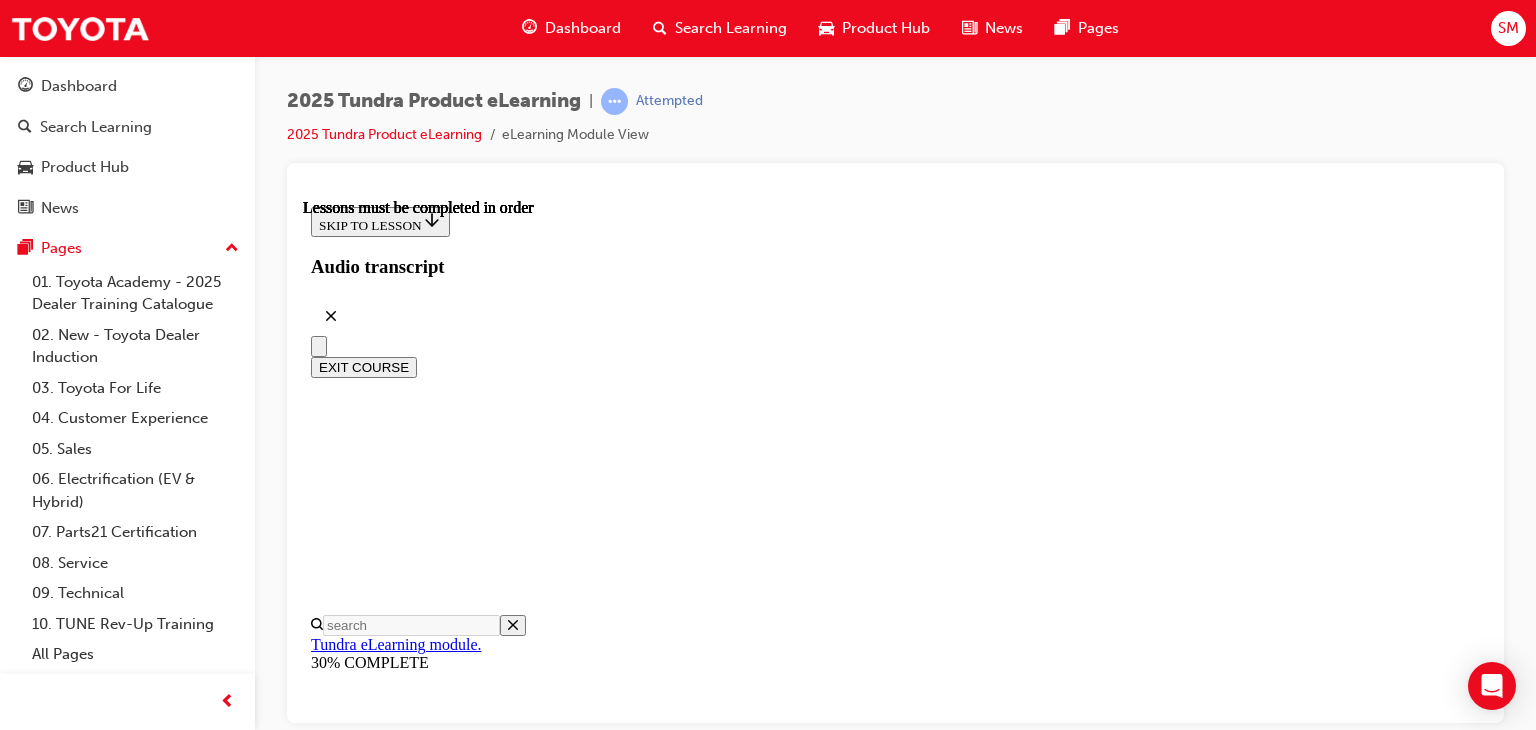 click at bounding box center (330, 17037) 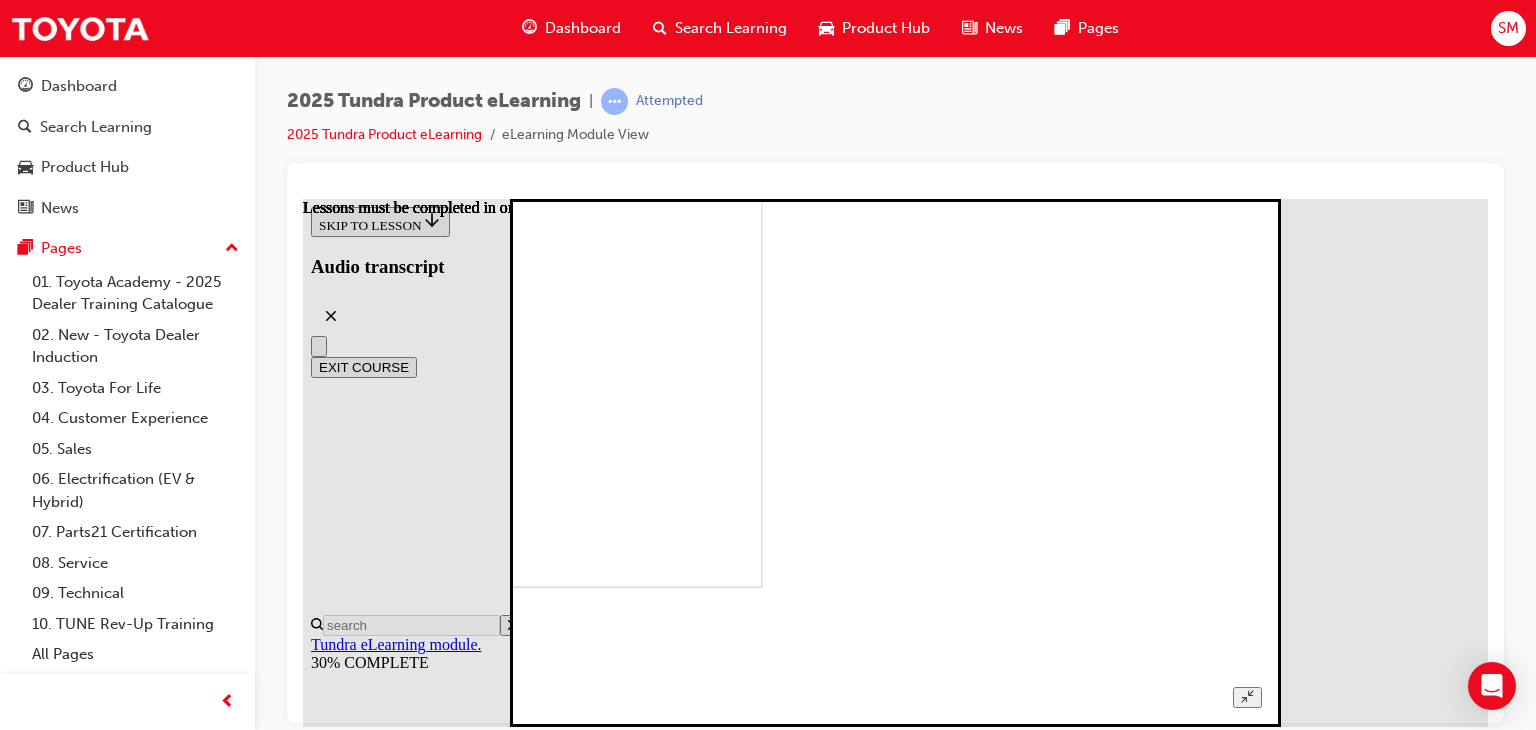 click at bounding box center [1247, 696] 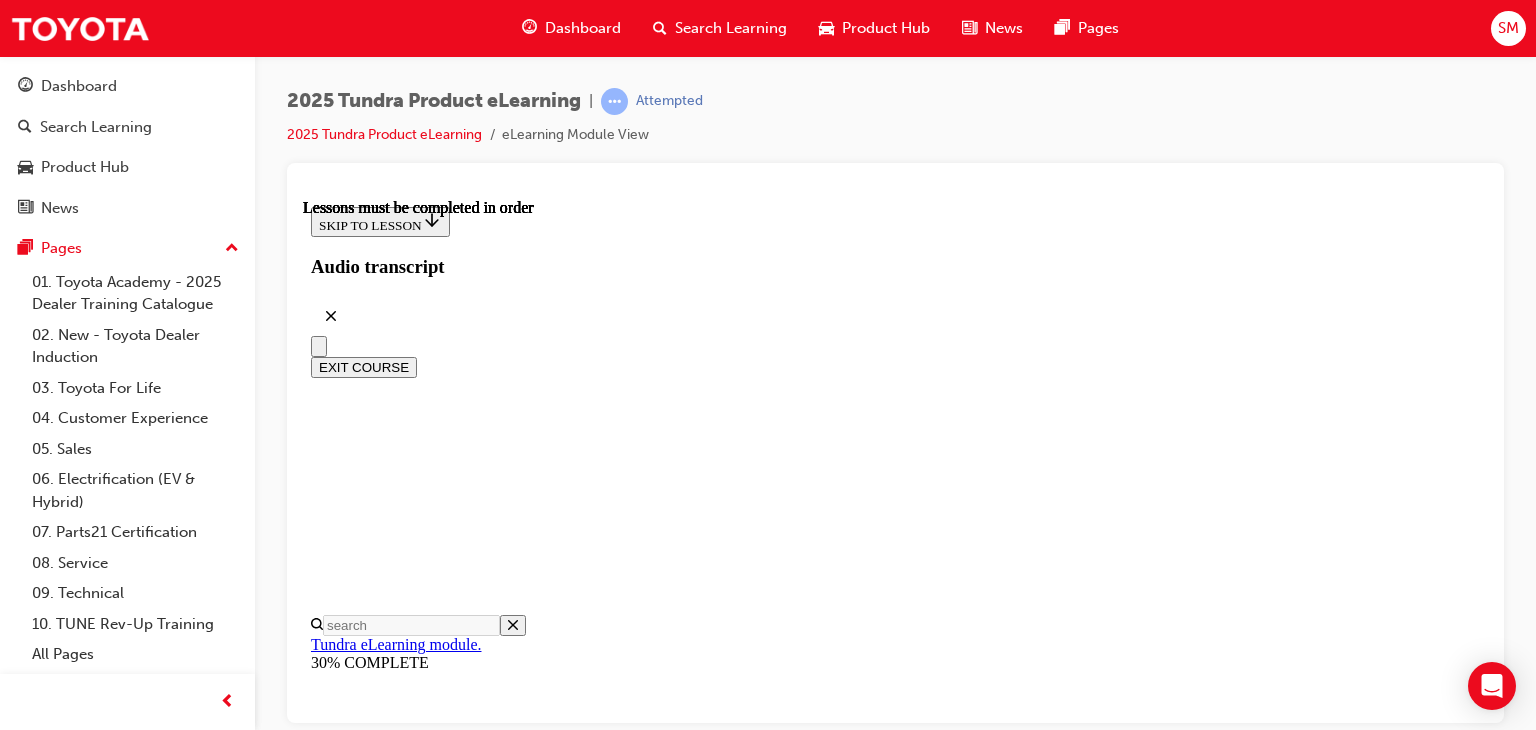 click at bounding box center [1191, 16114] 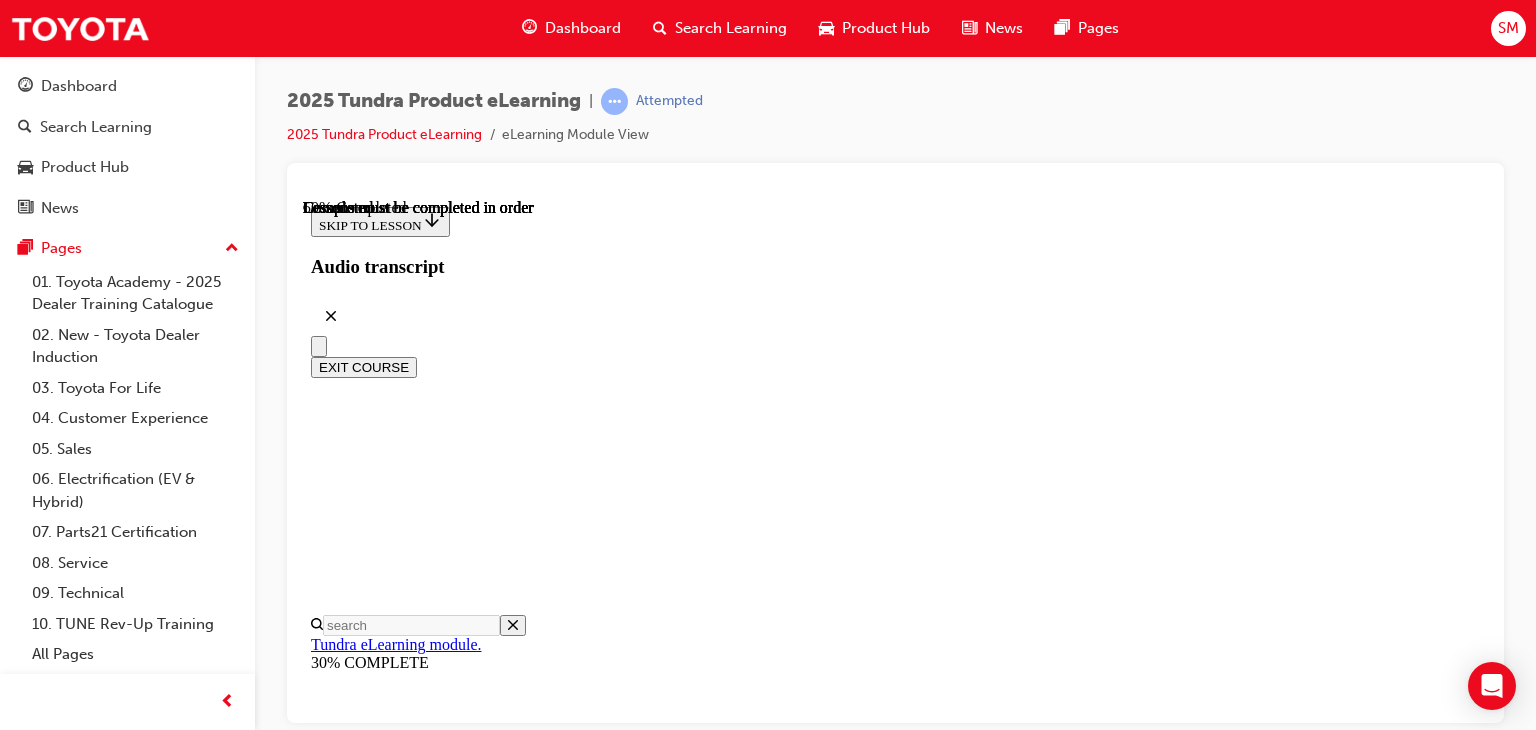 click at bounding box center (399, 16834) 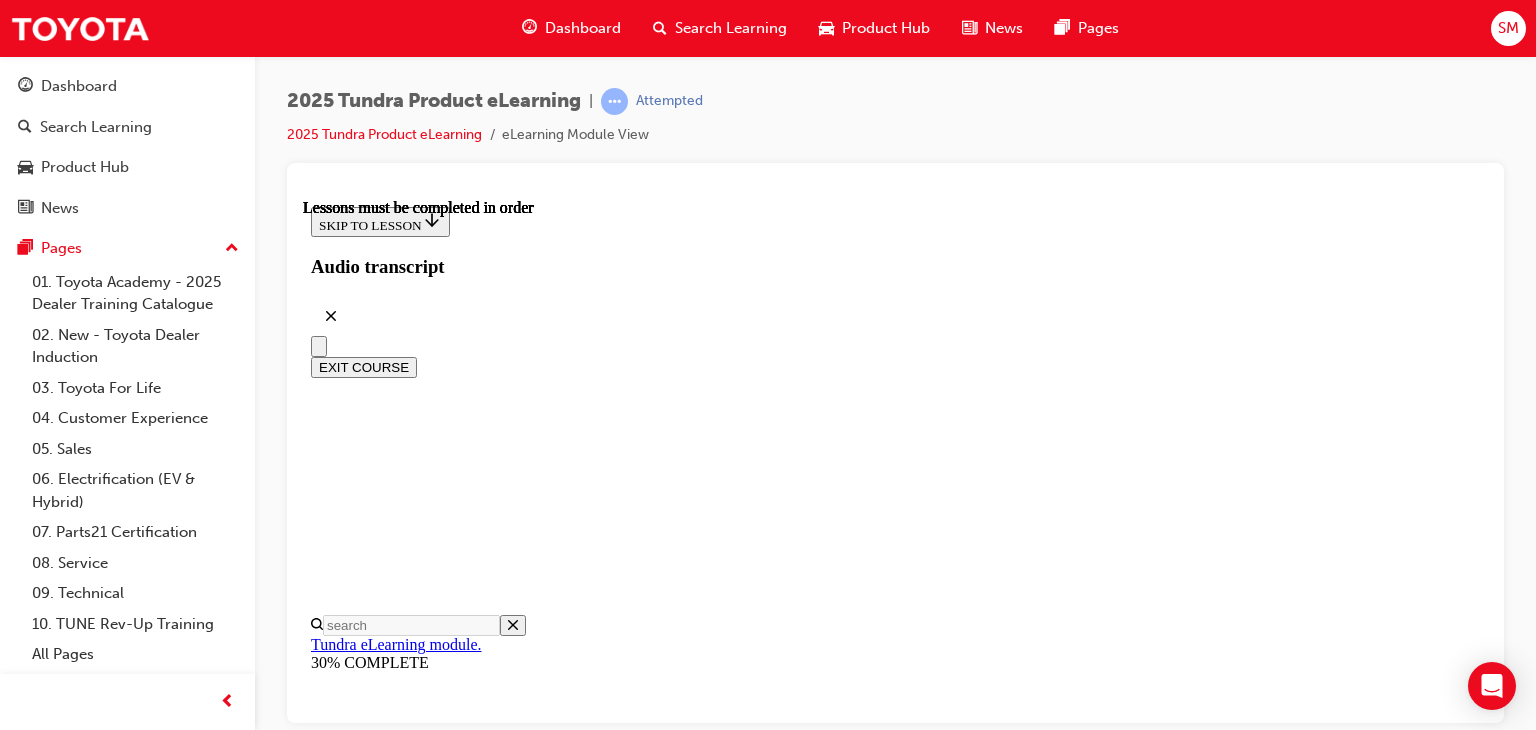scroll, scrollTop: 1011, scrollLeft: 0, axis: vertical 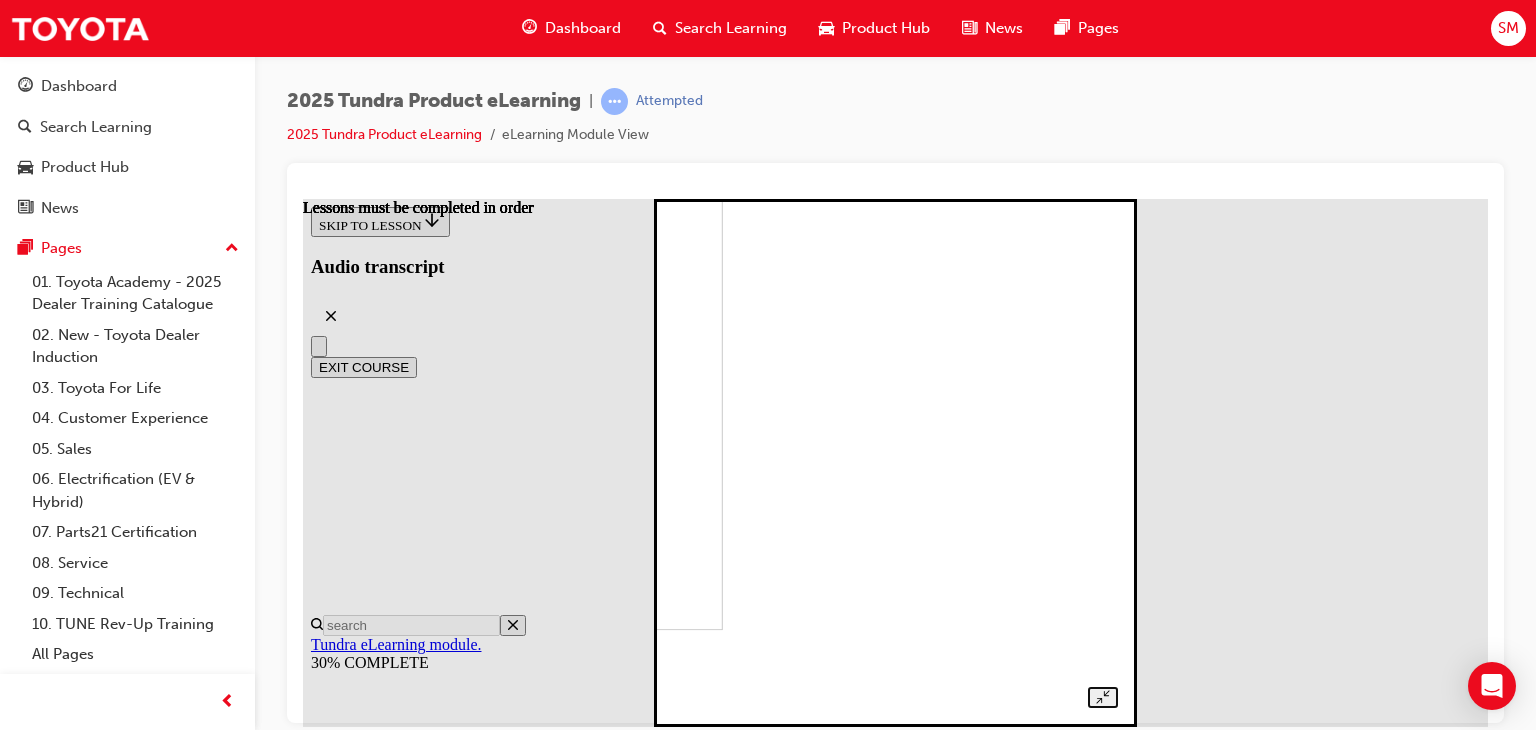 click at bounding box center [895, 440] 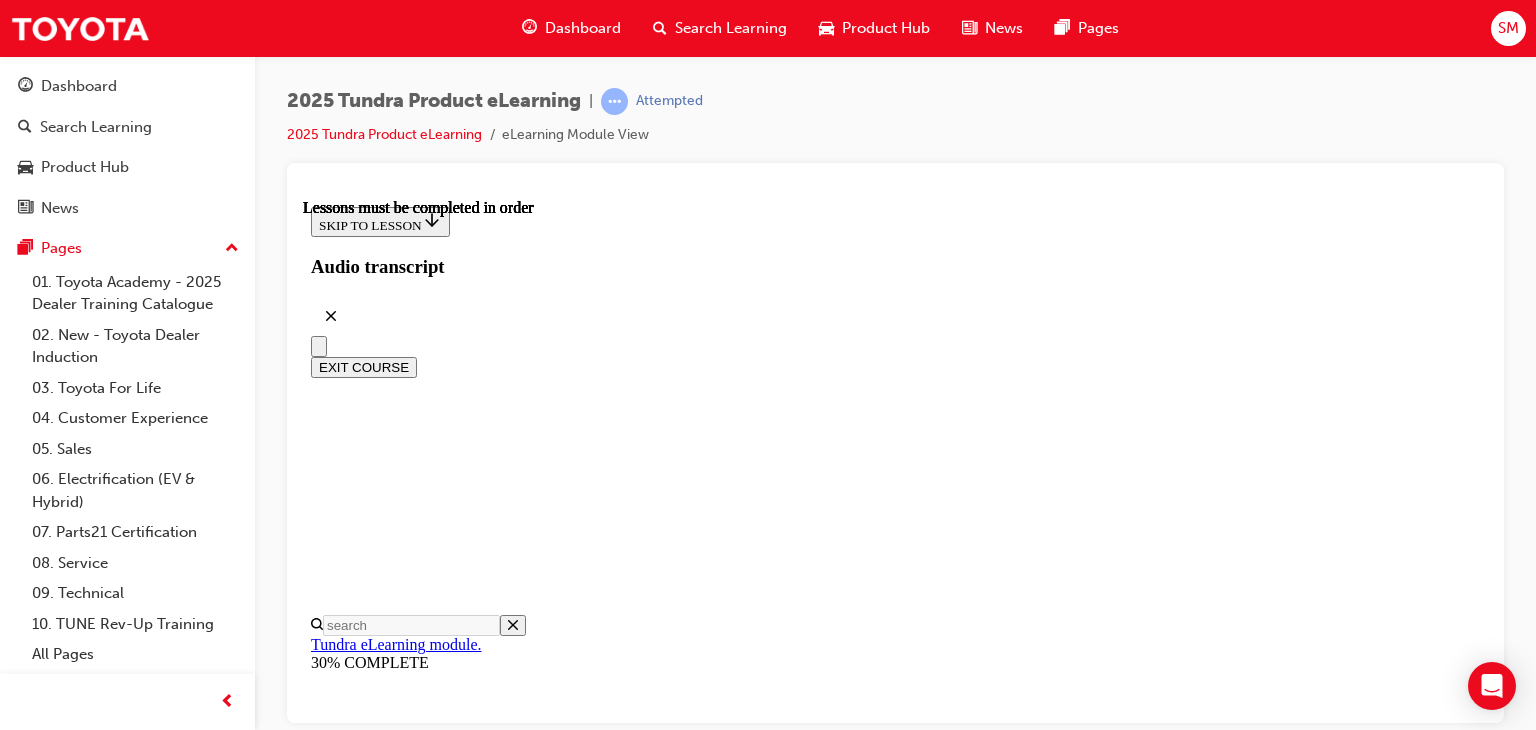 scroll, scrollTop: 664, scrollLeft: 0, axis: vertical 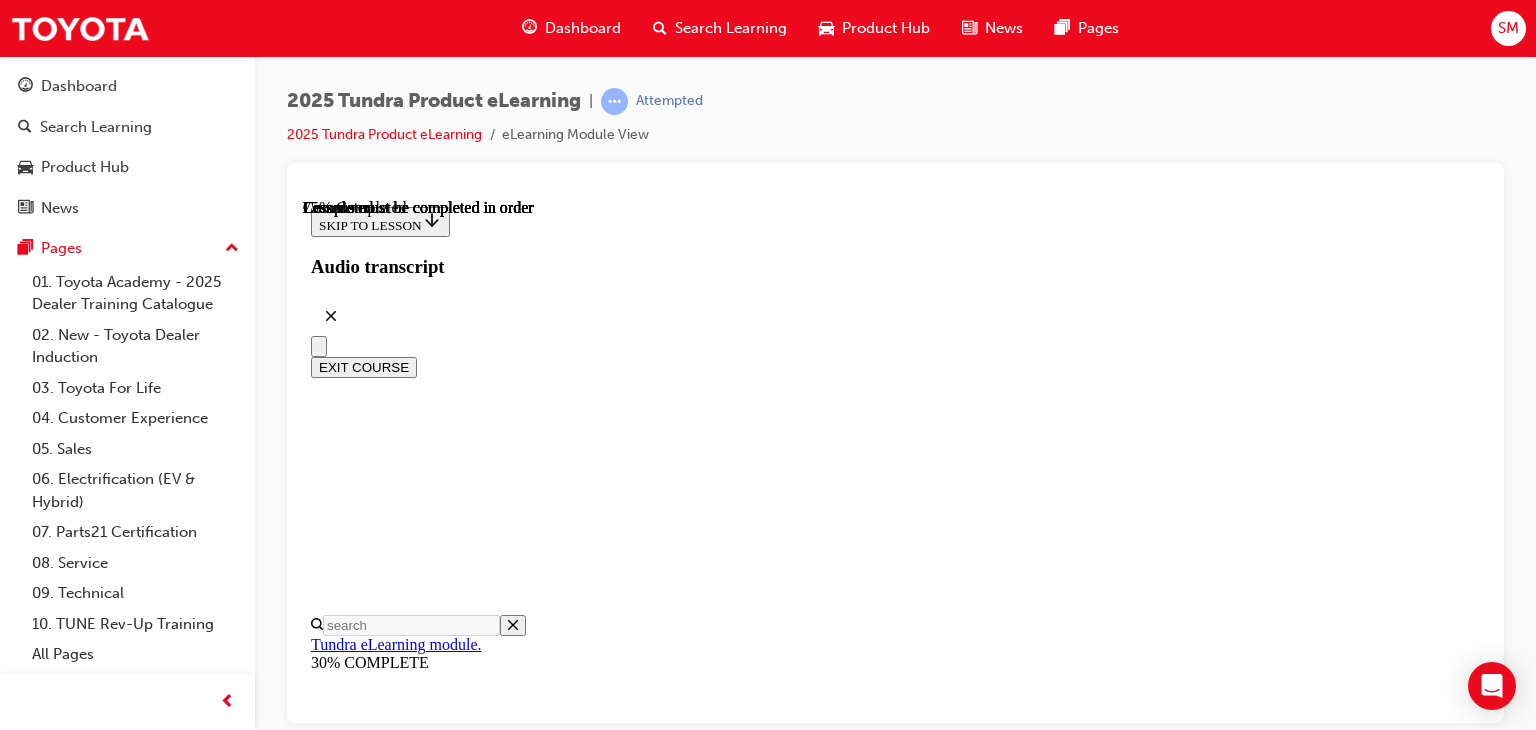 click on "CONTINUE" at bounding box center (353, 16997) 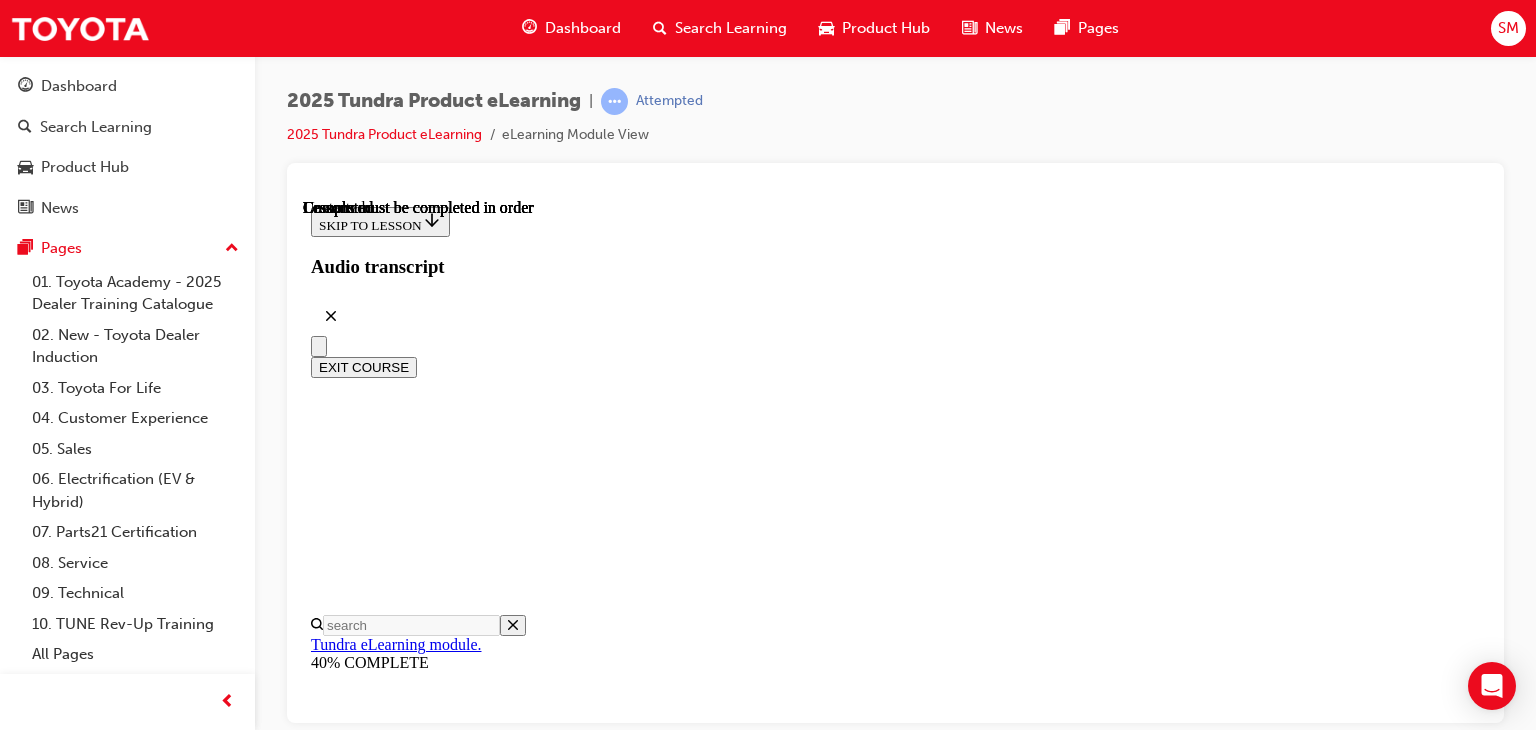 scroll, scrollTop: 0, scrollLeft: 0, axis: both 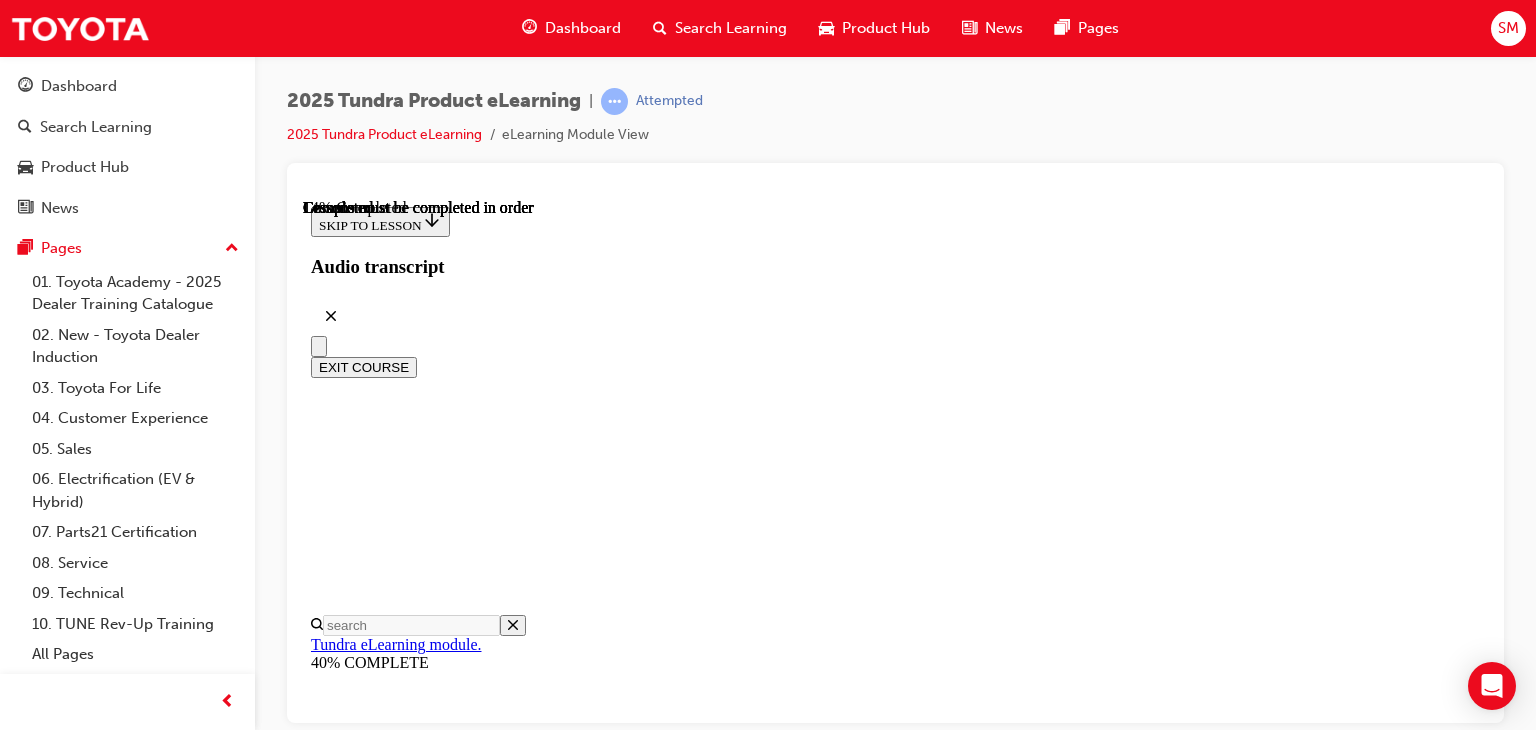 click at bounding box center [399, 15196] 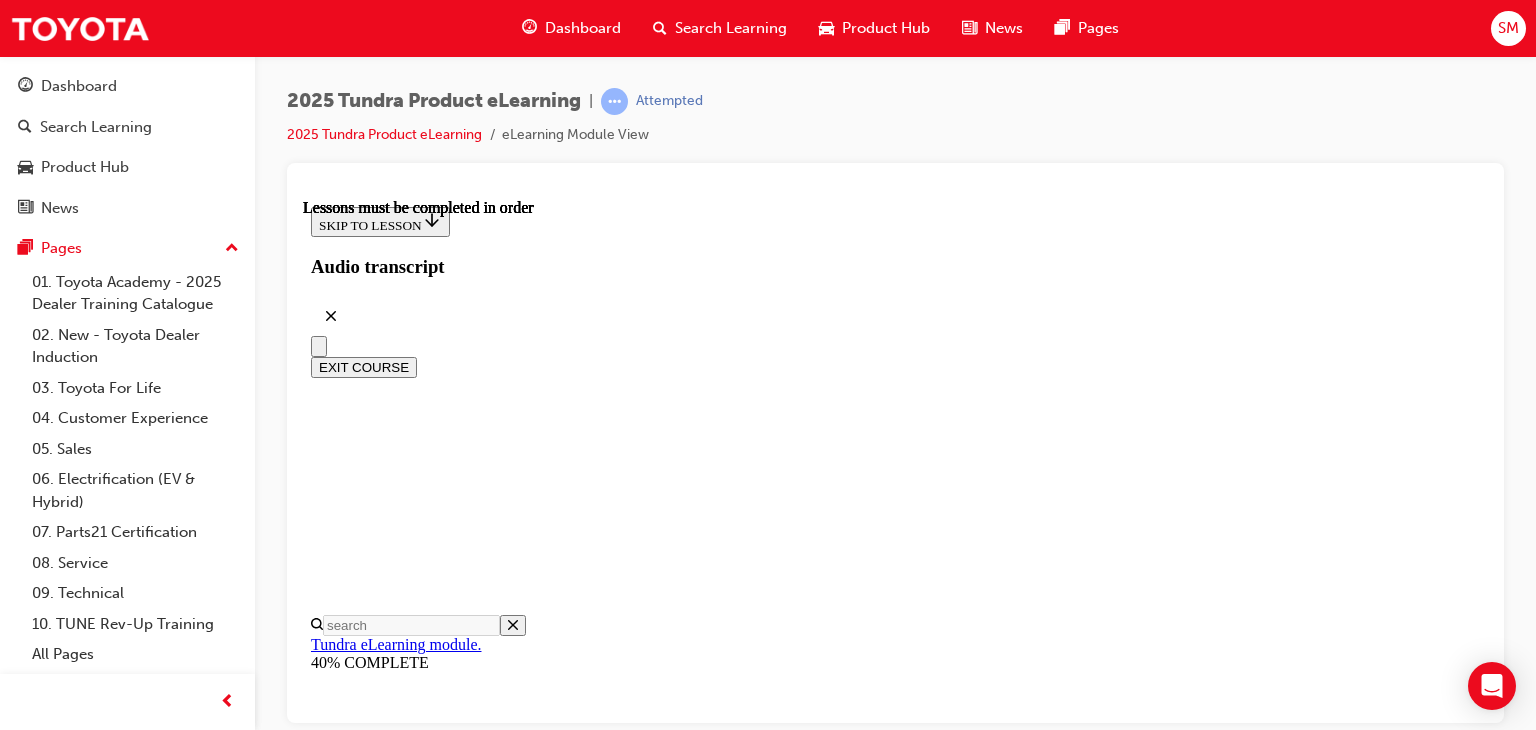 scroll, scrollTop: 322, scrollLeft: 0, axis: vertical 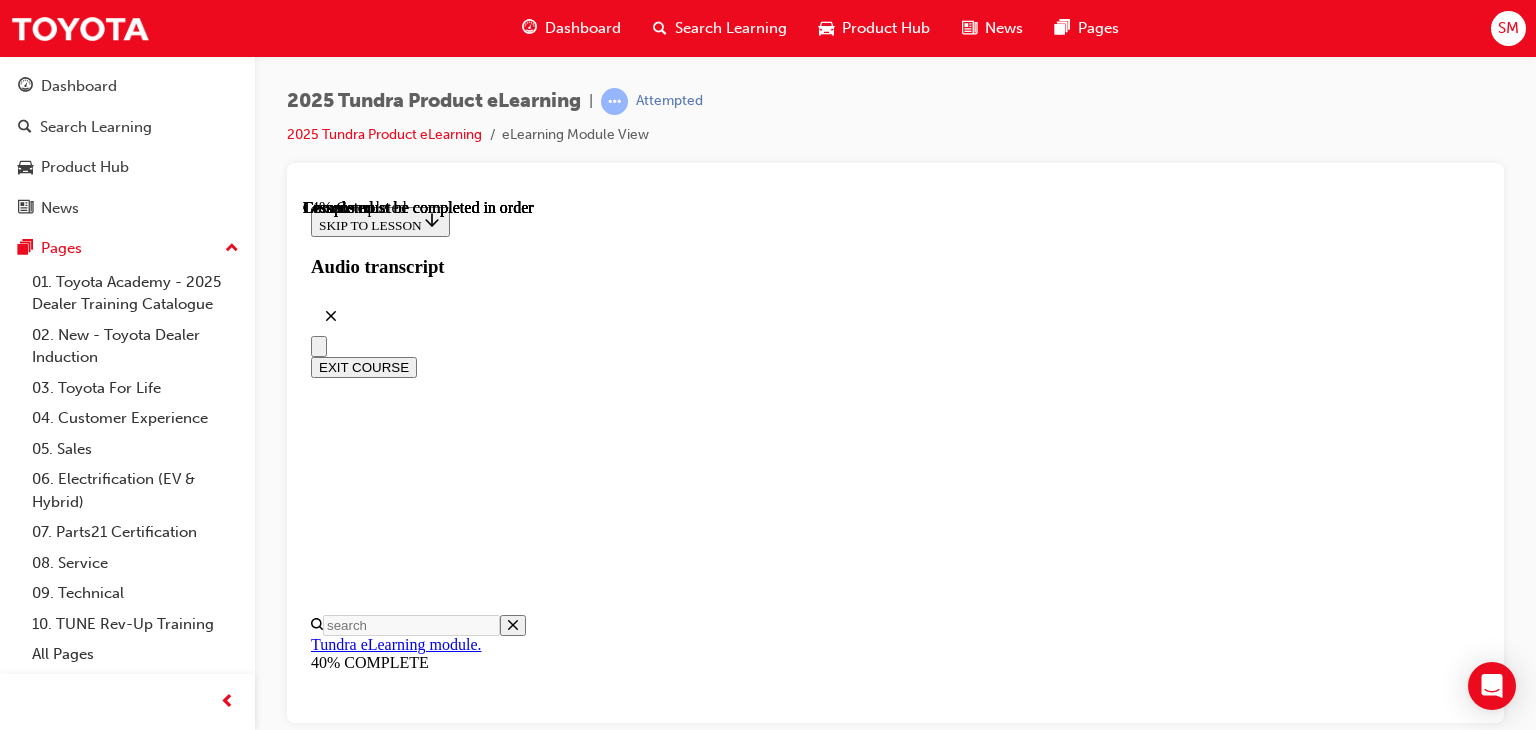 click at bounding box center [399, 15016] 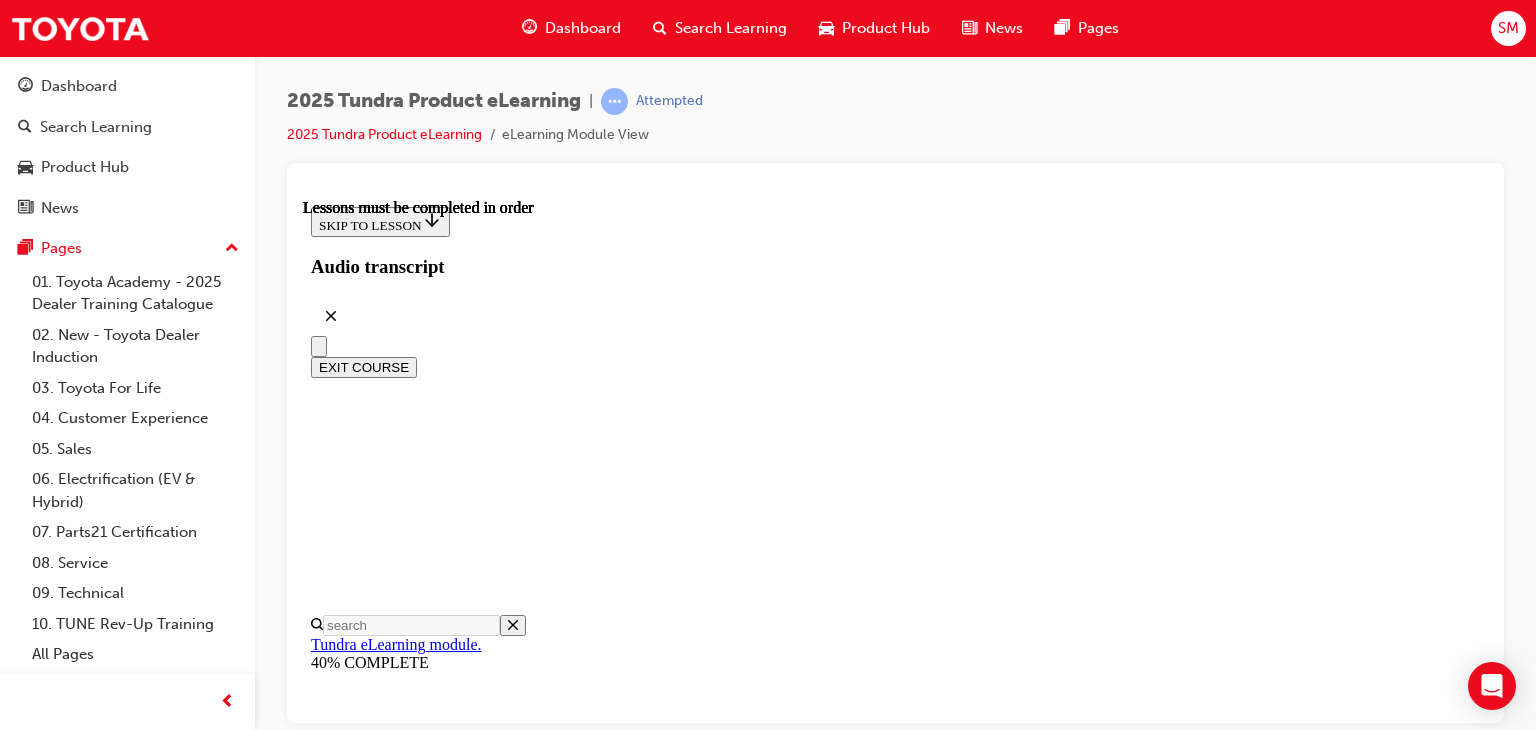 scroll, scrollTop: 118, scrollLeft: 0, axis: vertical 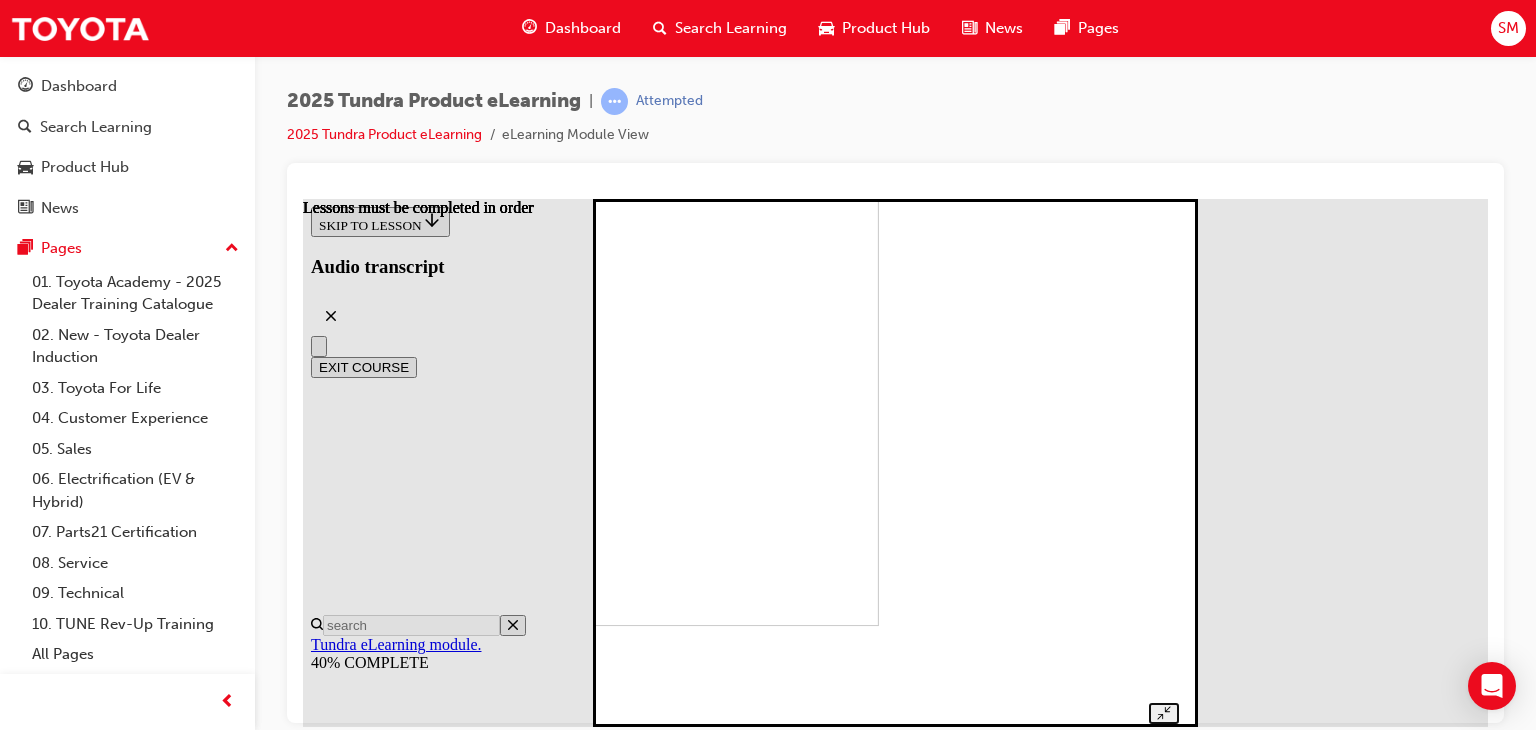 click at bounding box center (895, 461) 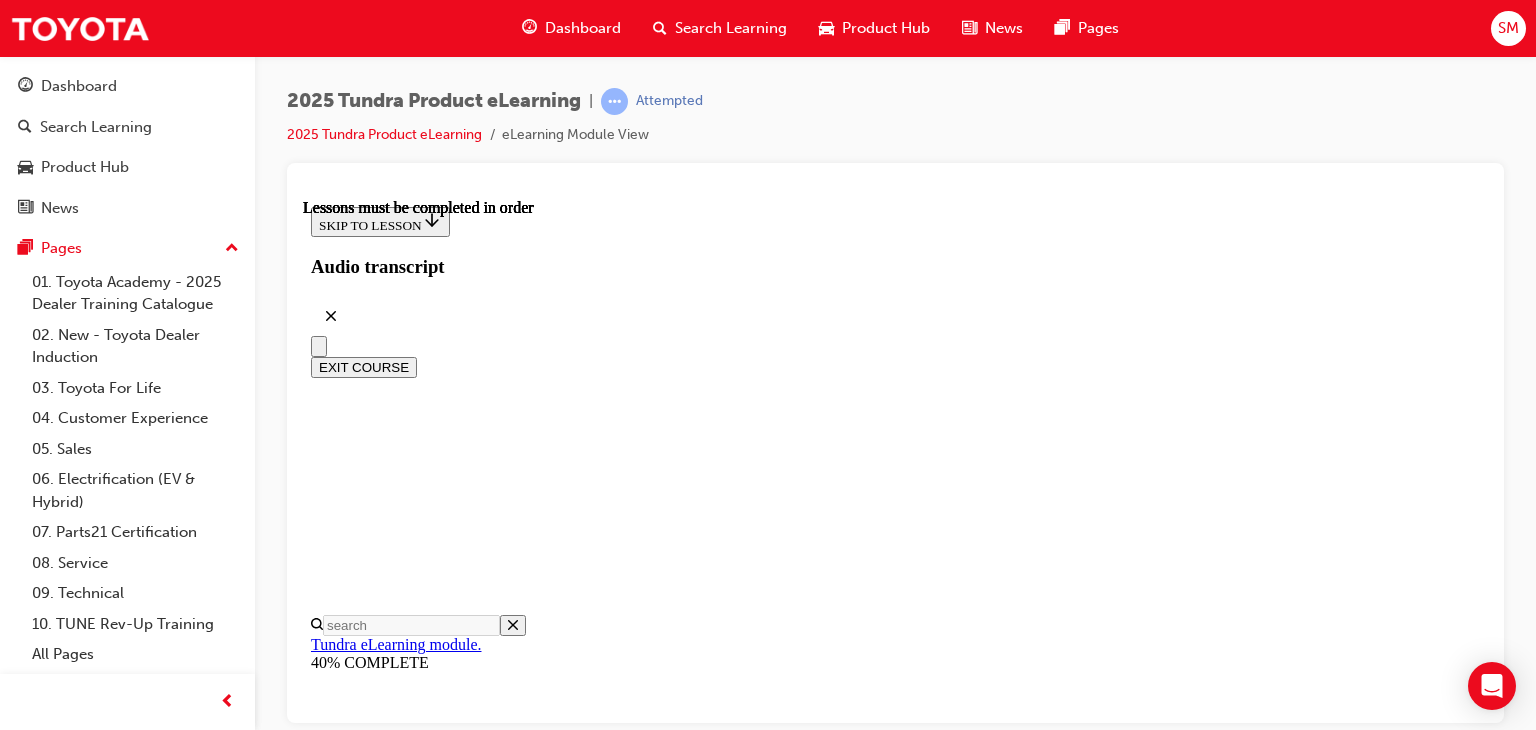 click at bounding box center (346, 16132) 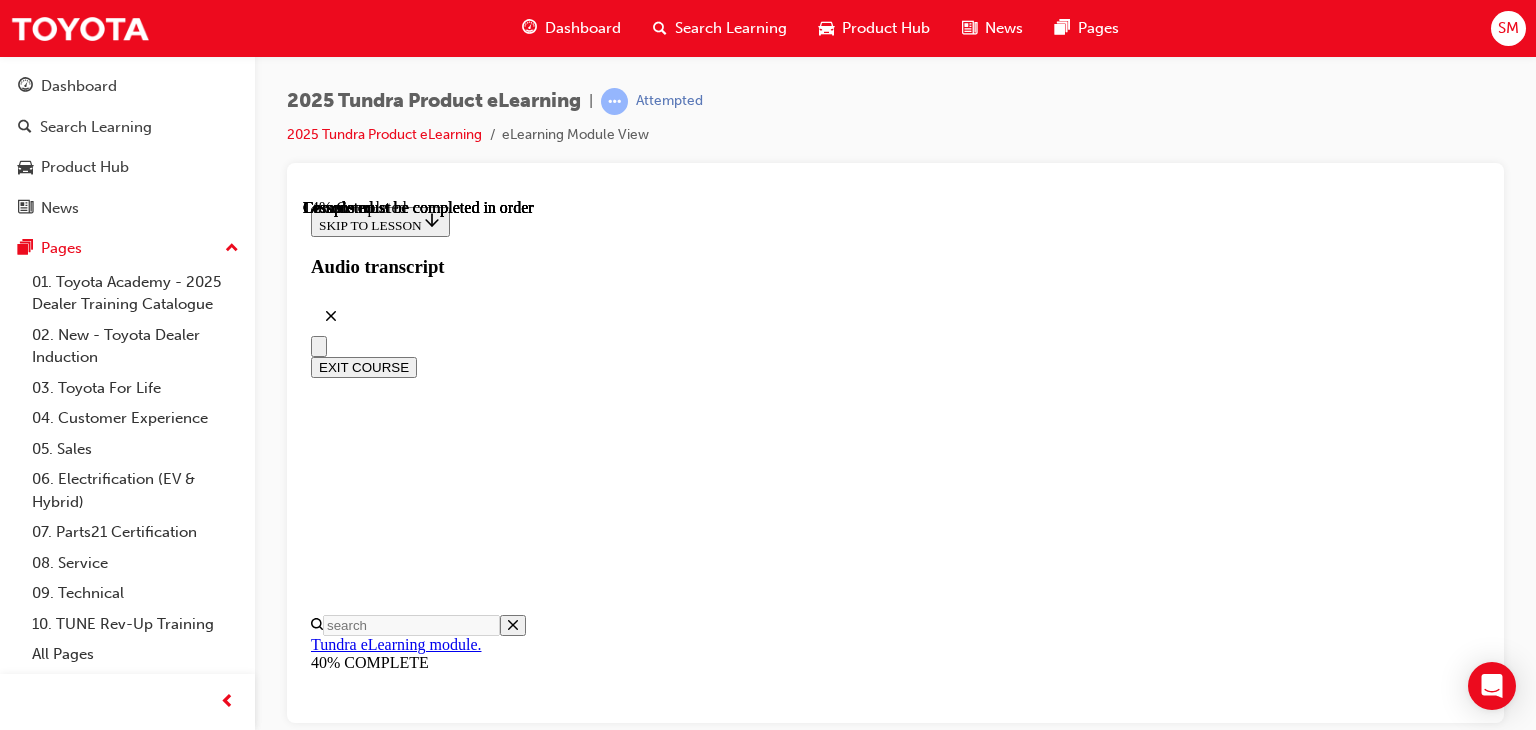 click at bounding box center (399, 15070) 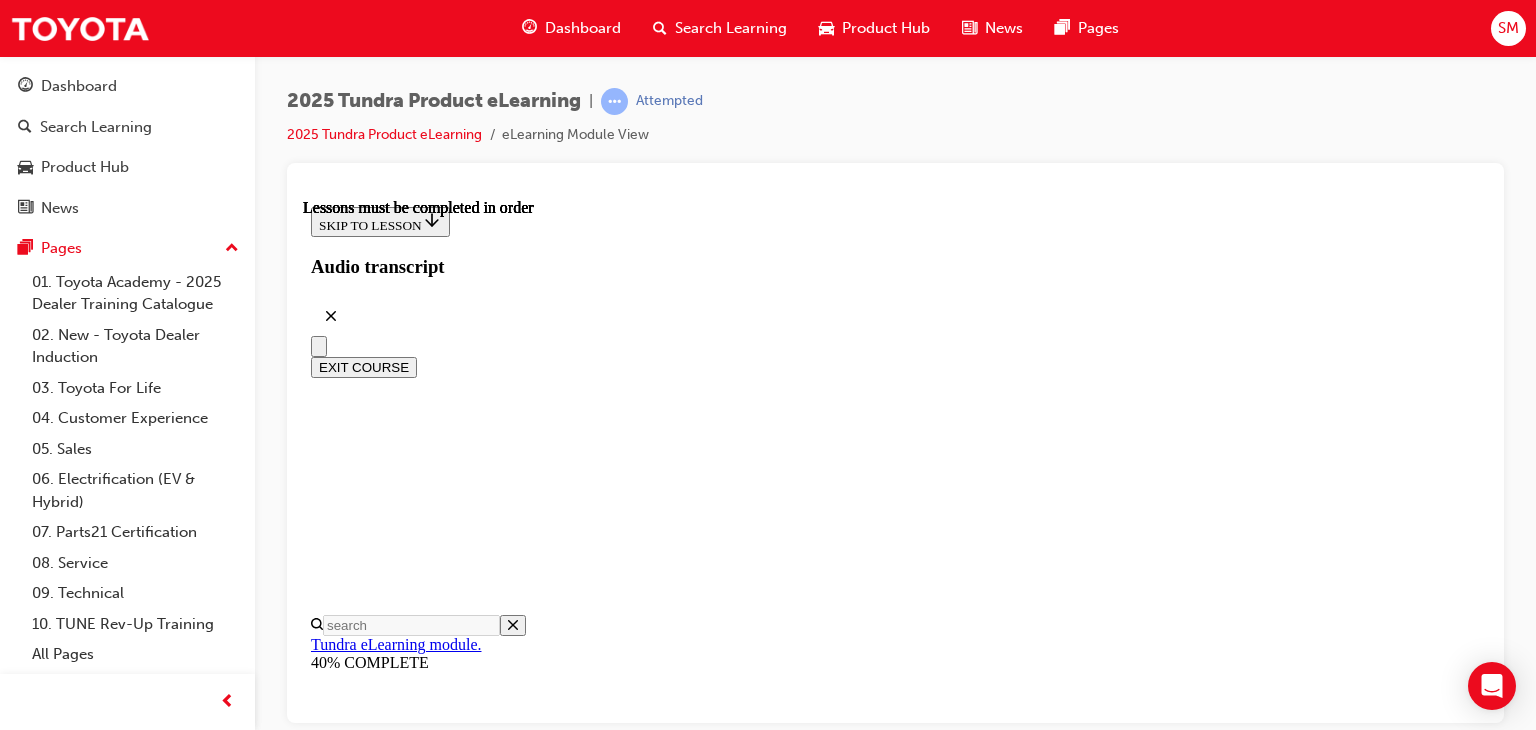 scroll, scrollTop: 351, scrollLeft: 0, axis: vertical 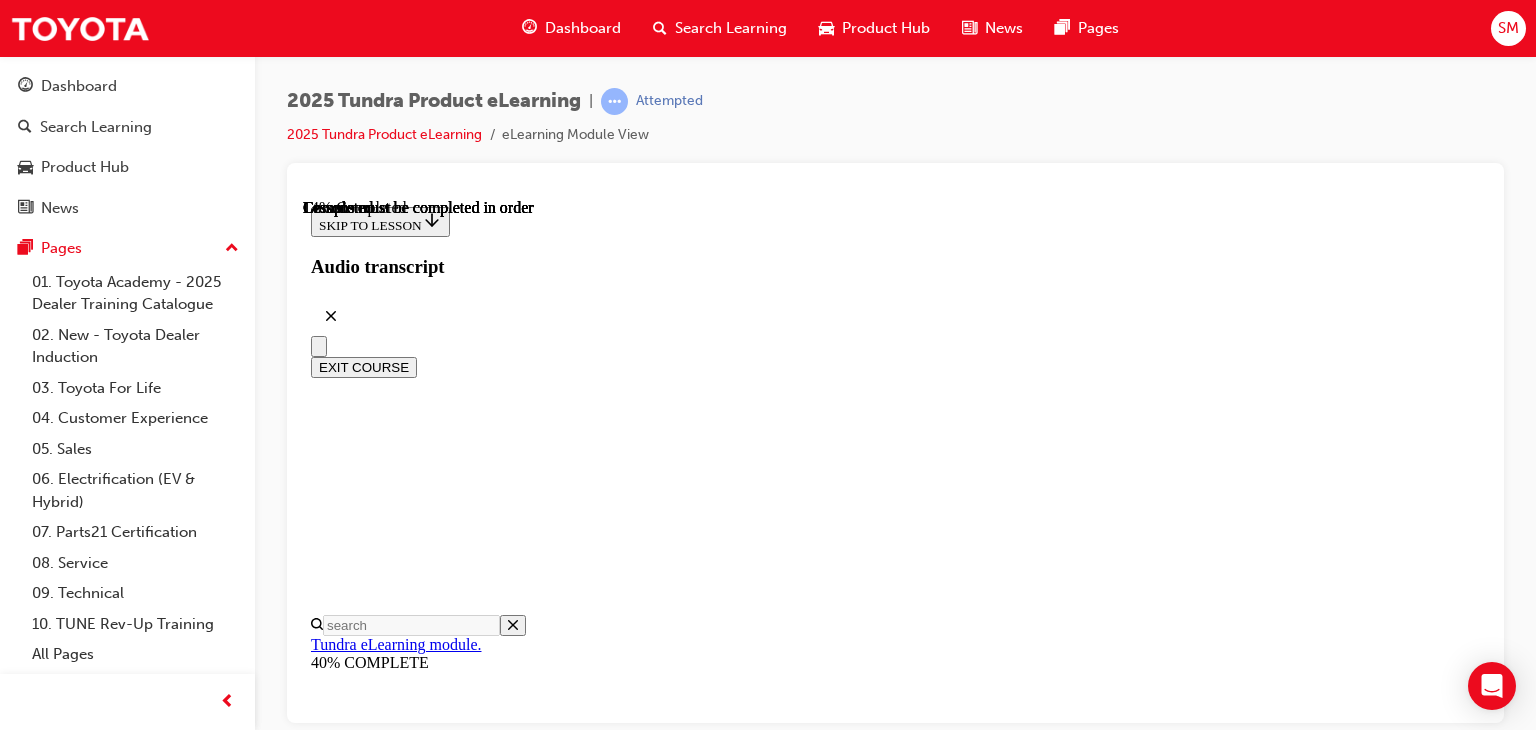 click at bounding box center (399, 15178) 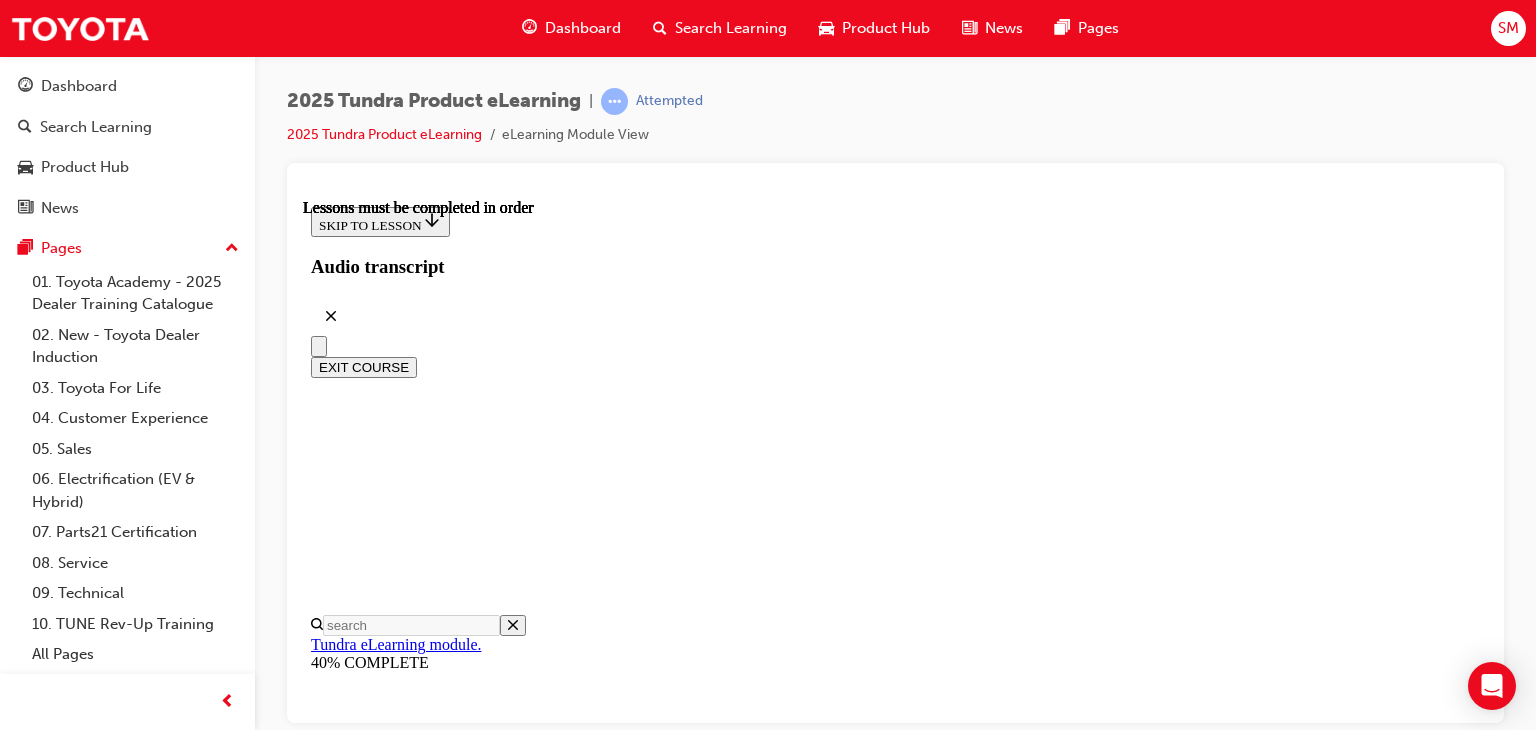 scroll, scrollTop: 536, scrollLeft: 0, axis: vertical 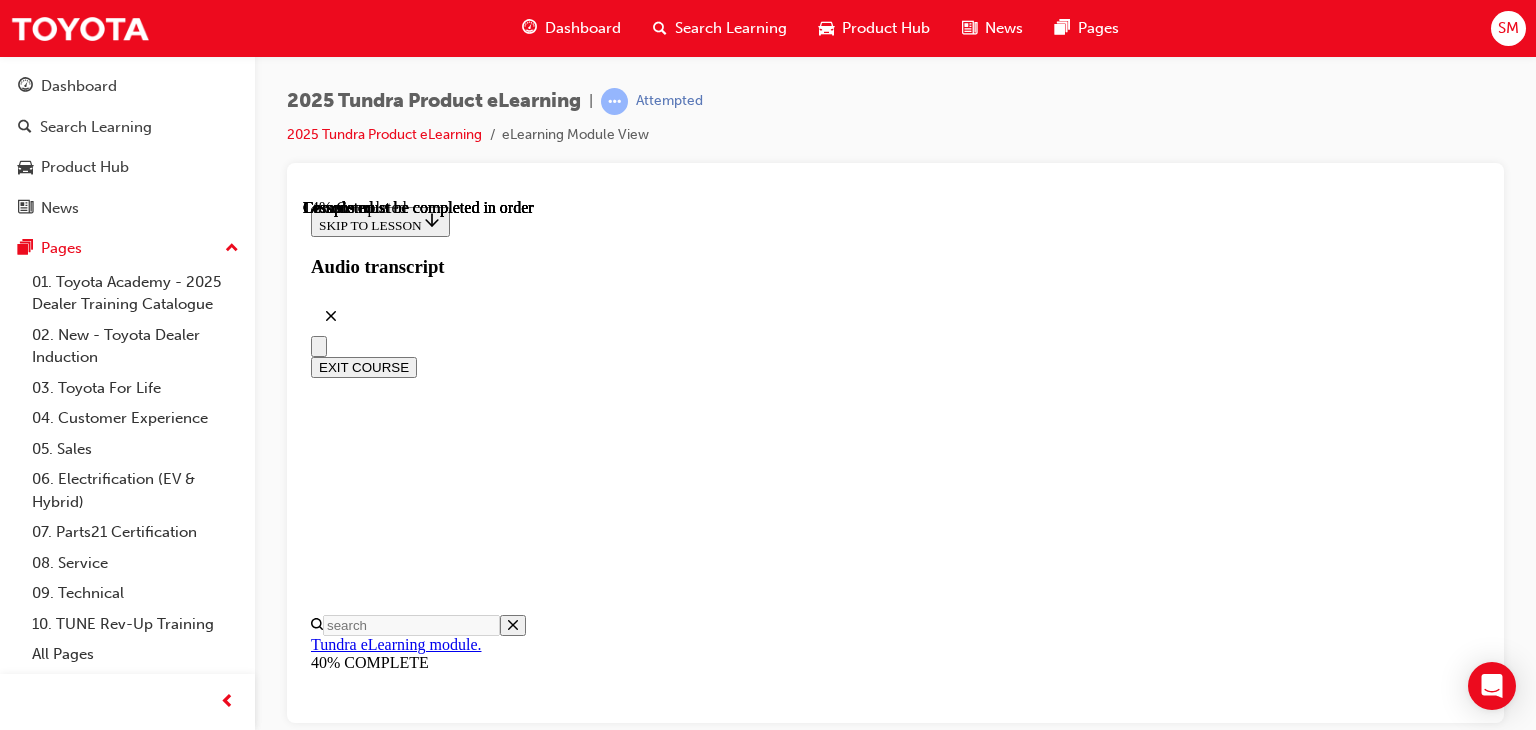click at bounding box center (399, 15052) 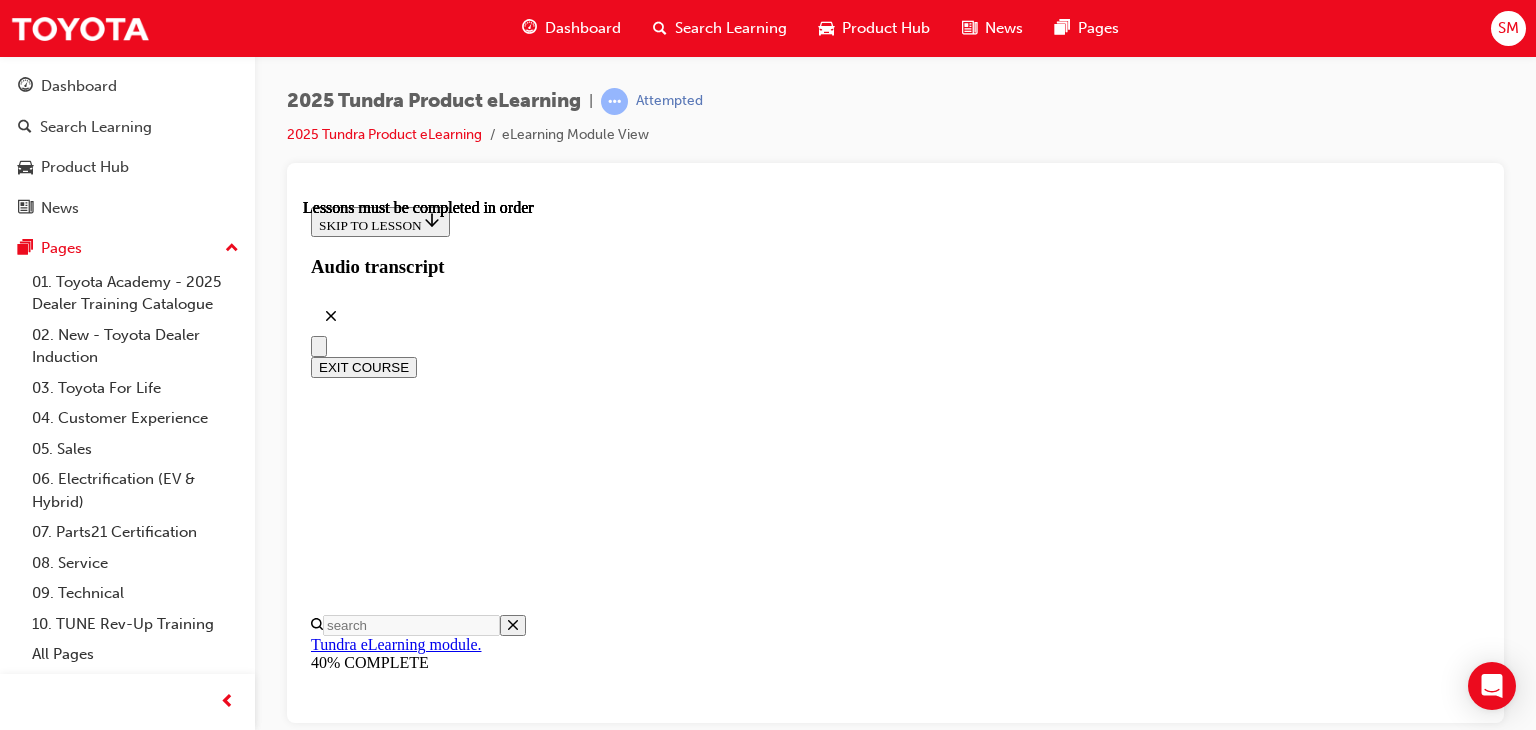 scroll, scrollTop: 217, scrollLeft: 0, axis: vertical 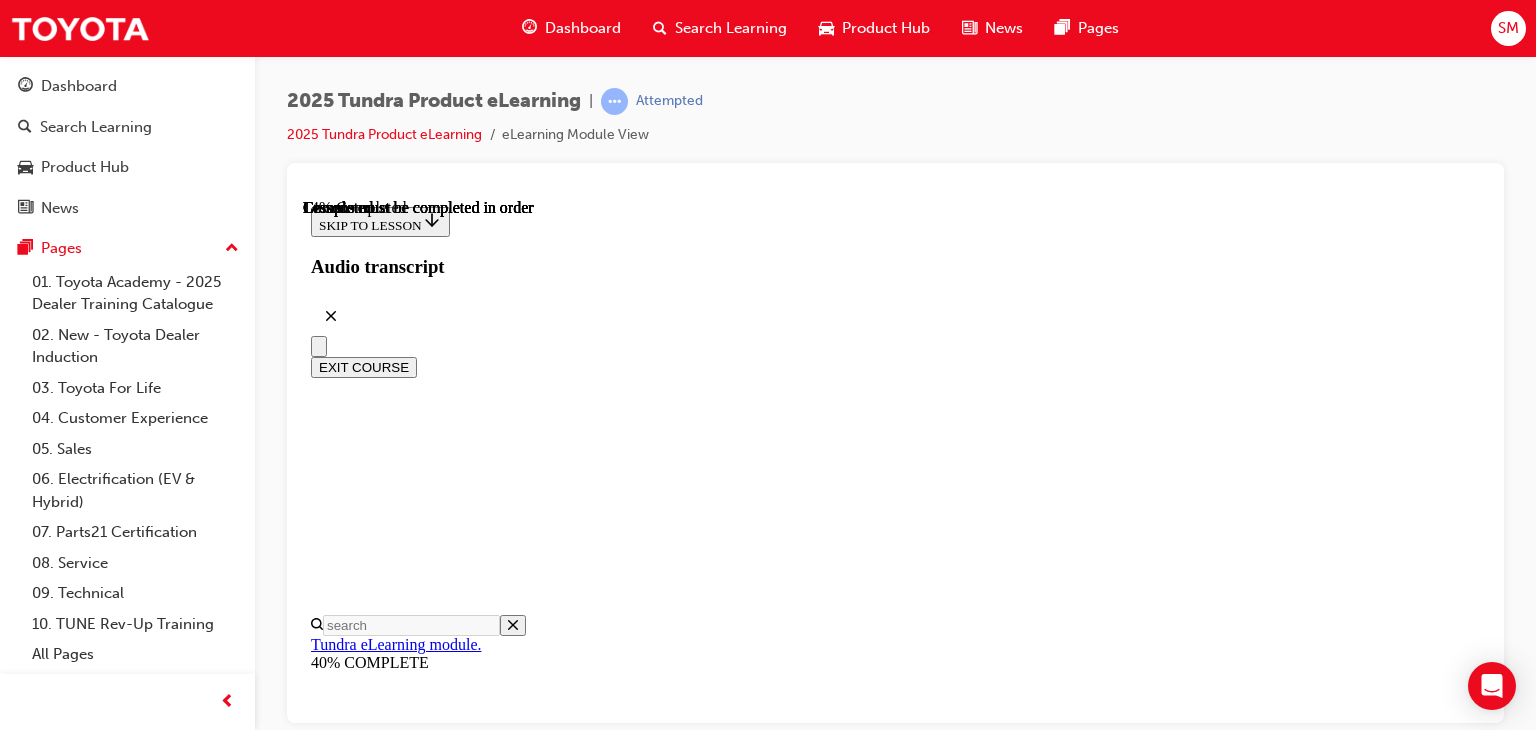 click at bounding box center [399, 15106] 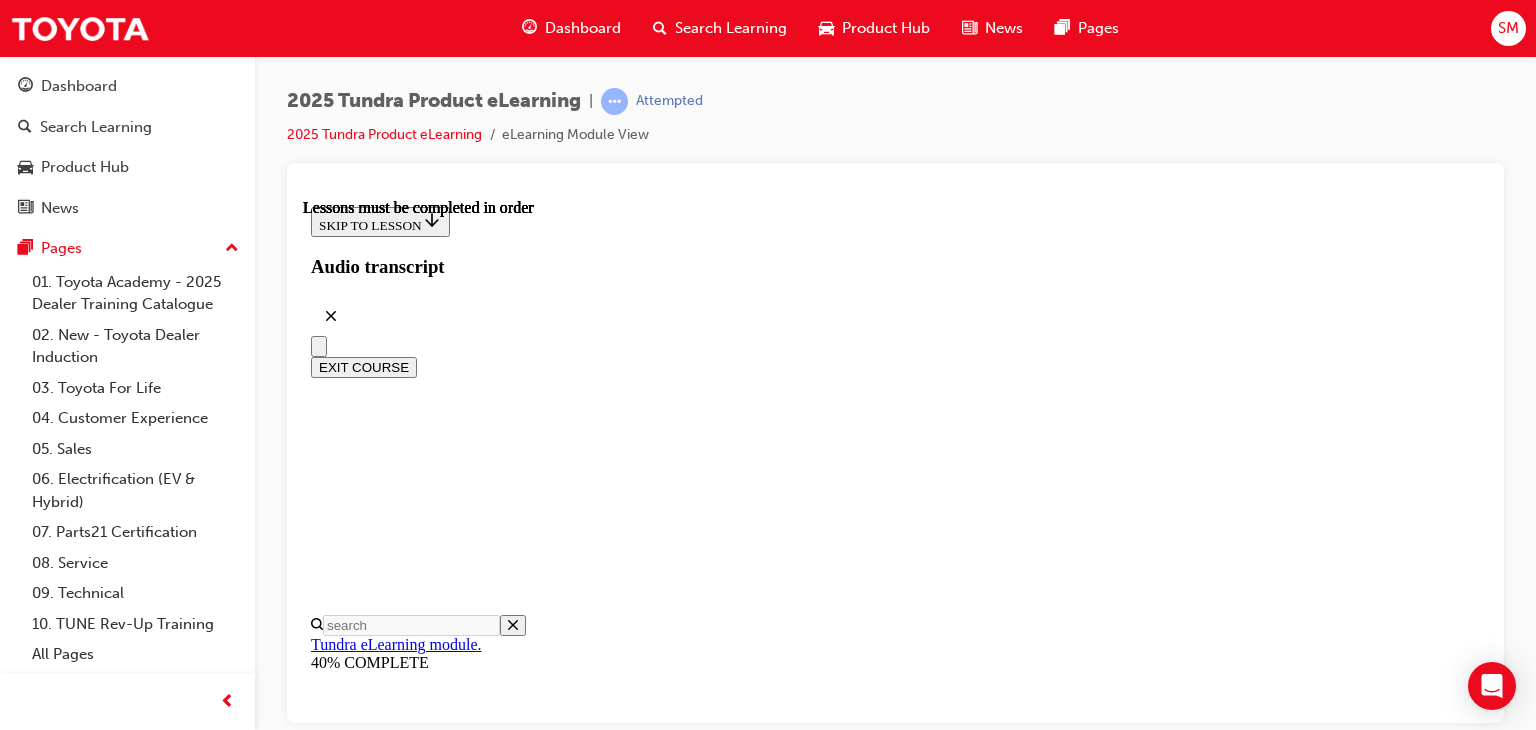 click at bounding box center (330, 15417) 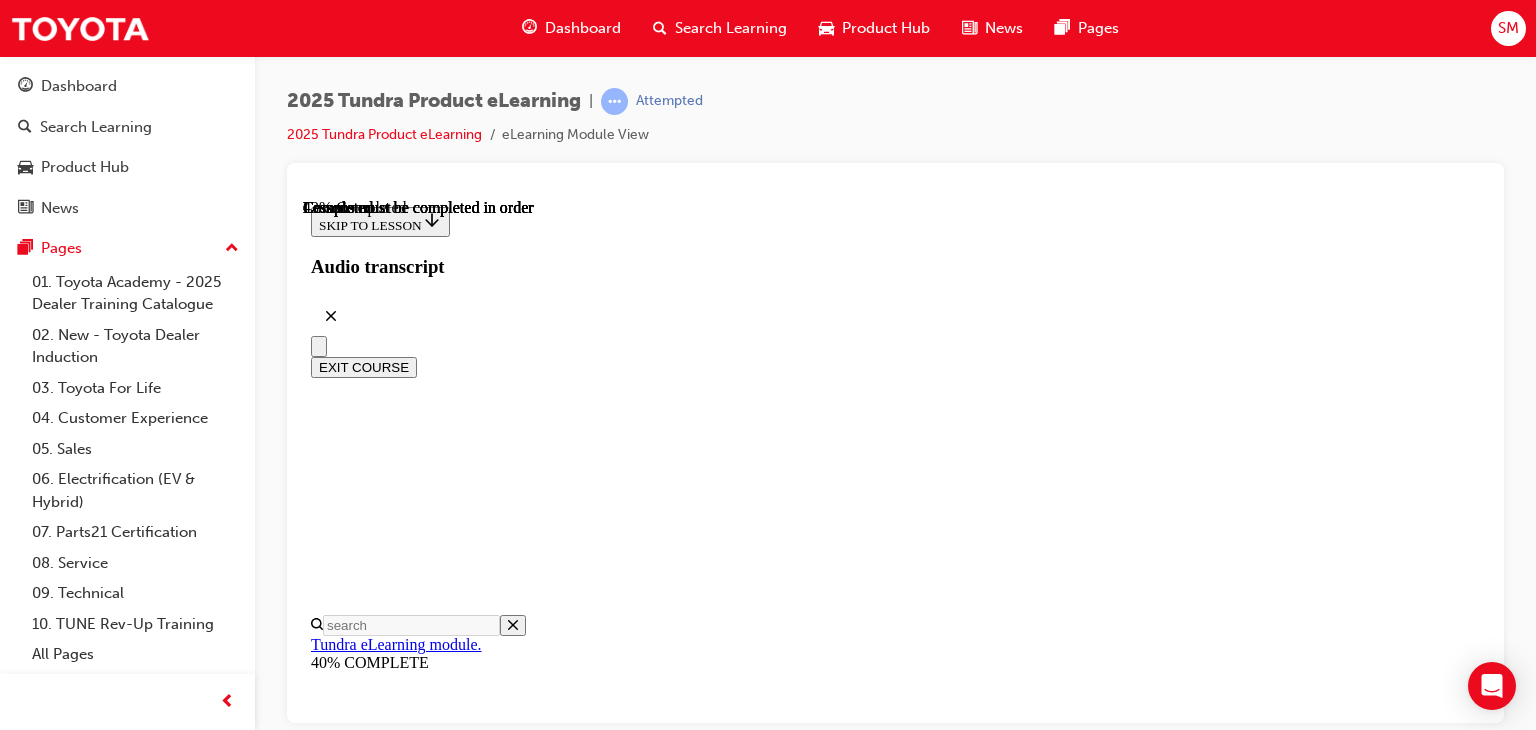 scroll, scrollTop: 819, scrollLeft: 0, axis: vertical 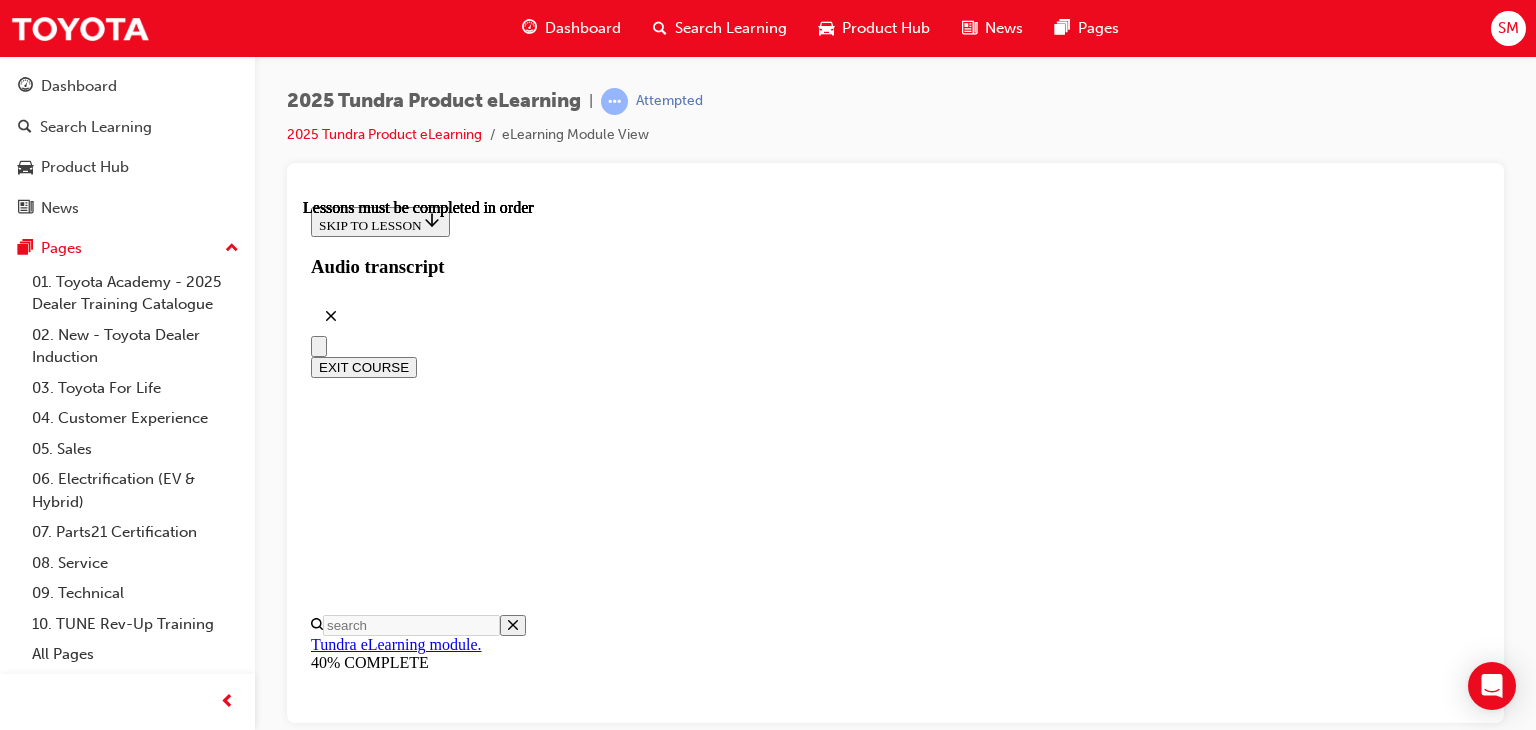 click at bounding box center (863, 14580) 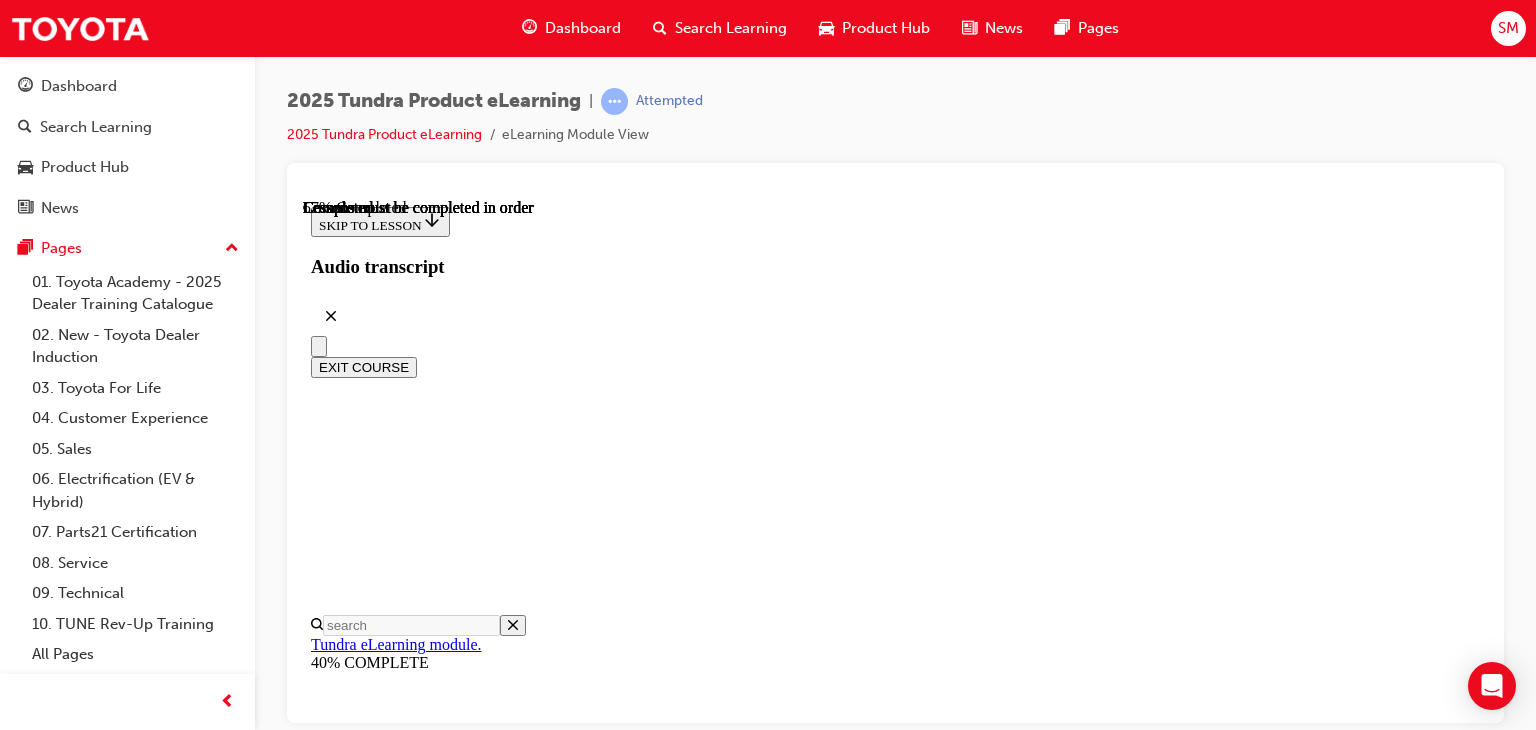 click at bounding box center (399, 16852) 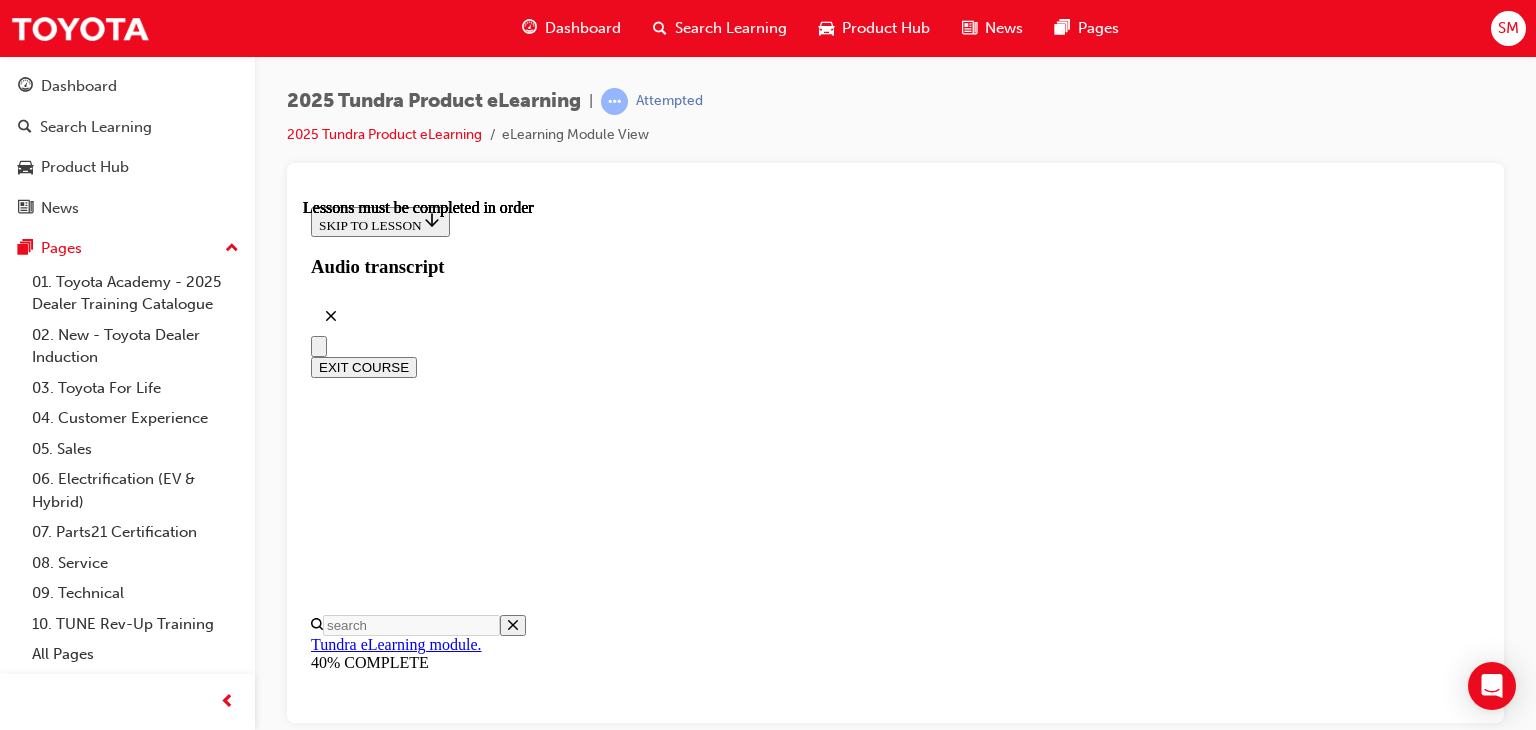 click at bounding box center [399, 16852] 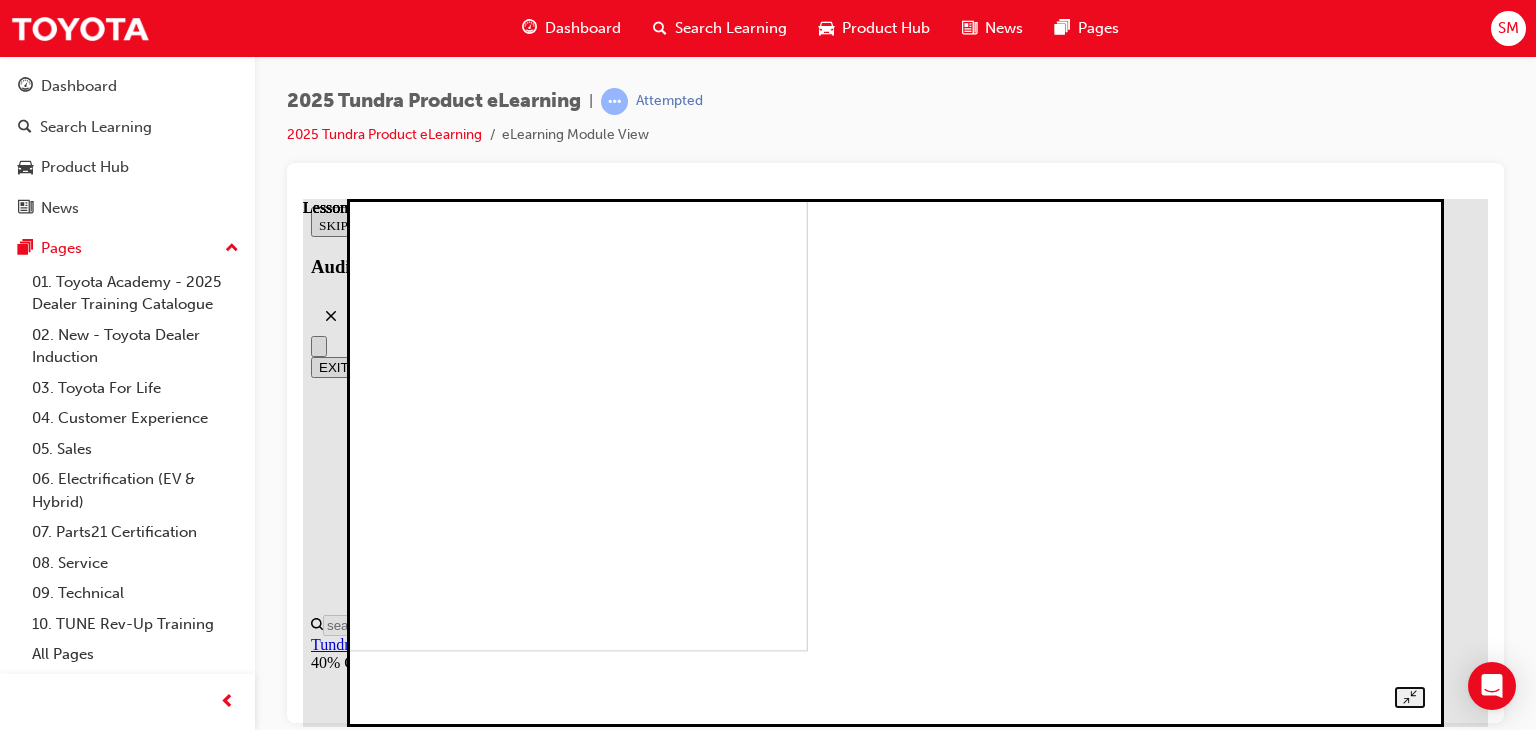 click at bounding box center (293, 387) 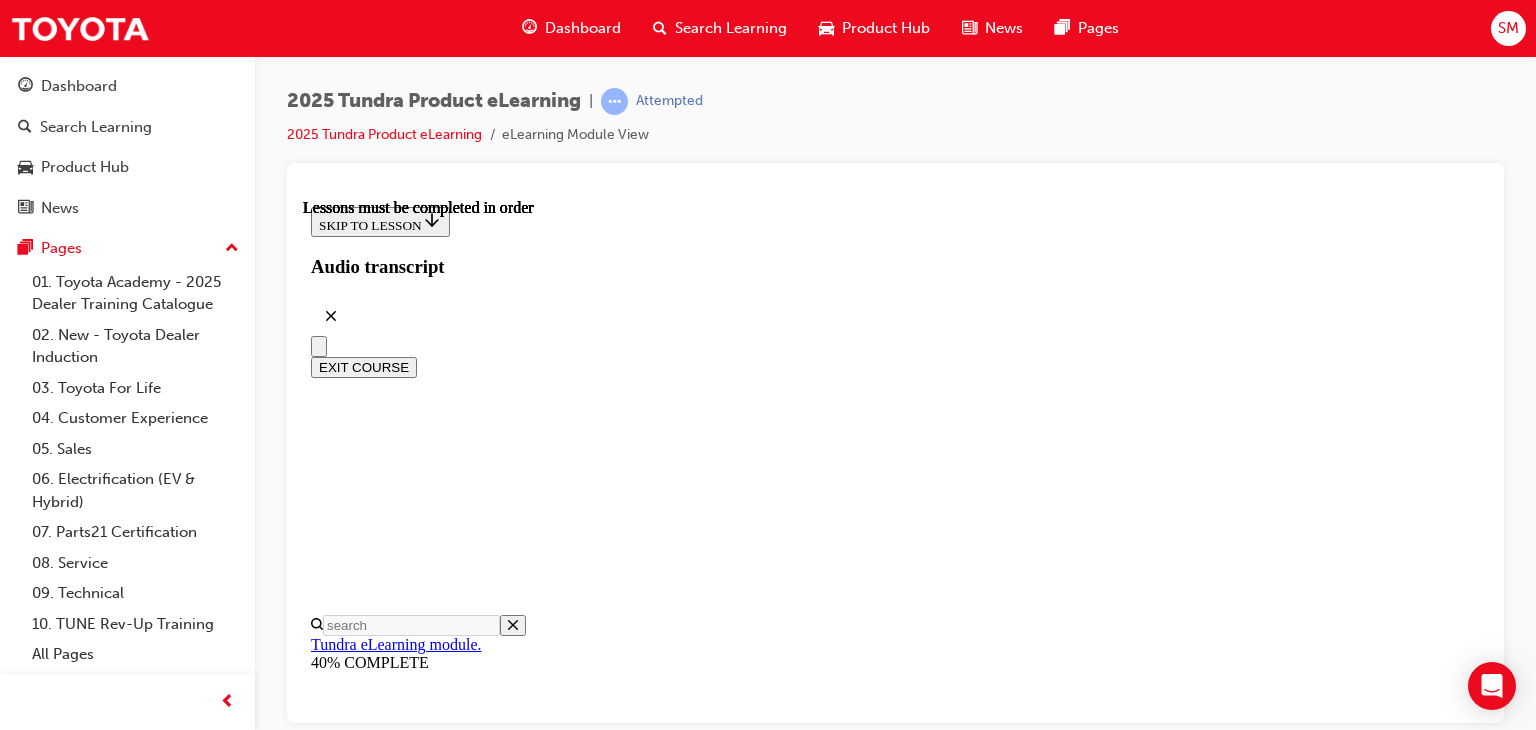 scroll, scrollTop: 115, scrollLeft: 0, axis: vertical 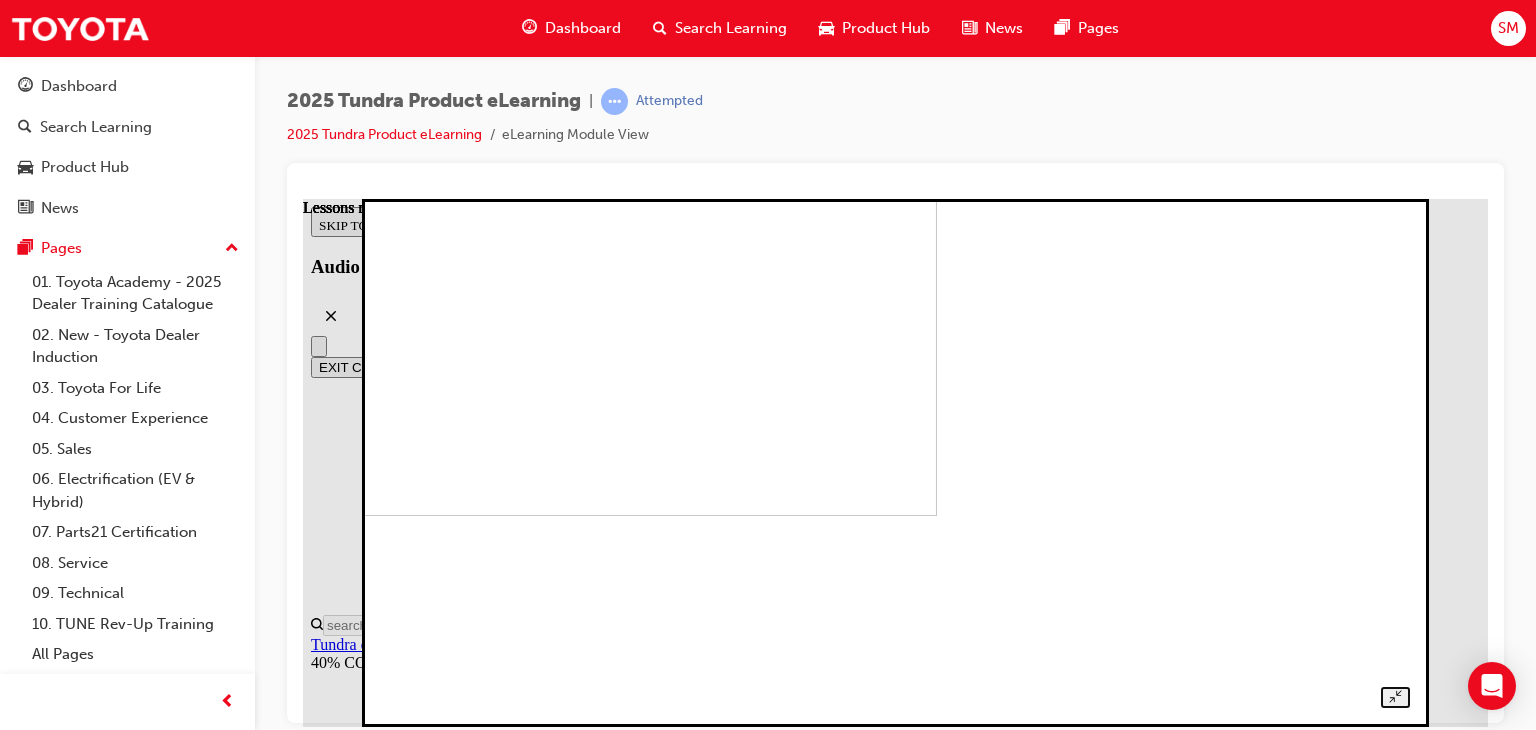click at bounding box center [437, 251] 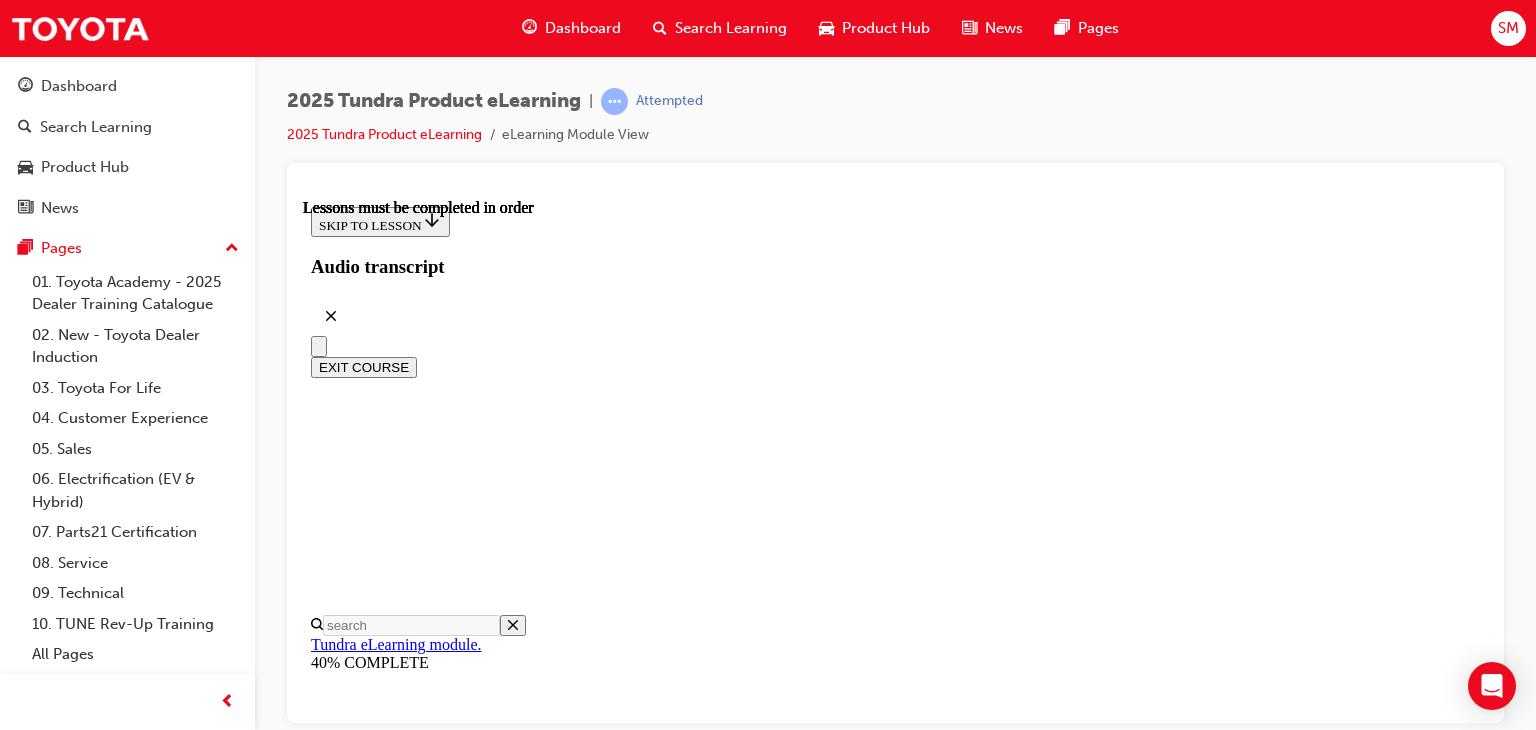 click at bounding box center (346, 18313) 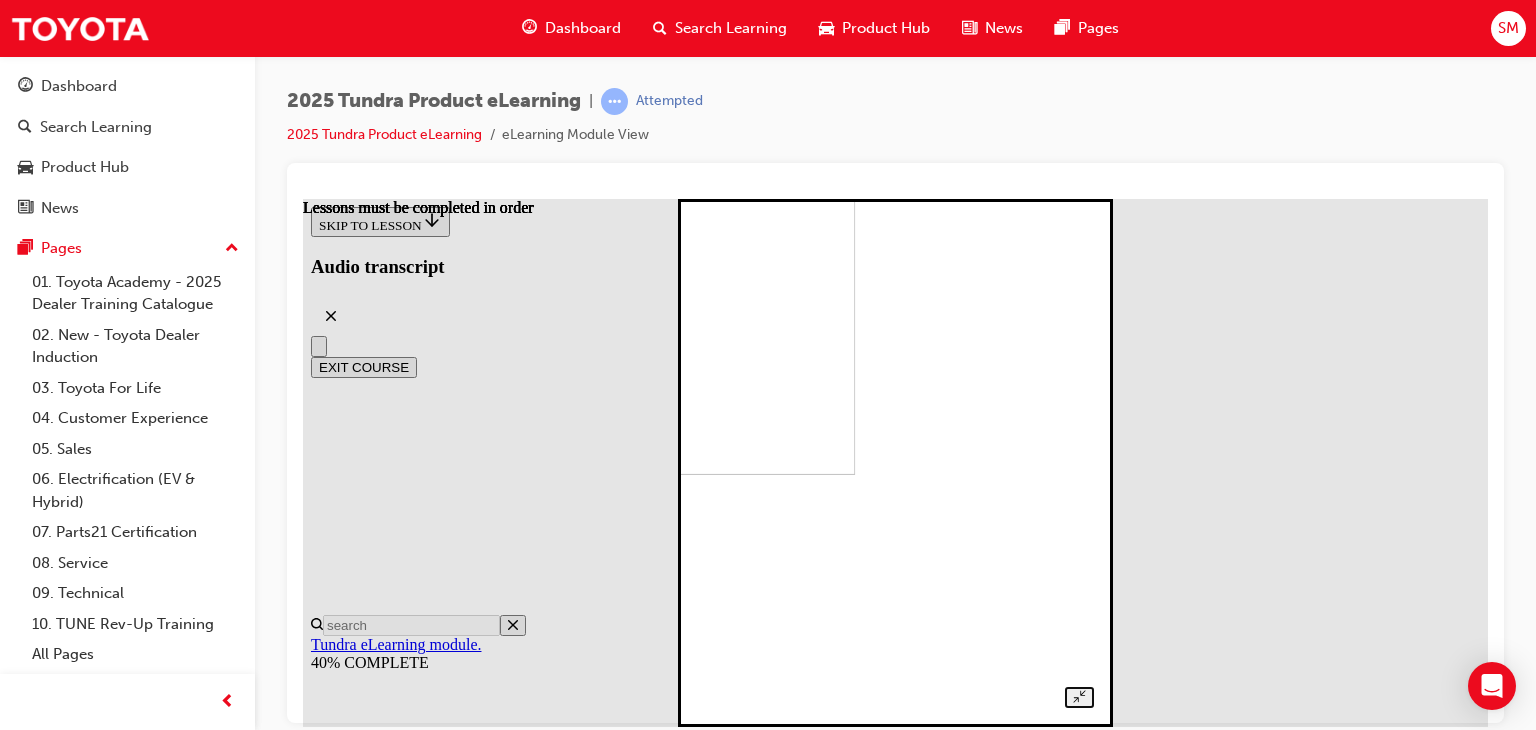 click at bounding box center (896, 440) 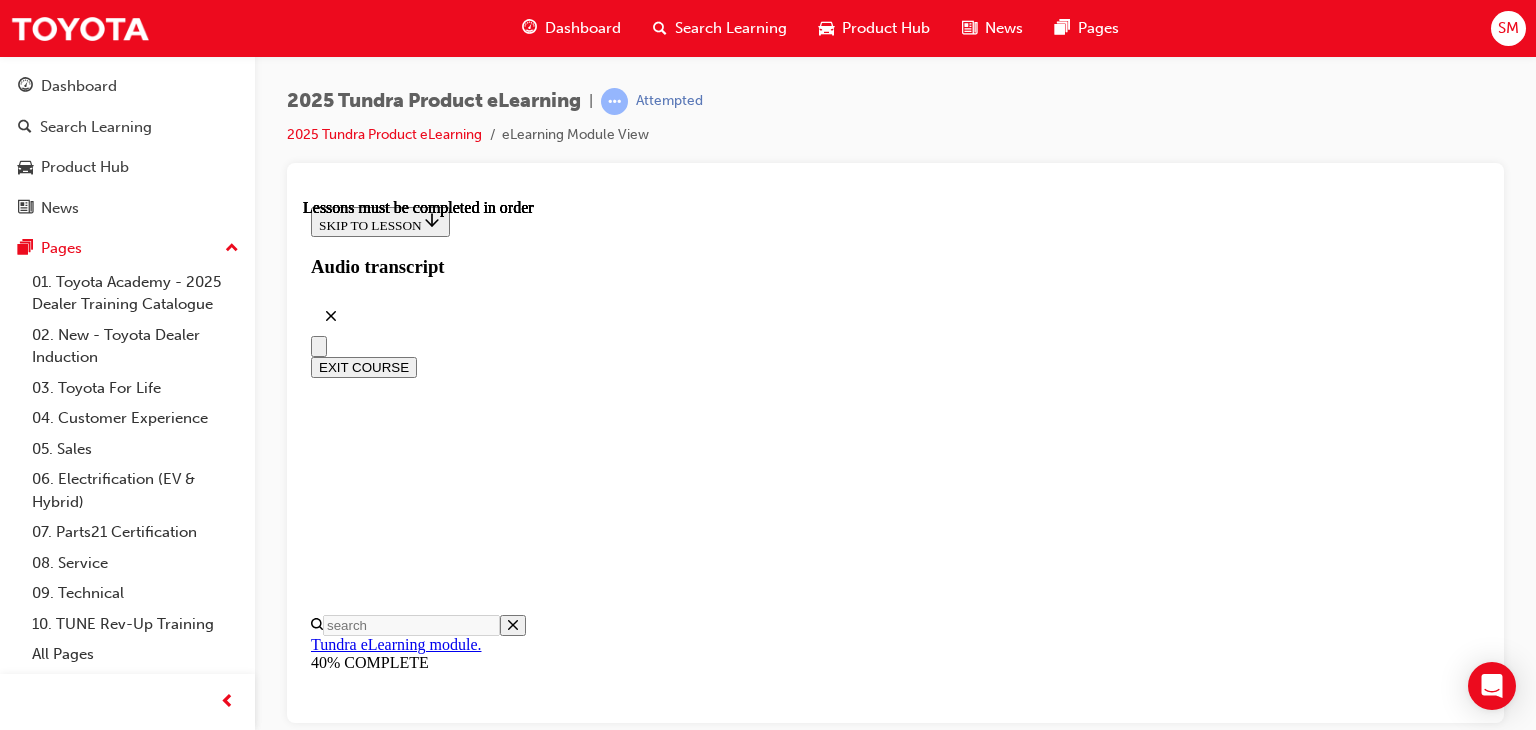 scroll, scrollTop: 222, scrollLeft: 0, axis: vertical 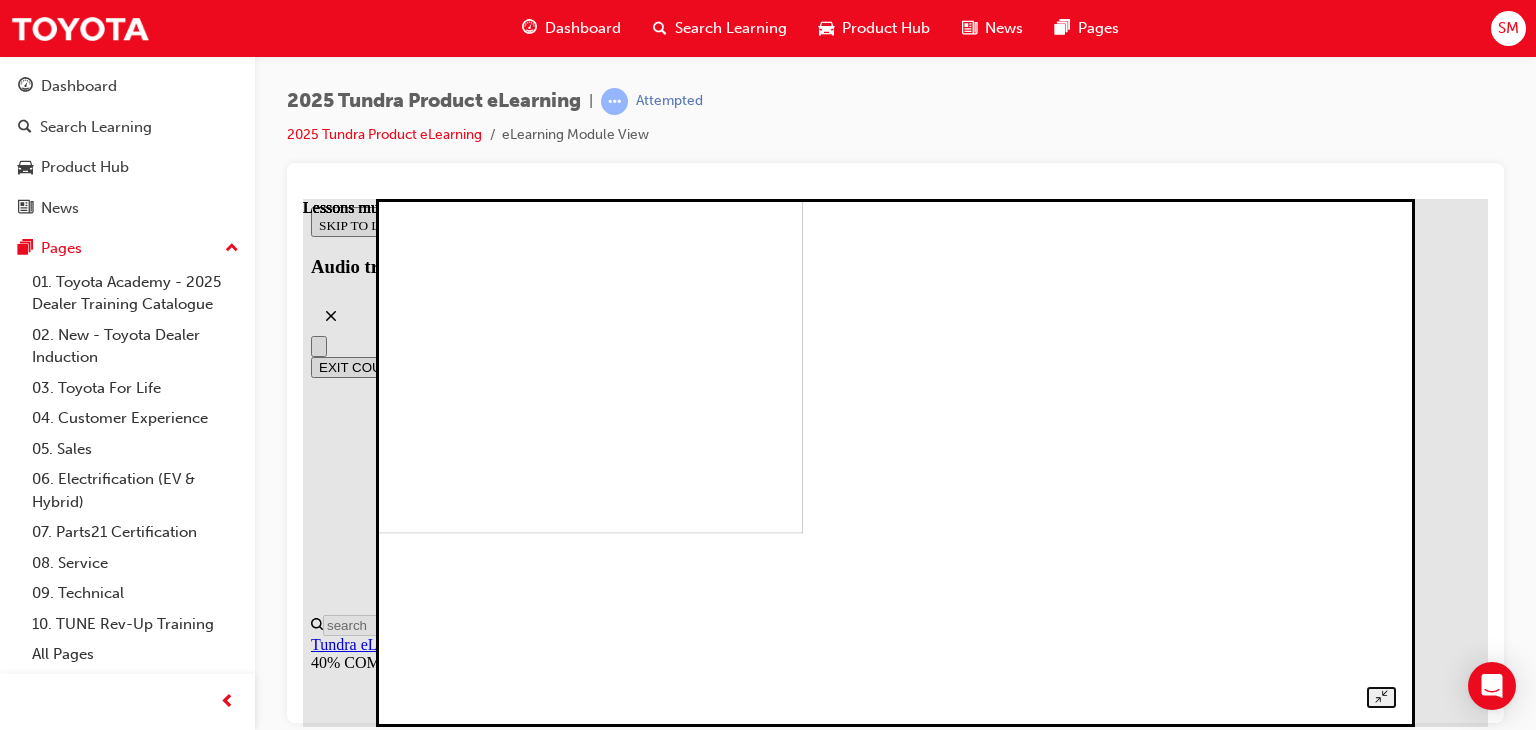 click at bounding box center [317, 269] 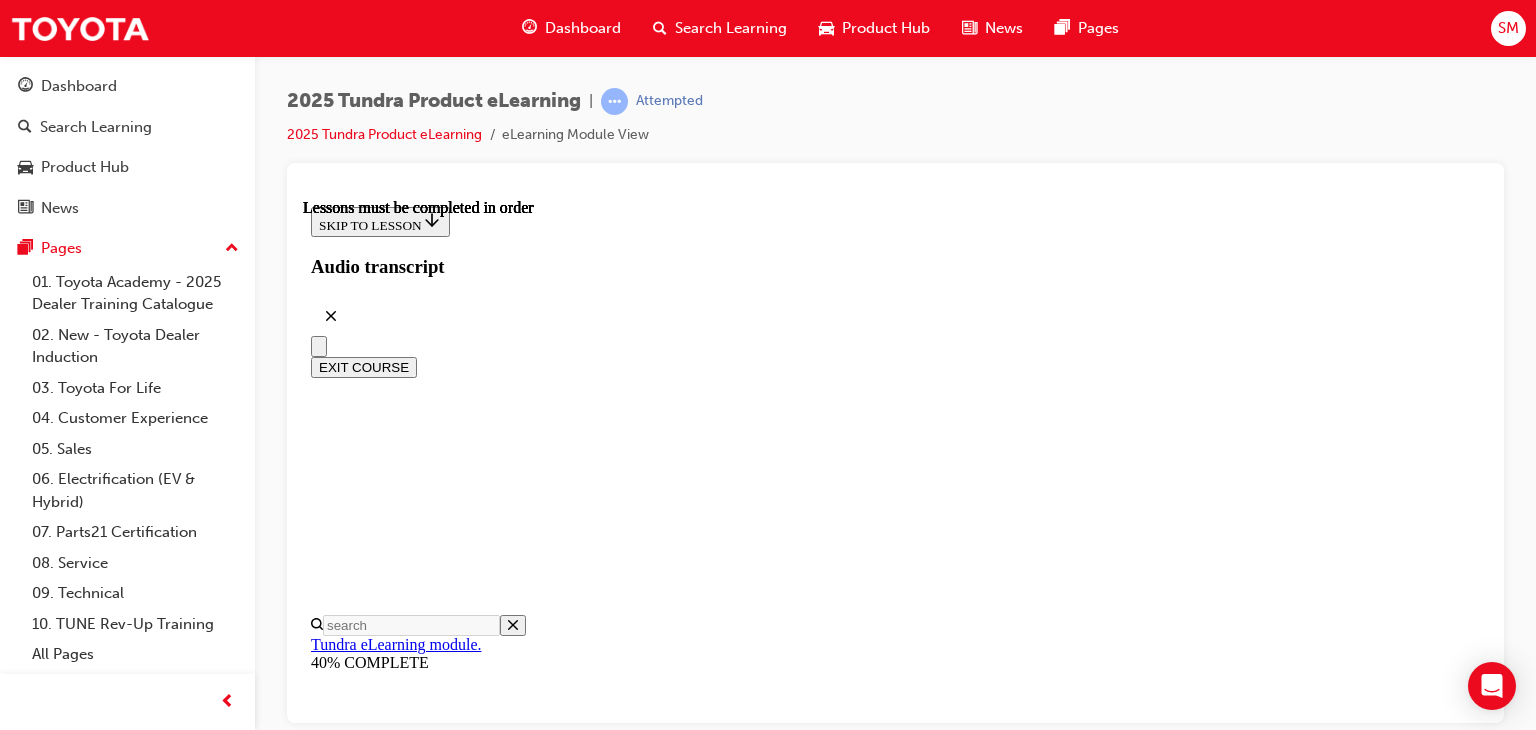 click at bounding box center [346, 18362] 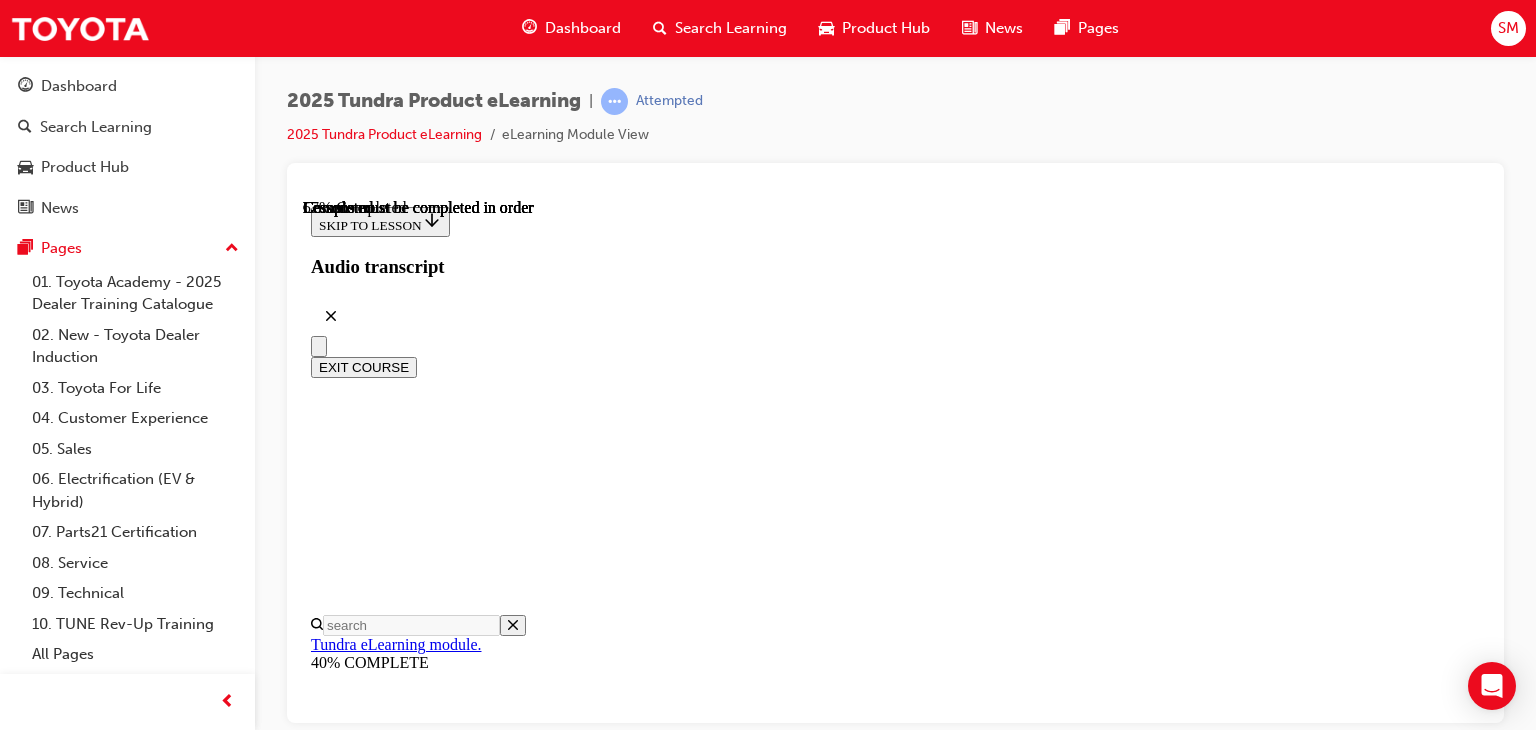 click at bounding box center (399, 16834) 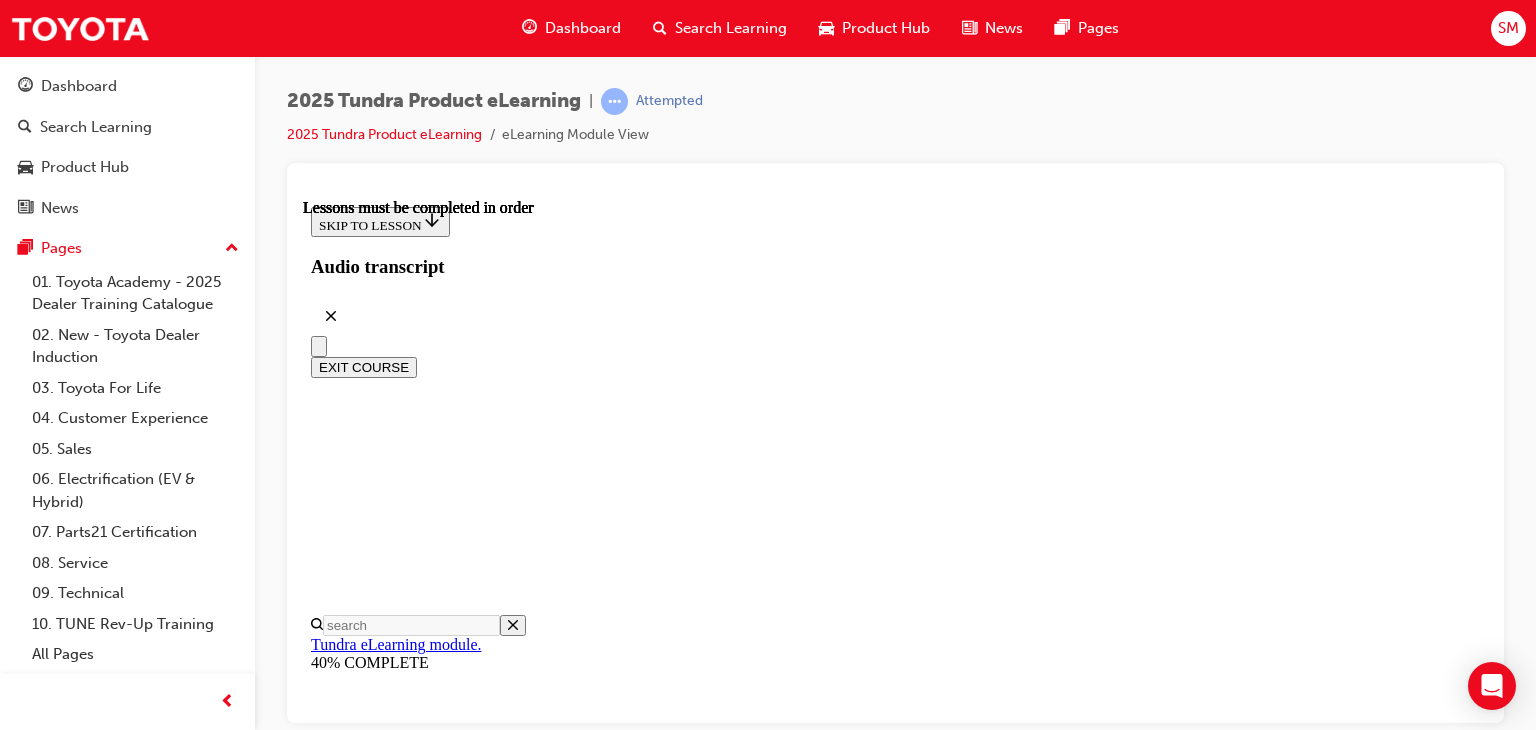 click at bounding box center (1013, 17445) 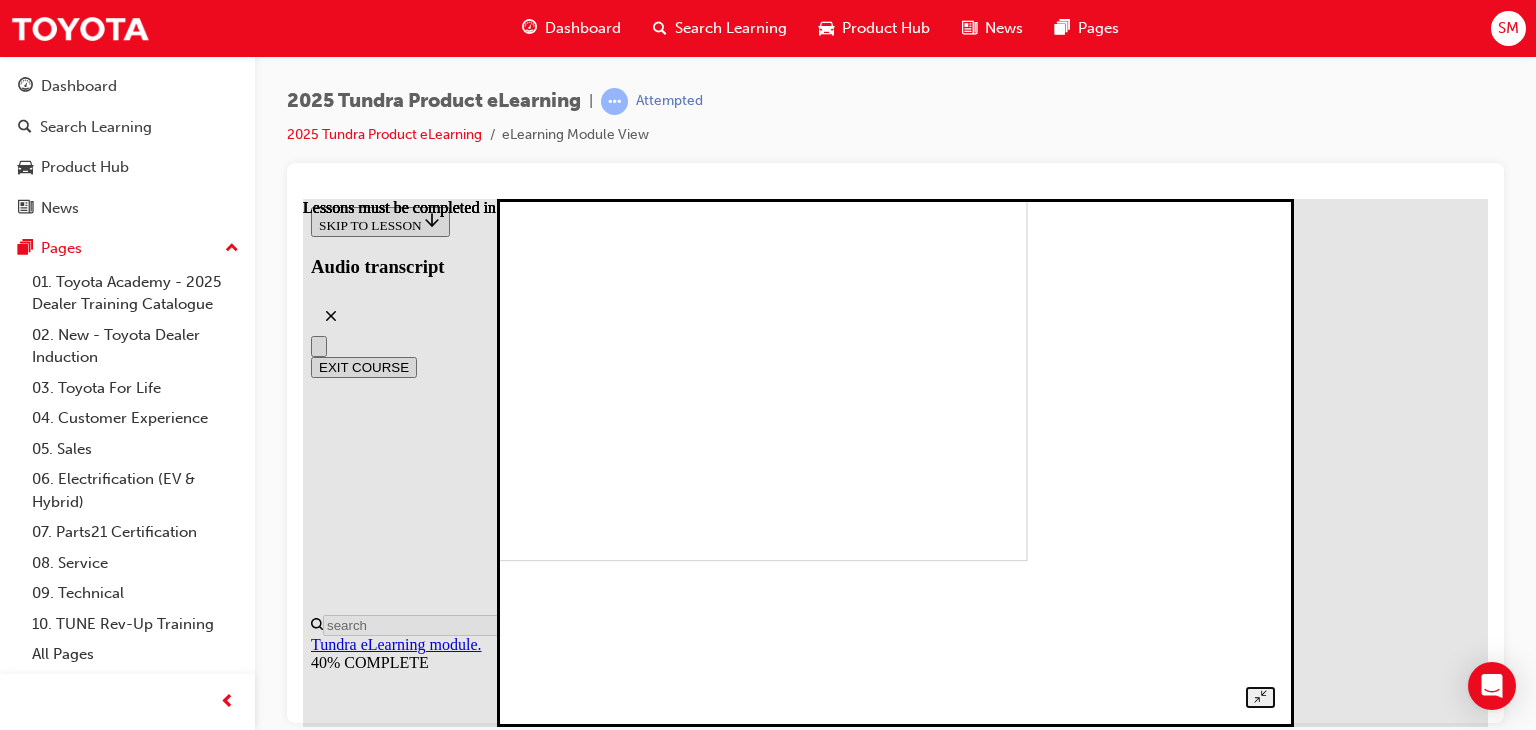 click at bounding box center (895, 440) 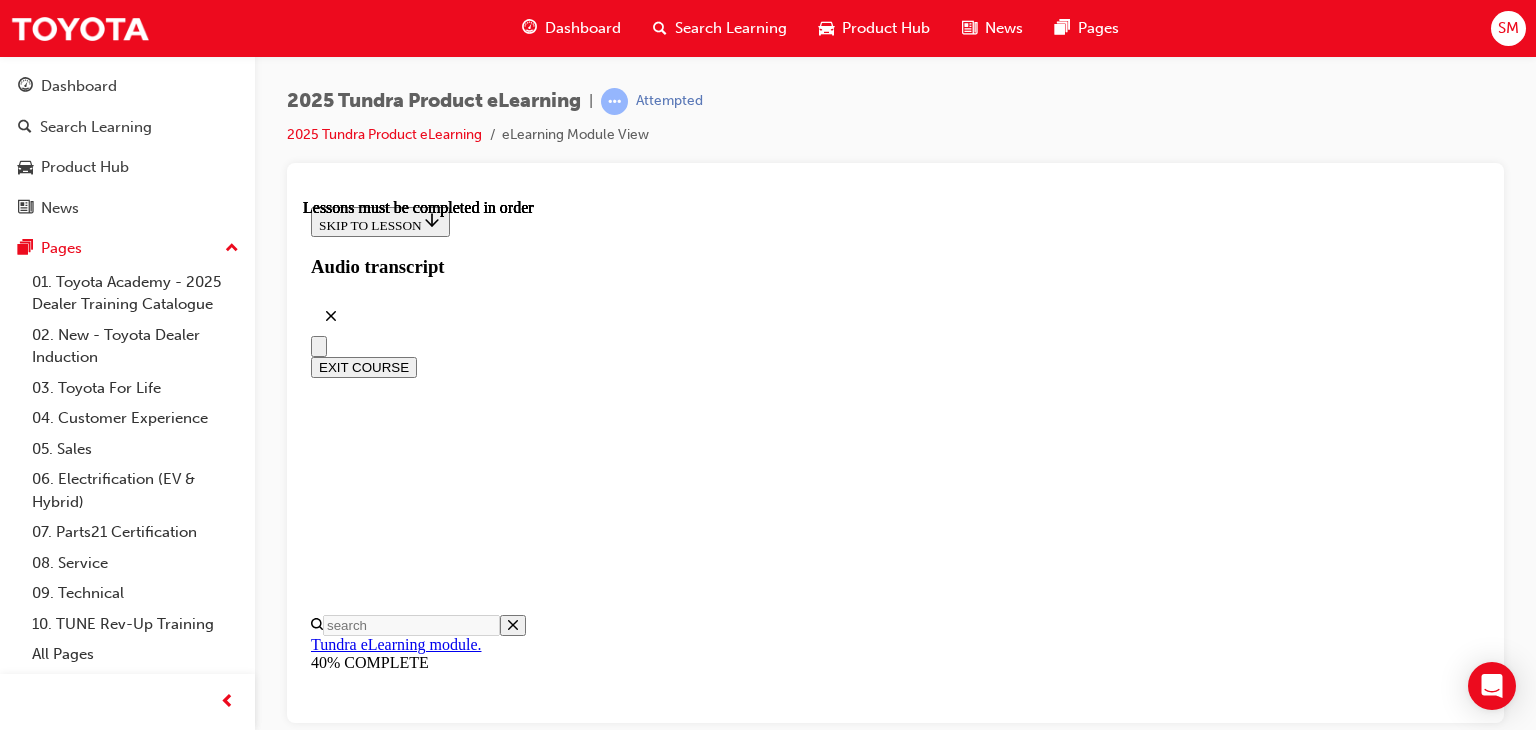 scroll, scrollTop: 1729, scrollLeft: 0, axis: vertical 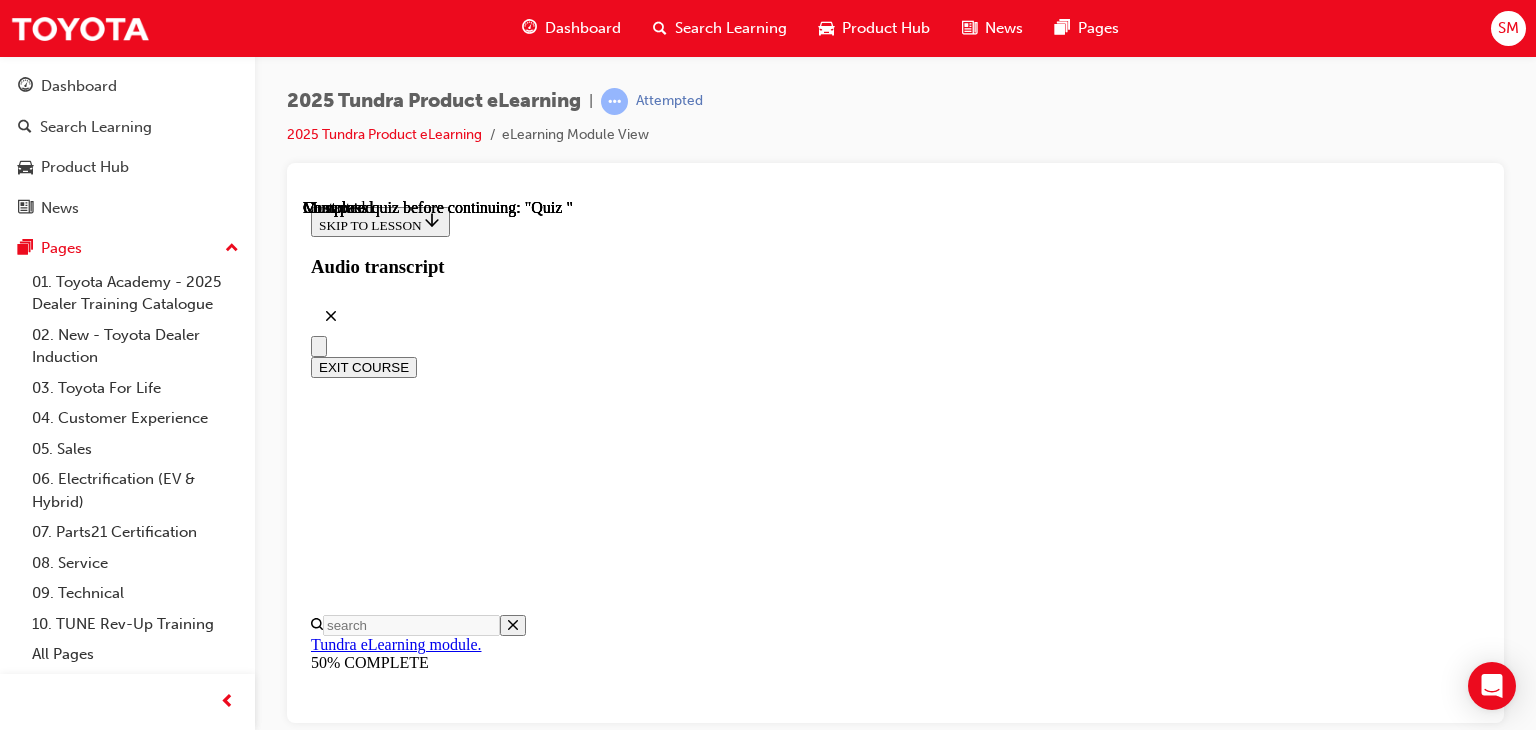 click on "START QUIZ" at bounding box center (356, 13956) 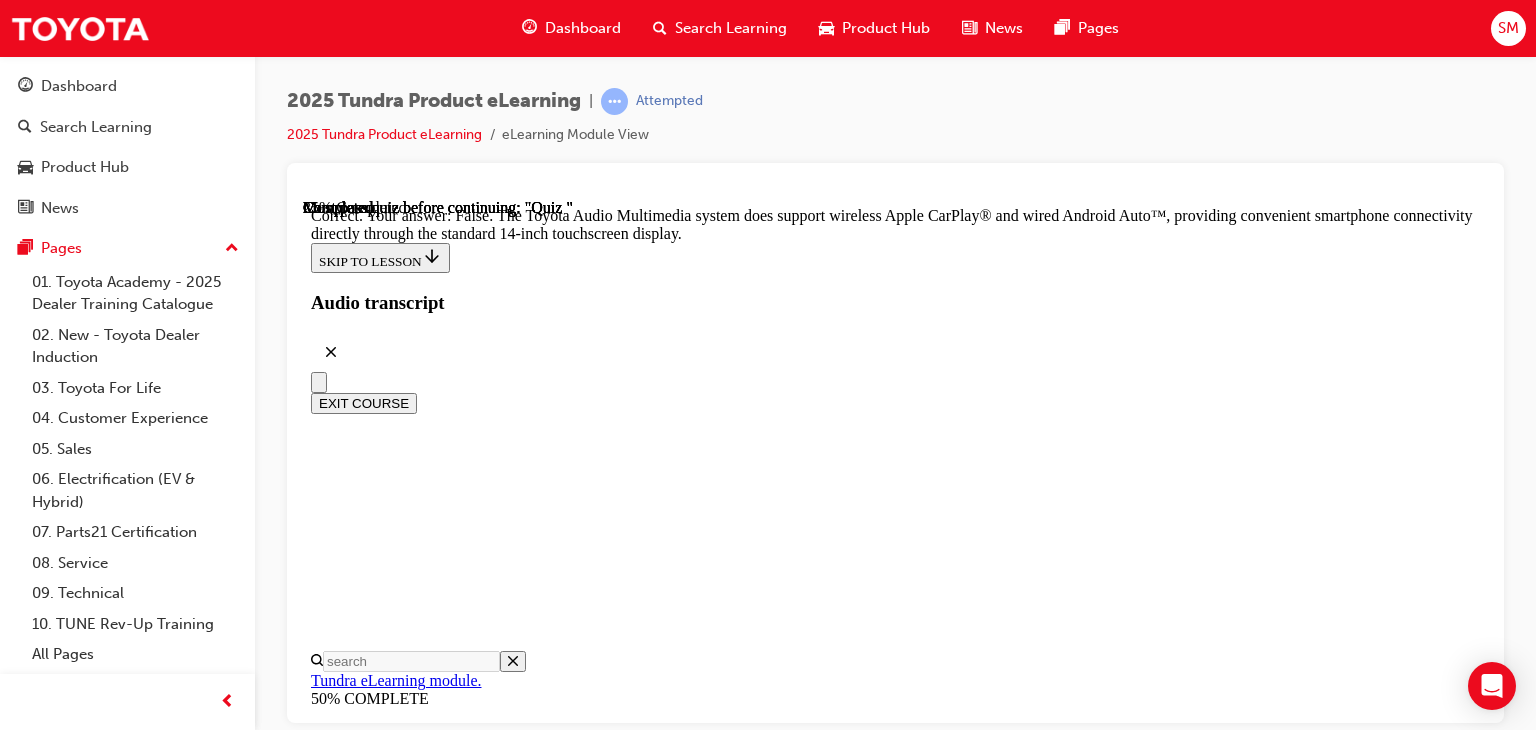 scroll, scrollTop: 588, scrollLeft: 0, axis: vertical 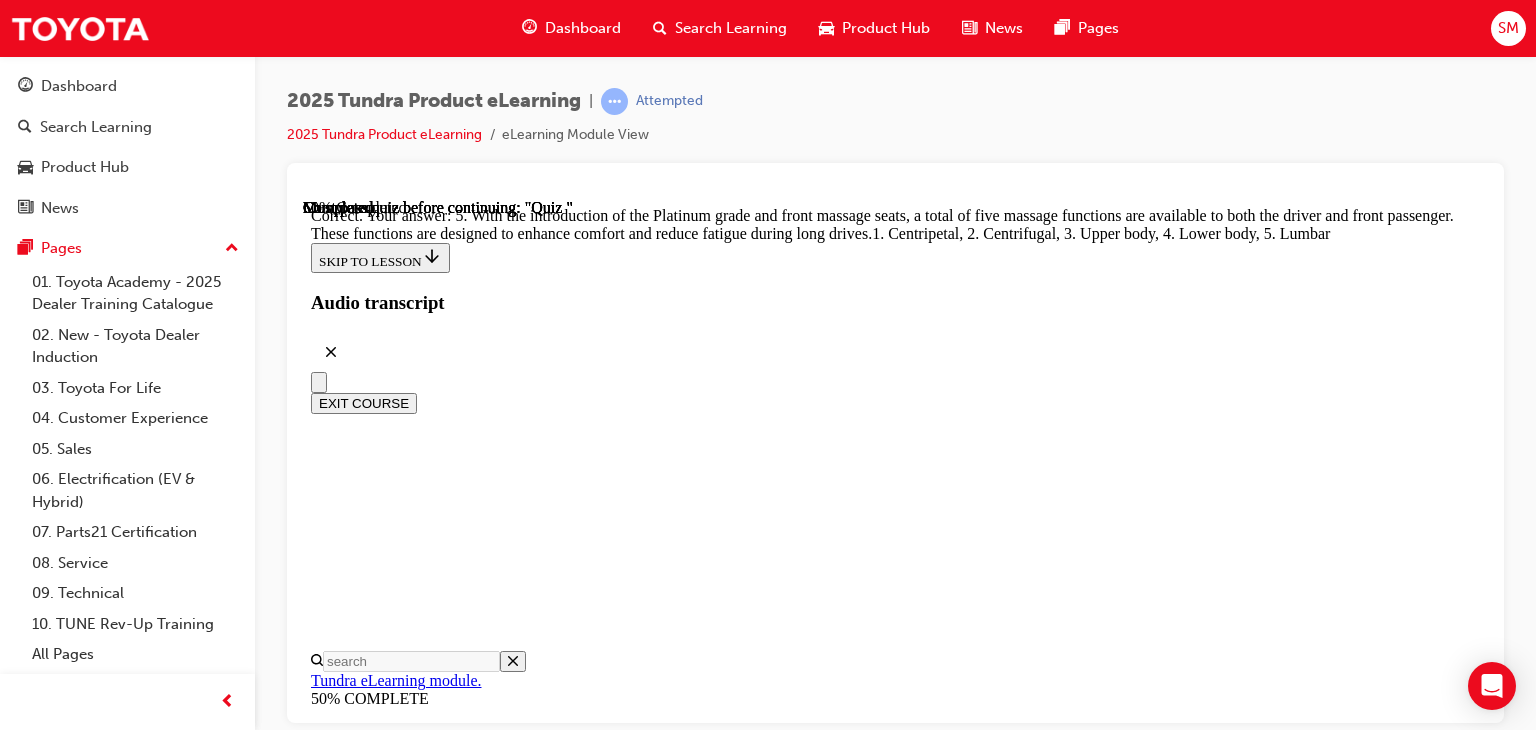 click on "NEXT" at bounding box center (337, 25034) 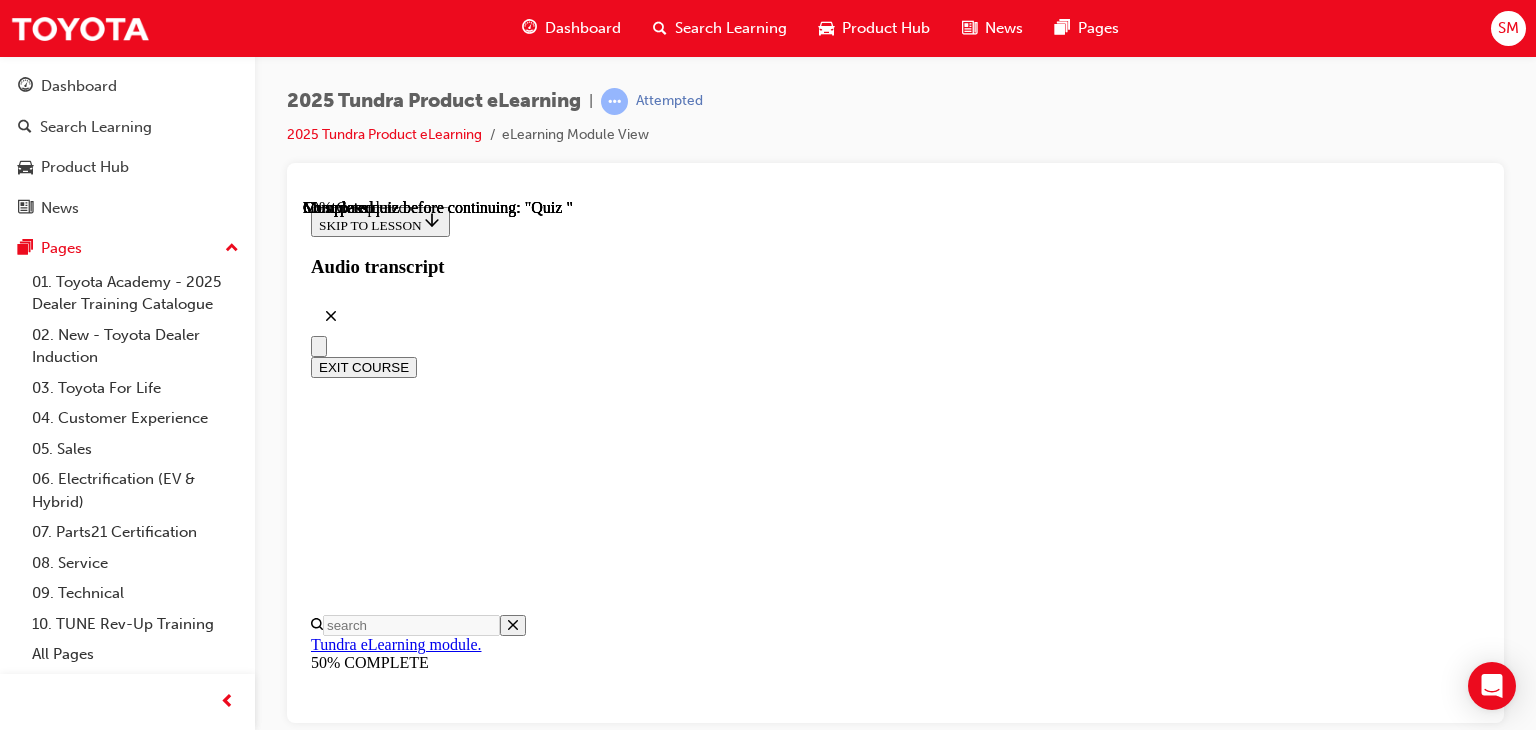 scroll, scrollTop: 214, scrollLeft: 0, axis: vertical 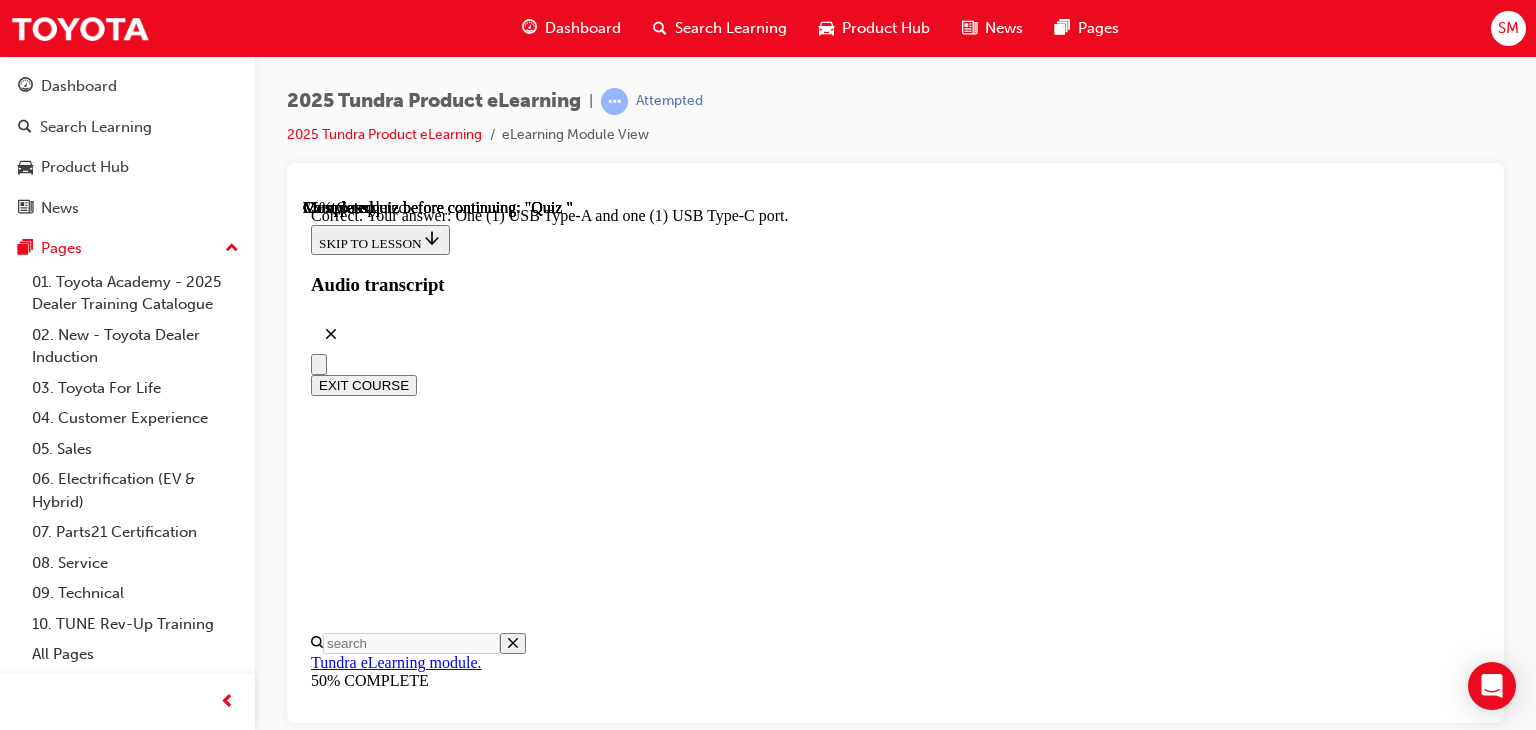 click on "NEXT" at bounding box center (337, 29214) 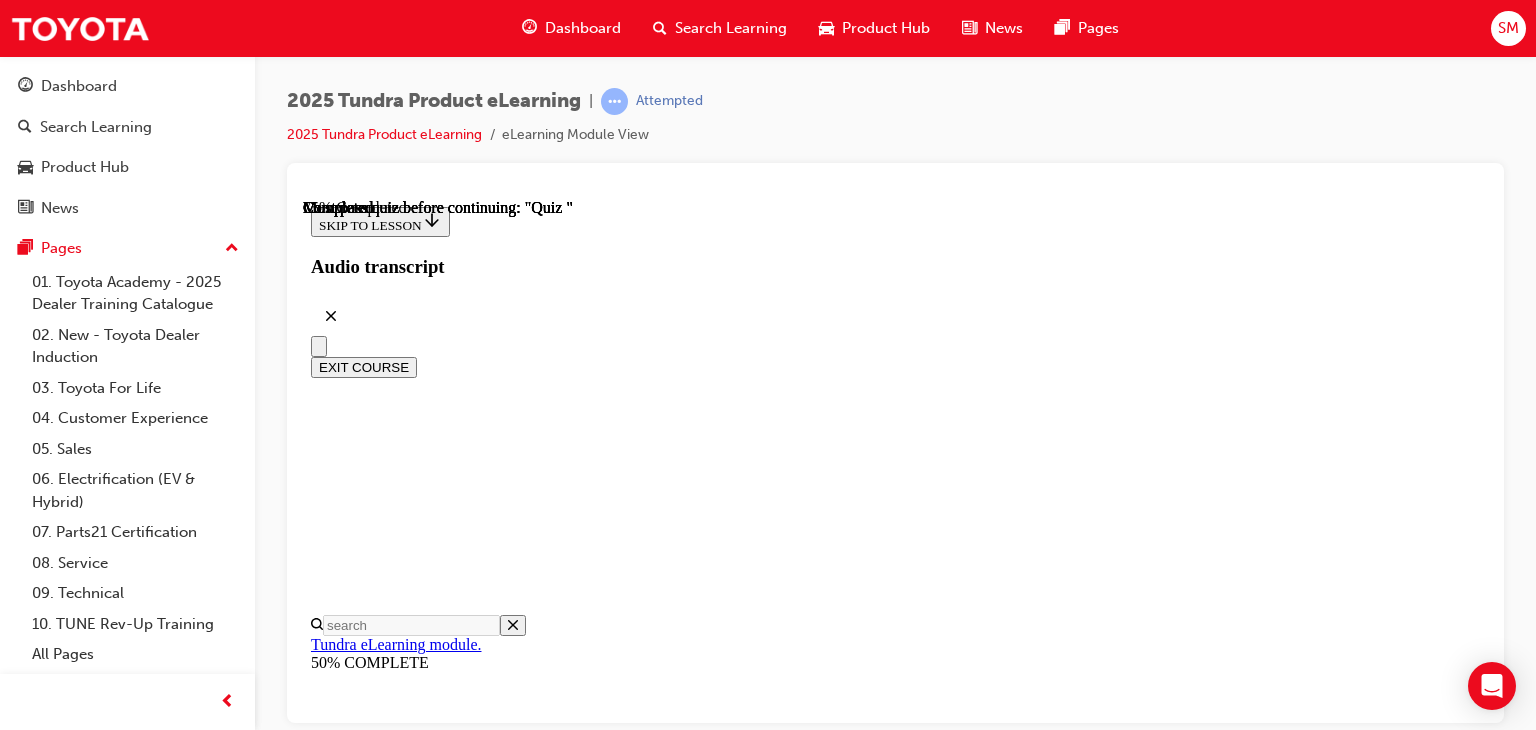 scroll, scrollTop: 192, scrollLeft: 0, axis: vertical 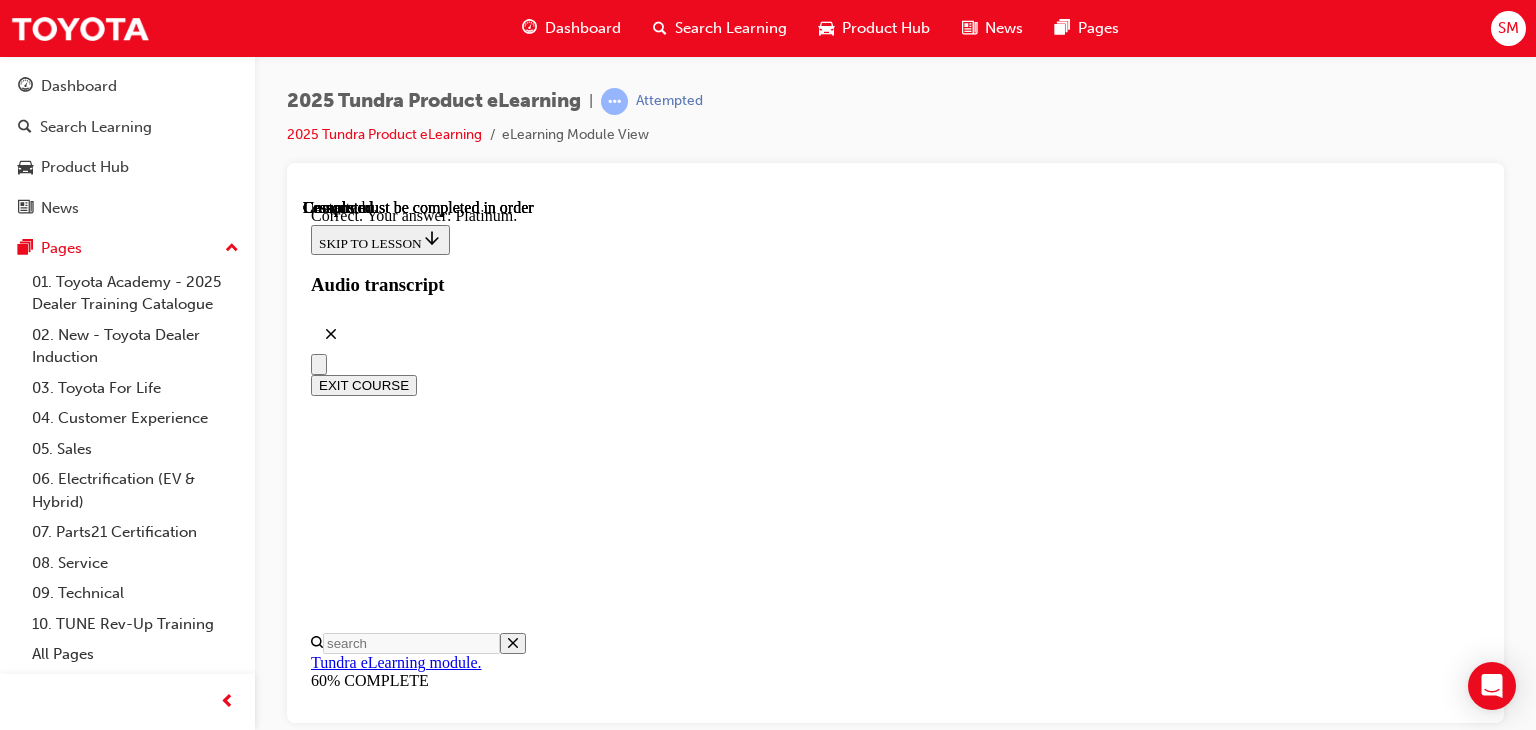 click on "NEXT" at bounding box center [337, 29092] 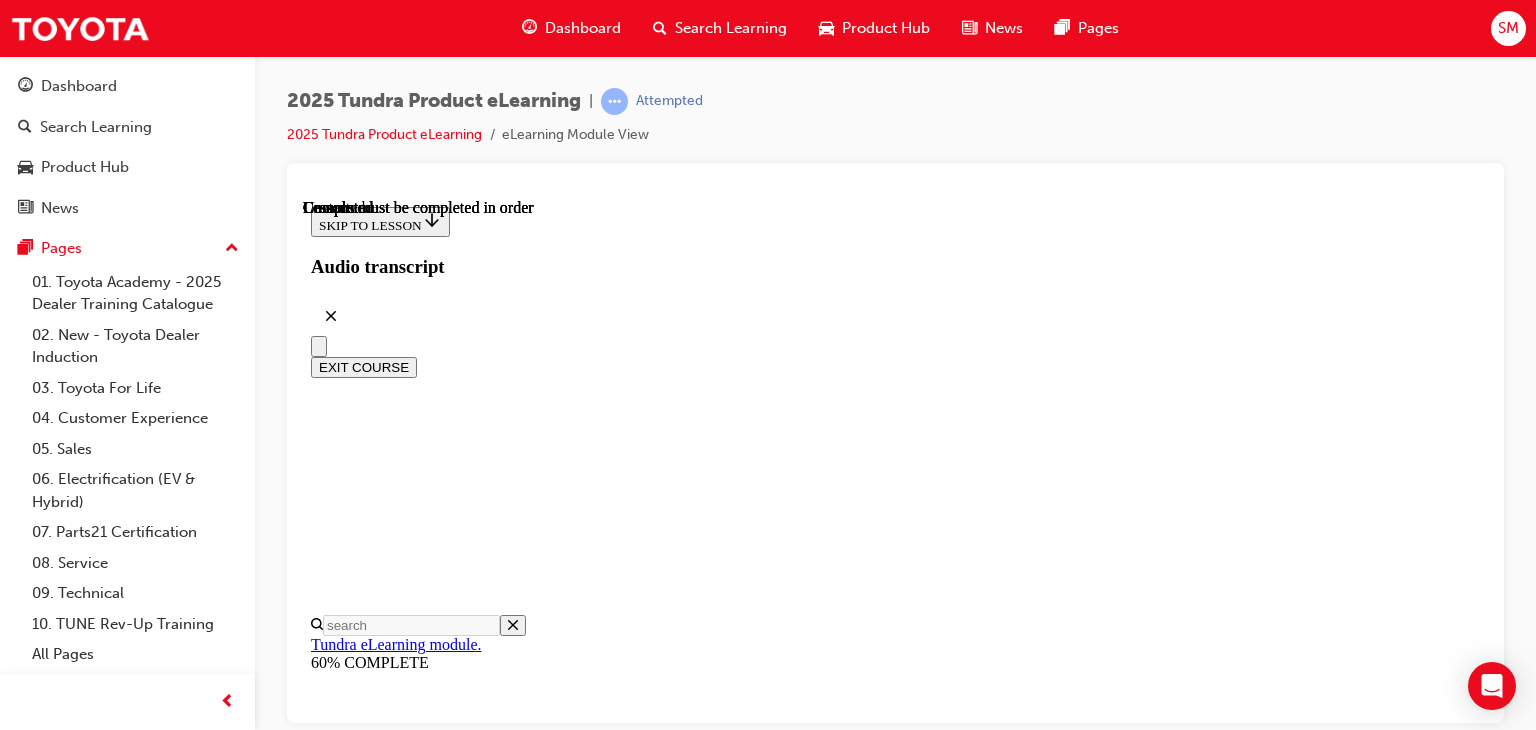 scroll, scrollTop: 557, scrollLeft: 0, axis: vertical 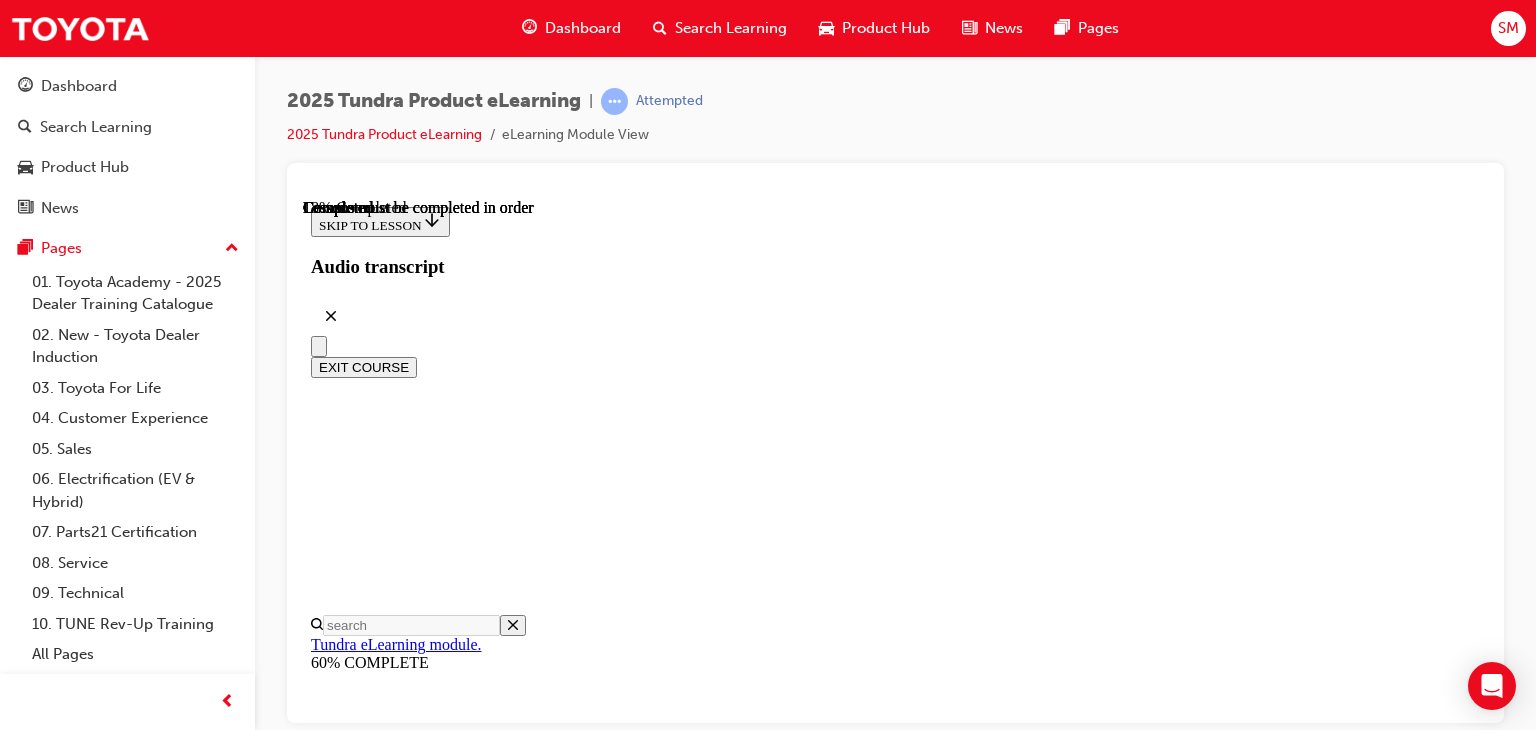 click at bounding box center [359, 17378] 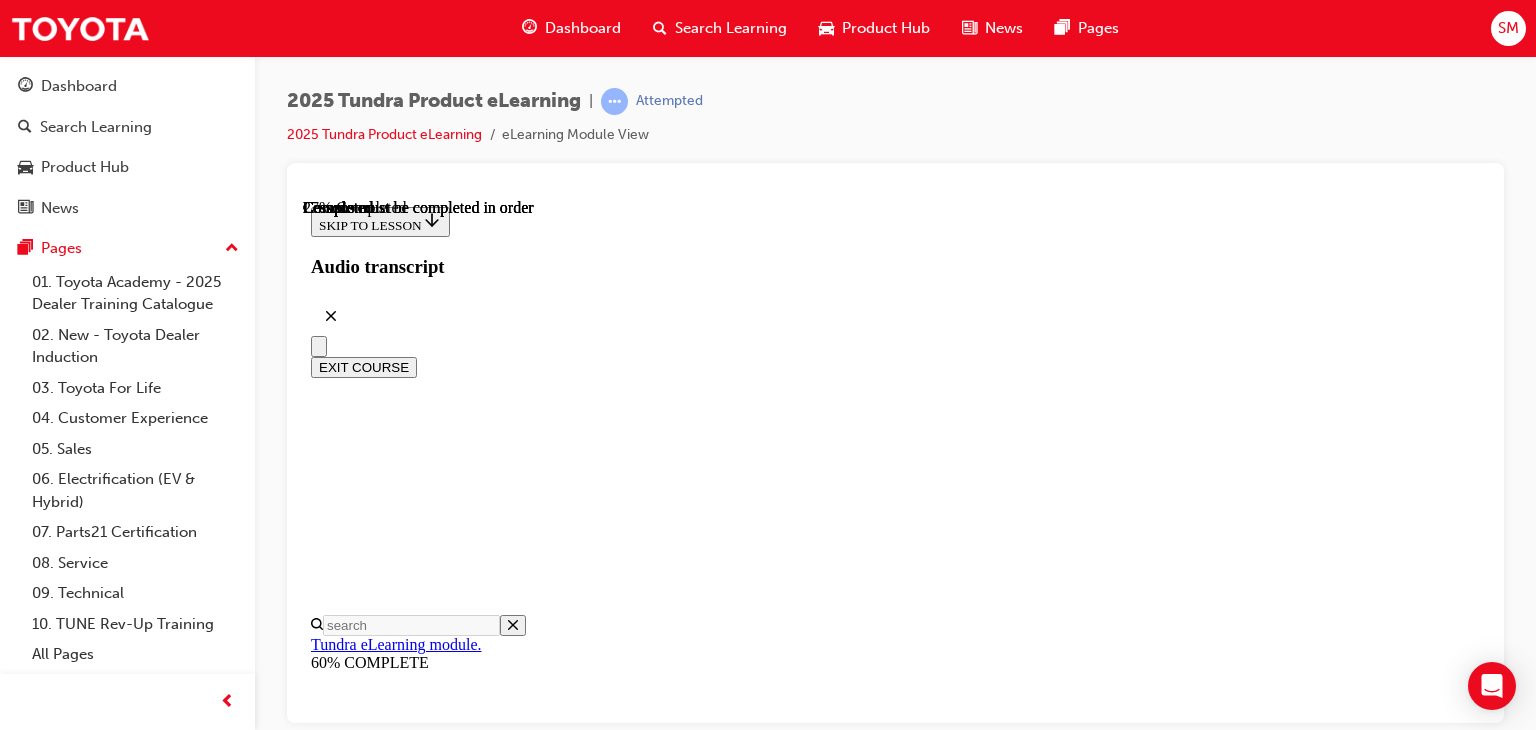 scroll, scrollTop: 1530, scrollLeft: 0, axis: vertical 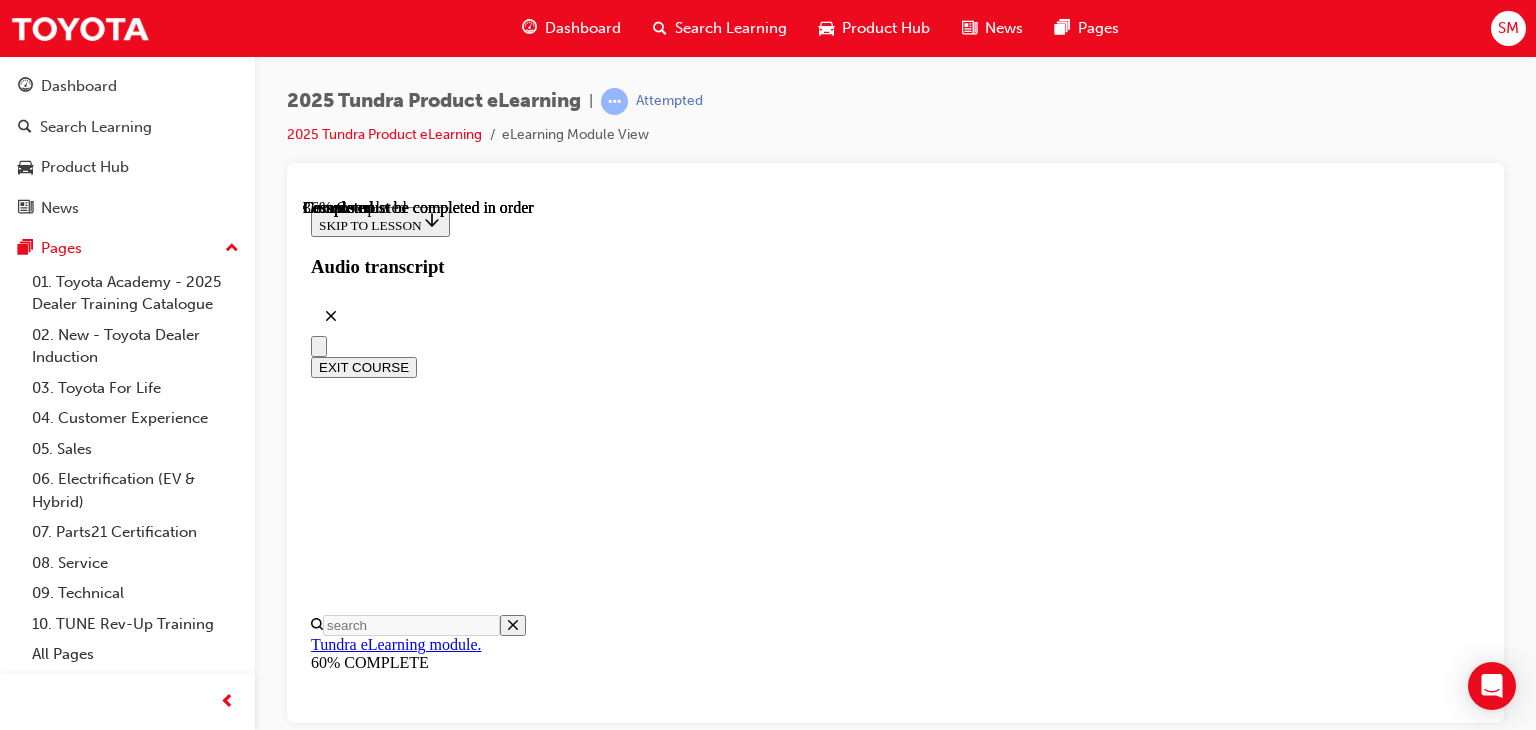 click at bounding box center (587, 16545) 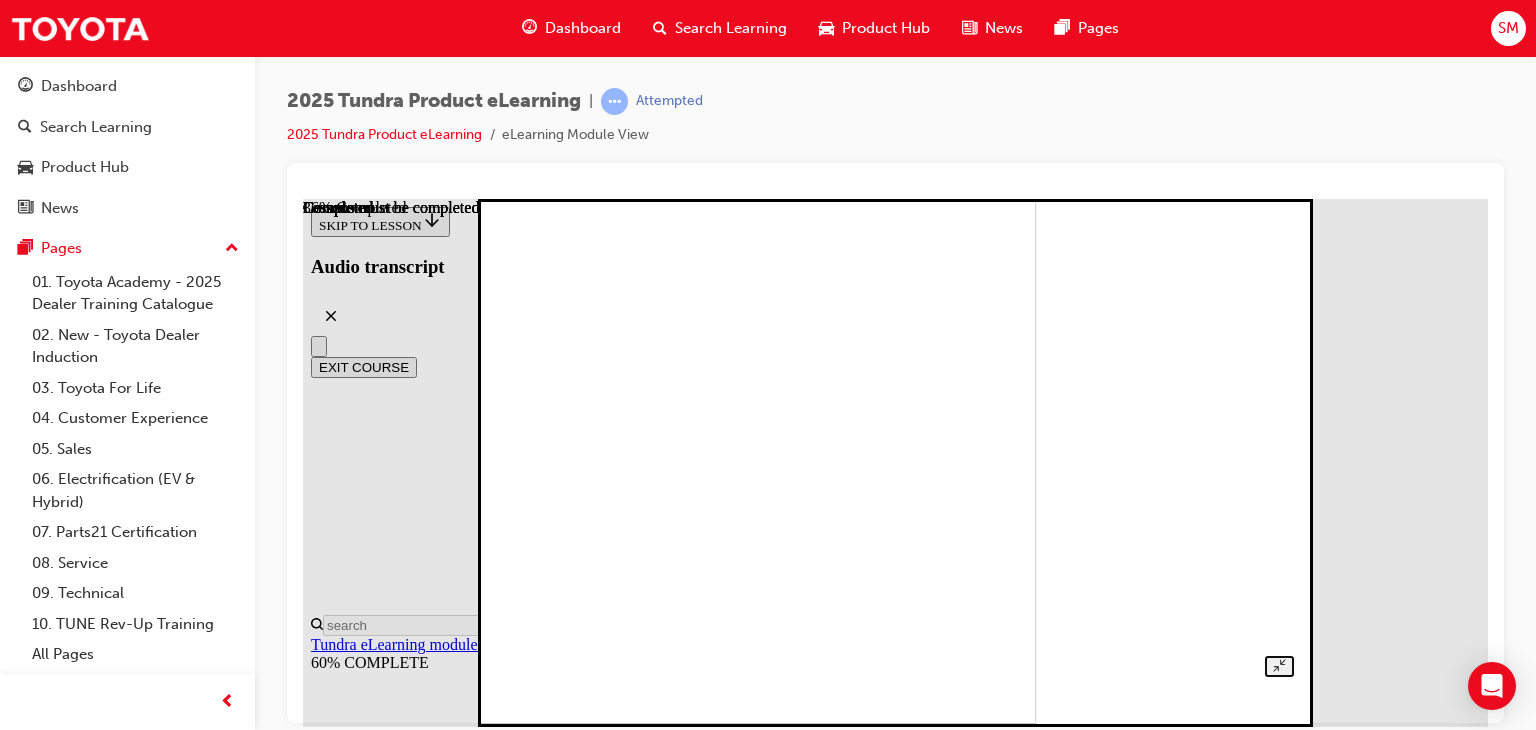 click at bounding box center [895, 409] 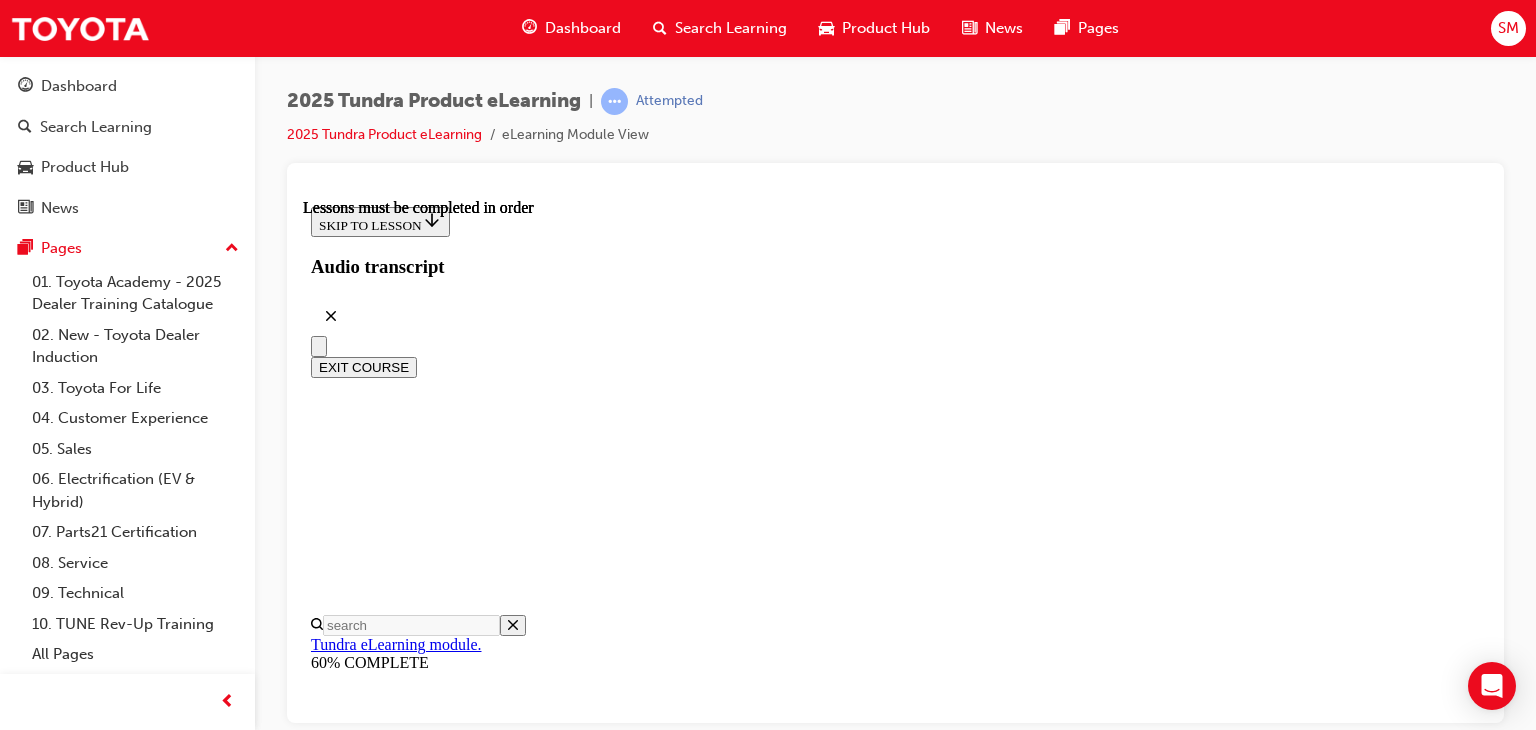 scroll, scrollTop: 2657, scrollLeft: 0, axis: vertical 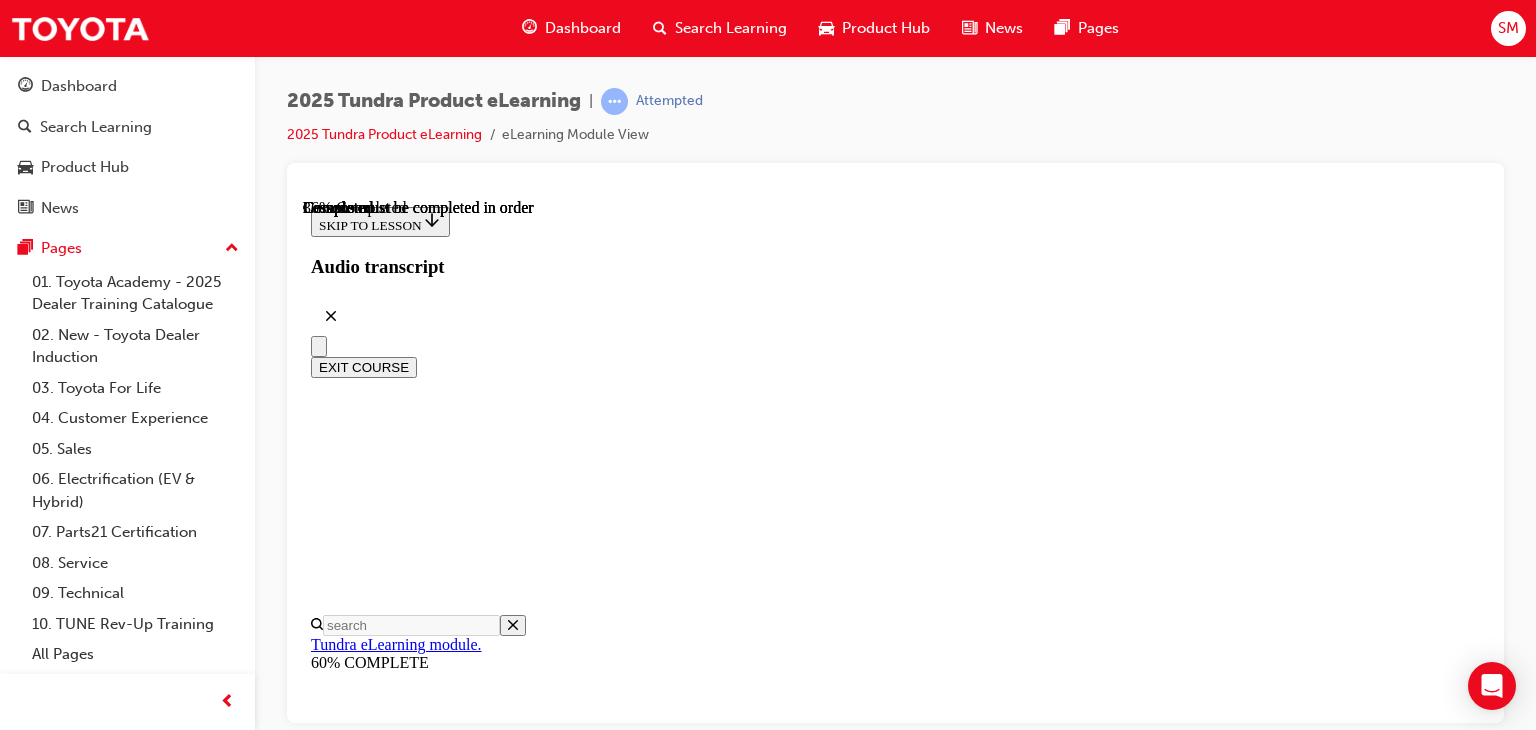 click on "CONTINUE" at bounding box center (353, 17443) 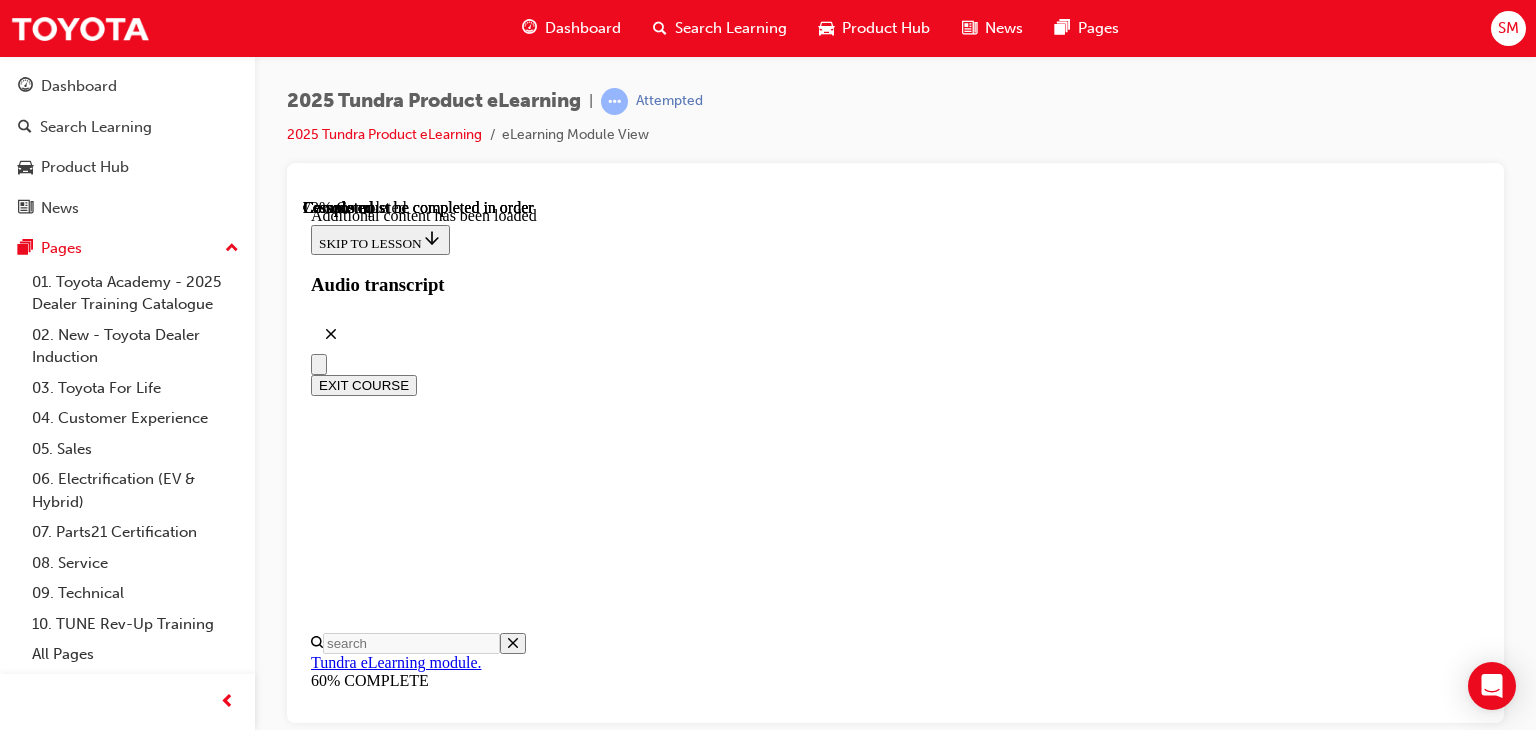 scroll, scrollTop: 4845, scrollLeft: 0, axis: vertical 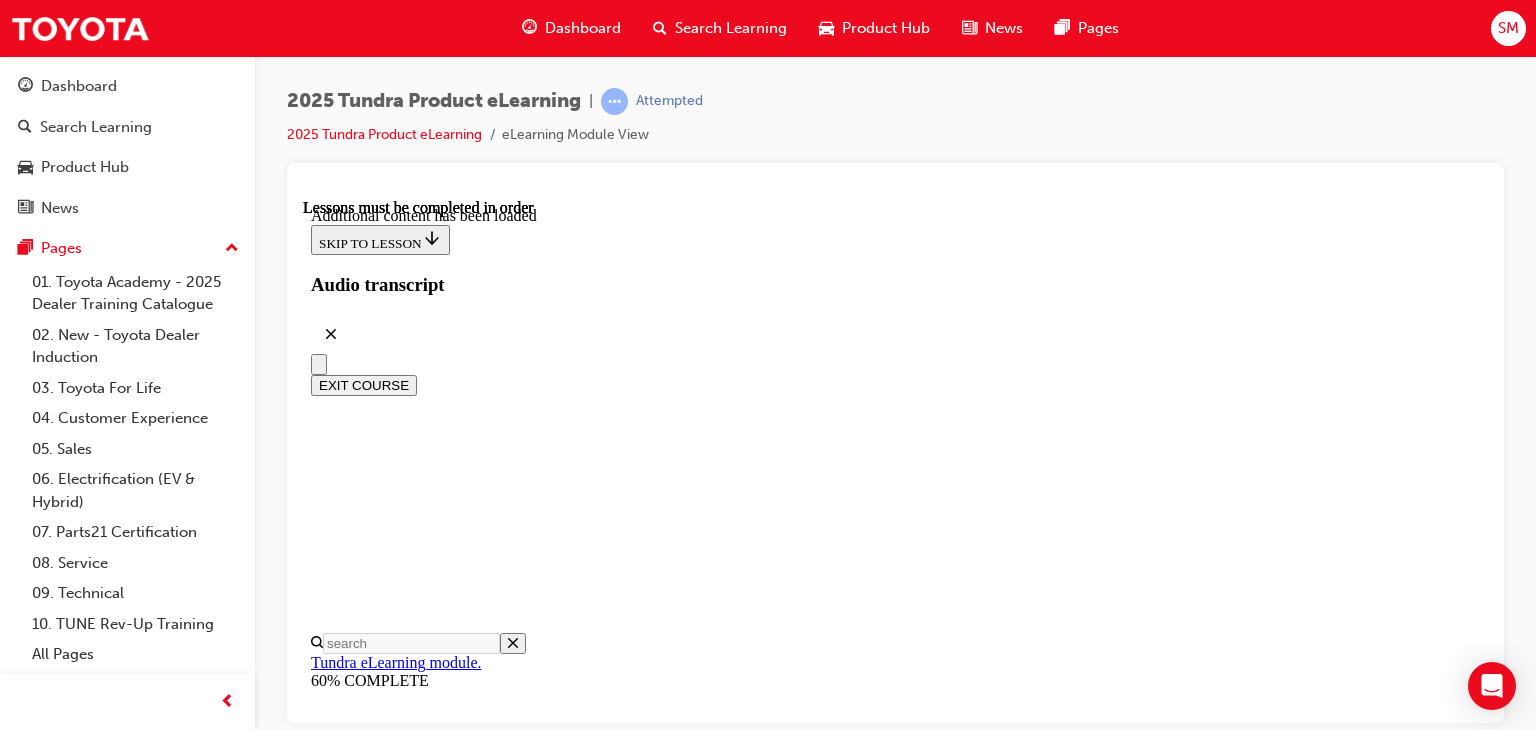 click at bounding box center (330, 20949) 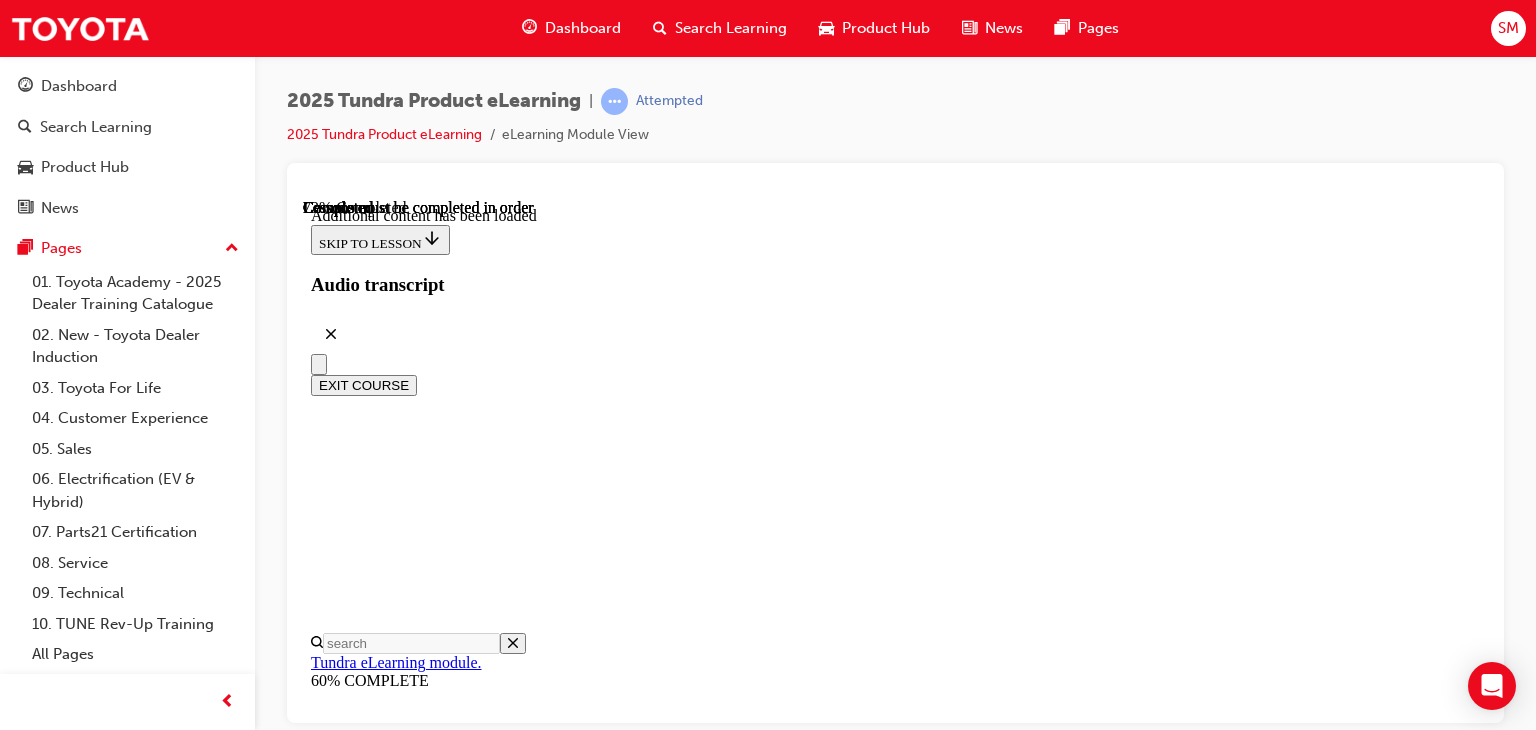 click at bounding box center (399, 20548) 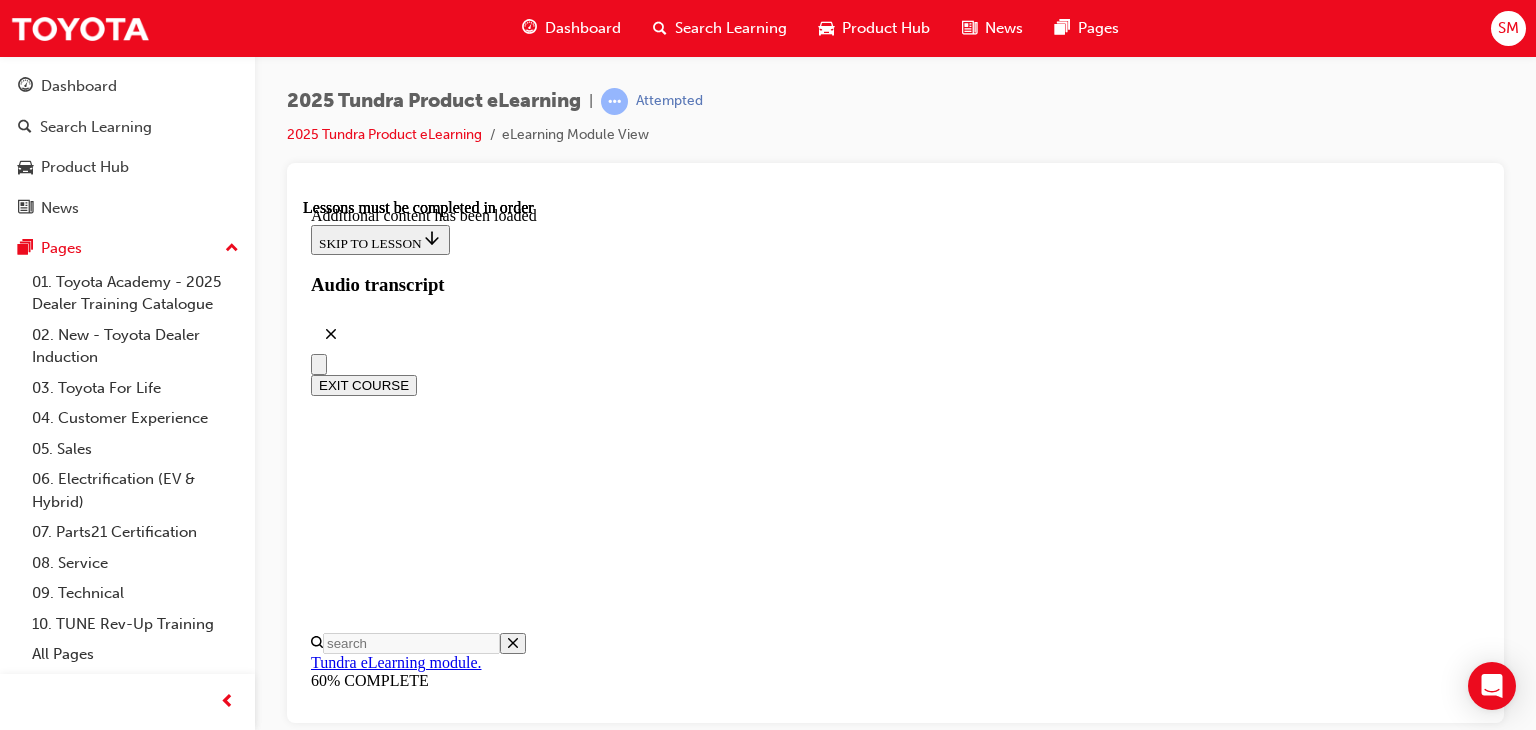 click at bounding box center (330, 20859) 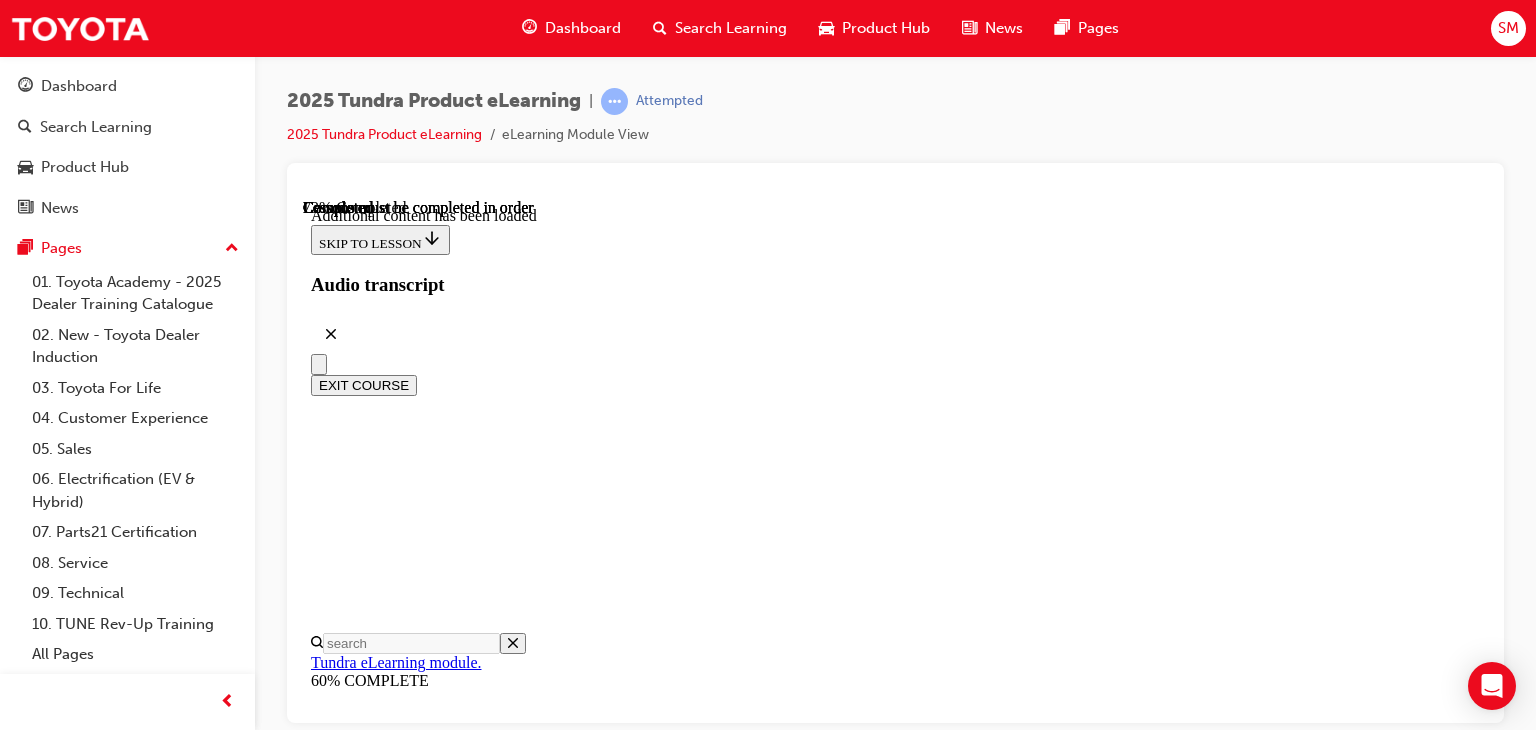 click at bounding box center [399, 20620] 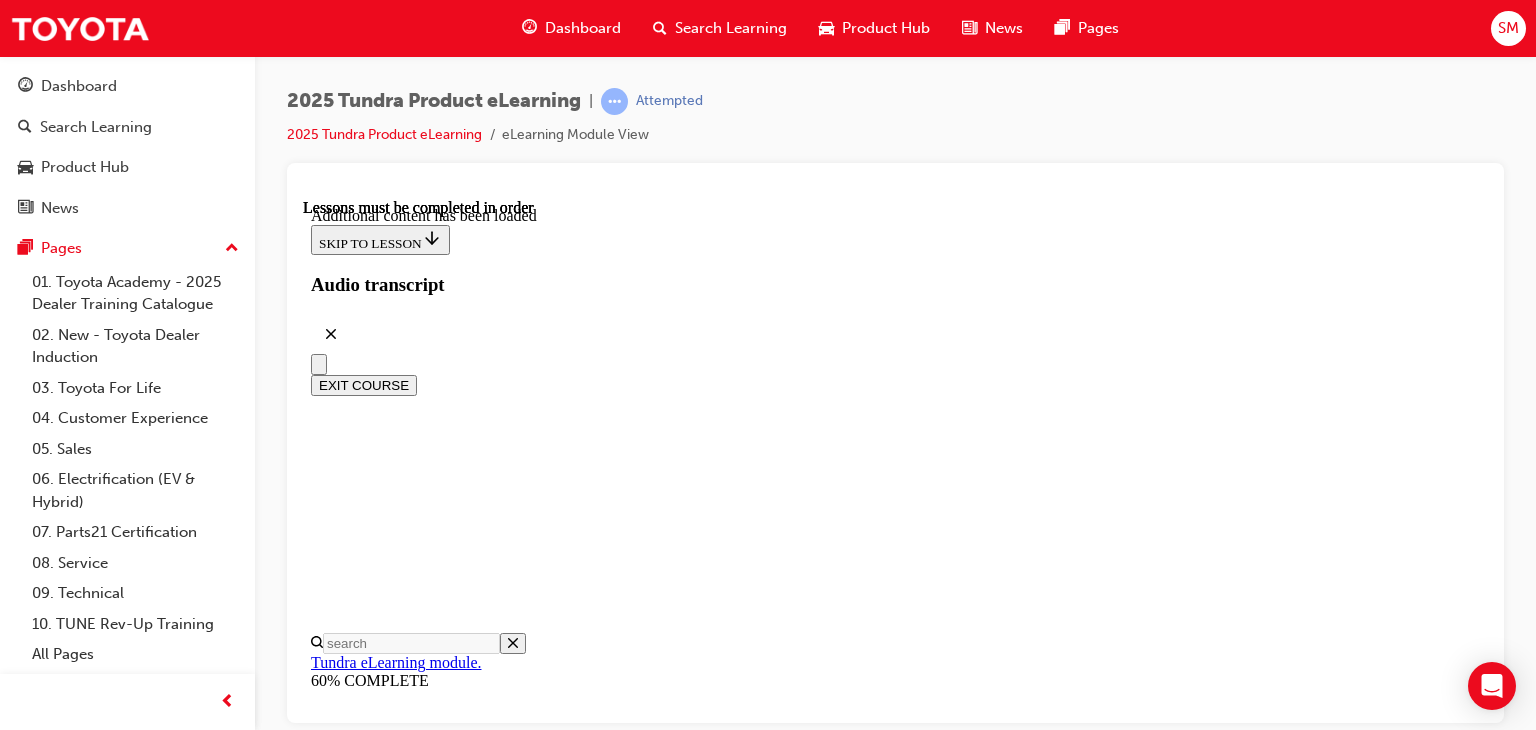 click at bounding box center (330, 20931) 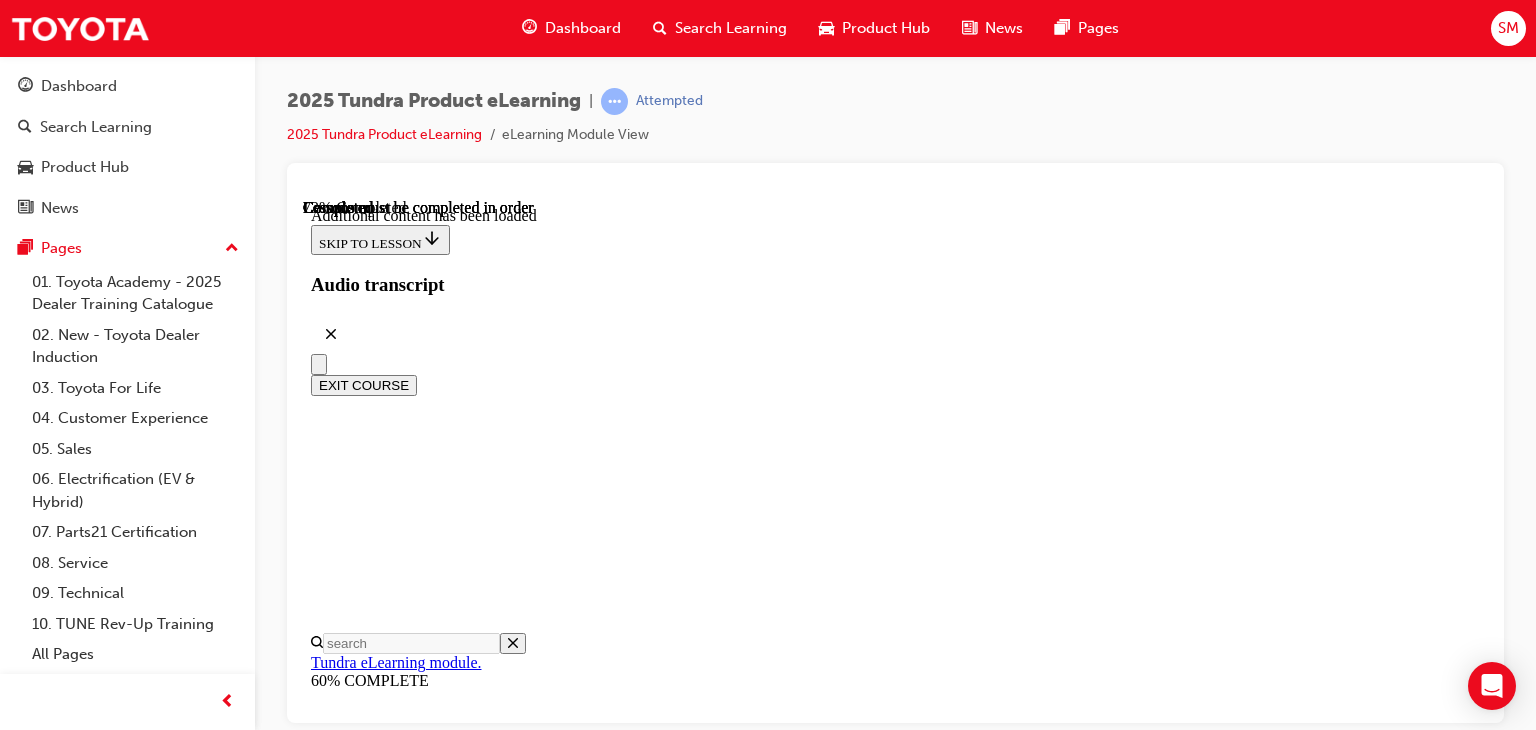 click at bounding box center (1191, 19936) 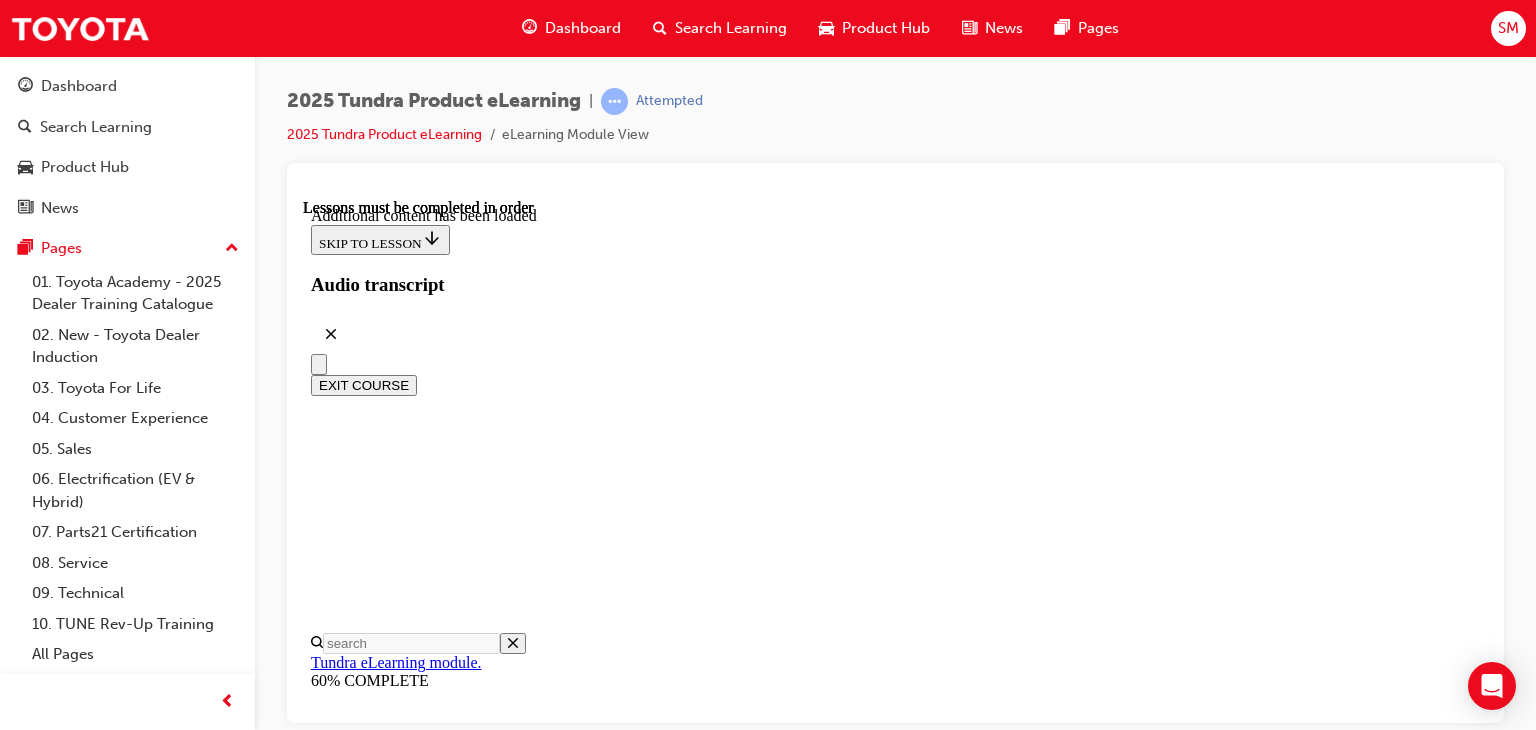click at bounding box center (935, 21047) 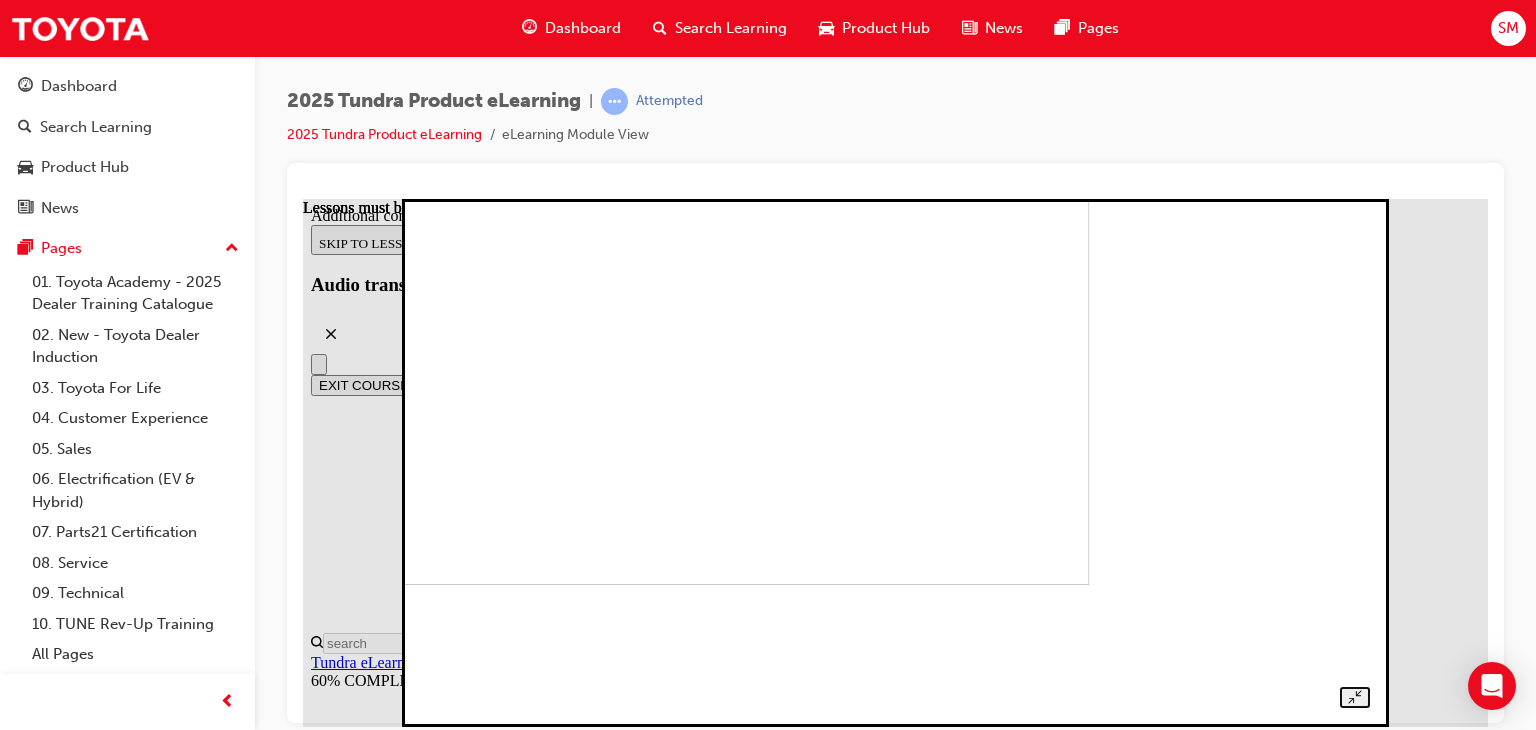 click on "2025 Tundra Product eLearning | Attempted 2025 Tundra Product eLearning eLearning Module View" at bounding box center [895, 125] 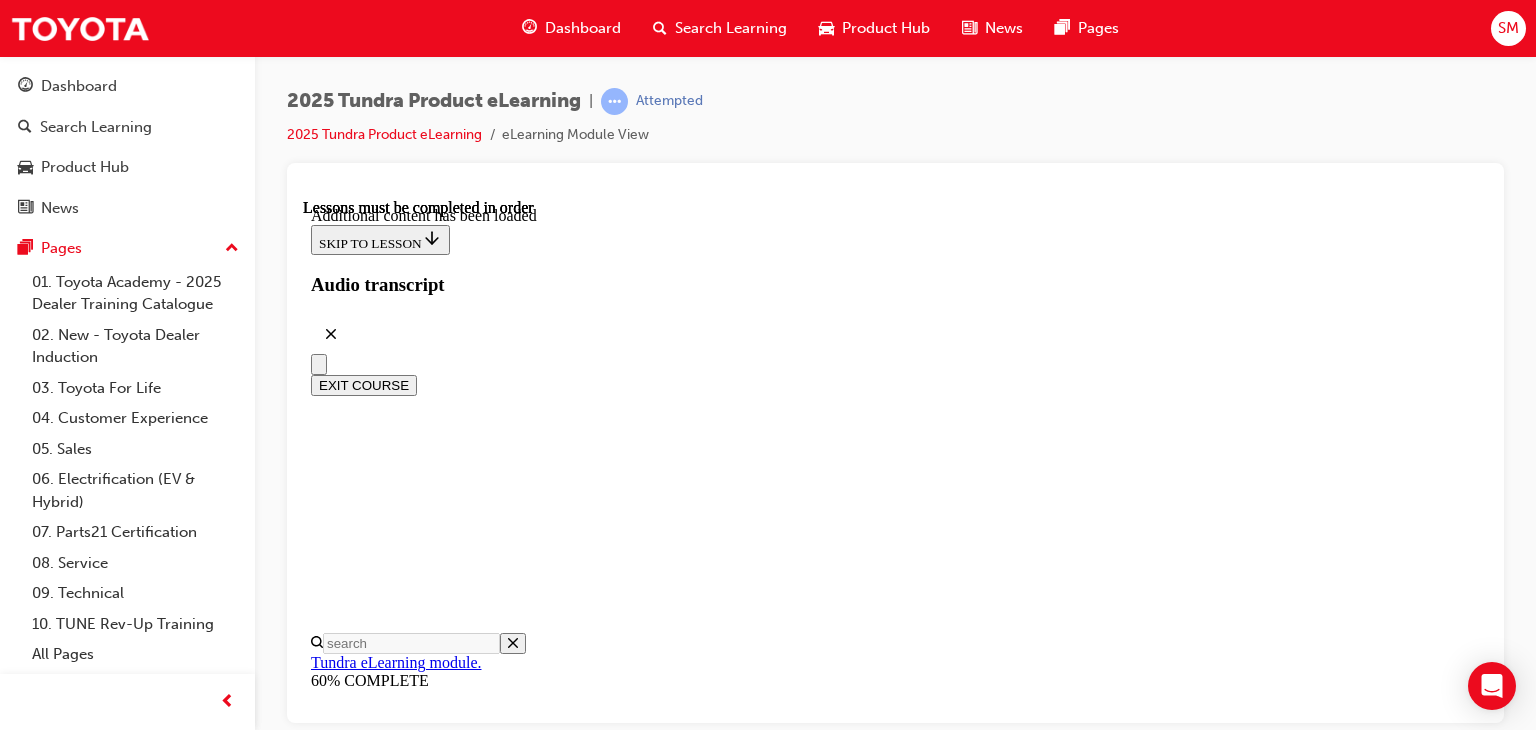 scroll, scrollTop: 5142, scrollLeft: 0, axis: vertical 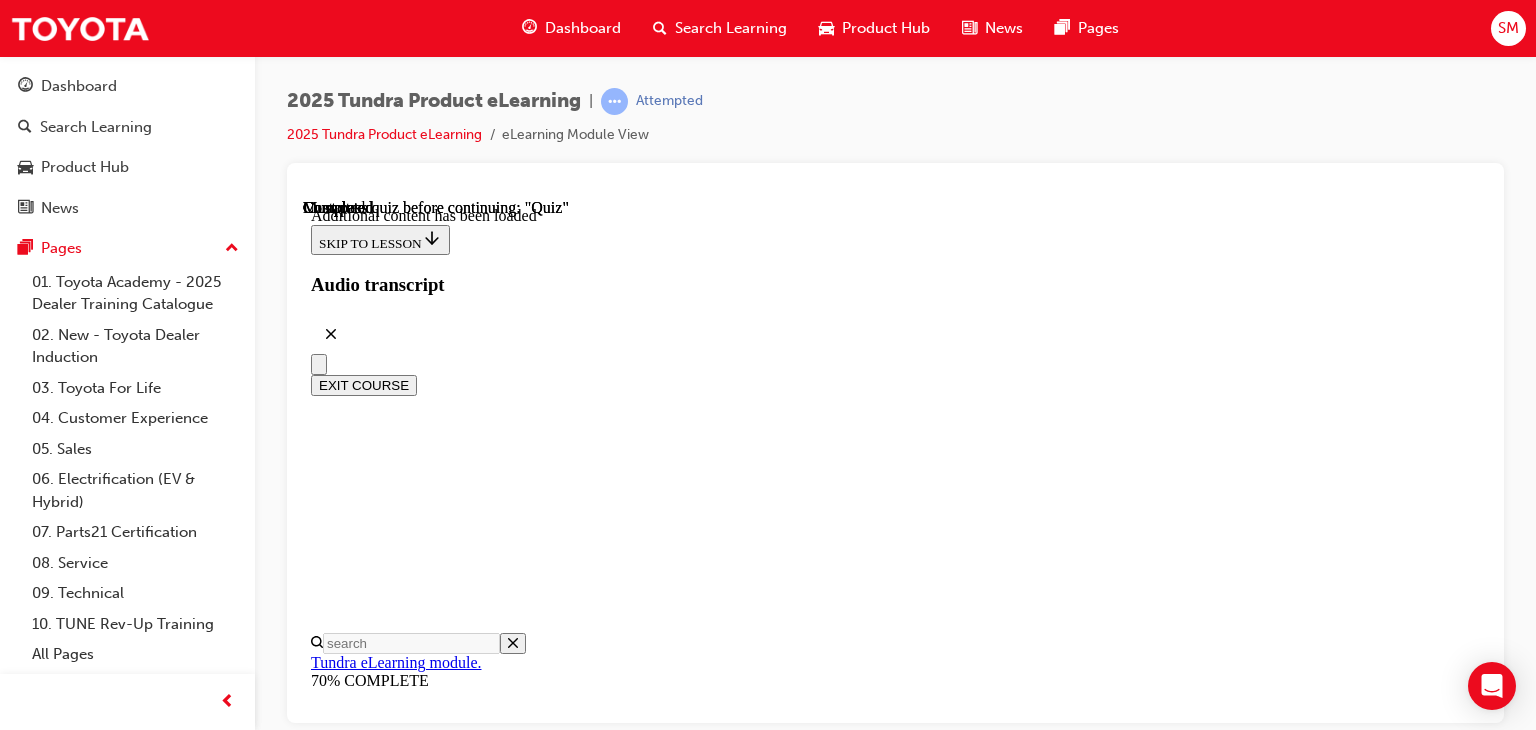 click on "START QUIZ" at bounding box center (356, 13903) 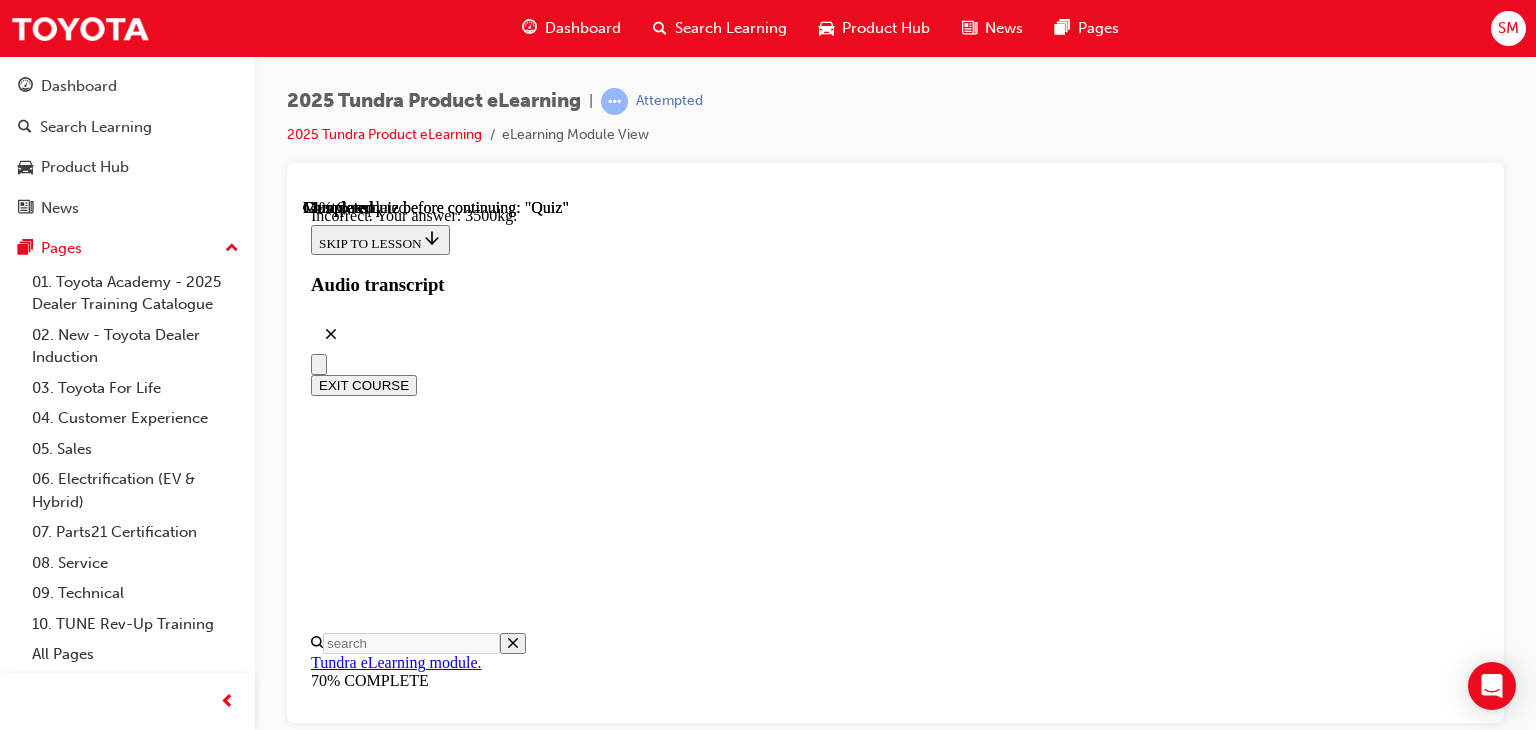 scroll, scrollTop: 731, scrollLeft: 0, axis: vertical 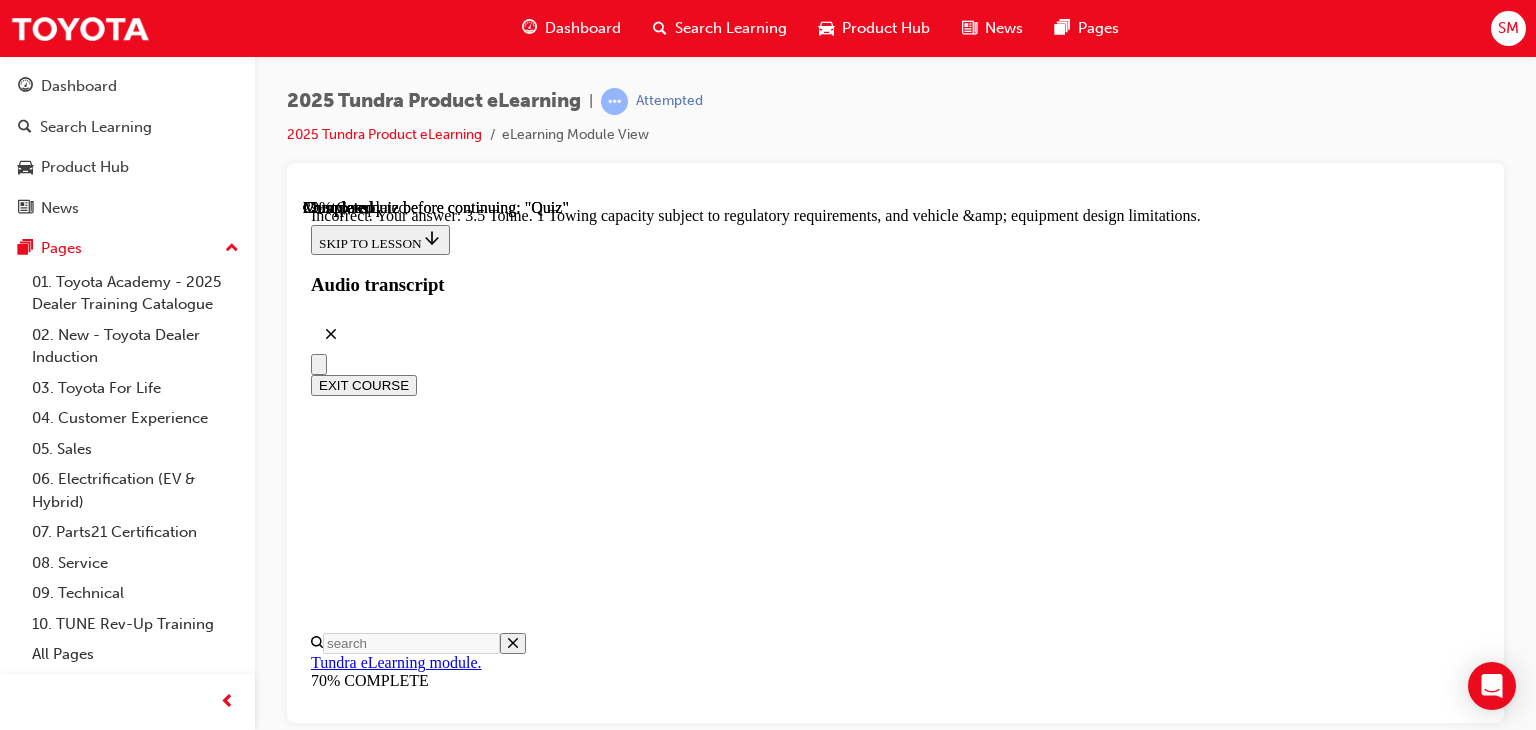click on "NEXT" at bounding box center (337, 31238) 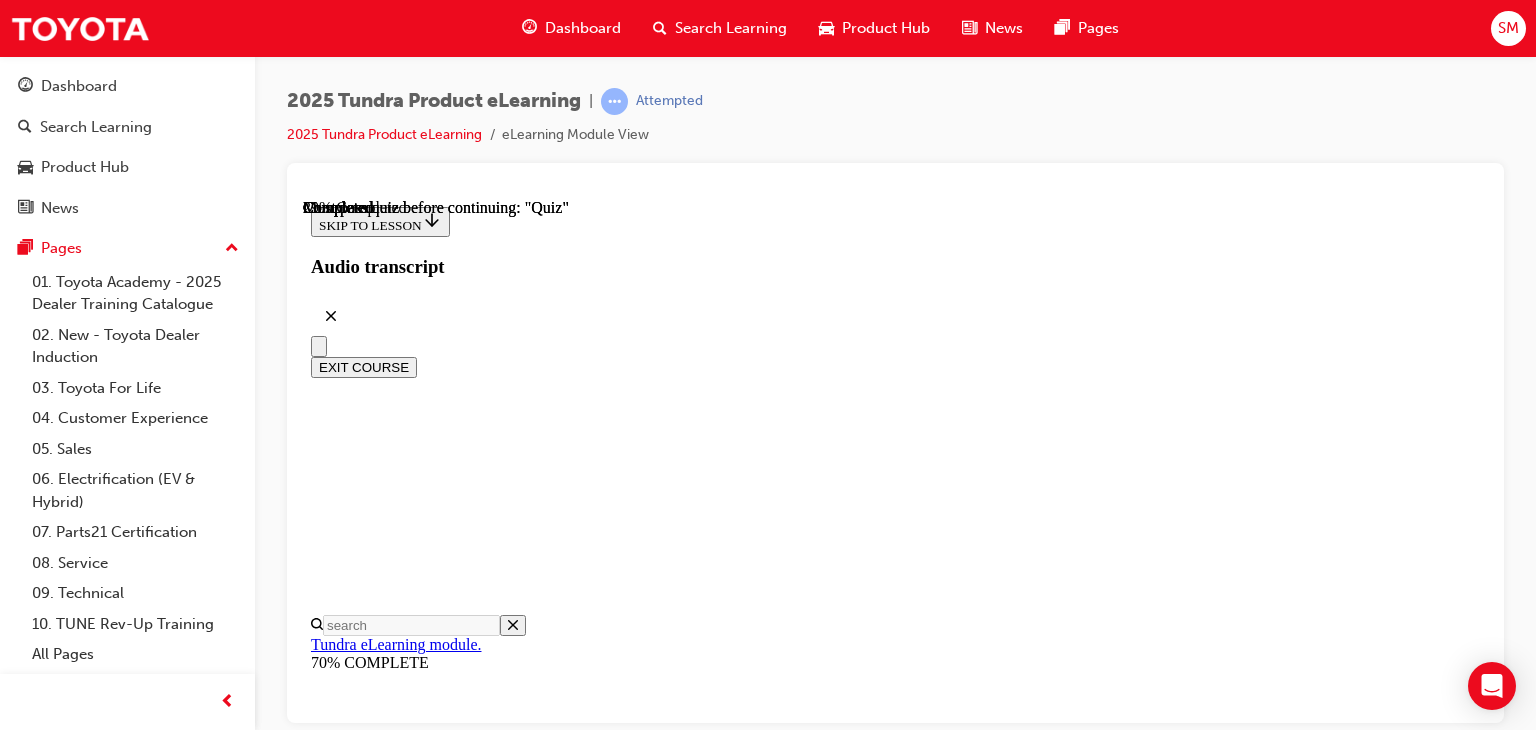scroll, scrollTop: 424, scrollLeft: 0, axis: vertical 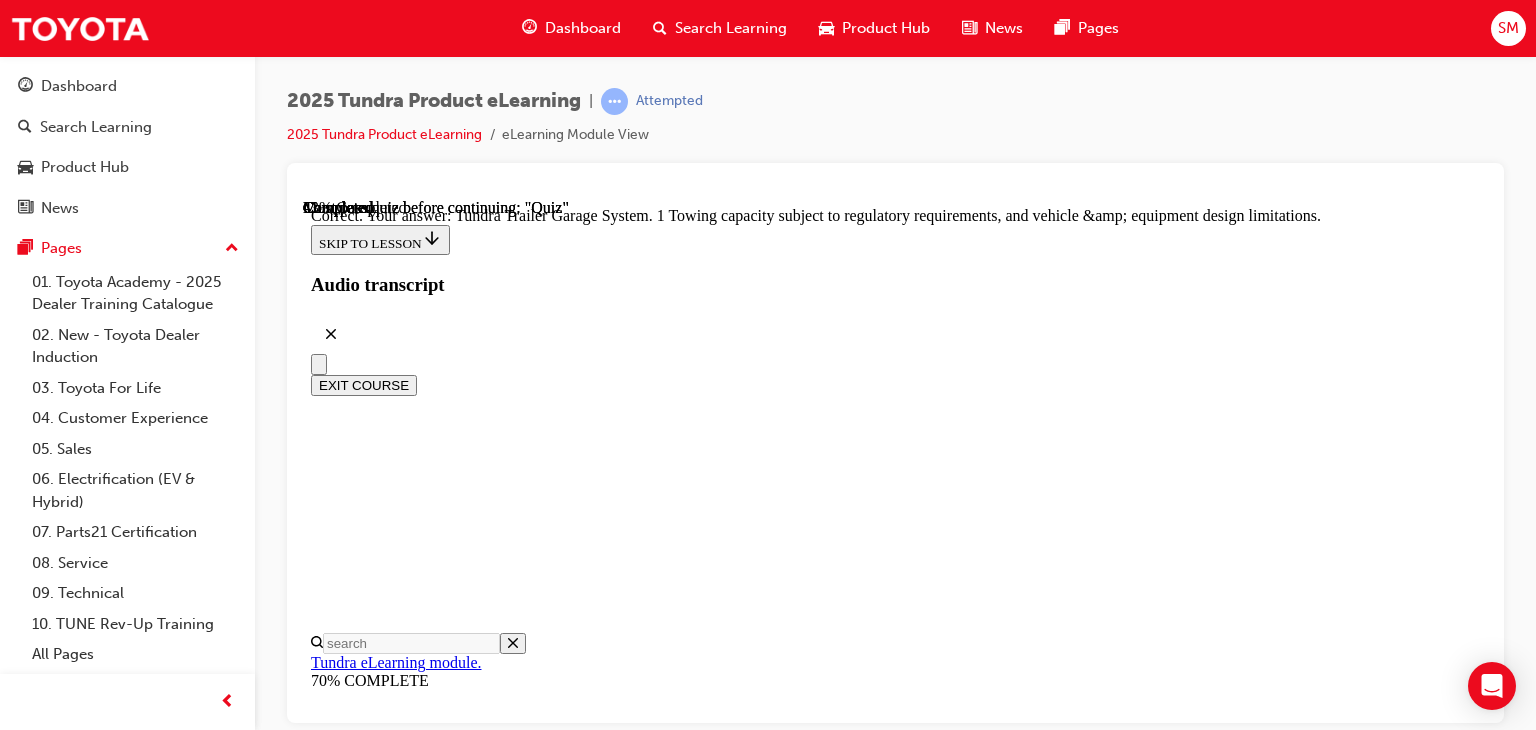 click on "NEXT" at bounding box center (337, 31380) 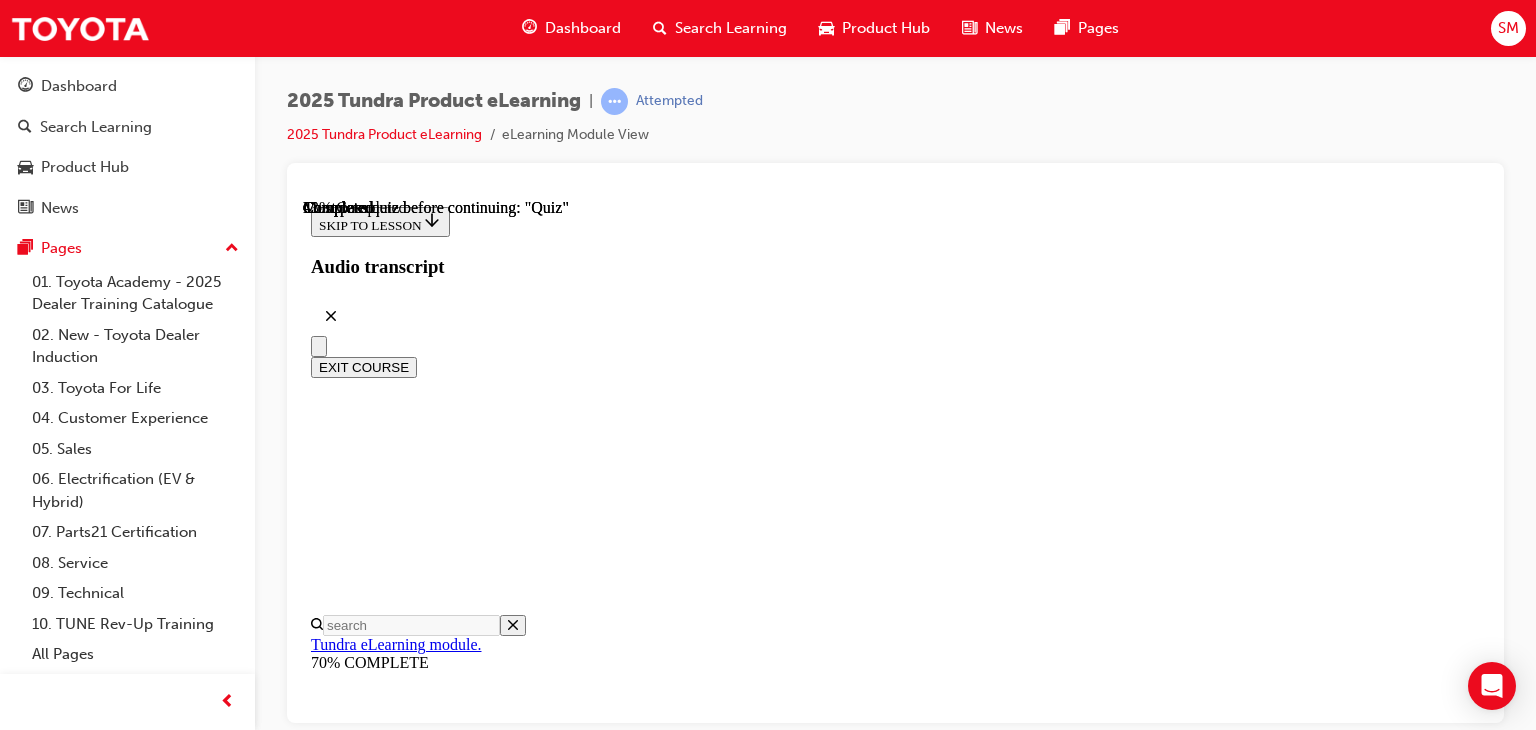 scroll, scrollTop: 316, scrollLeft: 0, axis: vertical 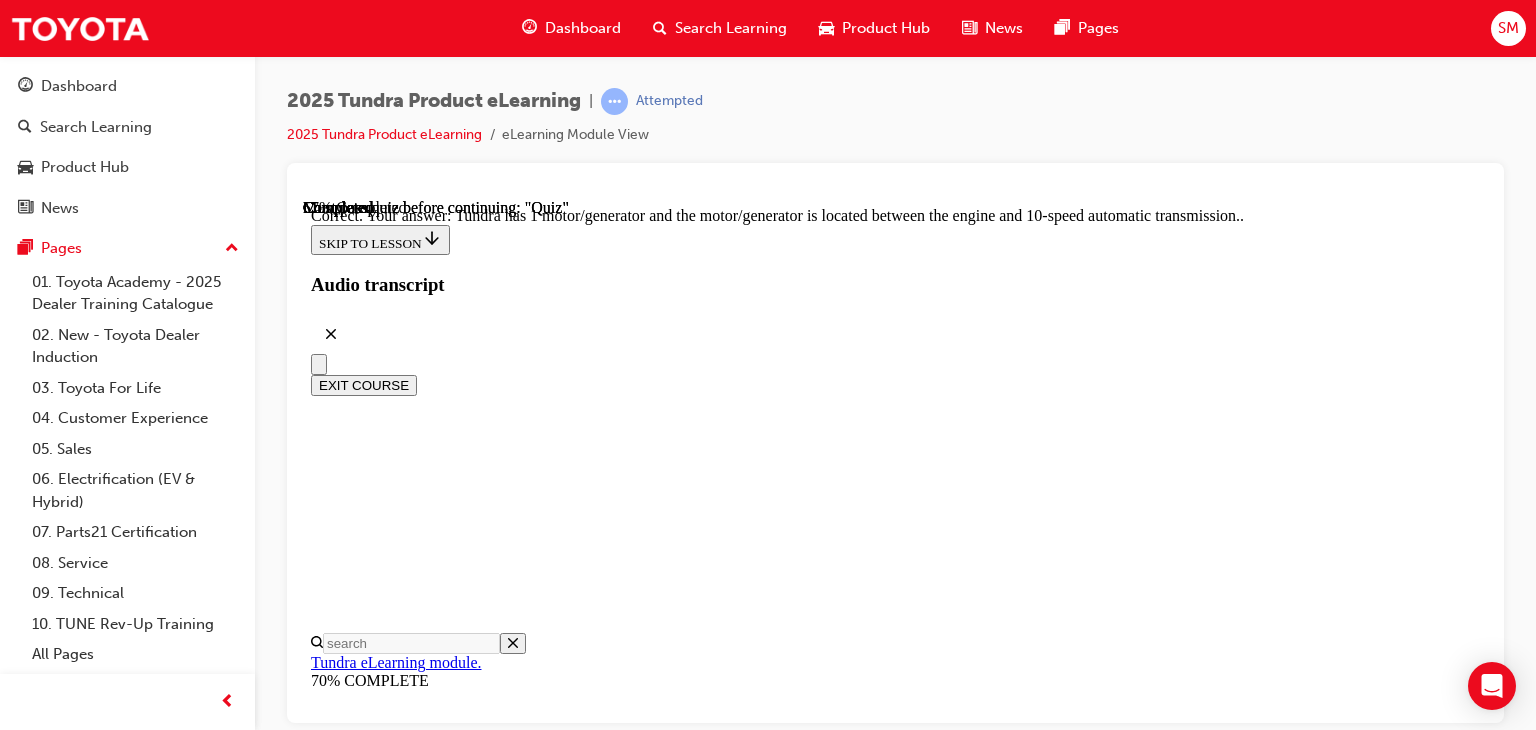 click on "NEXT" at bounding box center (337, 29239) 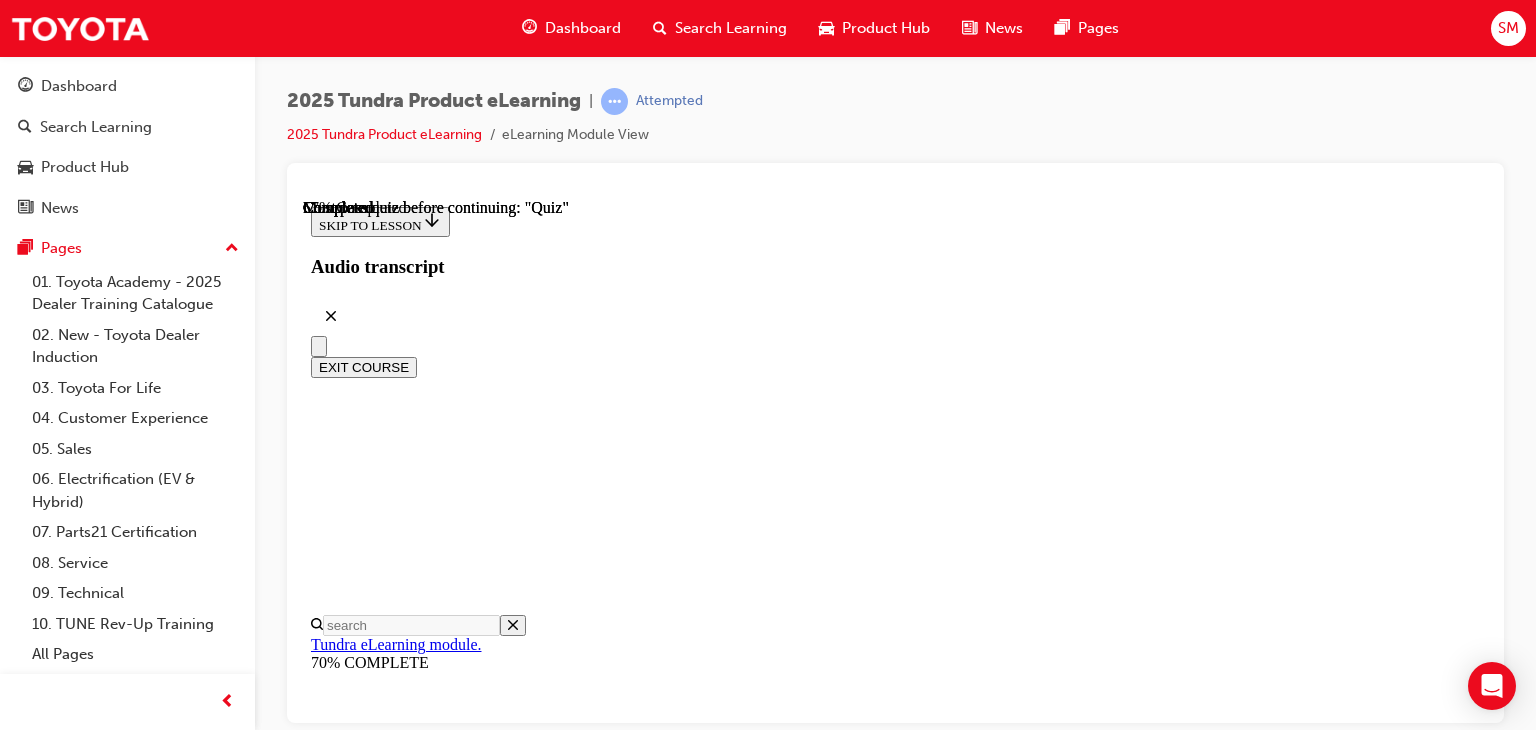 scroll, scrollTop: 456, scrollLeft: 0, axis: vertical 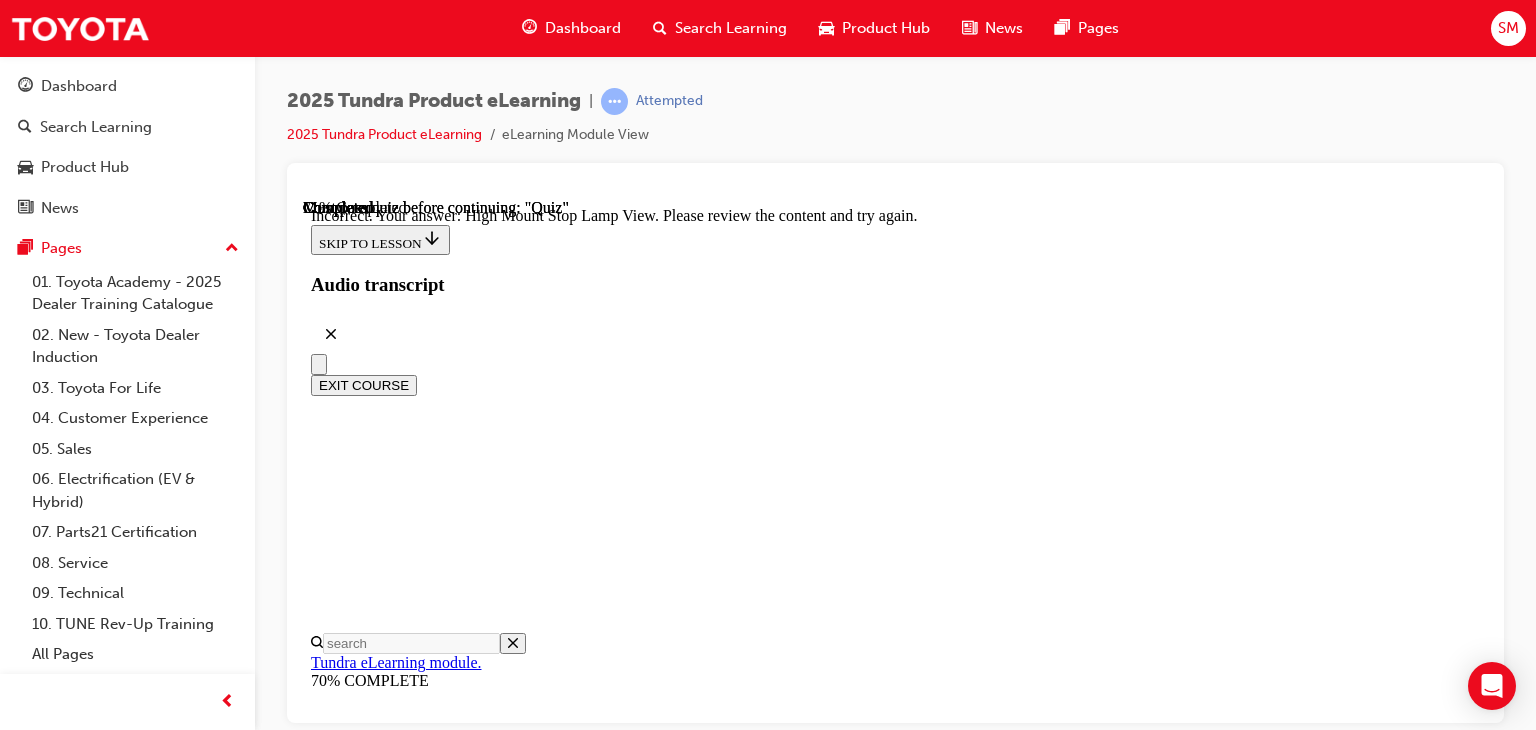 click on "NEXT" at bounding box center (337, 29190) 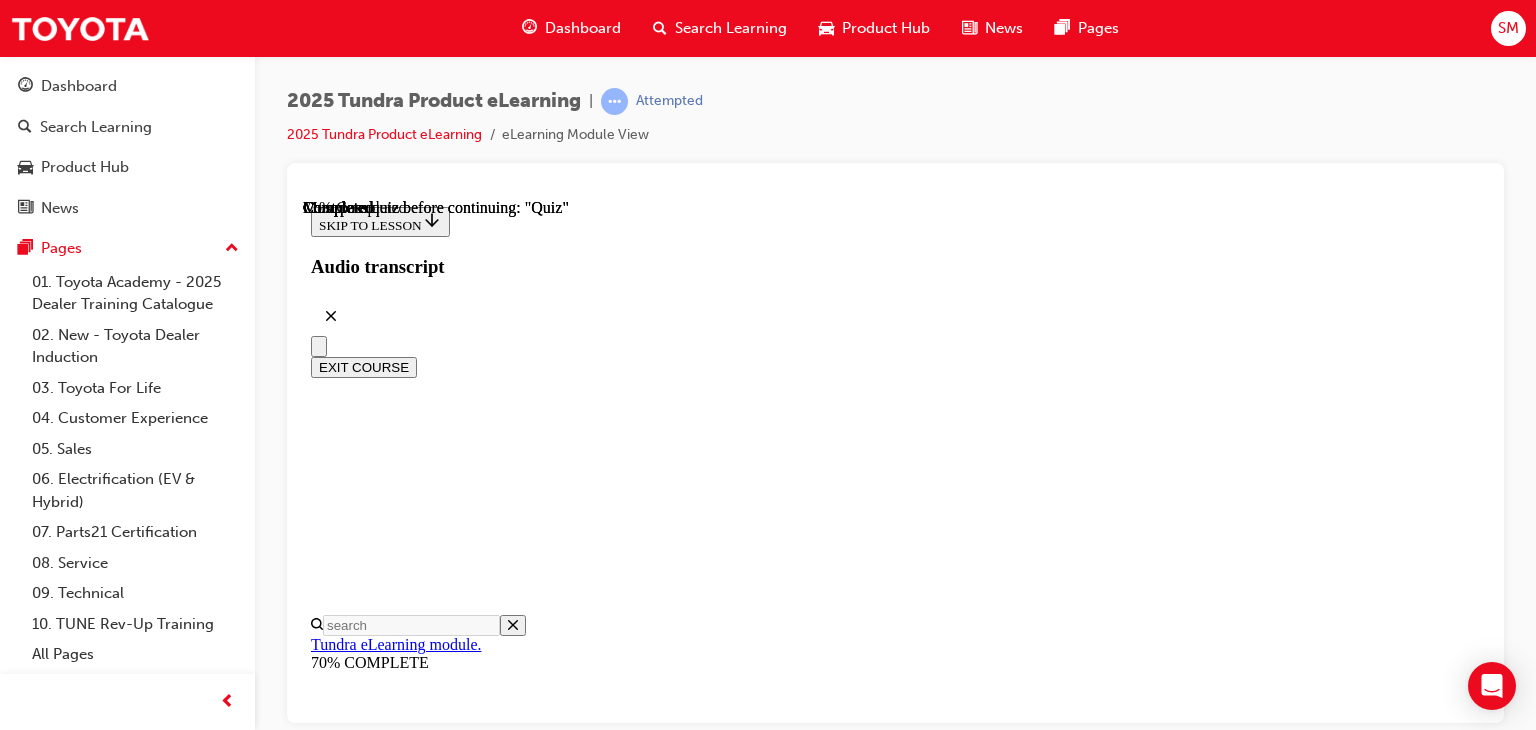 scroll, scrollTop: 408, scrollLeft: 0, axis: vertical 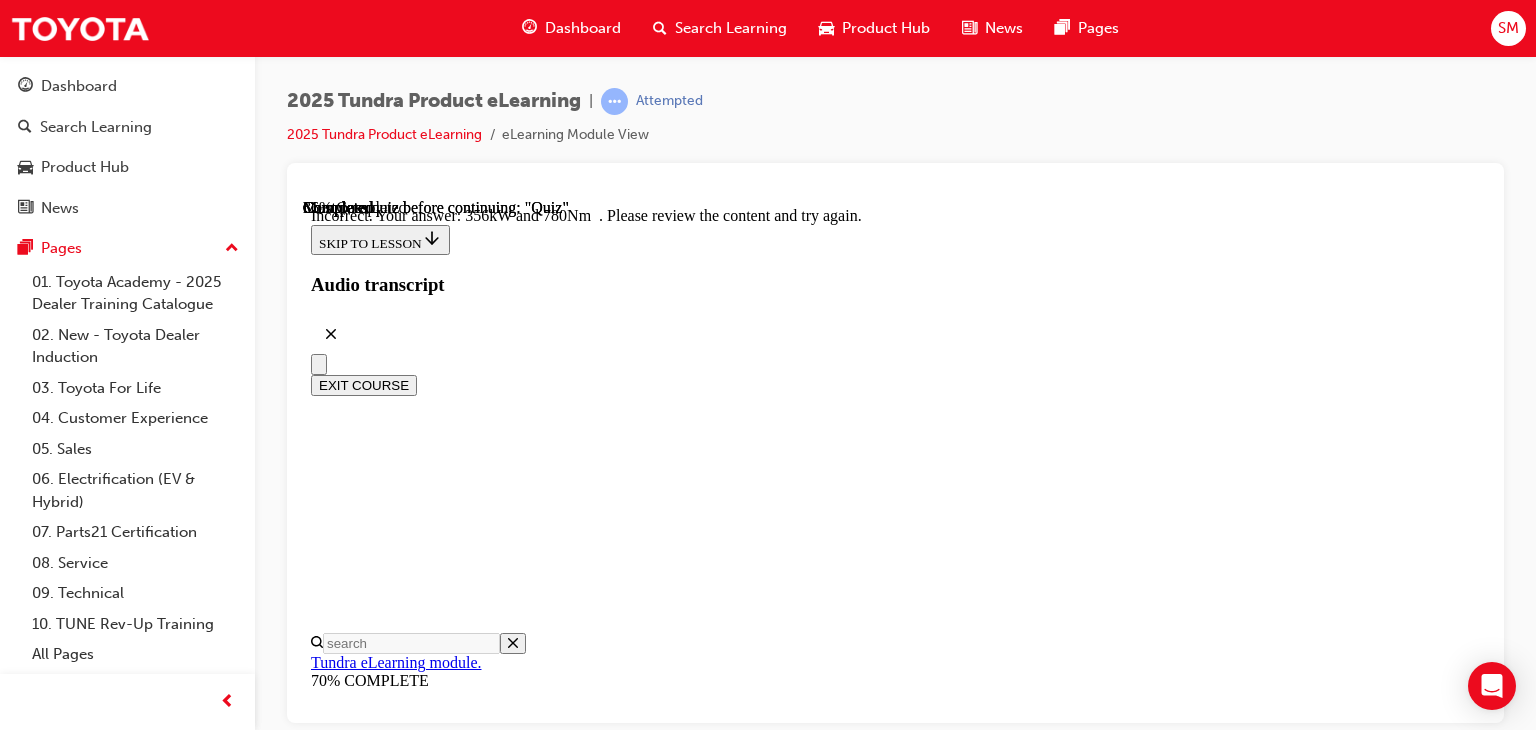 click on "NEXT" at bounding box center (337, 31285) 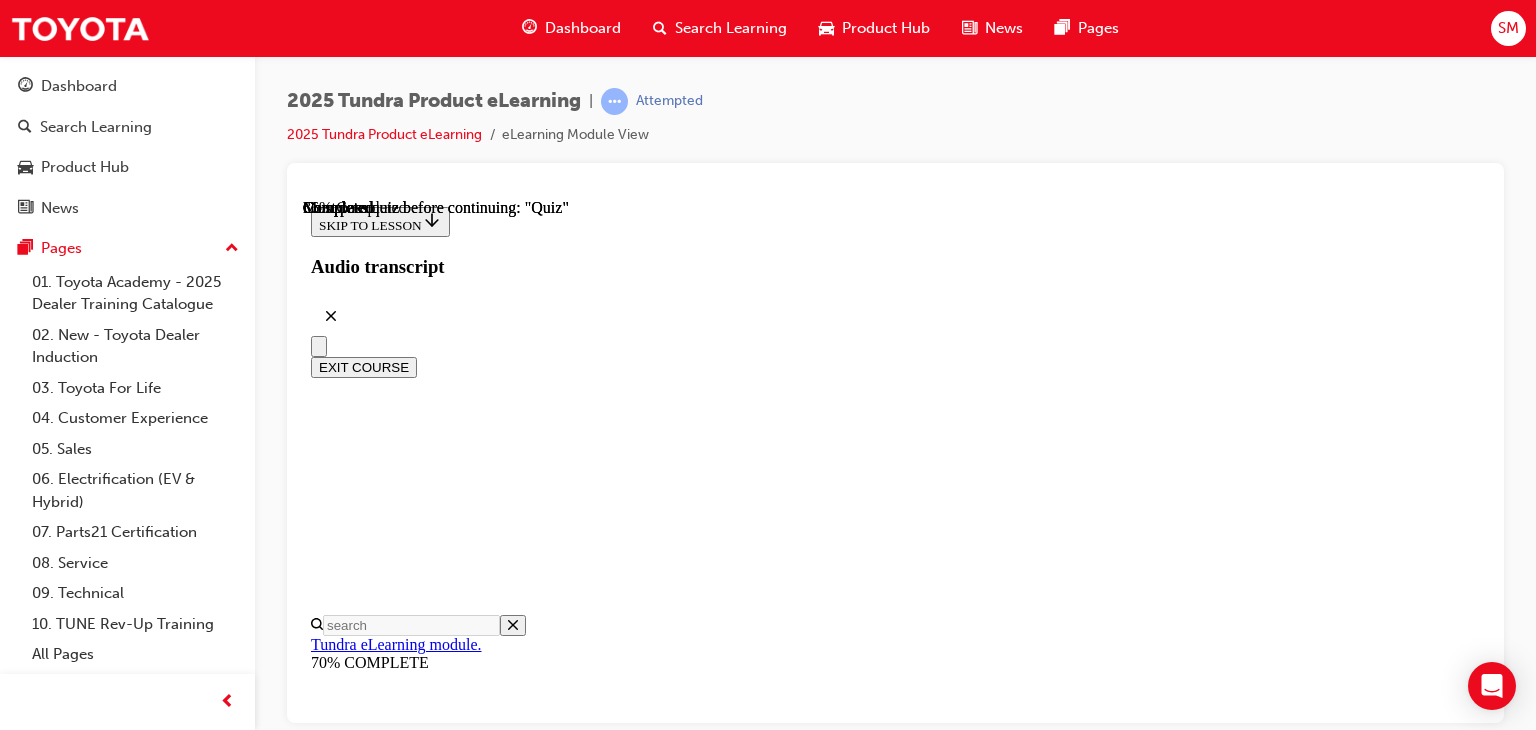 scroll, scrollTop: 142, scrollLeft: 0, axis: vertical 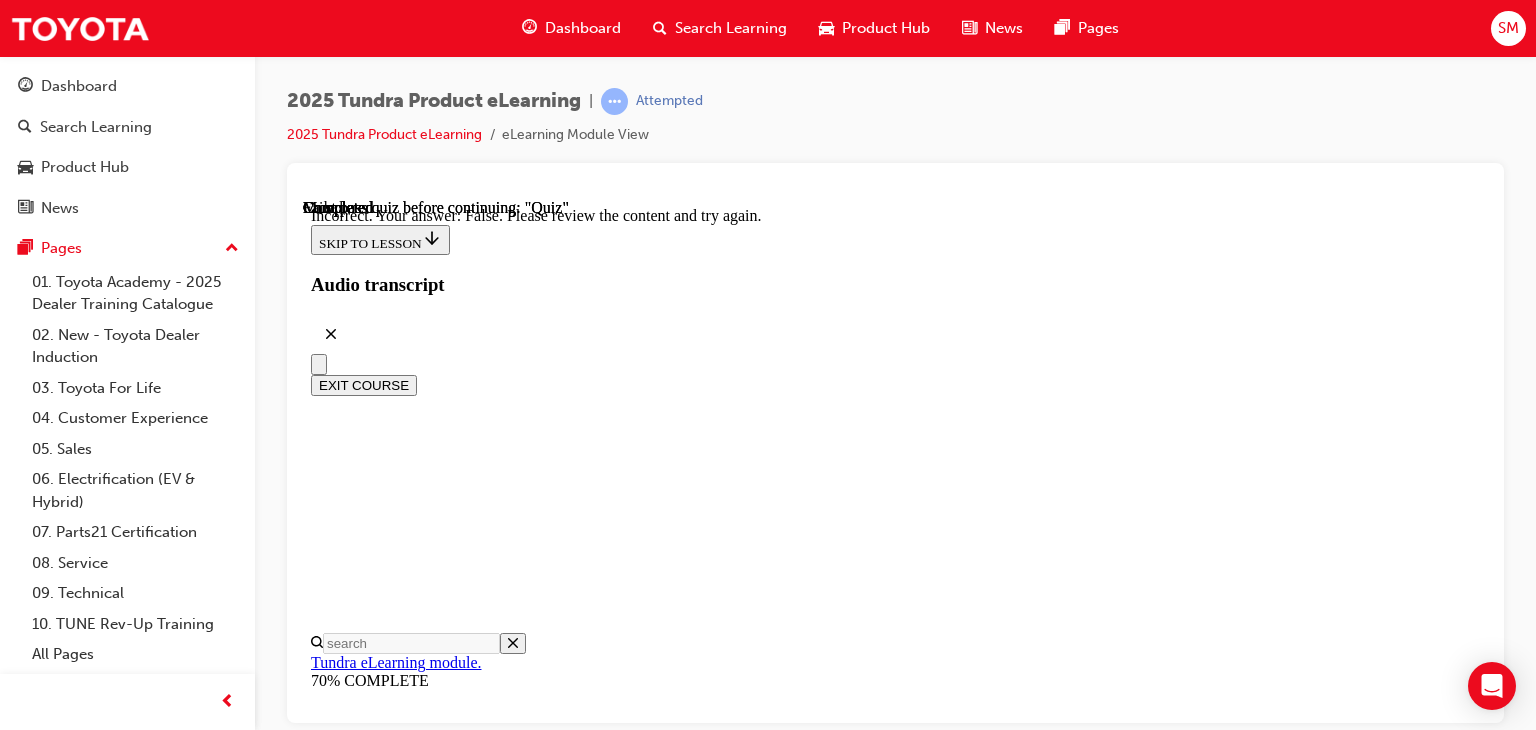 click on "NEXT" at bounding box center (337, 26985) 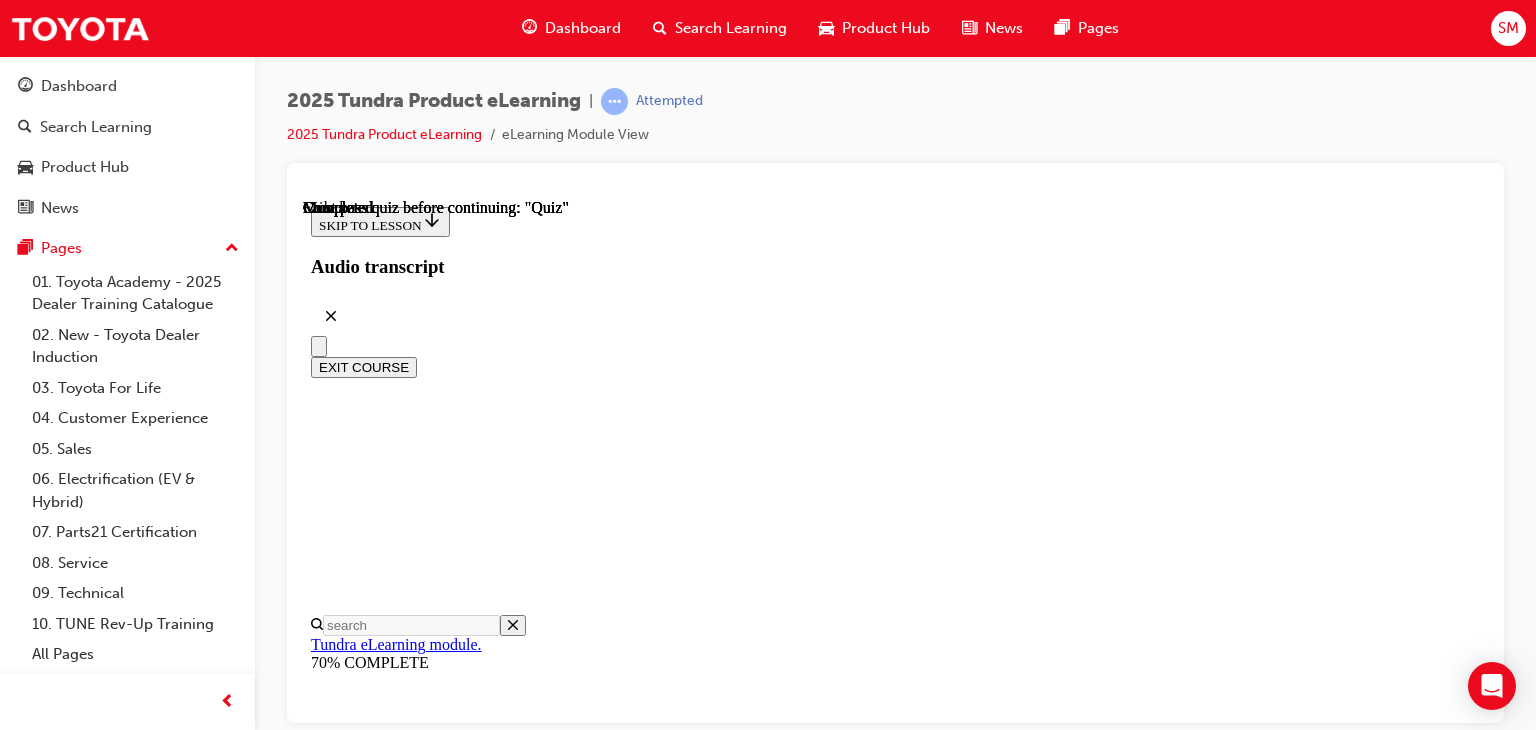 scroll, scrollTop: 557, scrollLeft: 0, axis: vertical 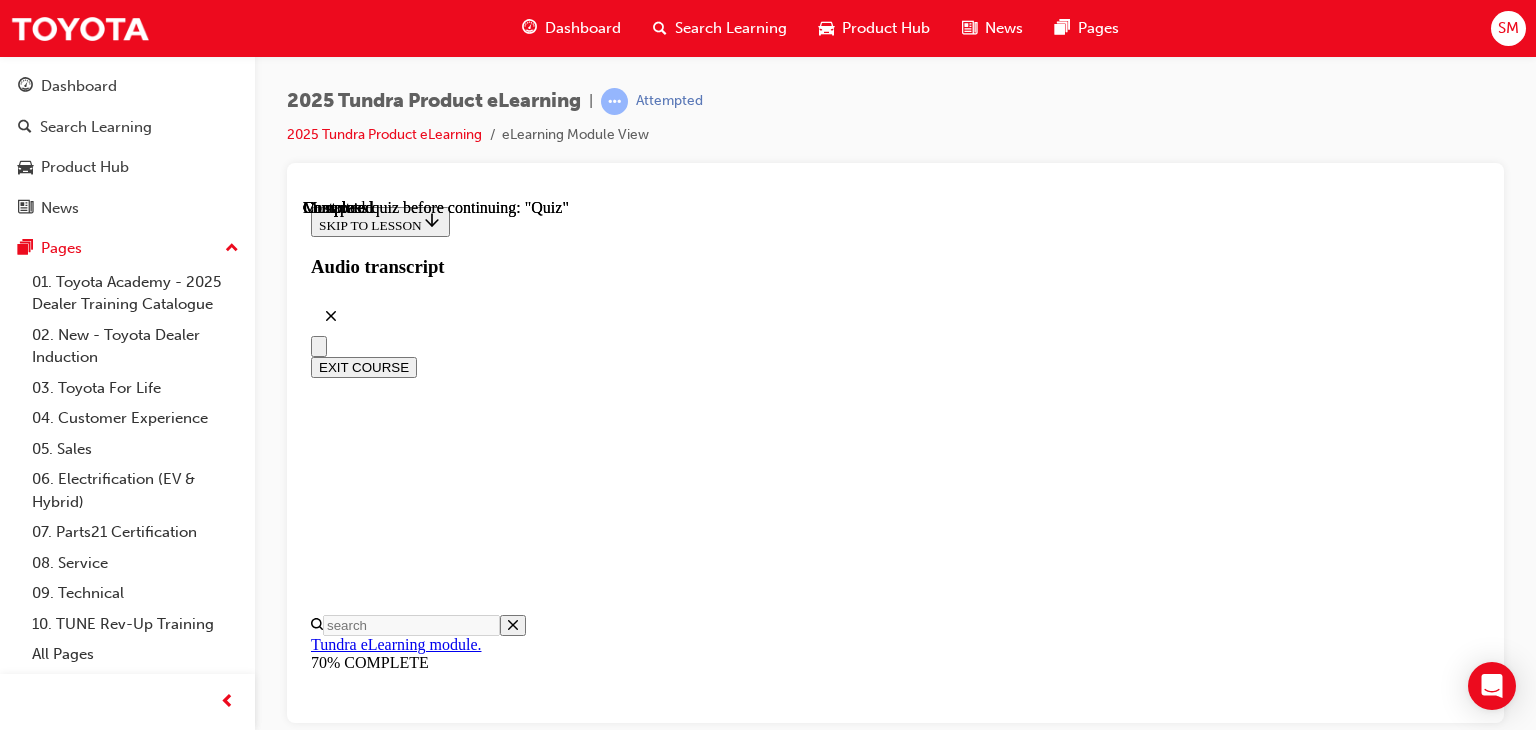 click on "TAKE AGAIN" at bounding box center [359, 13884] 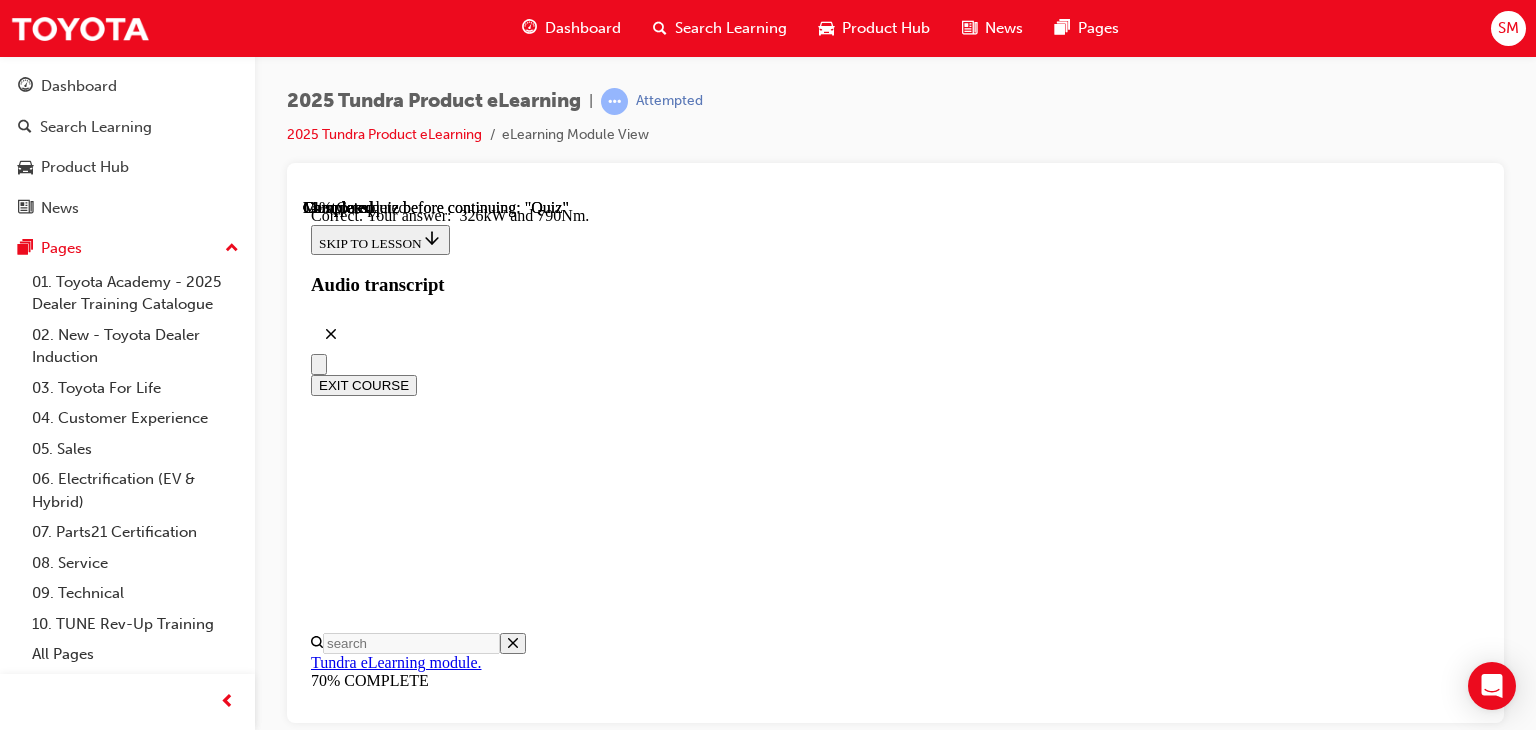 scroll, scrollTop: 645, scrollLeft: 0, axis: vertical 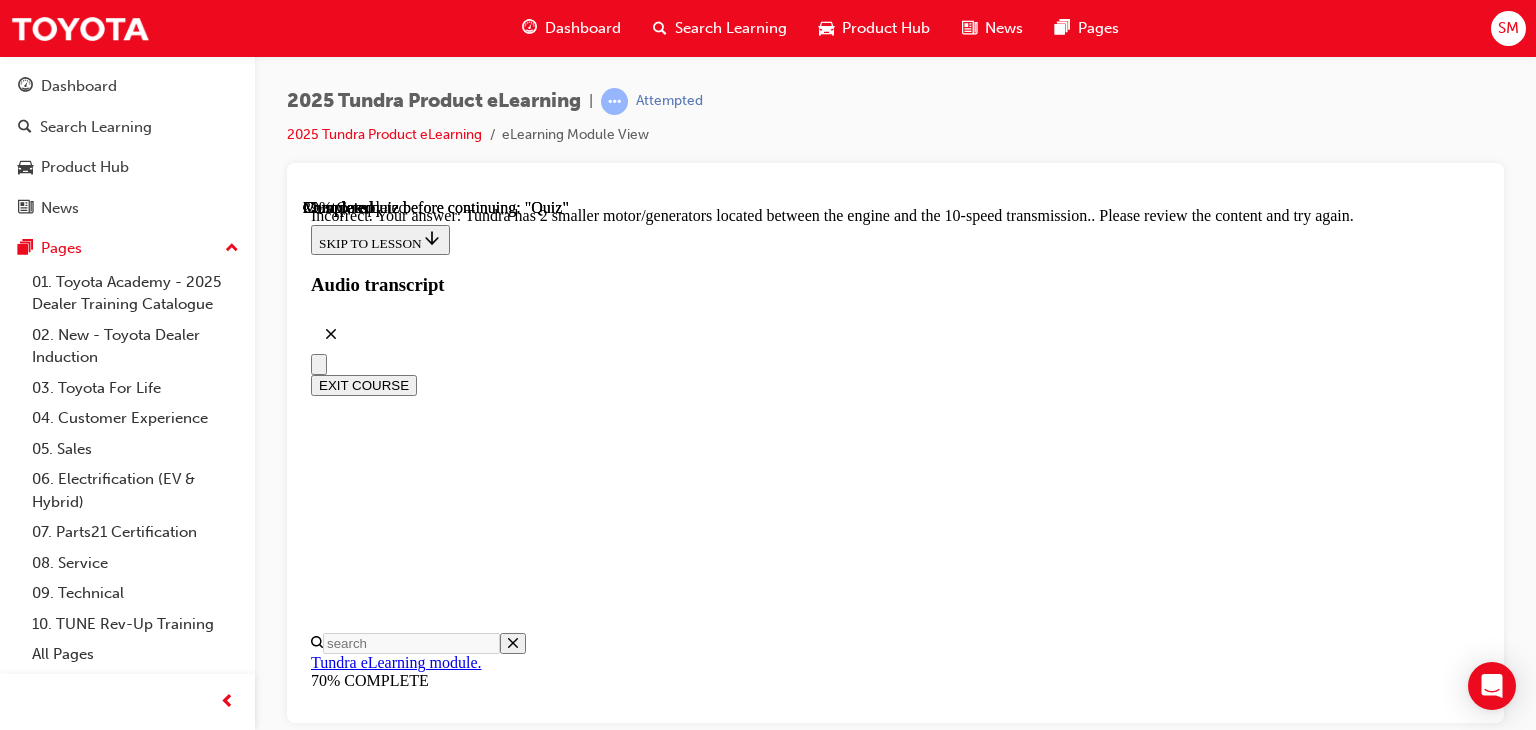 click on "NEXT" at bounding box center [337, 29172] 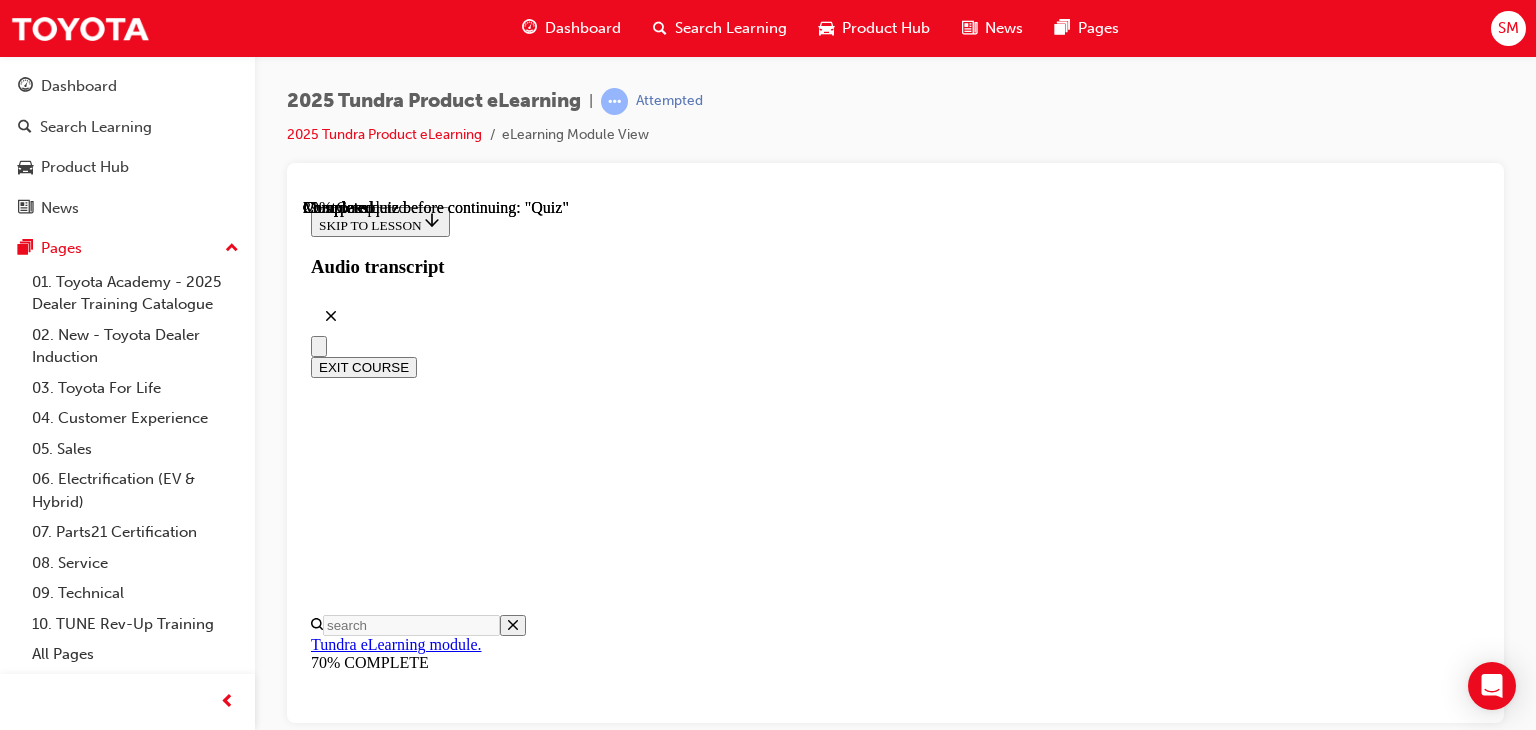 scroll, scrollTop: 456, scrollLeft: 0, axis: vertical 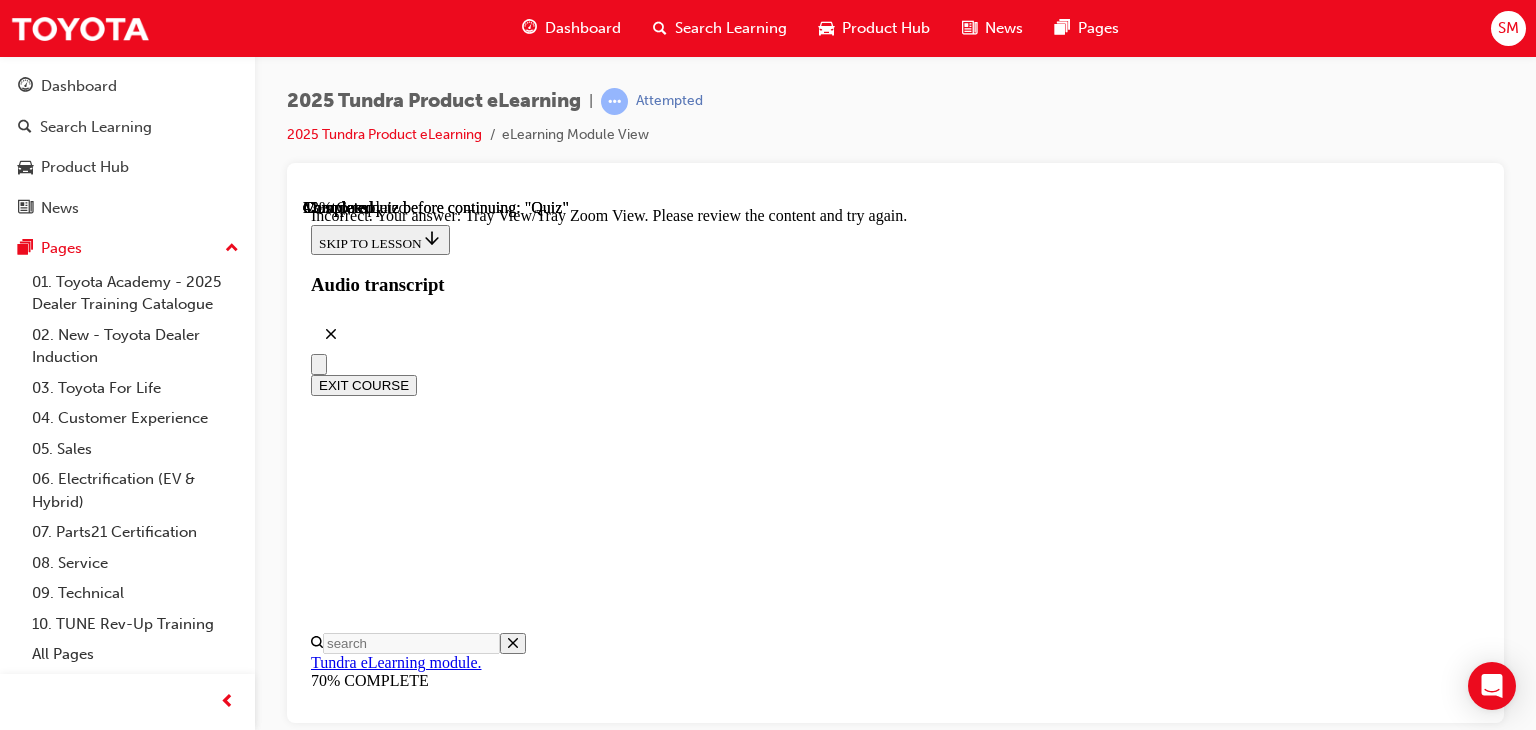 click on "NEXT" at bounding box center (337, 29204) 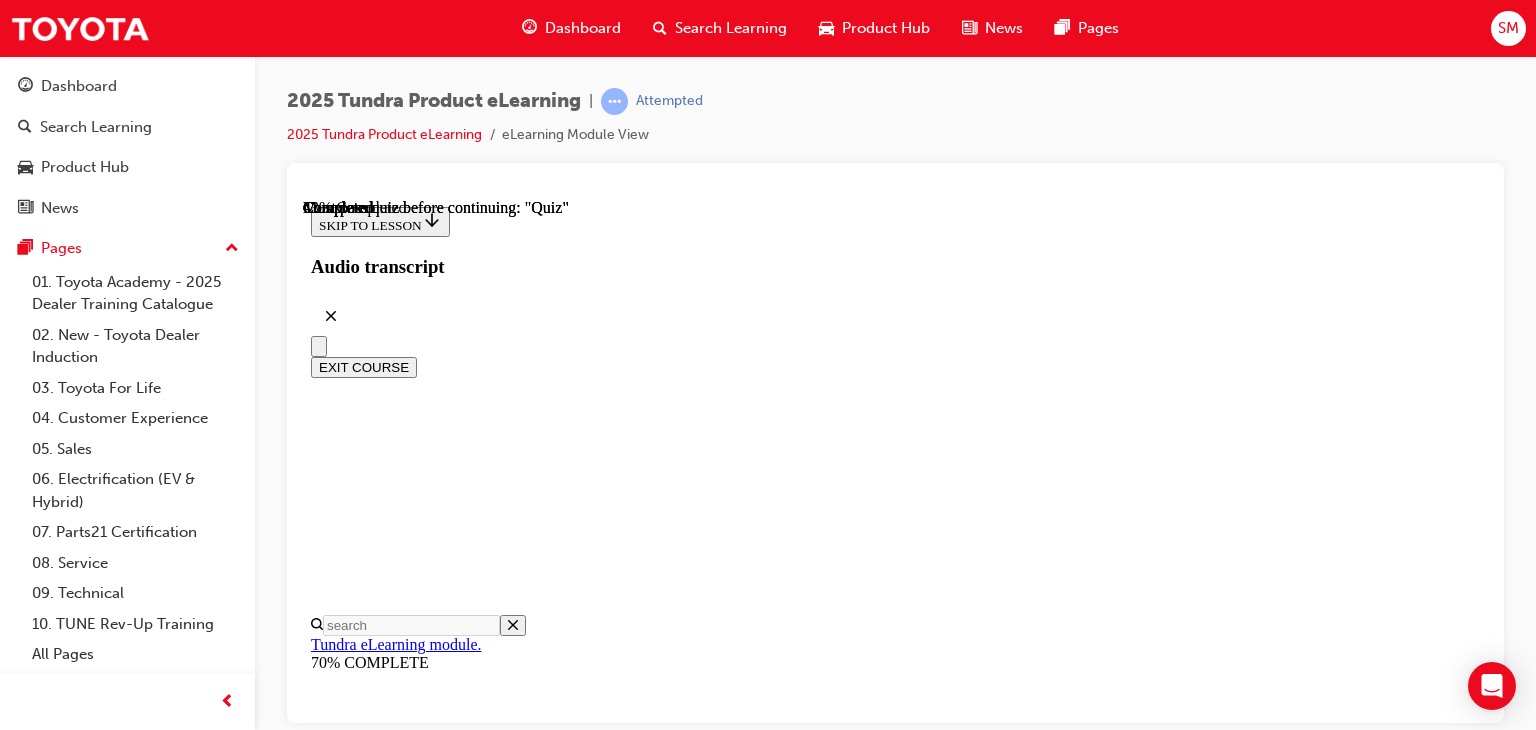 scroll, scrollTop: 372, scrollLeft: 0, axis: vertical 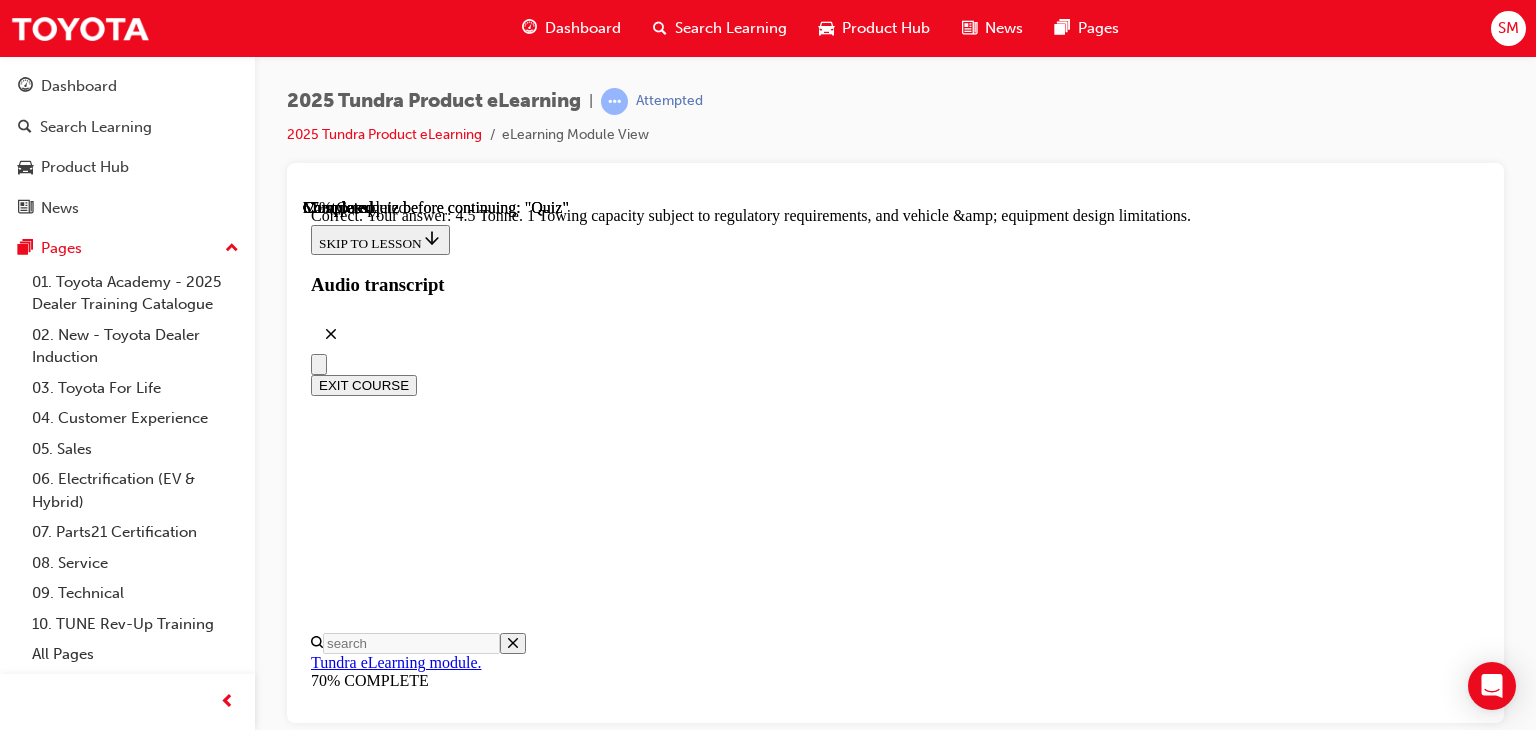 click on "NEXT" at bounding box center (337, 31386) 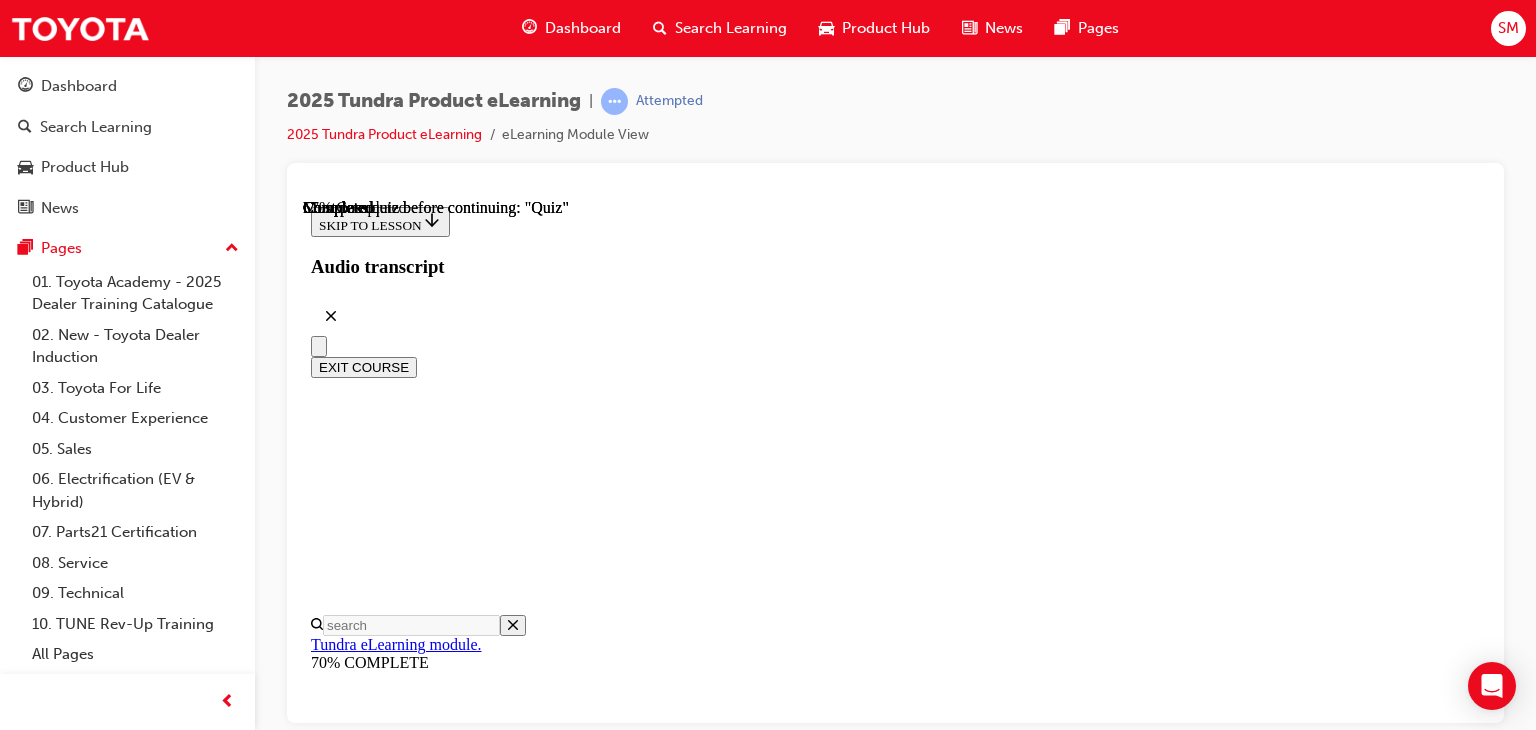 scroll, scrollTop: 438, scrollLeft: 0, axis: vertical 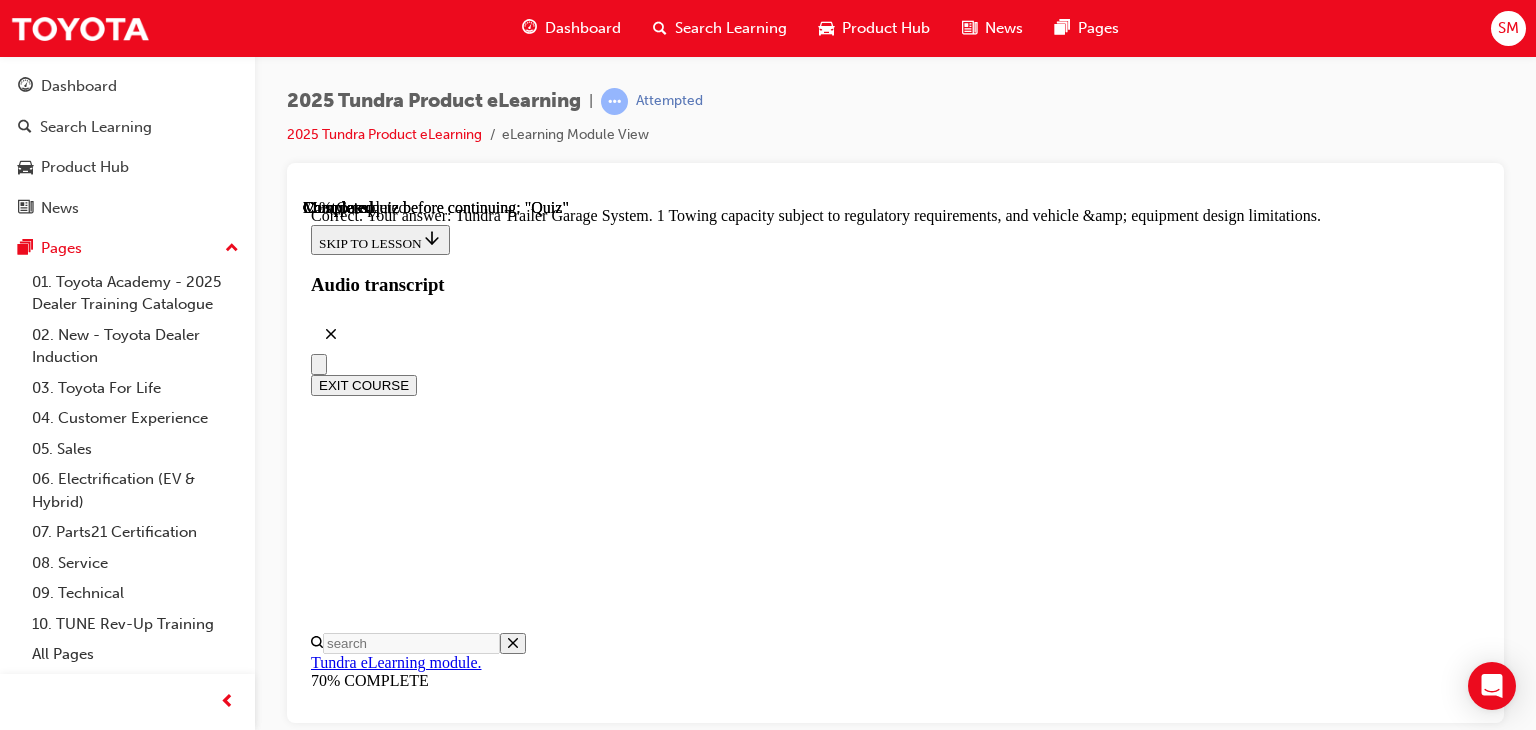 click on "NEXT" at bounding box center (337, 31434) 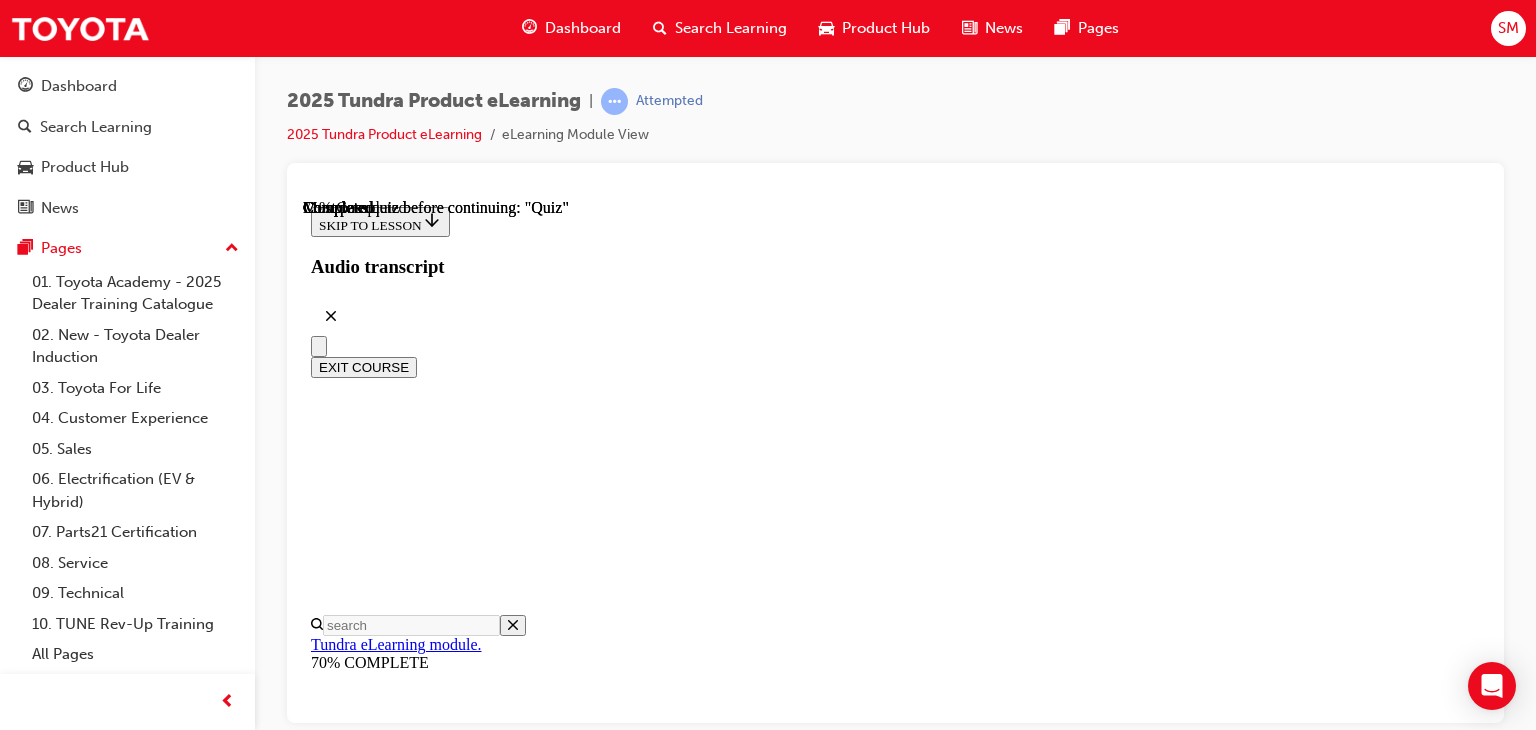 scroll, scrollTop: 506, scrollLeft: 0, axis: vertical 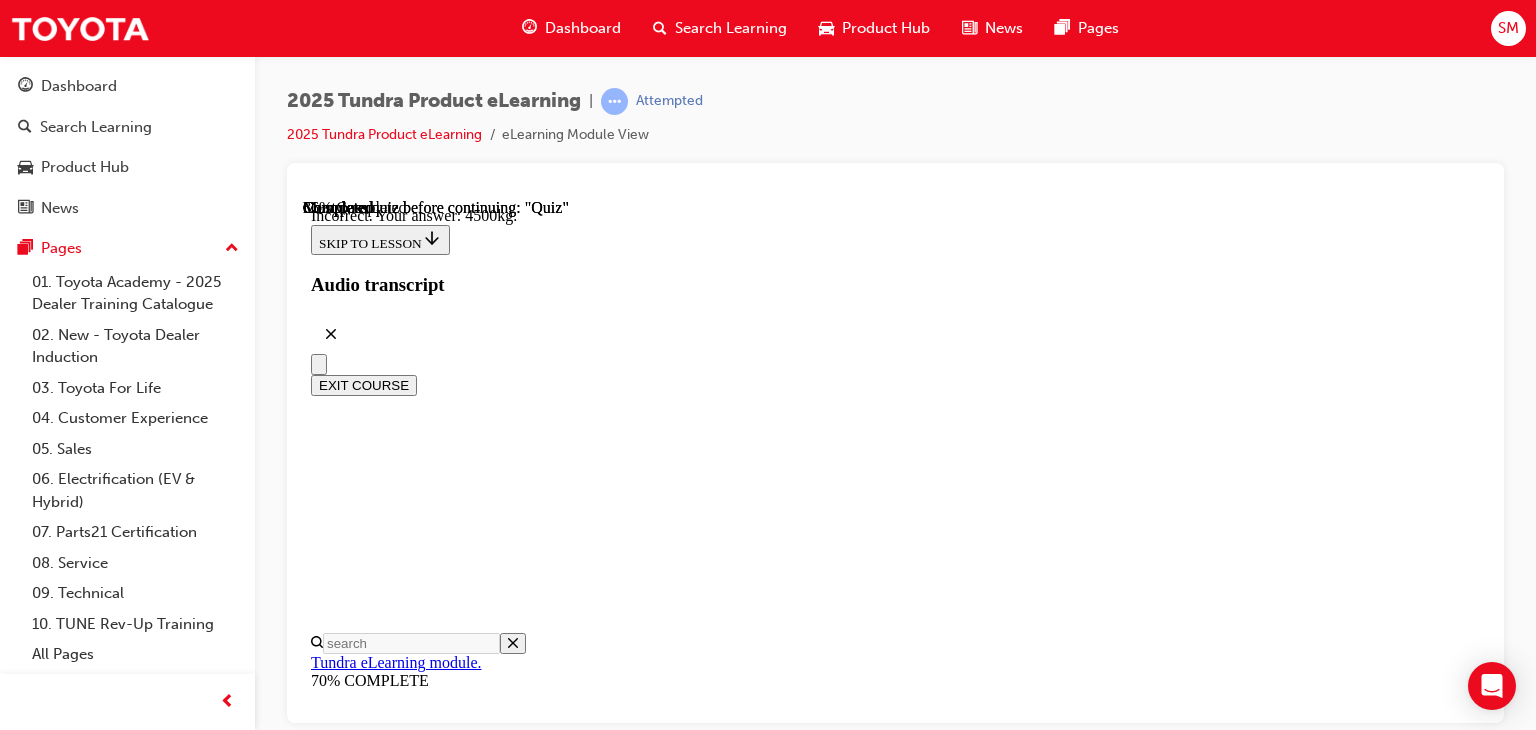 click on "NEXT" at bounding box center [337, 31460] 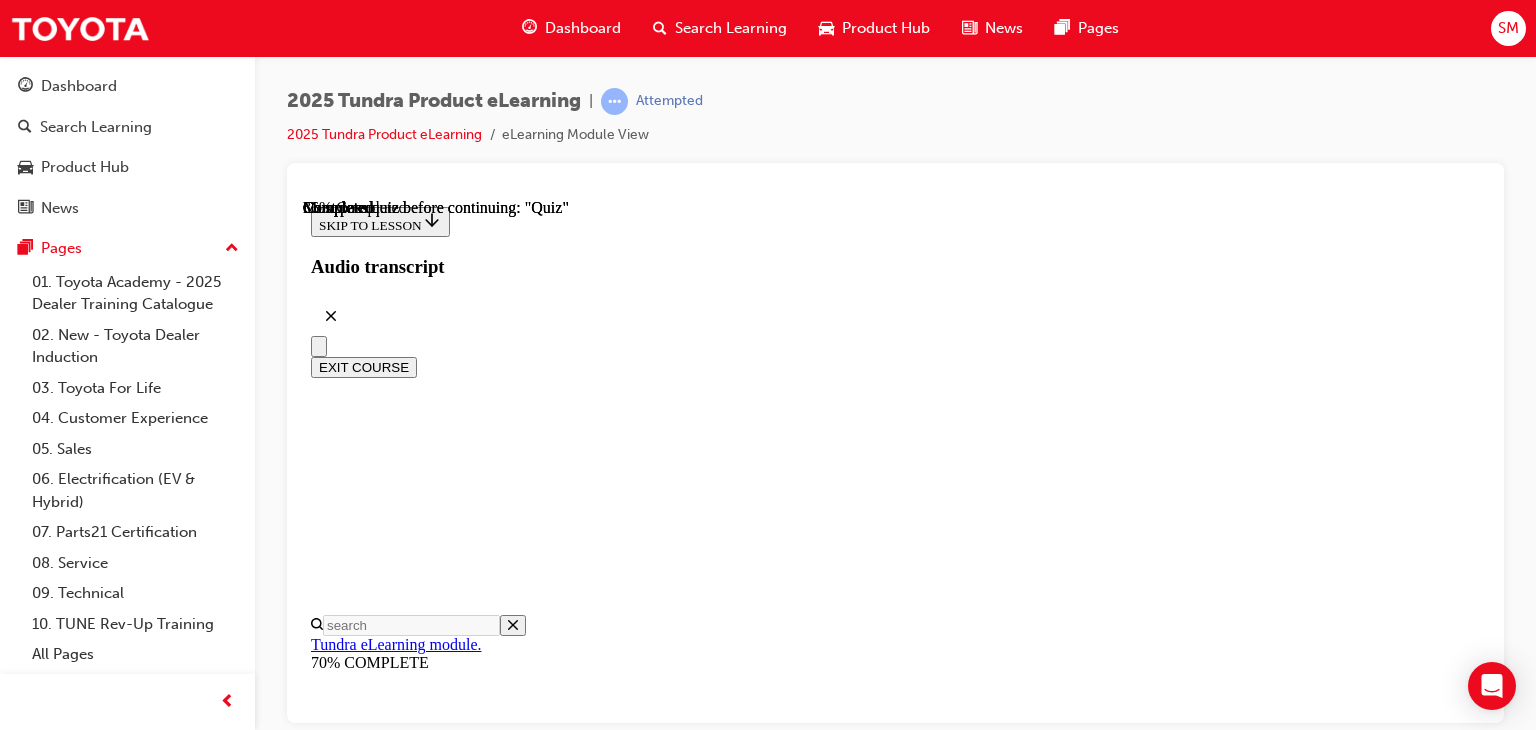 scroll, scrollTop: 131, scrollLeft: 0, axis: vertical 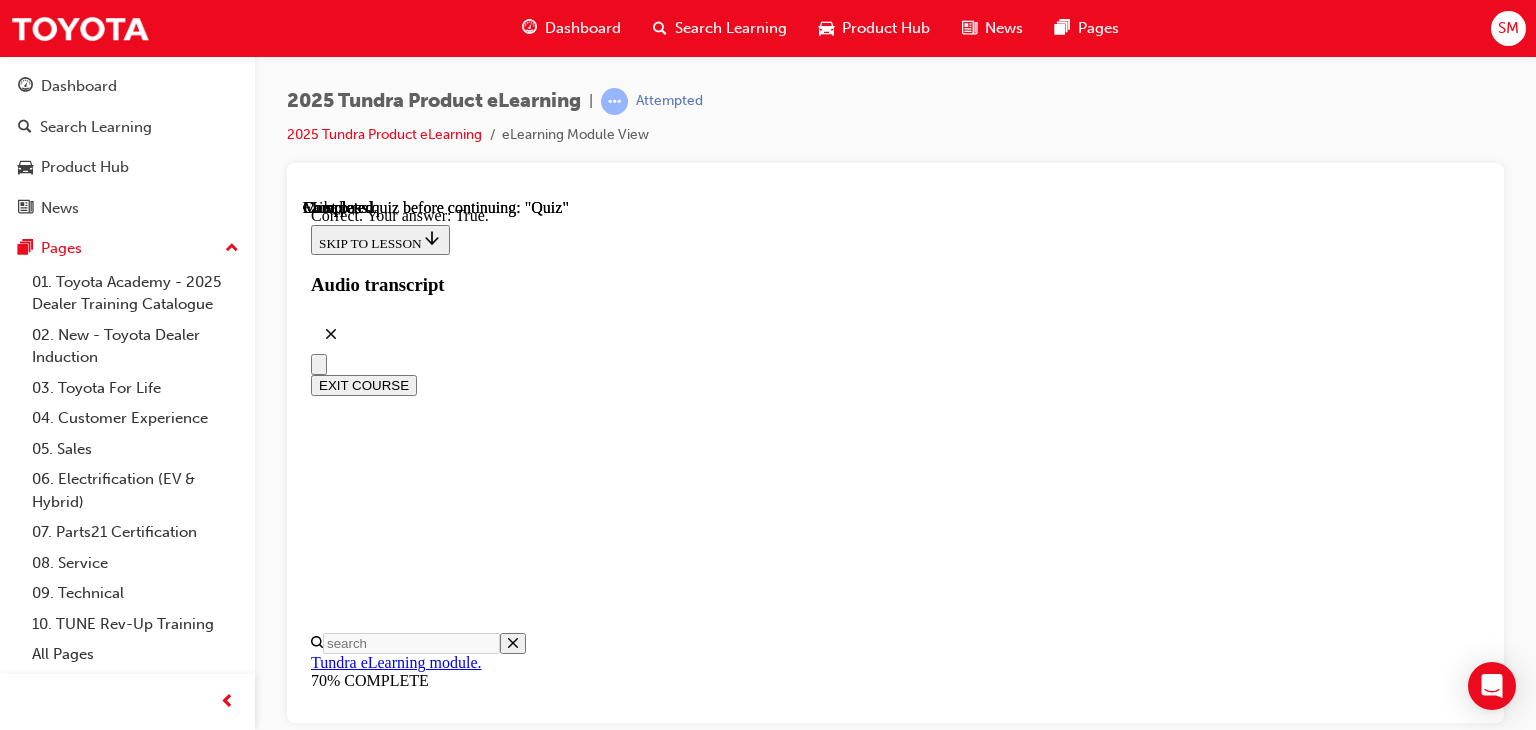 click on "NEXT" at bounding box center (337, 26895) 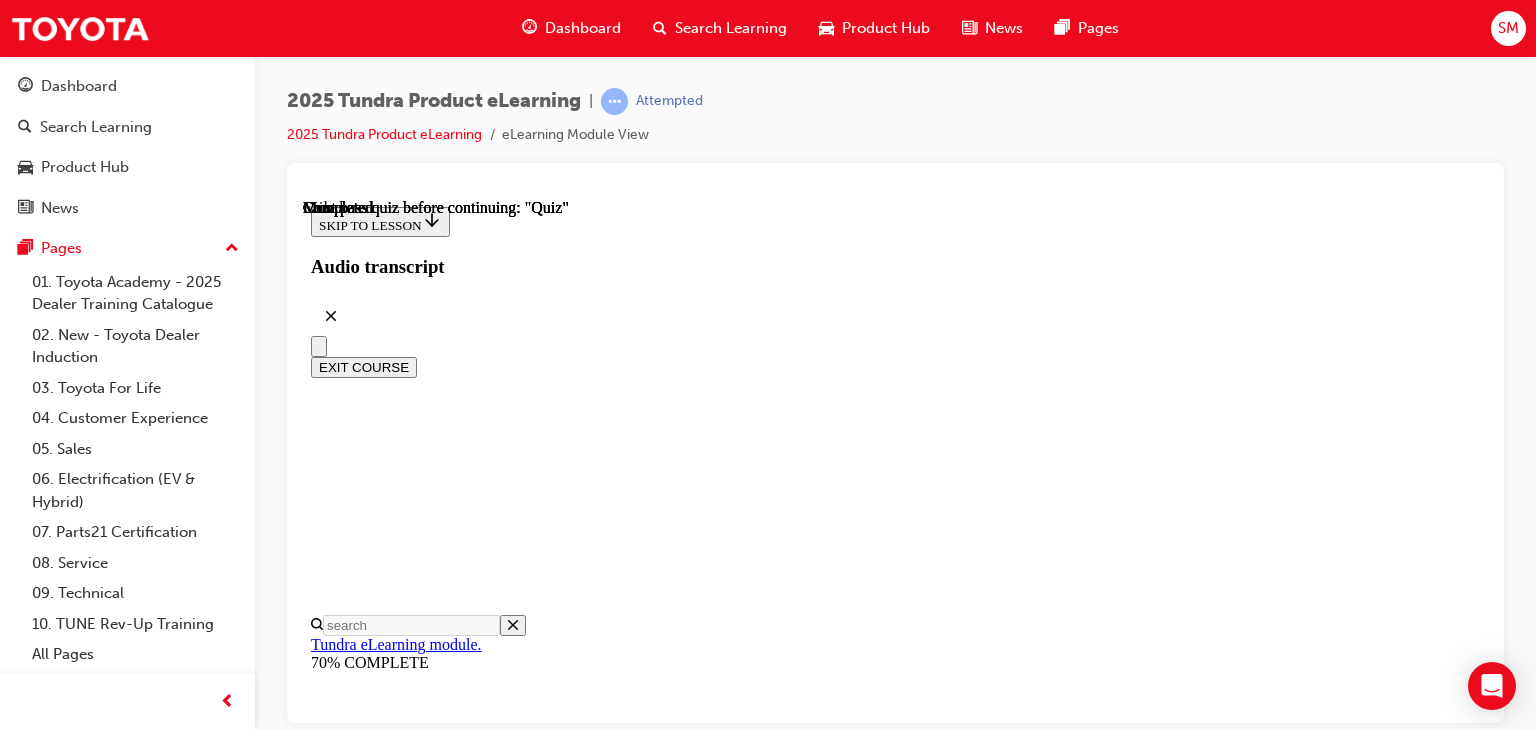 scroll, scrollTop: 557, scrollLeft: 0, axis: vertical 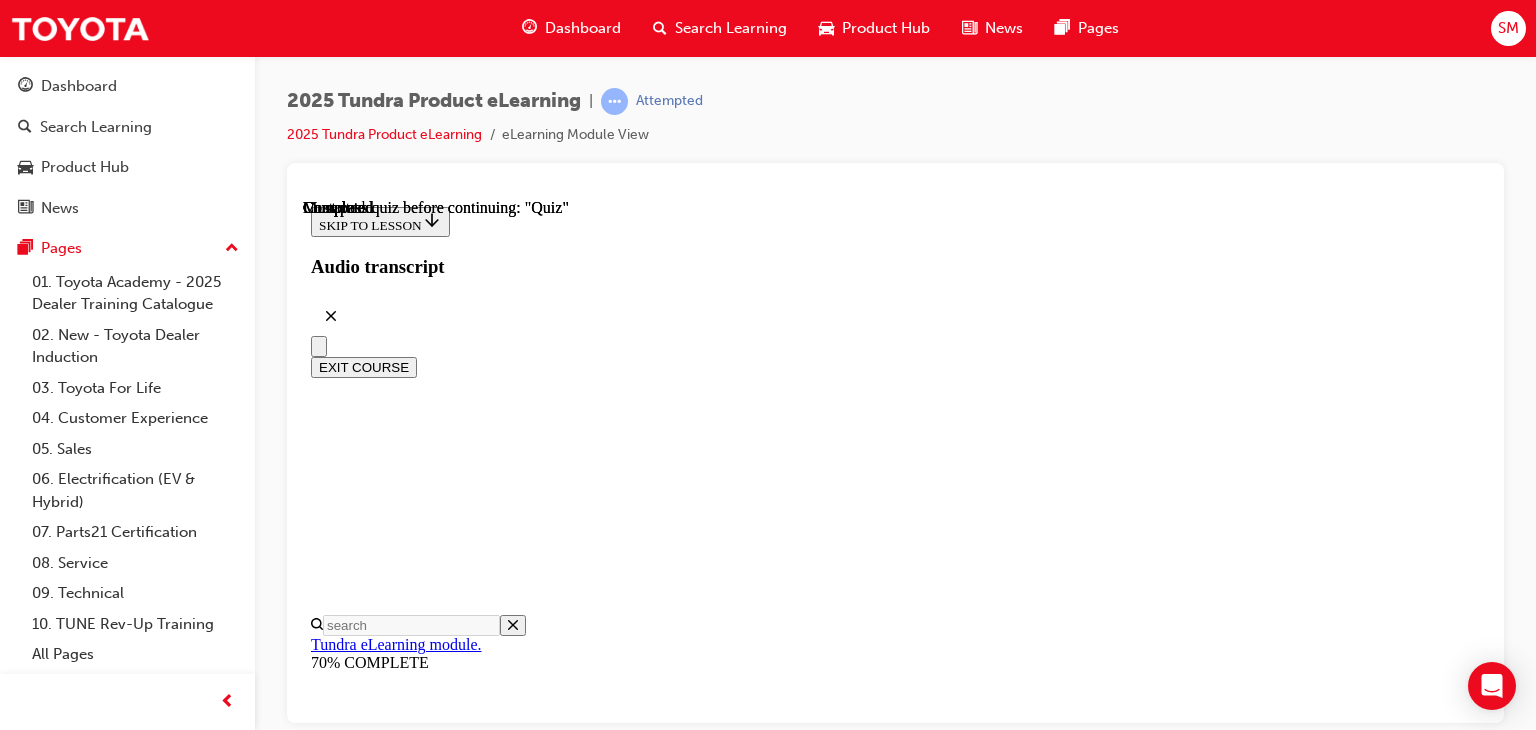 click on "Lesson 8 of 10 Quiz Now it's time to check your understanding! TAKE AGAIN" at bounding box center (895, 13825) 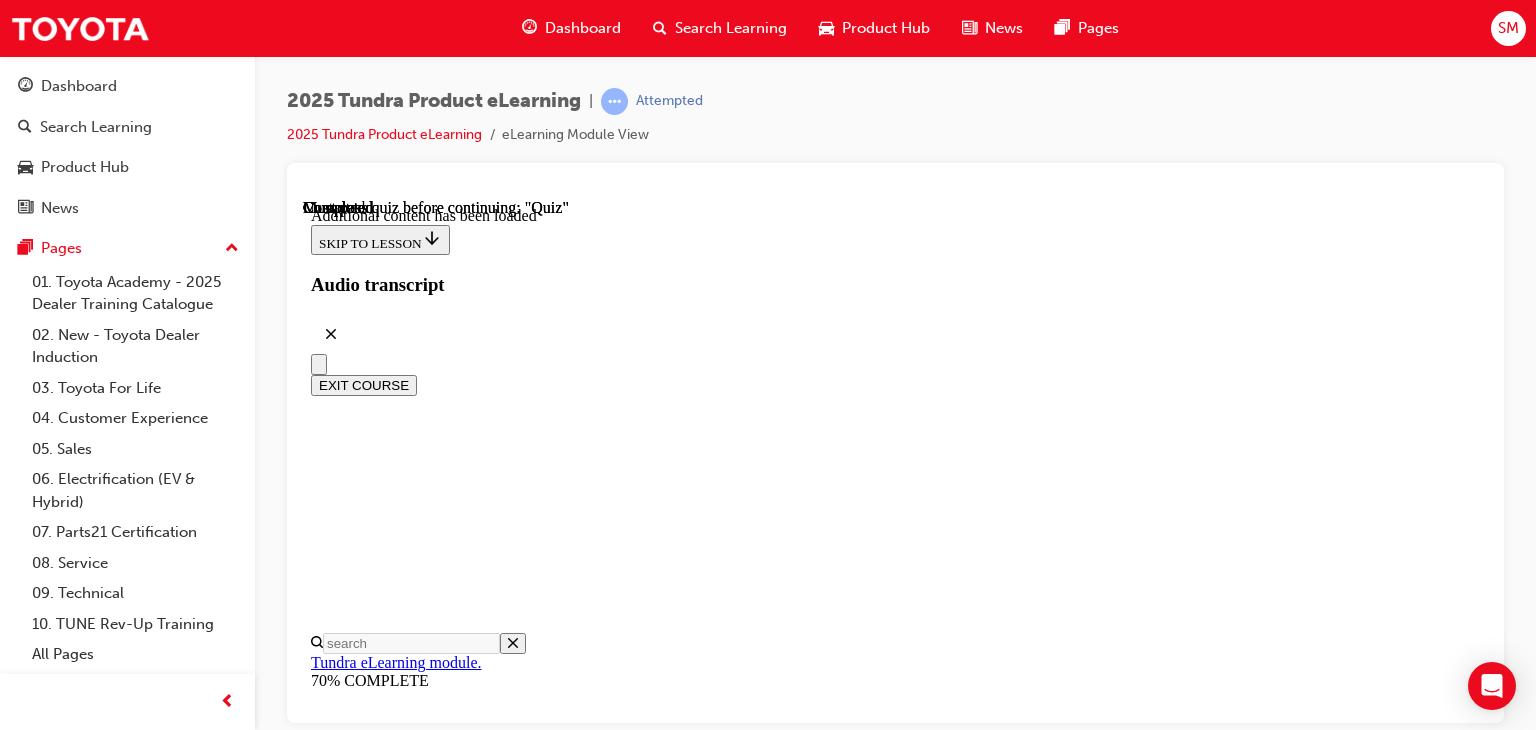 scroll, scrollTop: 0, scrollLeft: 0, axis: both 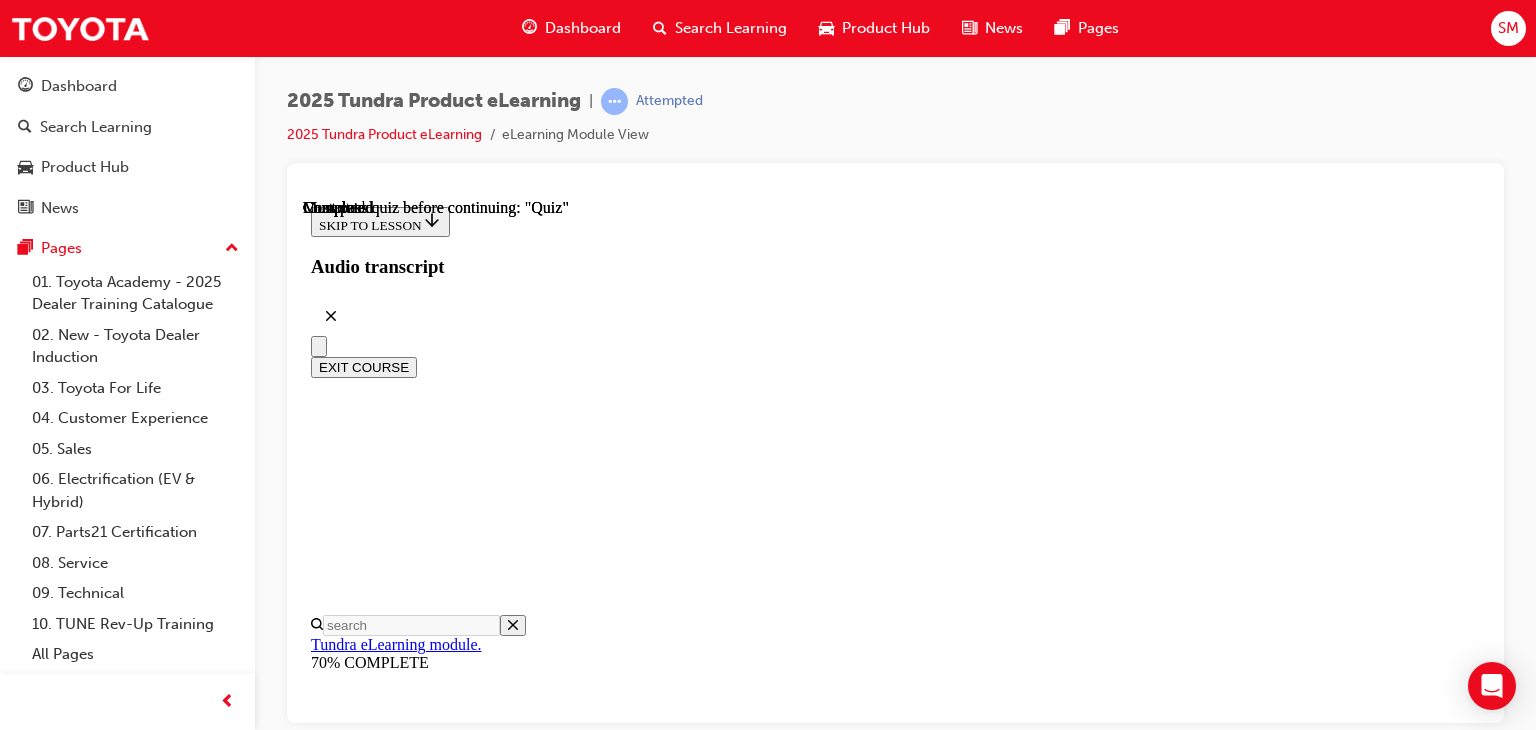 click on "Quiz" at bounding box center (915, 9520) 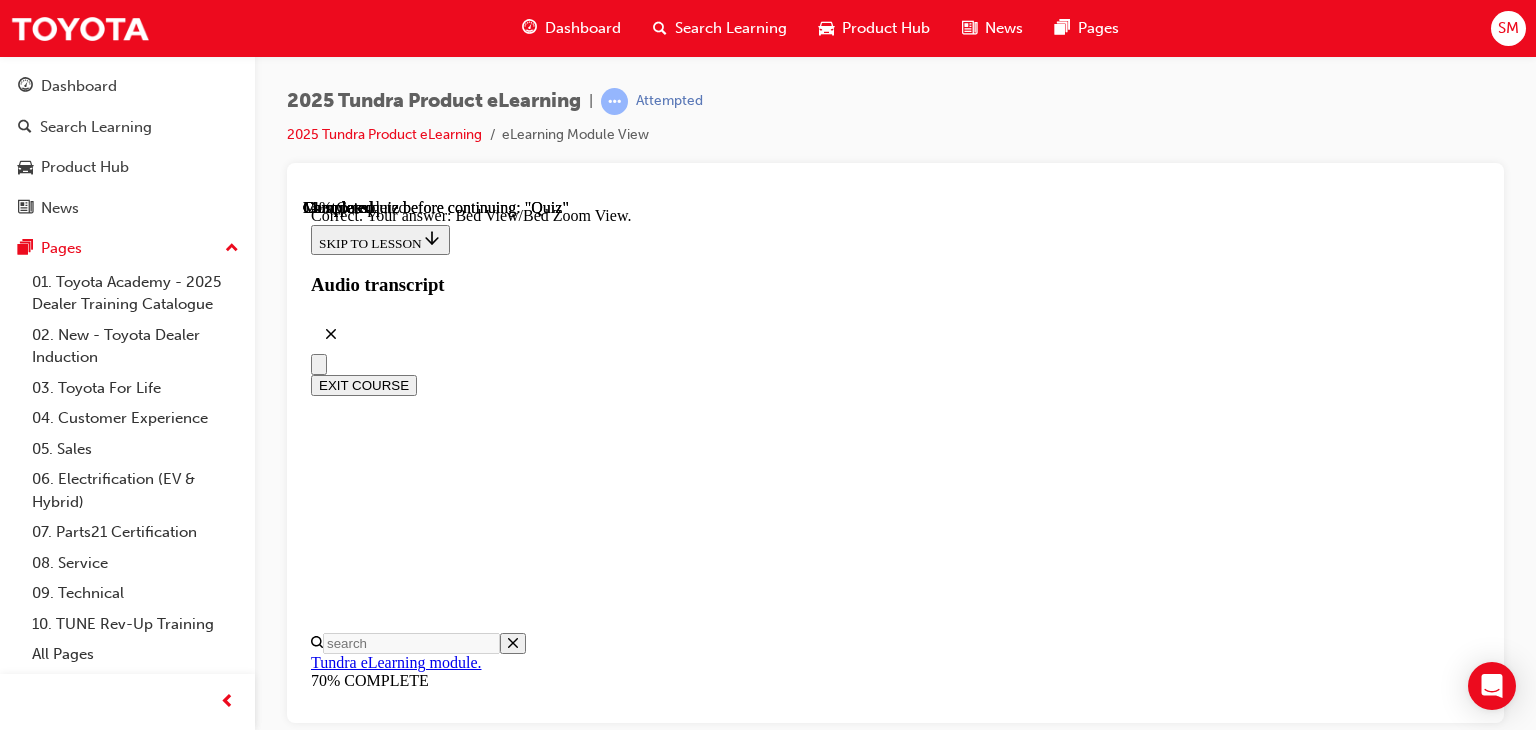 scroll, scrollTop: 781, scrollLeft: 0, axis: vertical 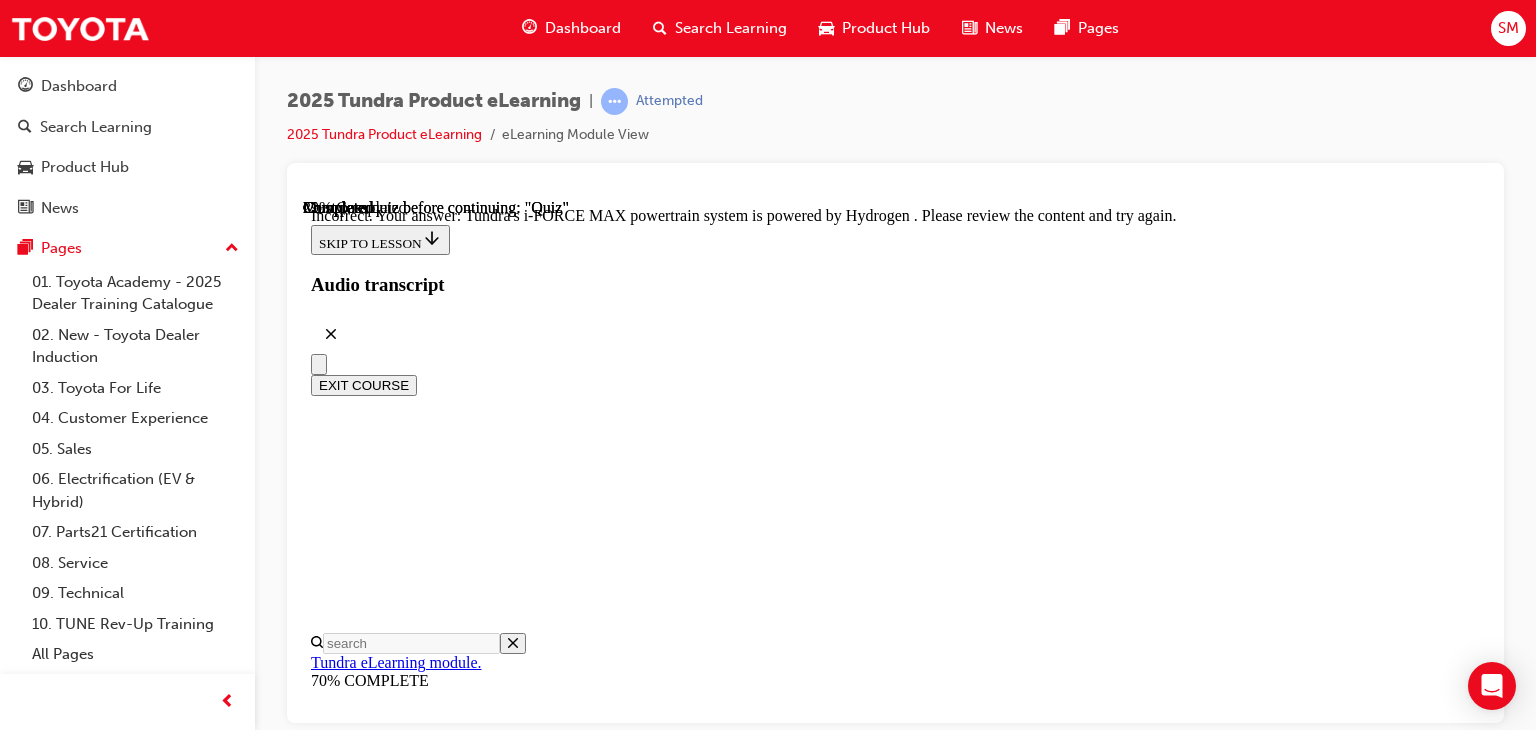 click on "NEXT" at bounding box center [337, 29208] 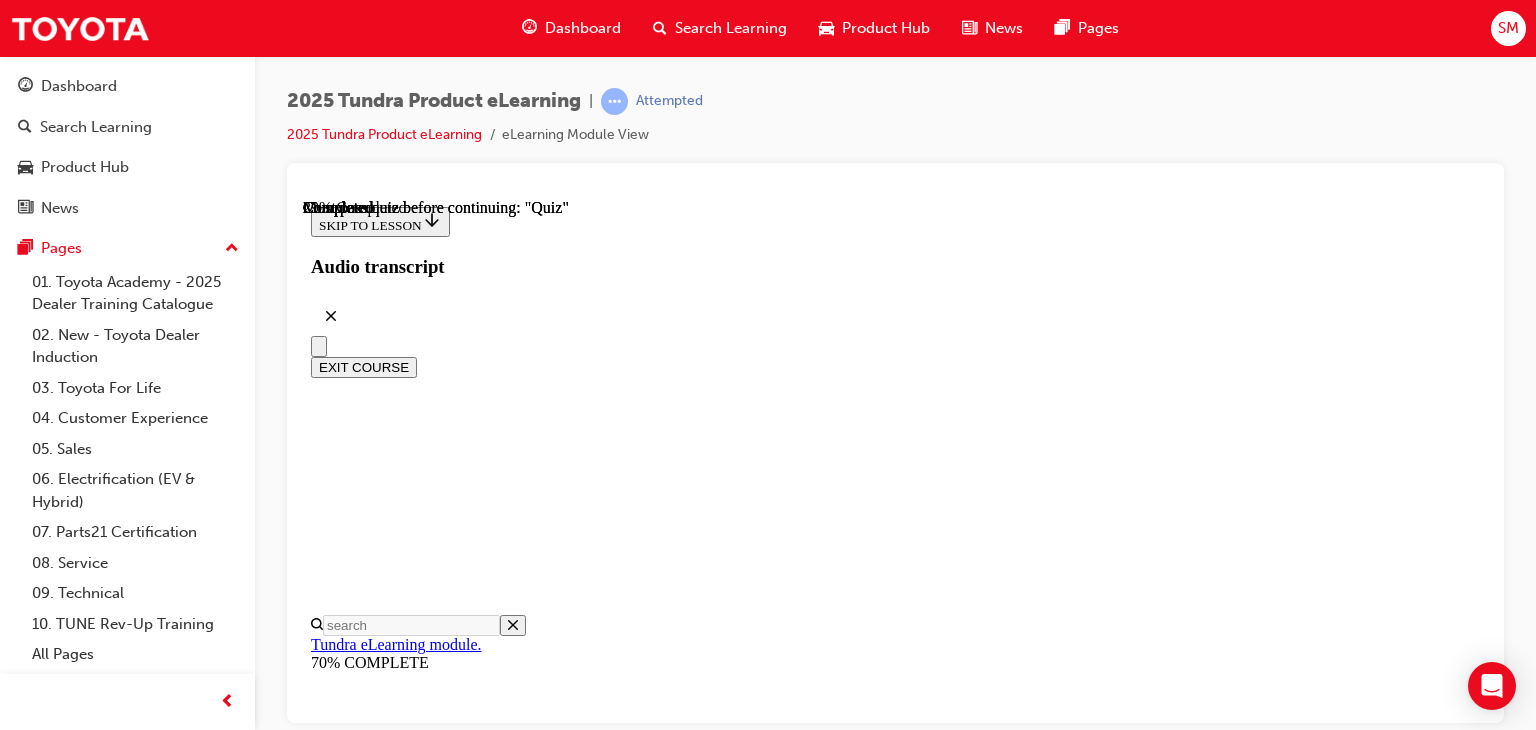 scroll, scrollTop: 376, scrollLeft: 0, axis: vertical 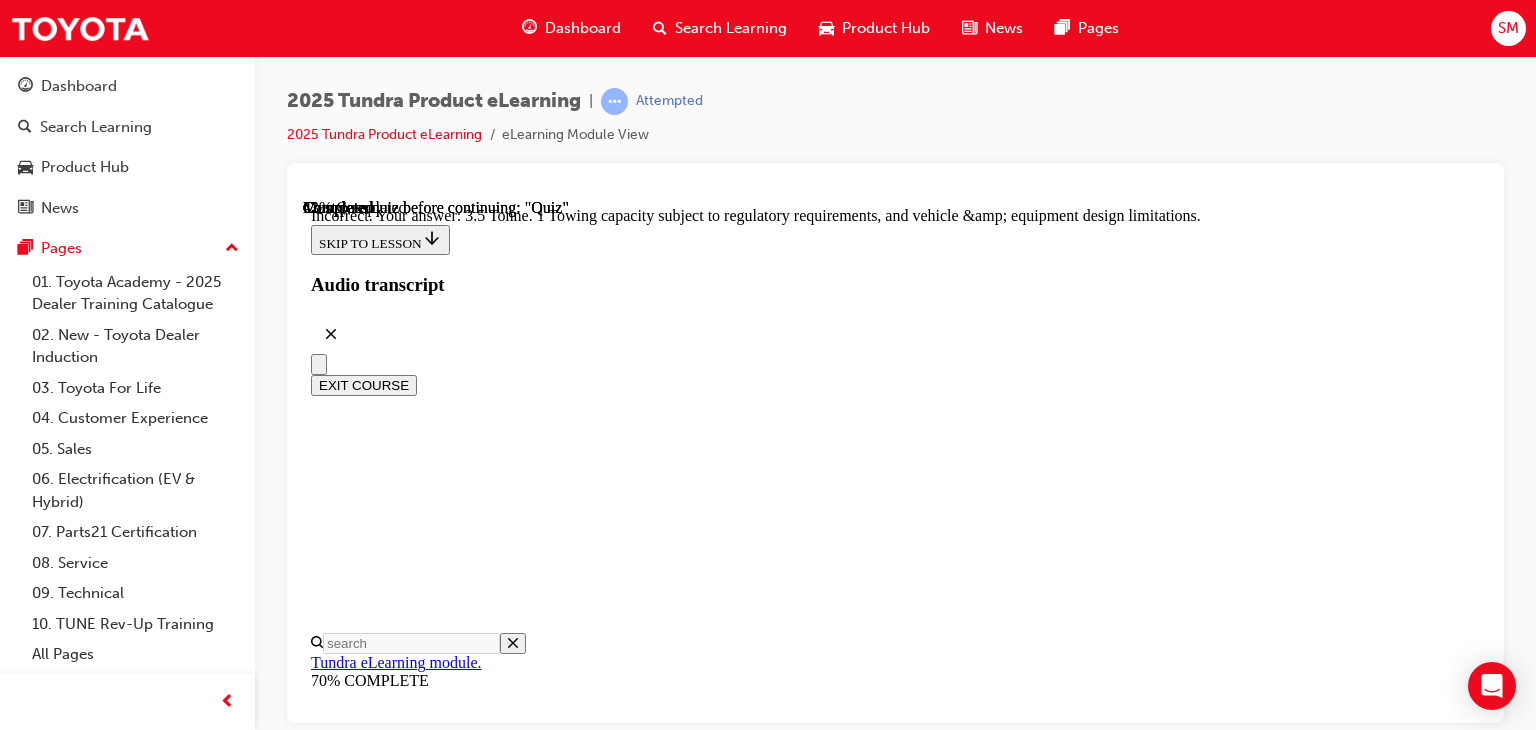 click on "NEXT" at bounding box center [337, 29215] 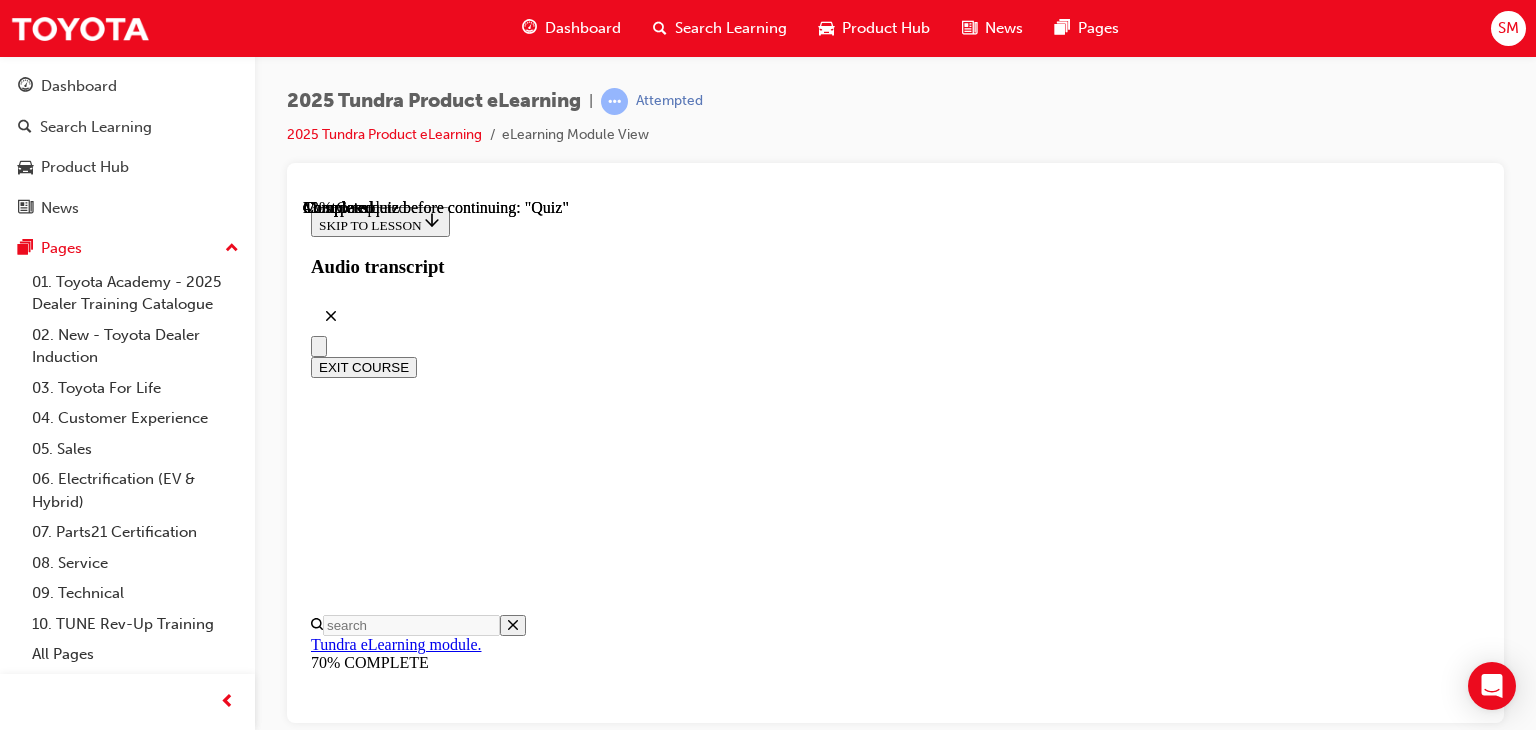 scroll, scrollTop: 296, scrollLeft: 0, axis: vertical 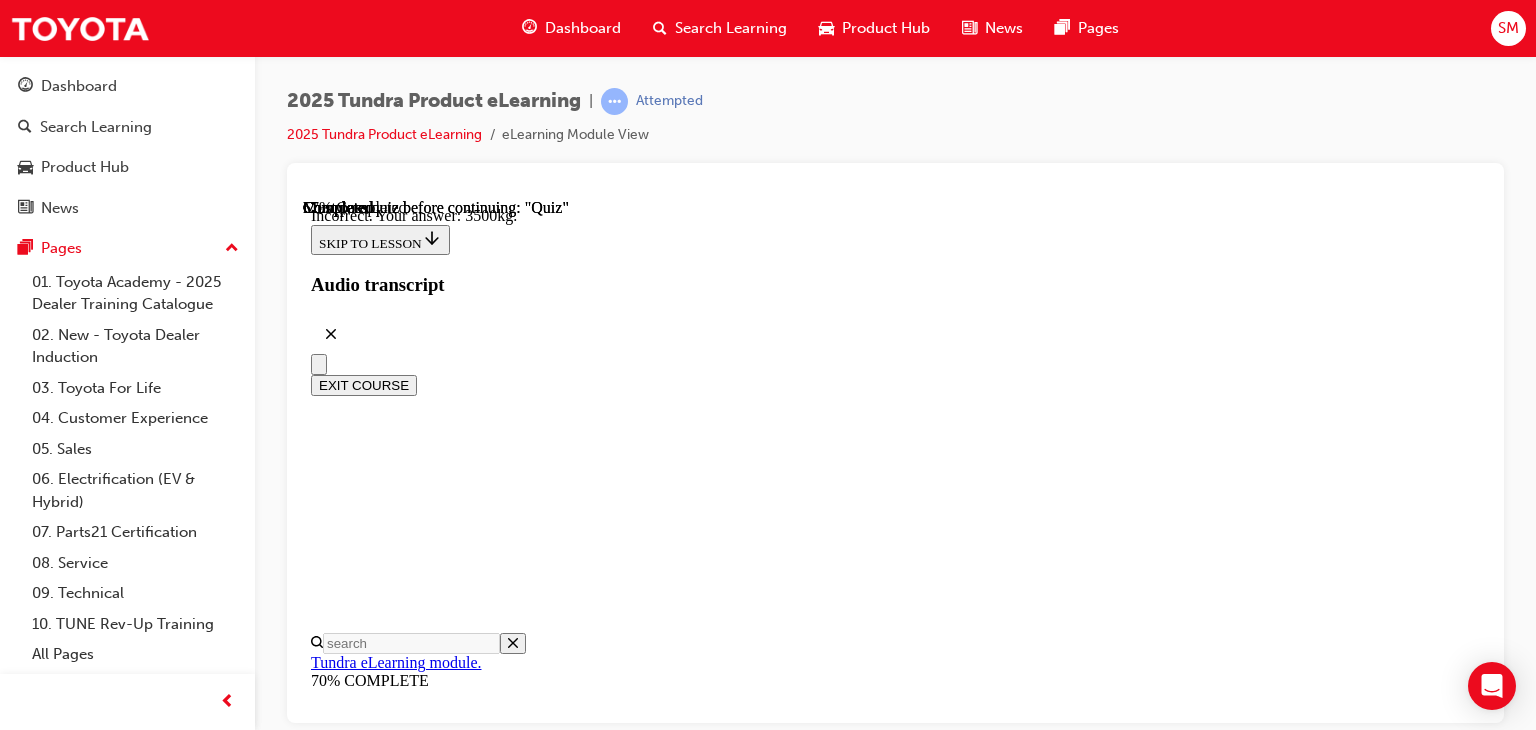 click on "NEXT" at bounding box center [337, 31422] 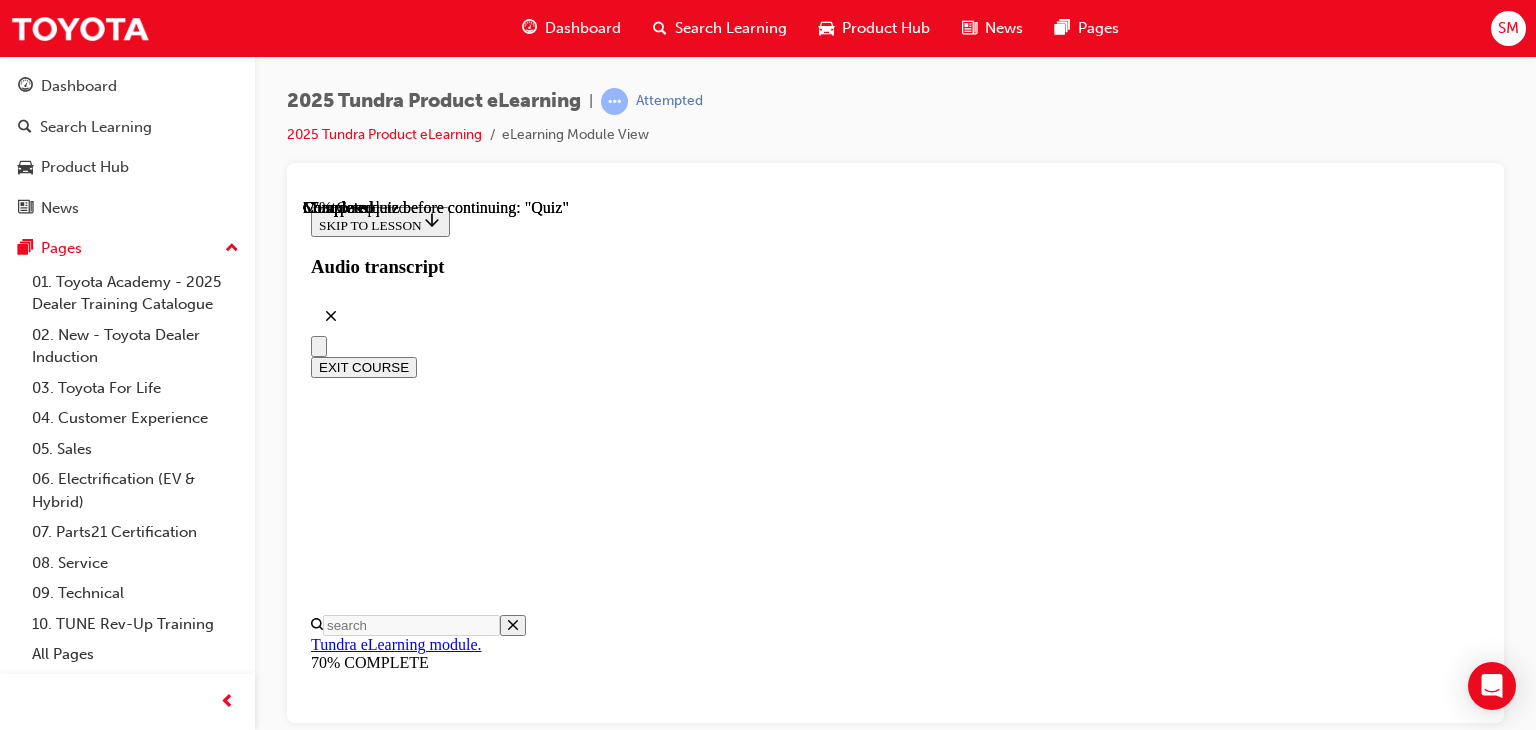 scroll, scrollTop: 284, scrollLeft: 0, axis: vertical 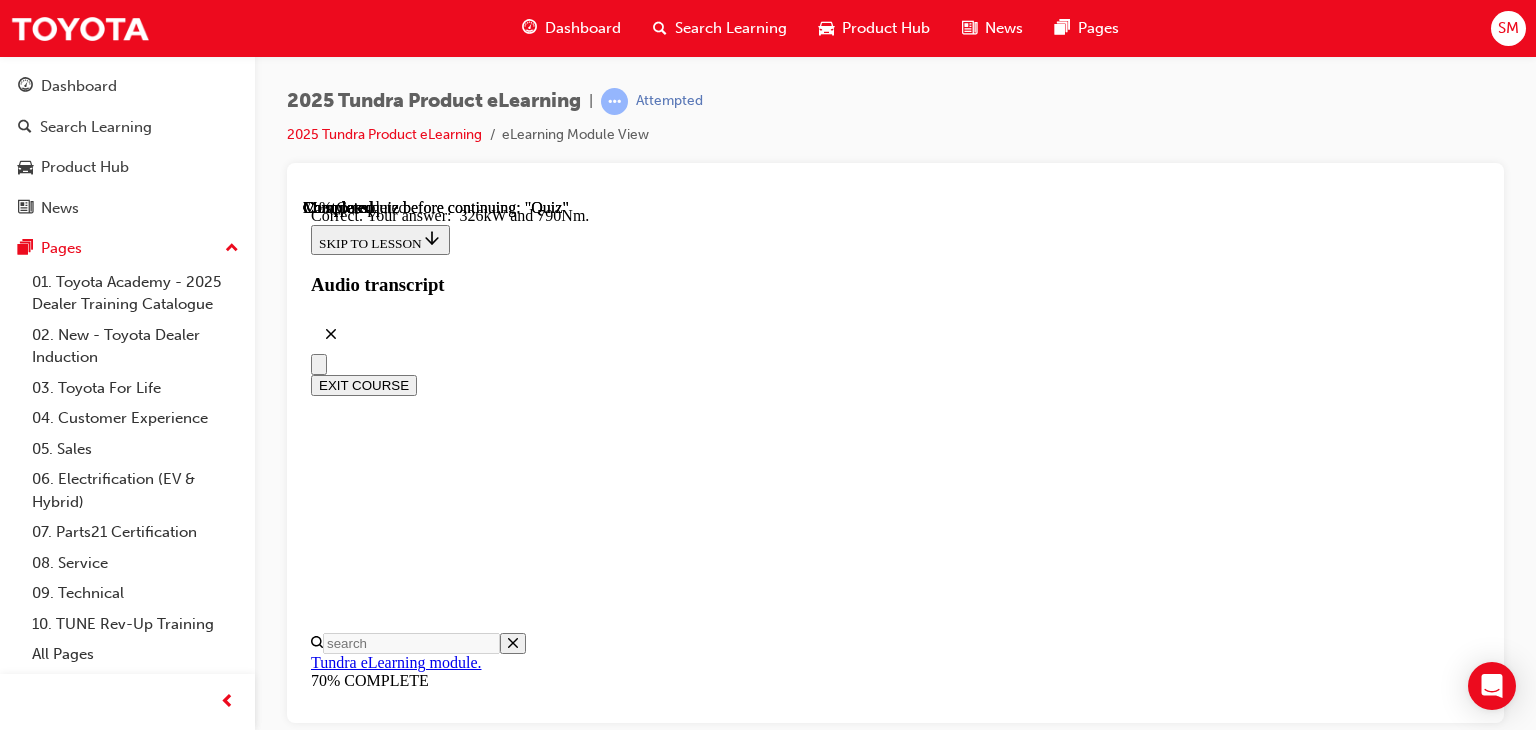 click on "NEXT" at bounding box center [337, 31196] 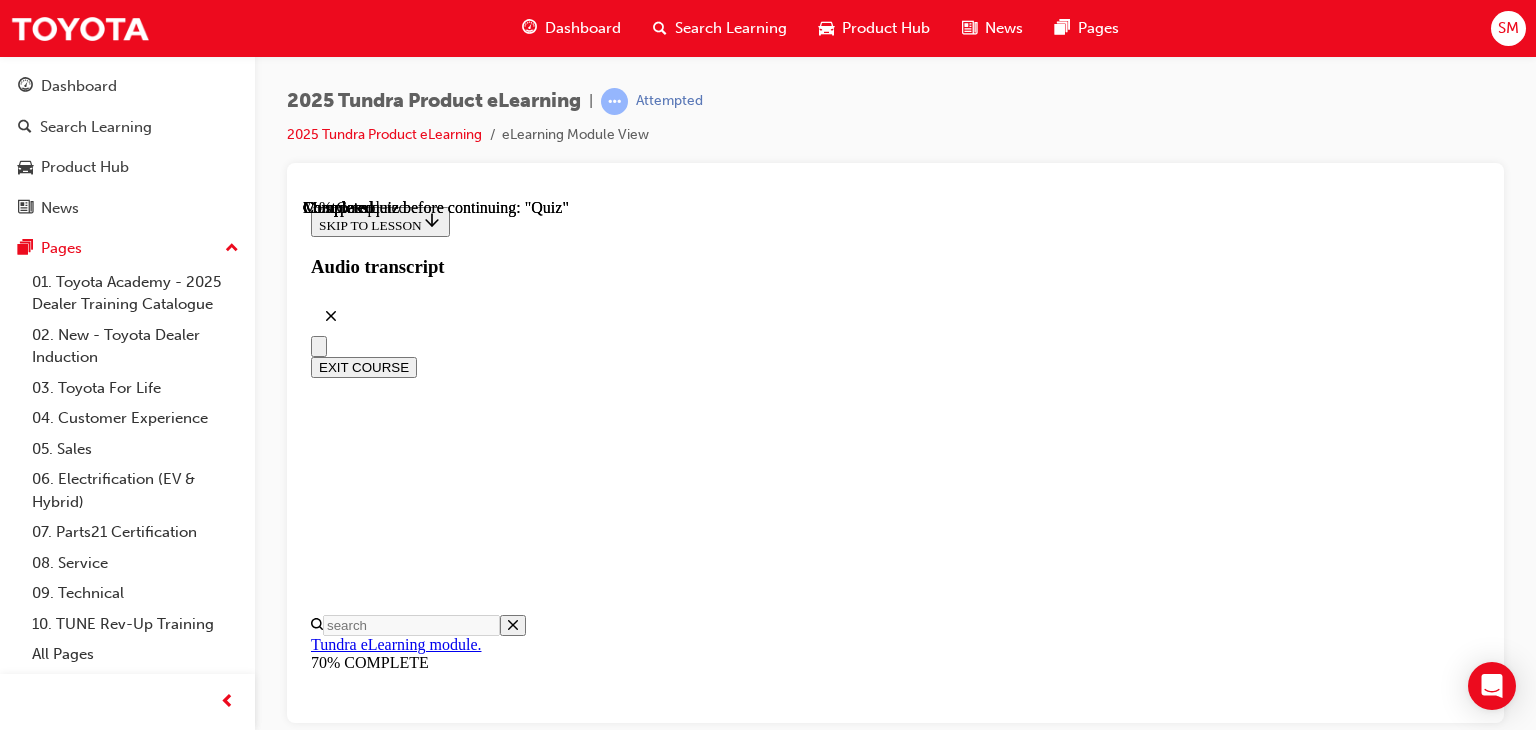 scroll, scrollTop: 244, scrollLeft: 0, axis: vertical 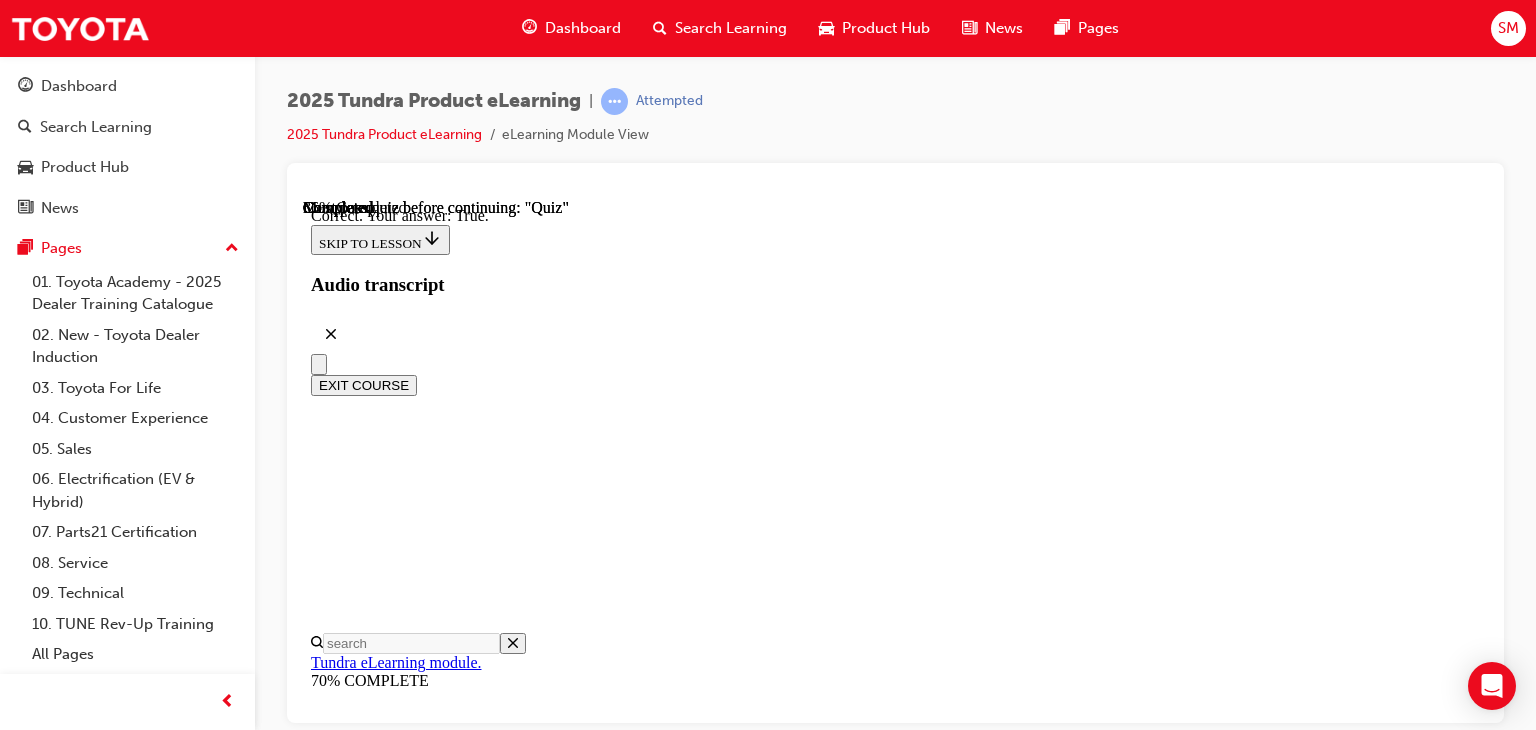 click on "NEXT" at bounding box center (337, 26957) 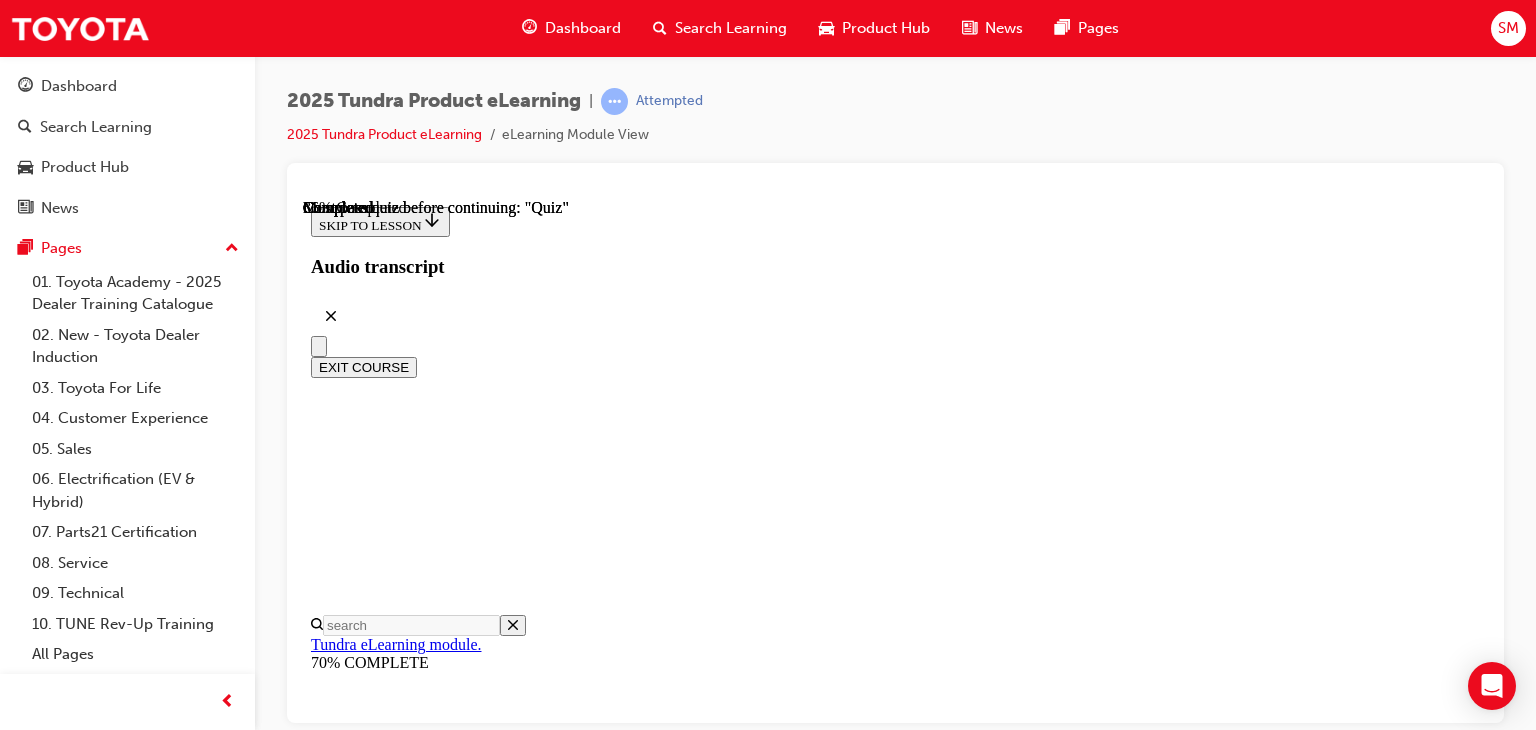 scroll, scrollTop: 390, scrollLeft: 0, axis: vertical 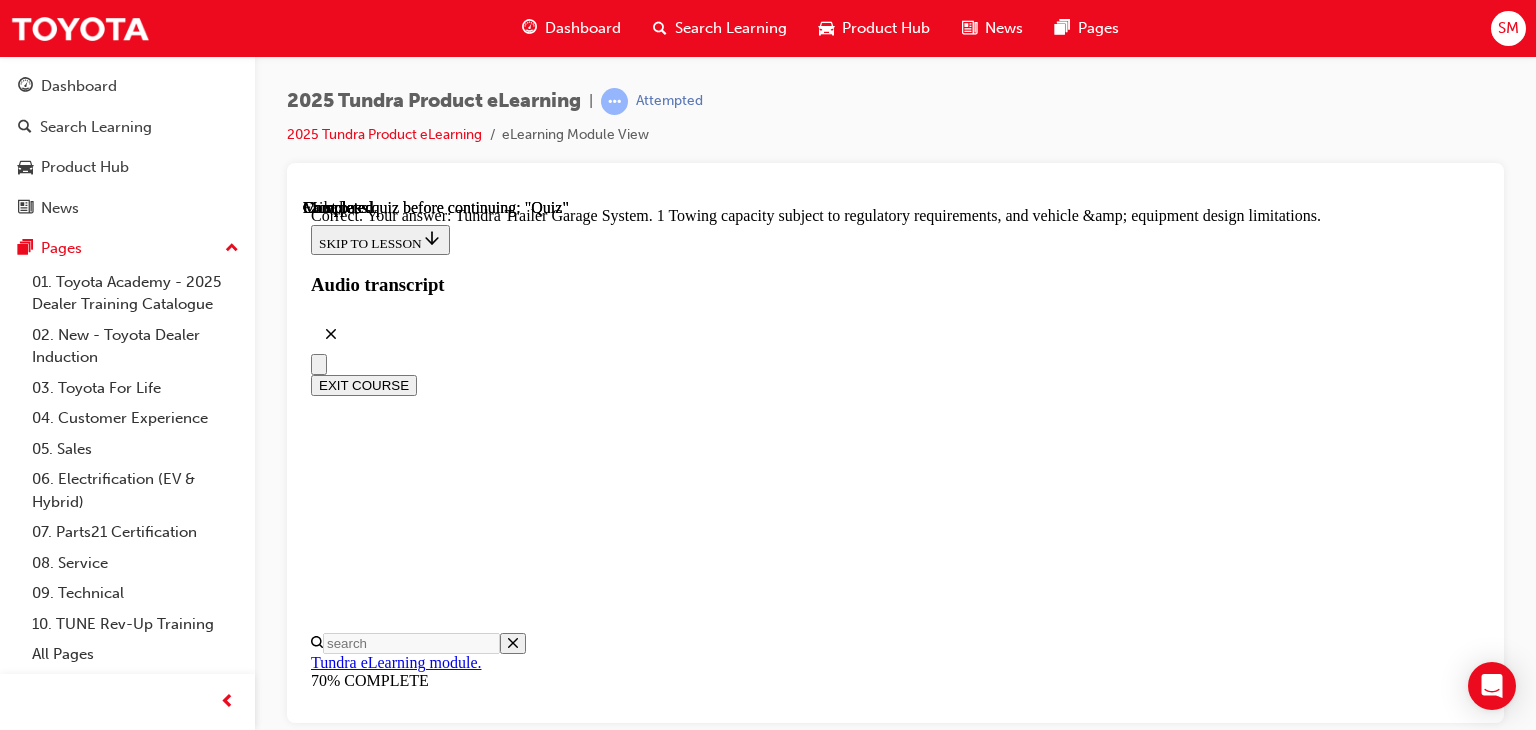 click on "NEXT" at bounding box center [337, 27037] 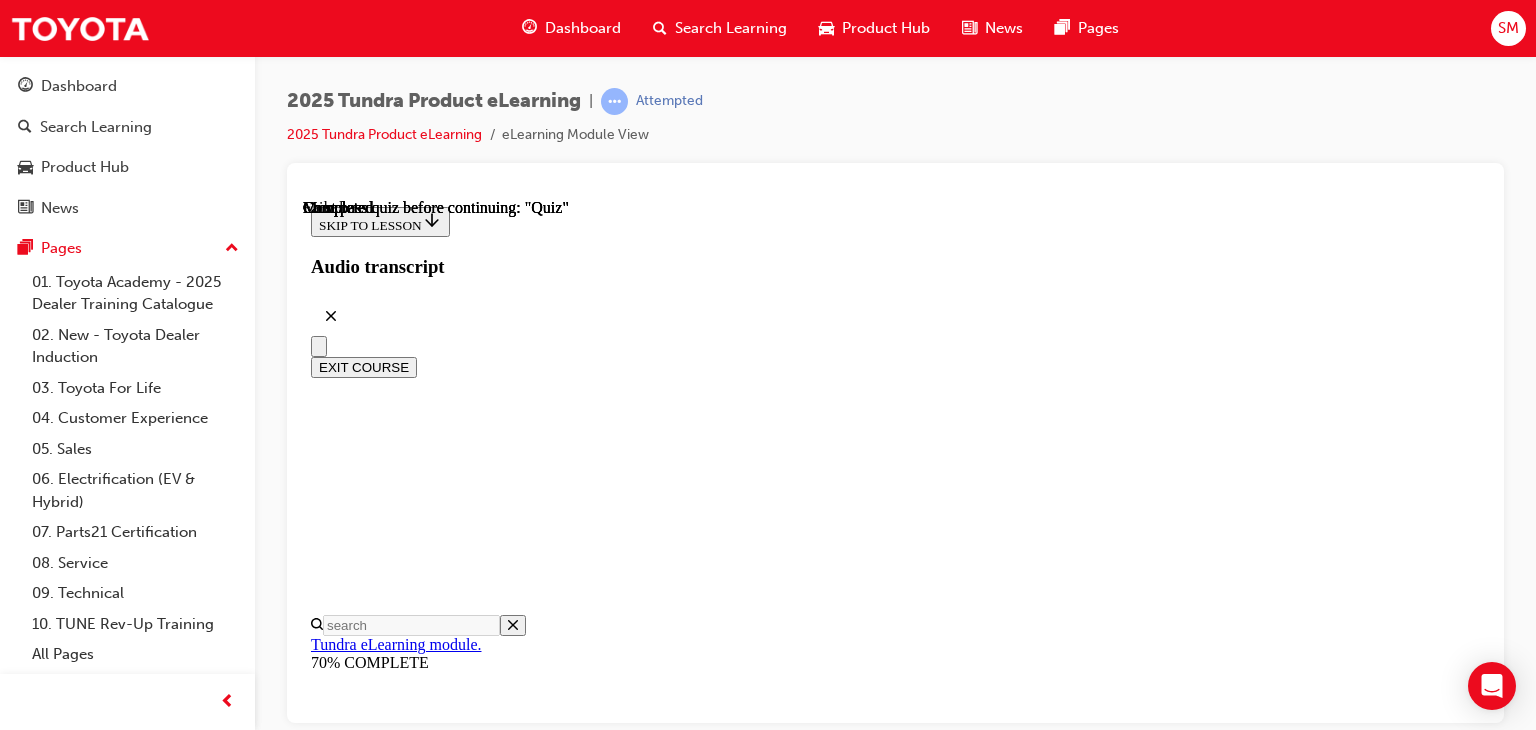 scroll, scrollTop: 557, scrollLeft: 0, axis: vertical 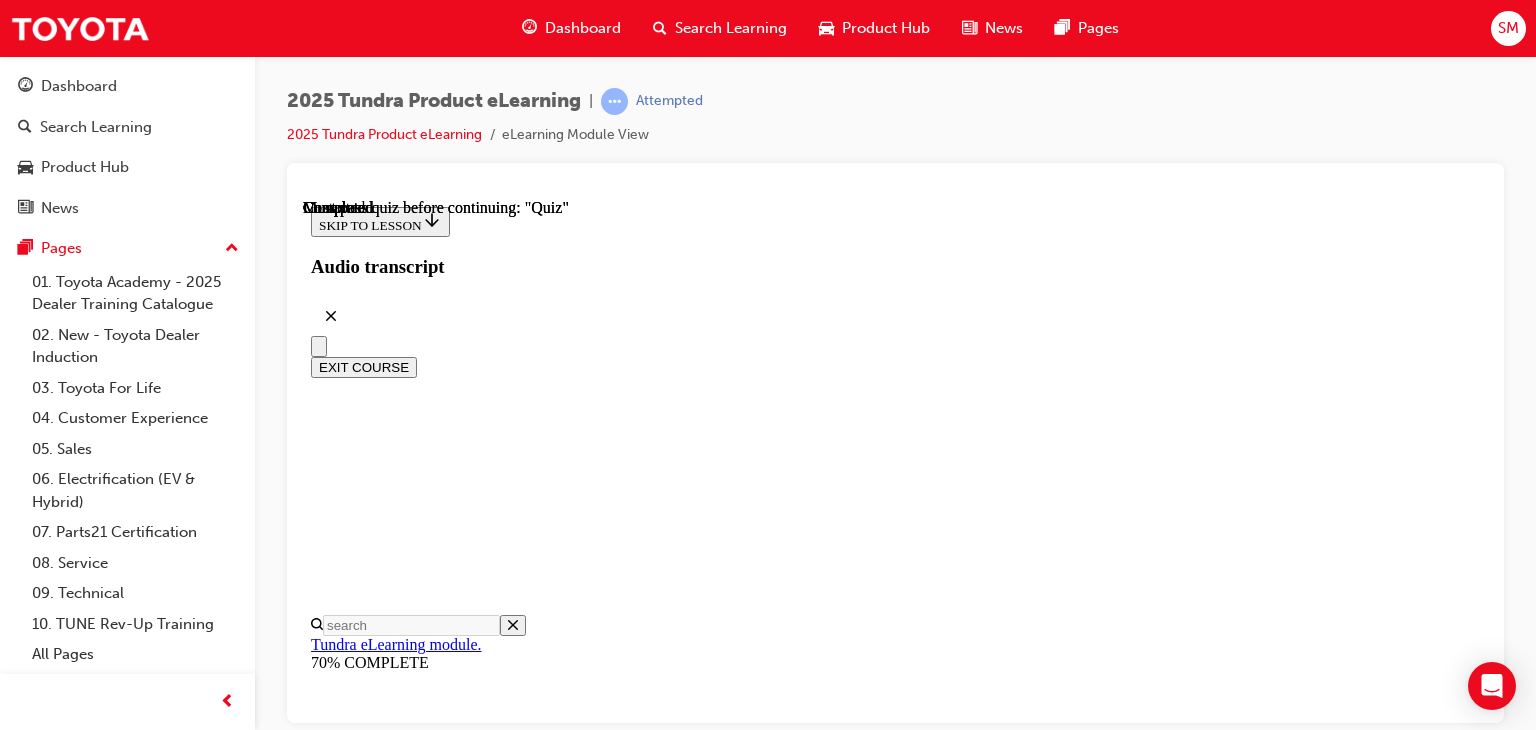 click on "TAKE AGAIN" at bounding box center (359, 13884) 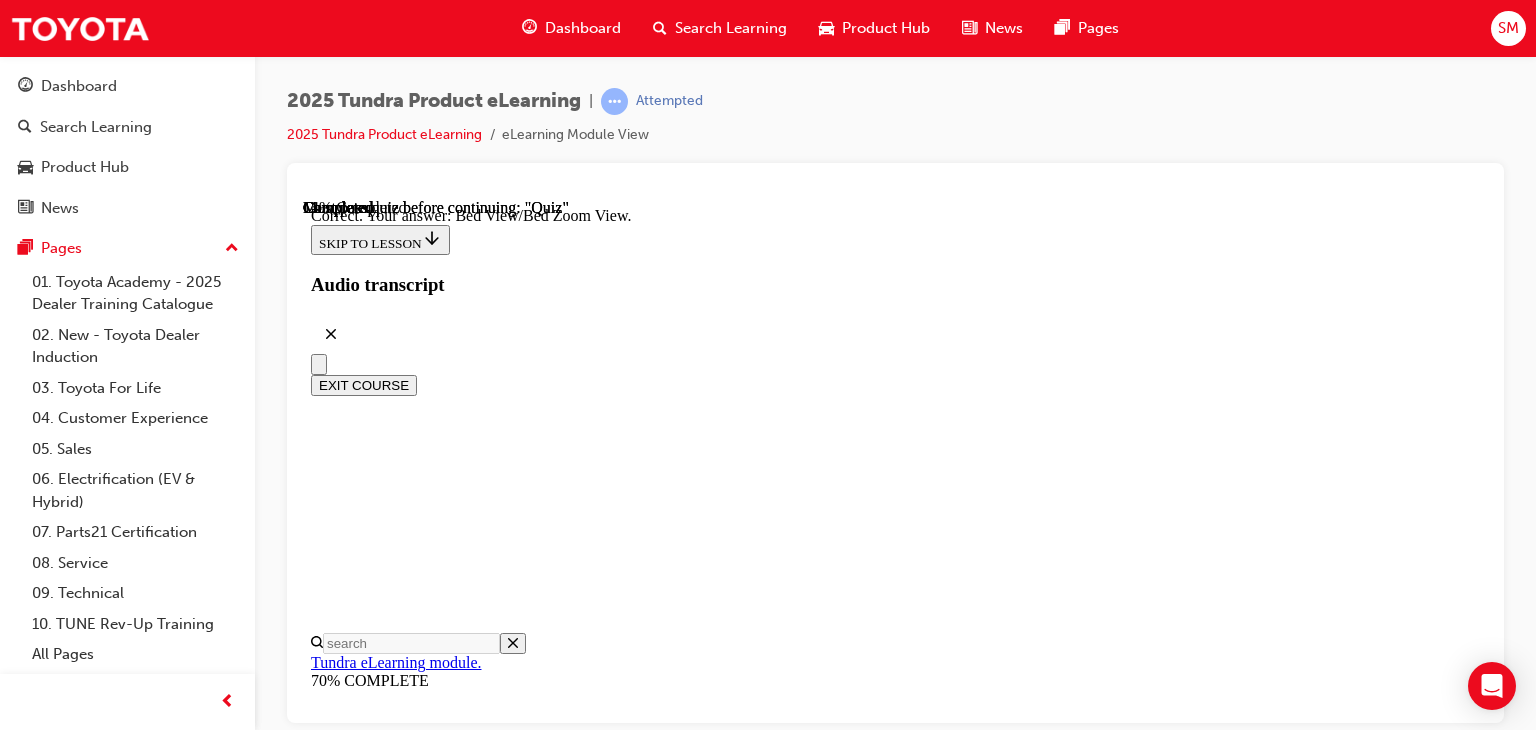 scroll, scrollTop: 781, scrollLeft: 0, axis: vertical 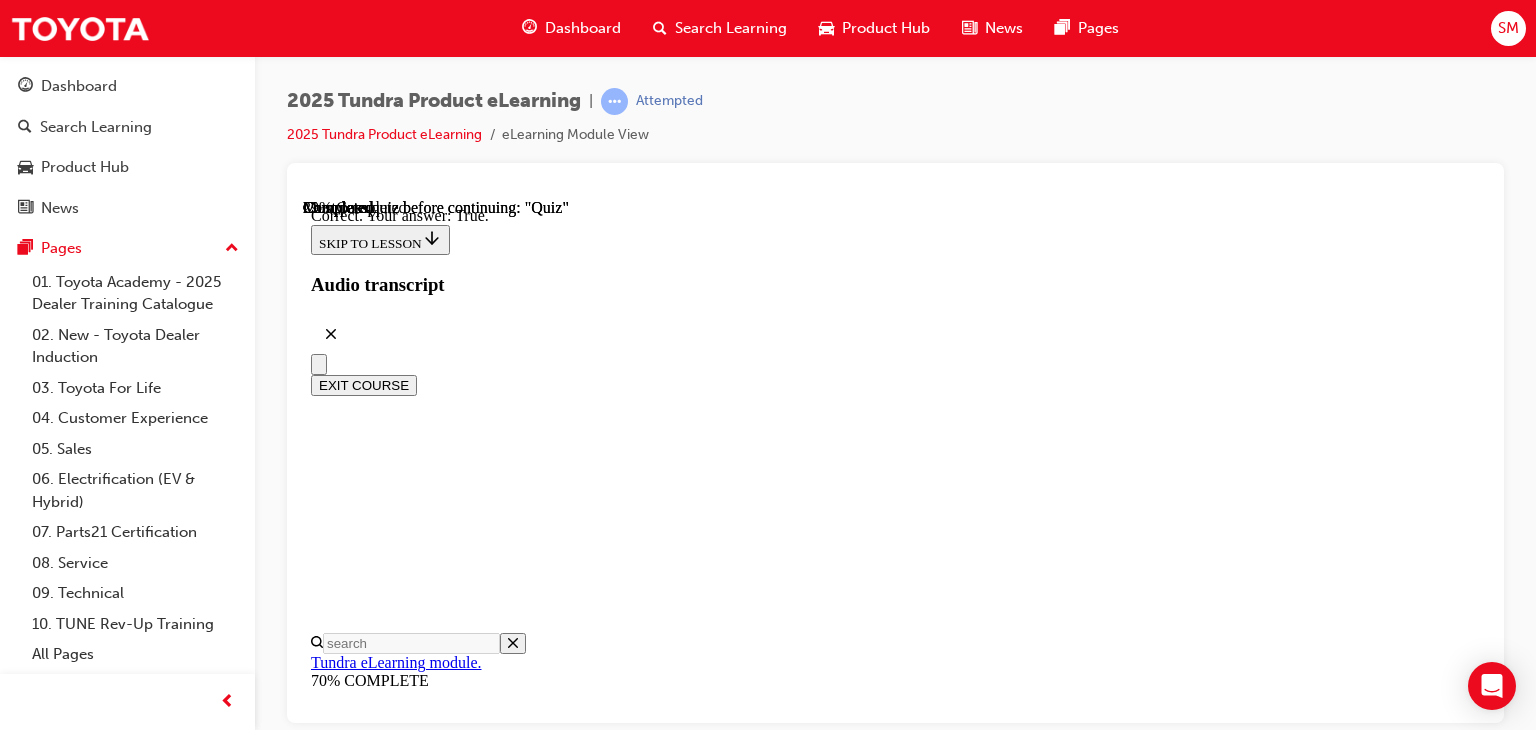 click on "NEXT" at bounding box center (337, 26993) 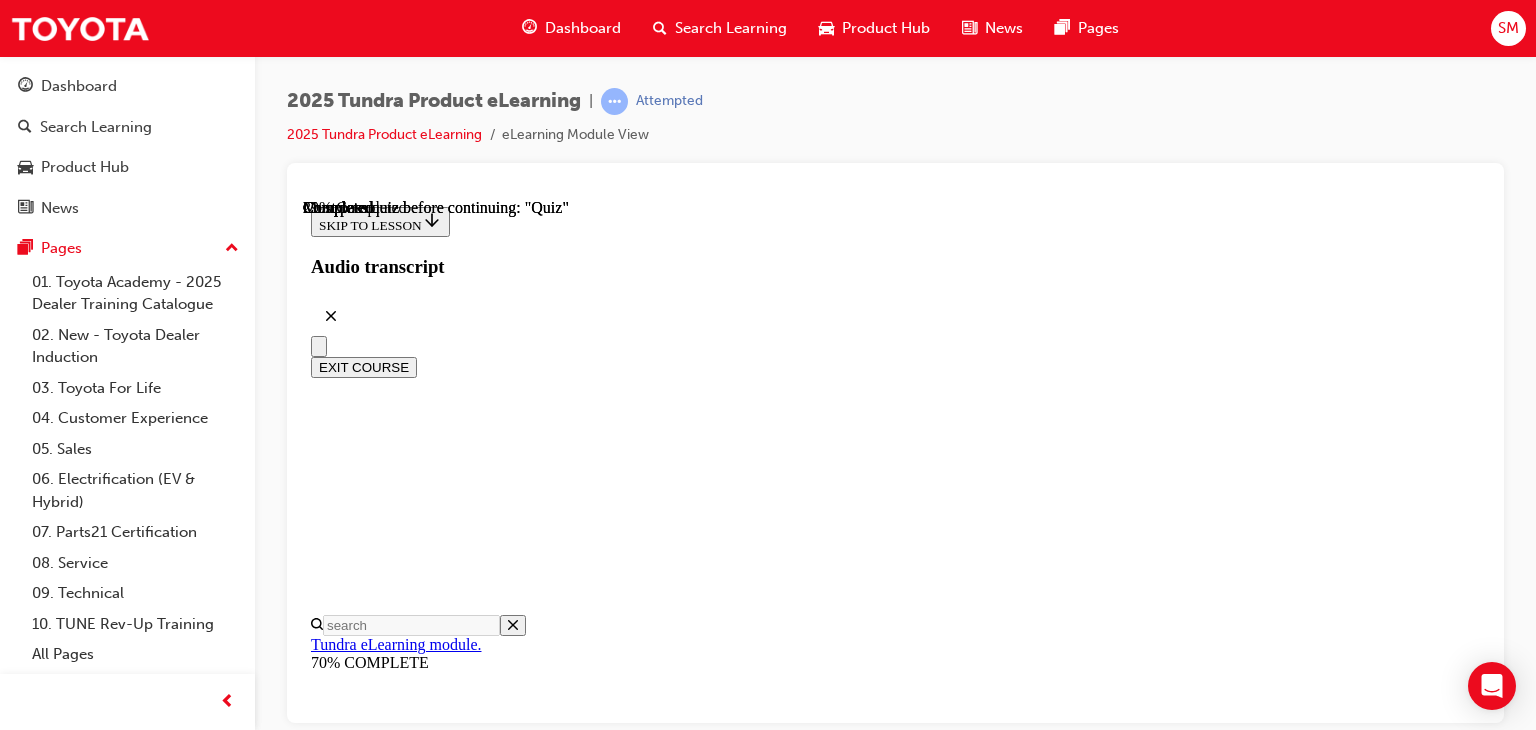 scroll, scrollTop: 336, scrollLeft: 0, axis: vertical 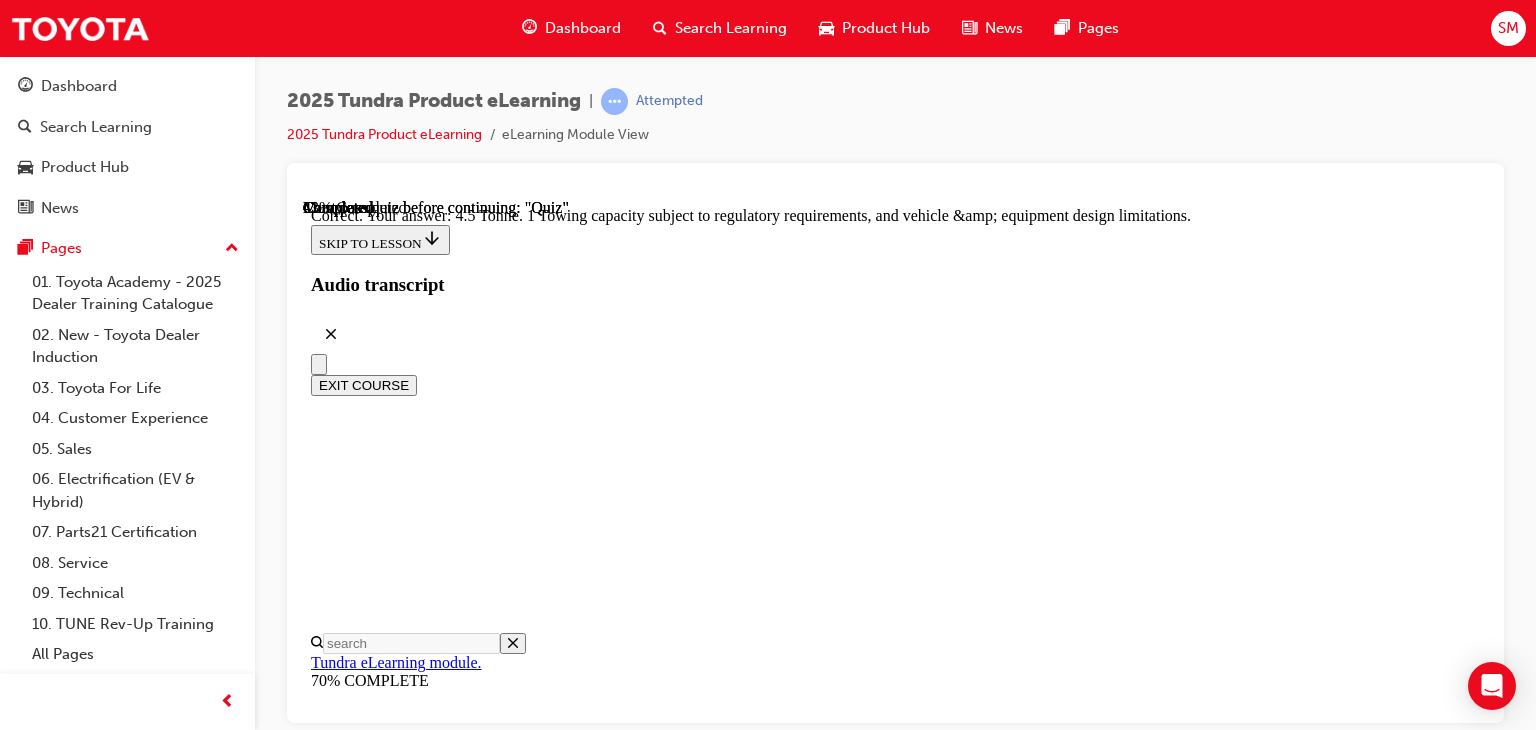 click on "NEXT" at bounding box center [337, 27053] 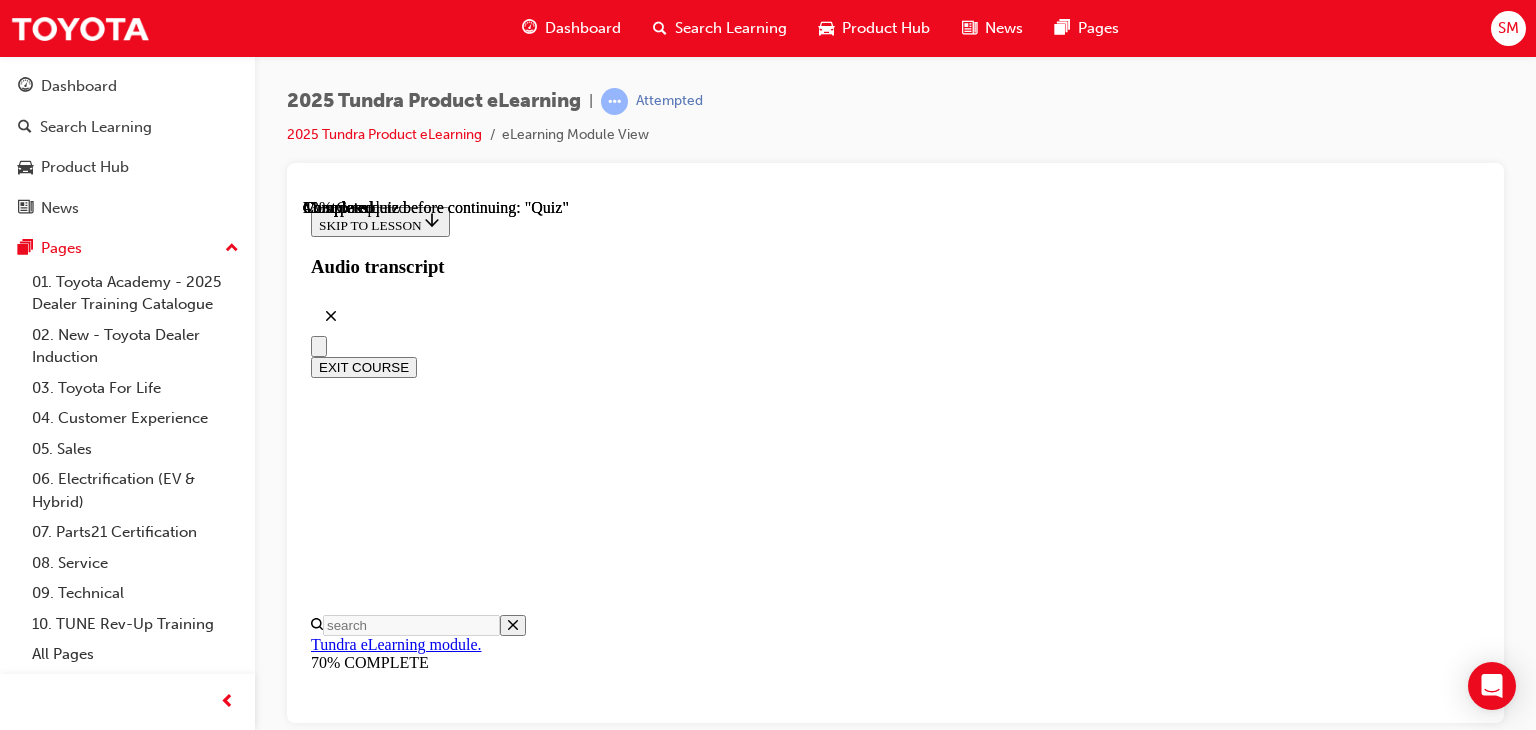 scroll, scrollTop: 412, scrollLeft: 0, axis: vertical 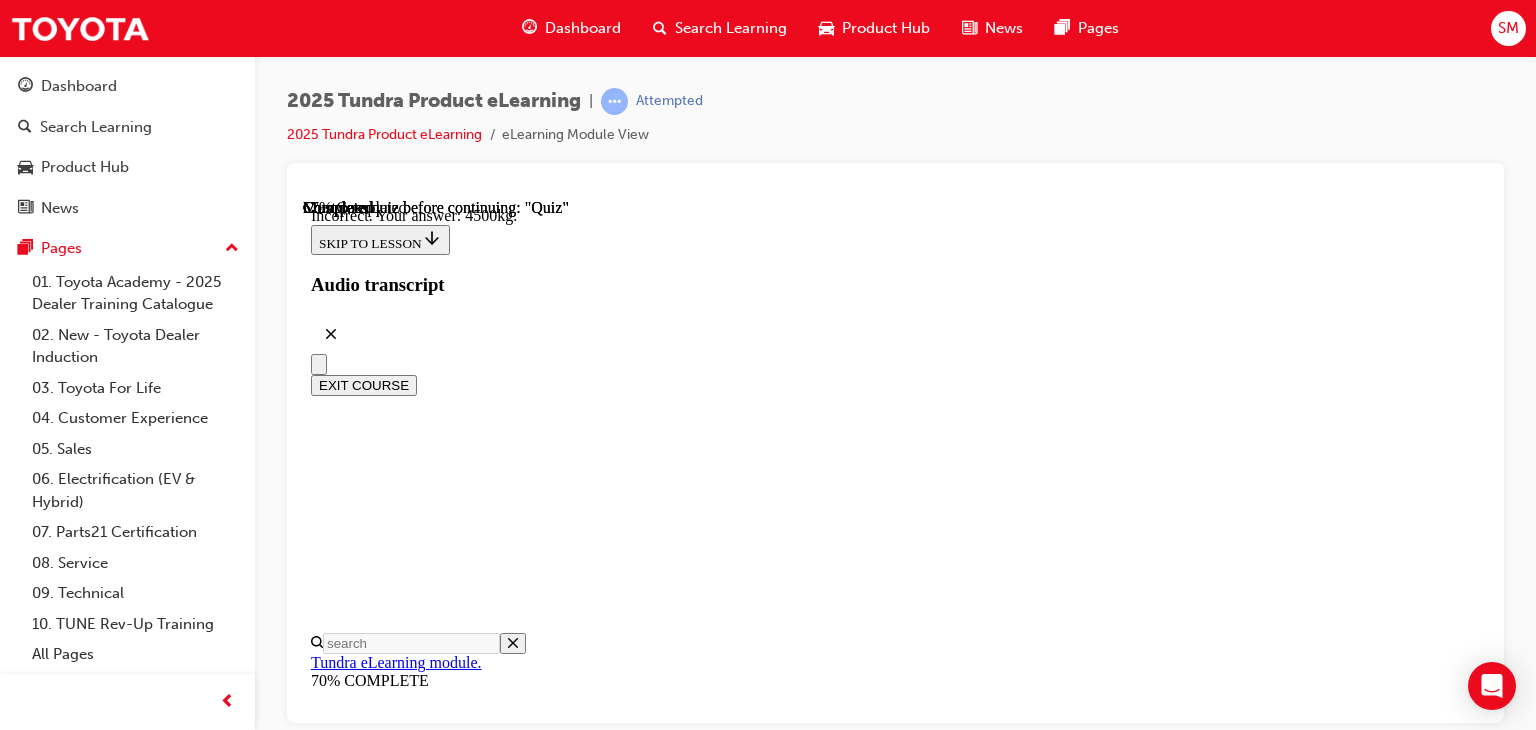click on "NEXT" at bounding box center [337, 31476] 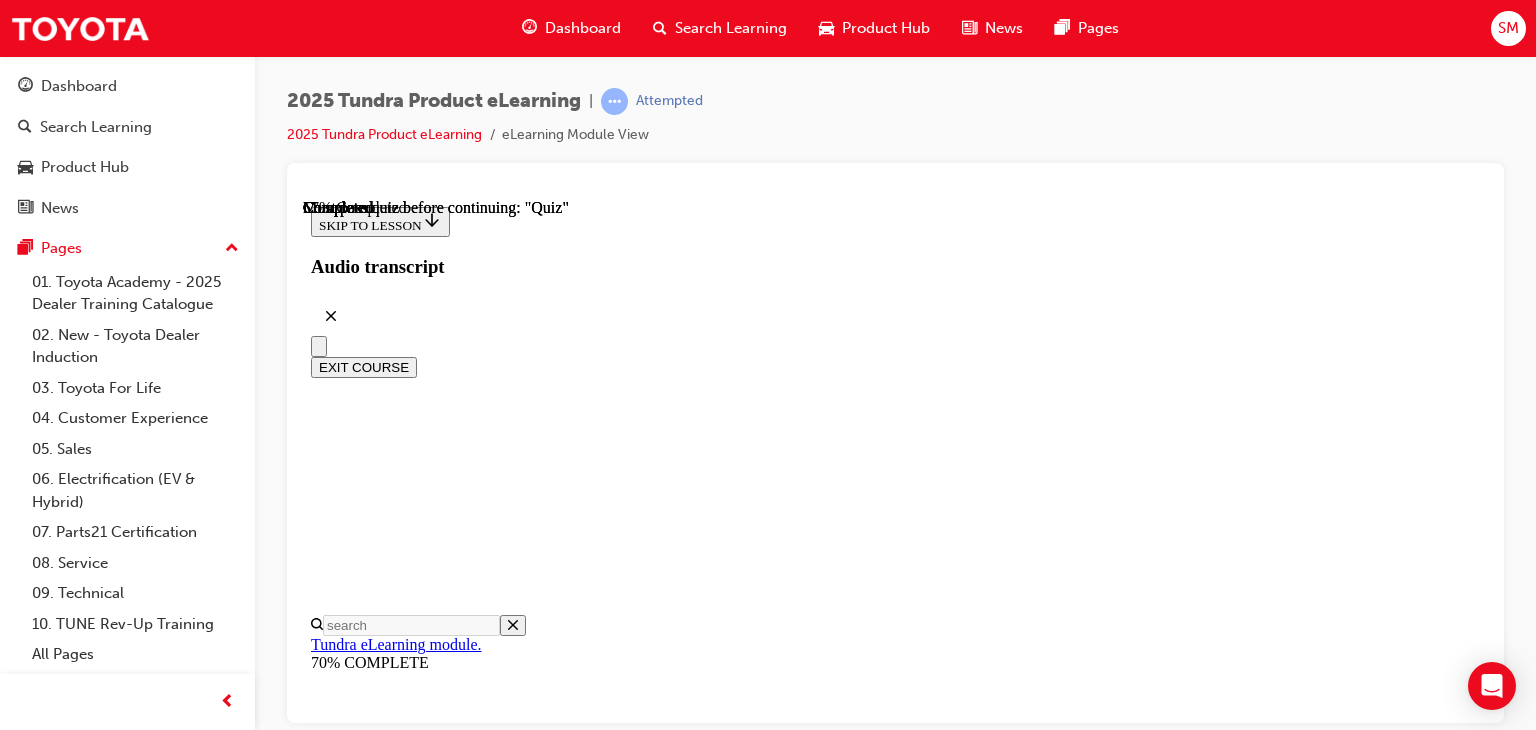 scroll, scrollTop: 316, scrollLeft: 0, axis: vertical 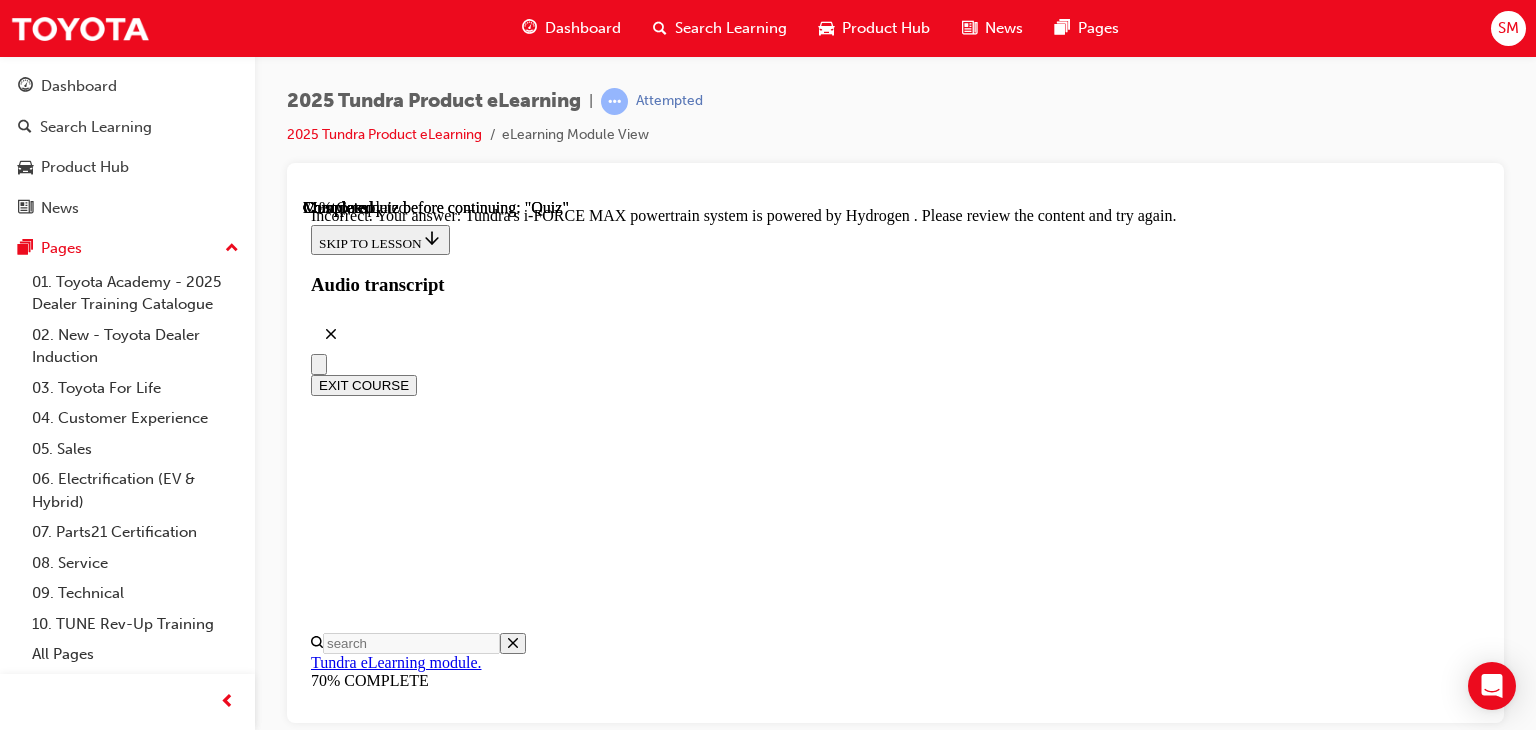 click on "NEXT" at bounding box center (337, 29111) 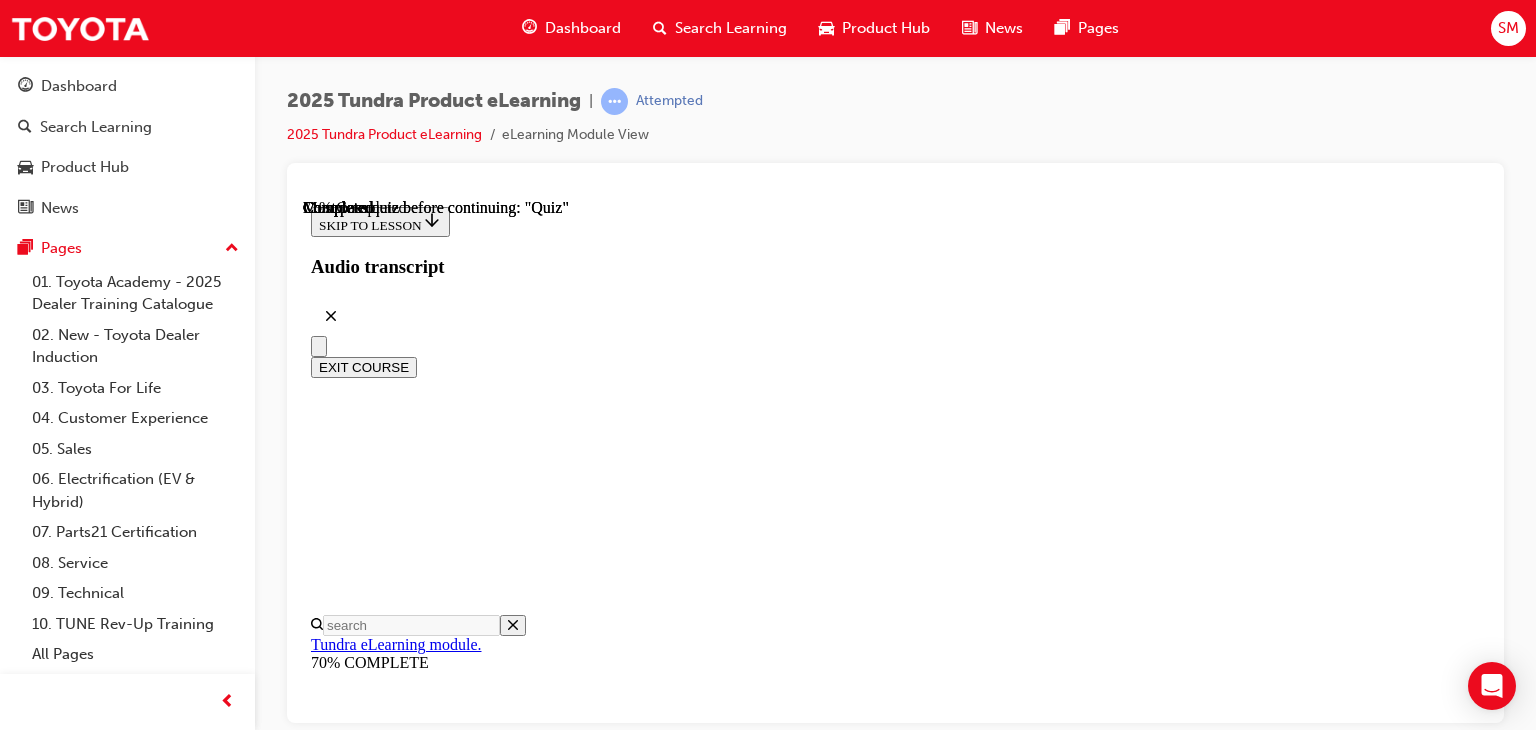 scroll, scrollTop: 407, scrollLeft: 0, axis: vertical 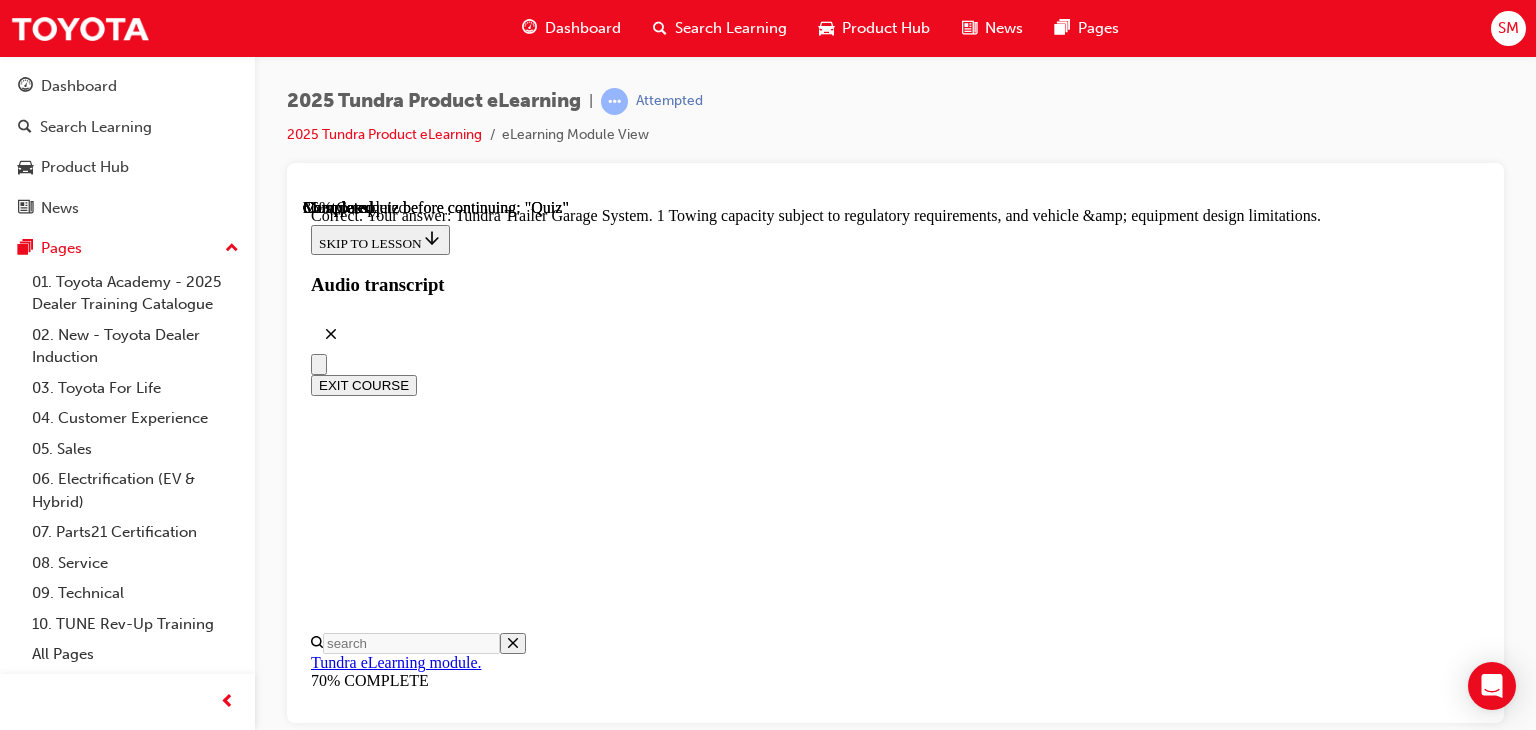 click on "NEXT" at bounding box center (337, 29253) 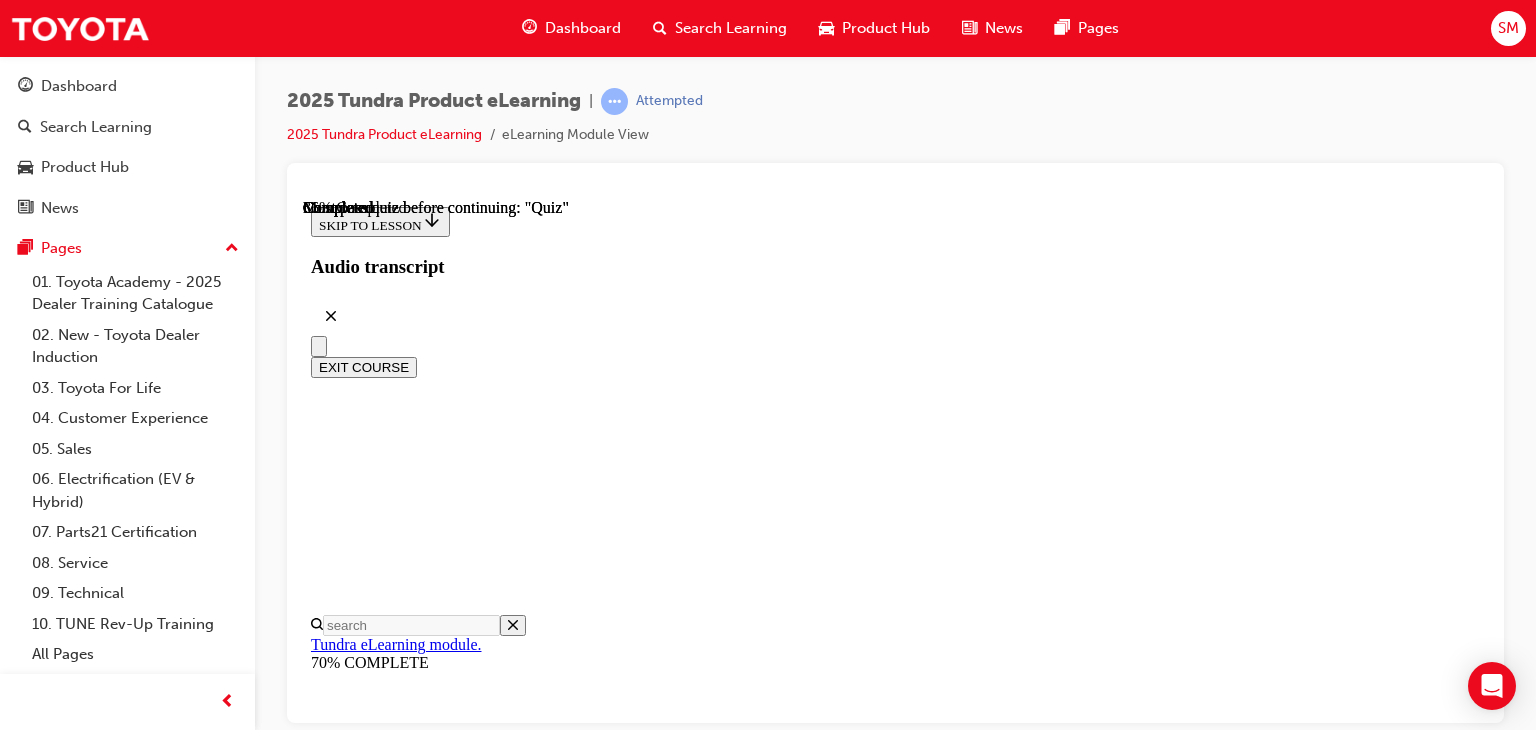 scroll, scrollTop: 358, scrollLeft: 0, axis: vertical 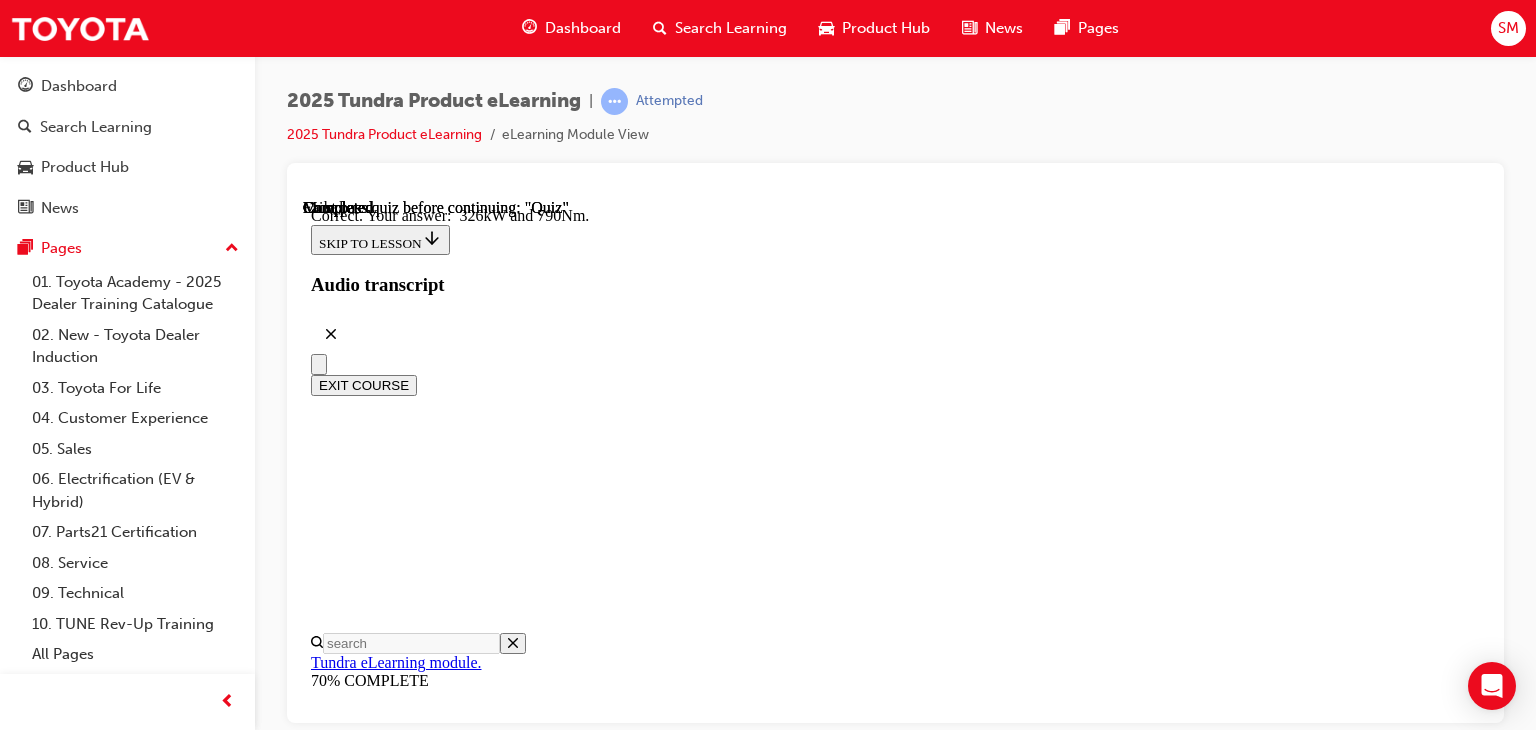 click on "NEXT" at bounding box center [337, 31338] 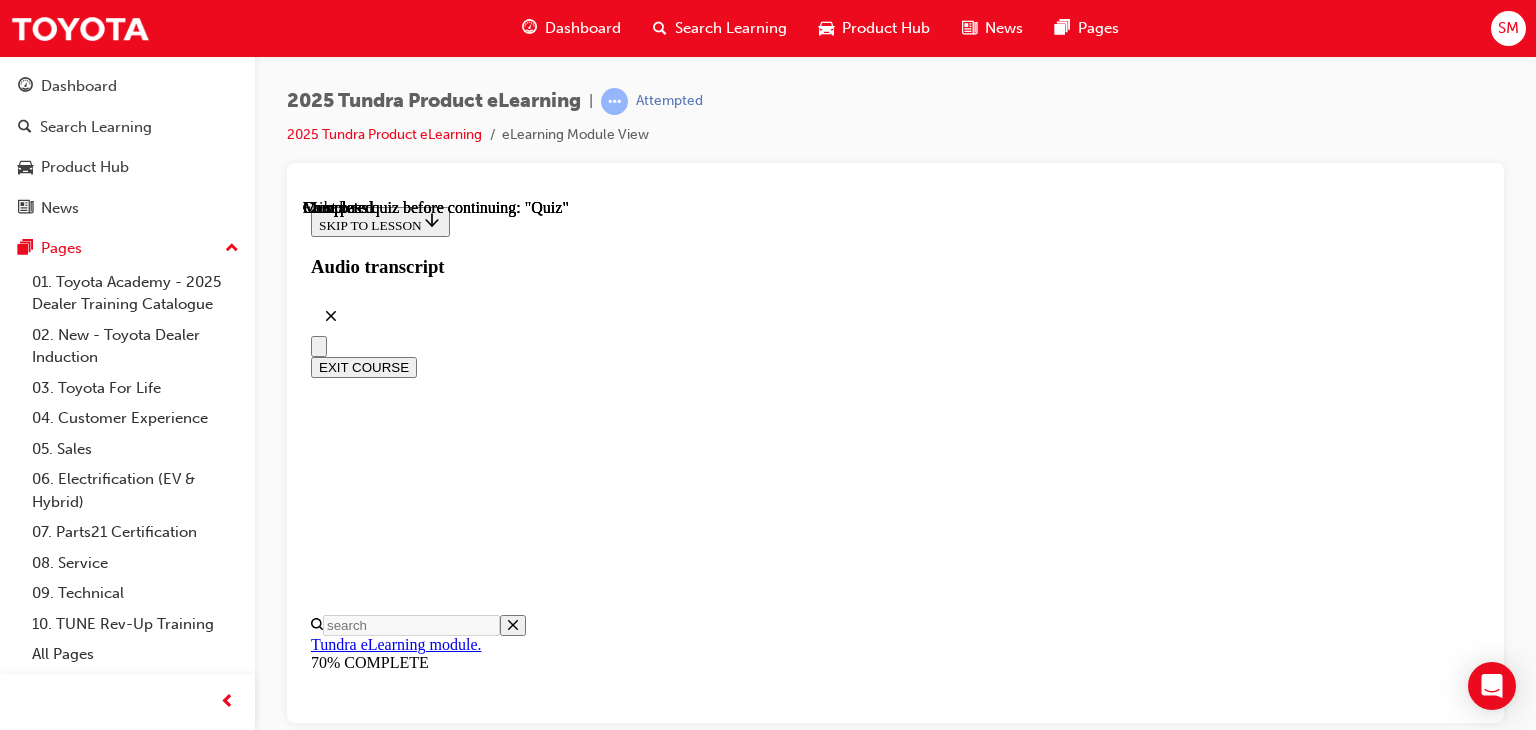 scroll, scrollTop: 557, scrollLeft: 0, axis: vertical 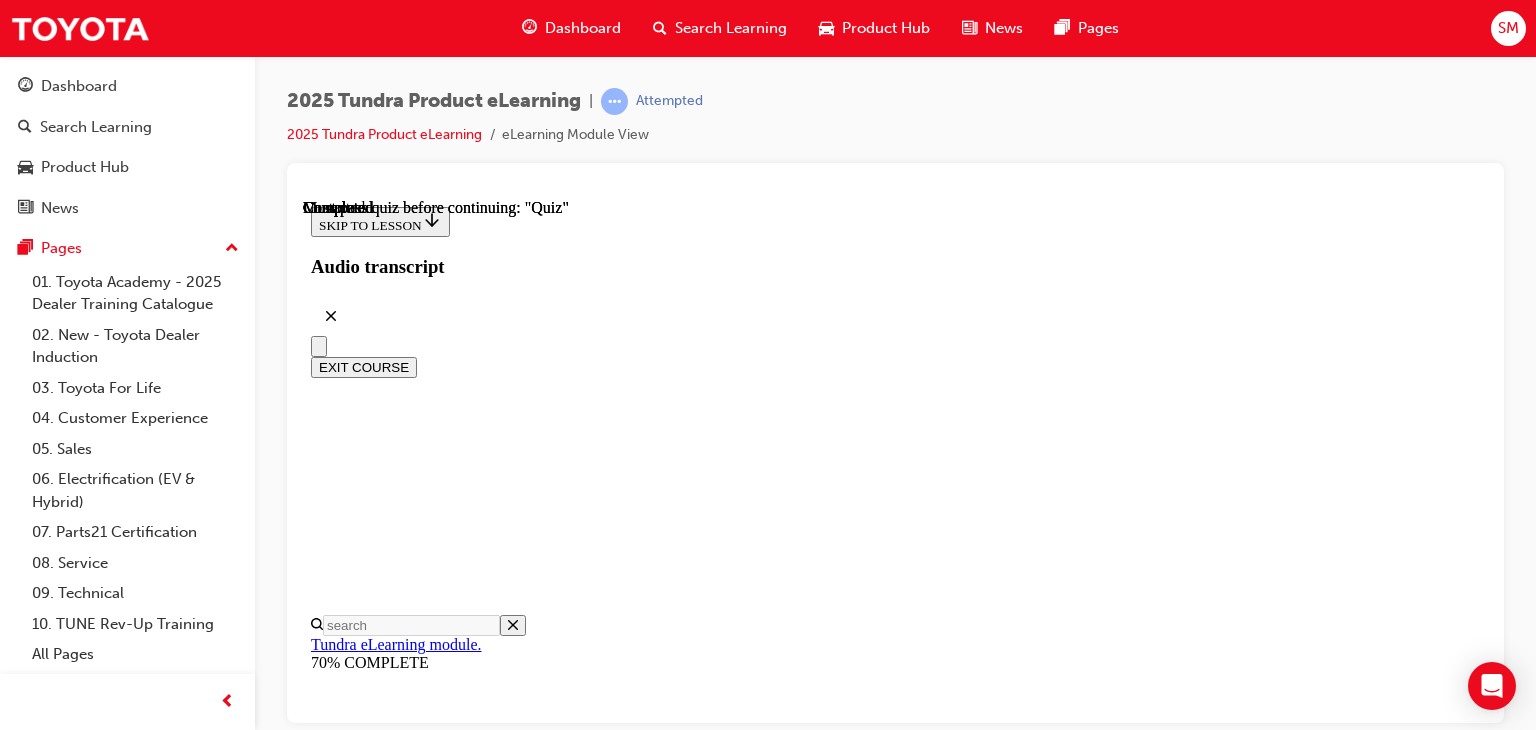 click on "TAKE AGAIN" at bounding box center (359, 13884) 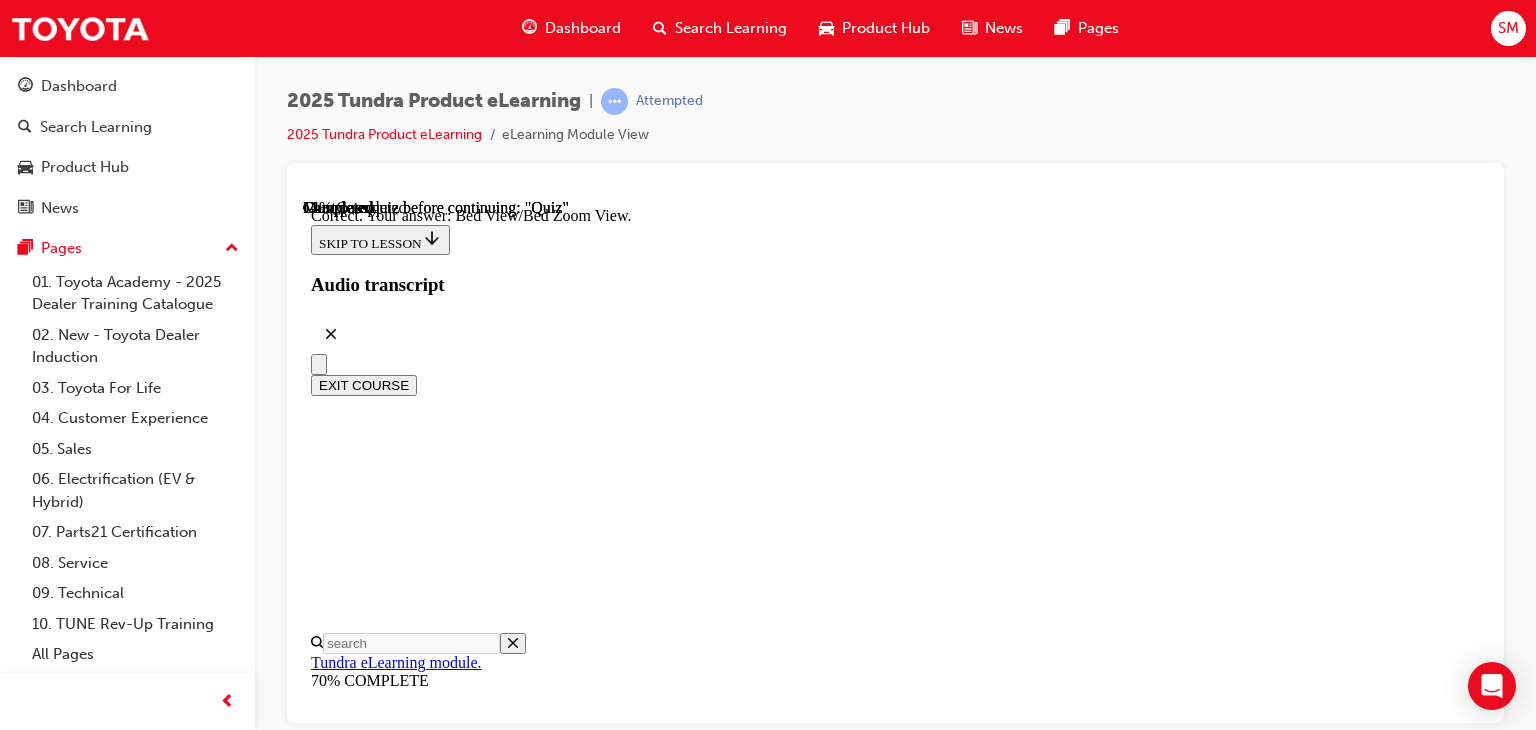 scroll, scrollTop: 781, scrollLeft: 0, axis: vertical 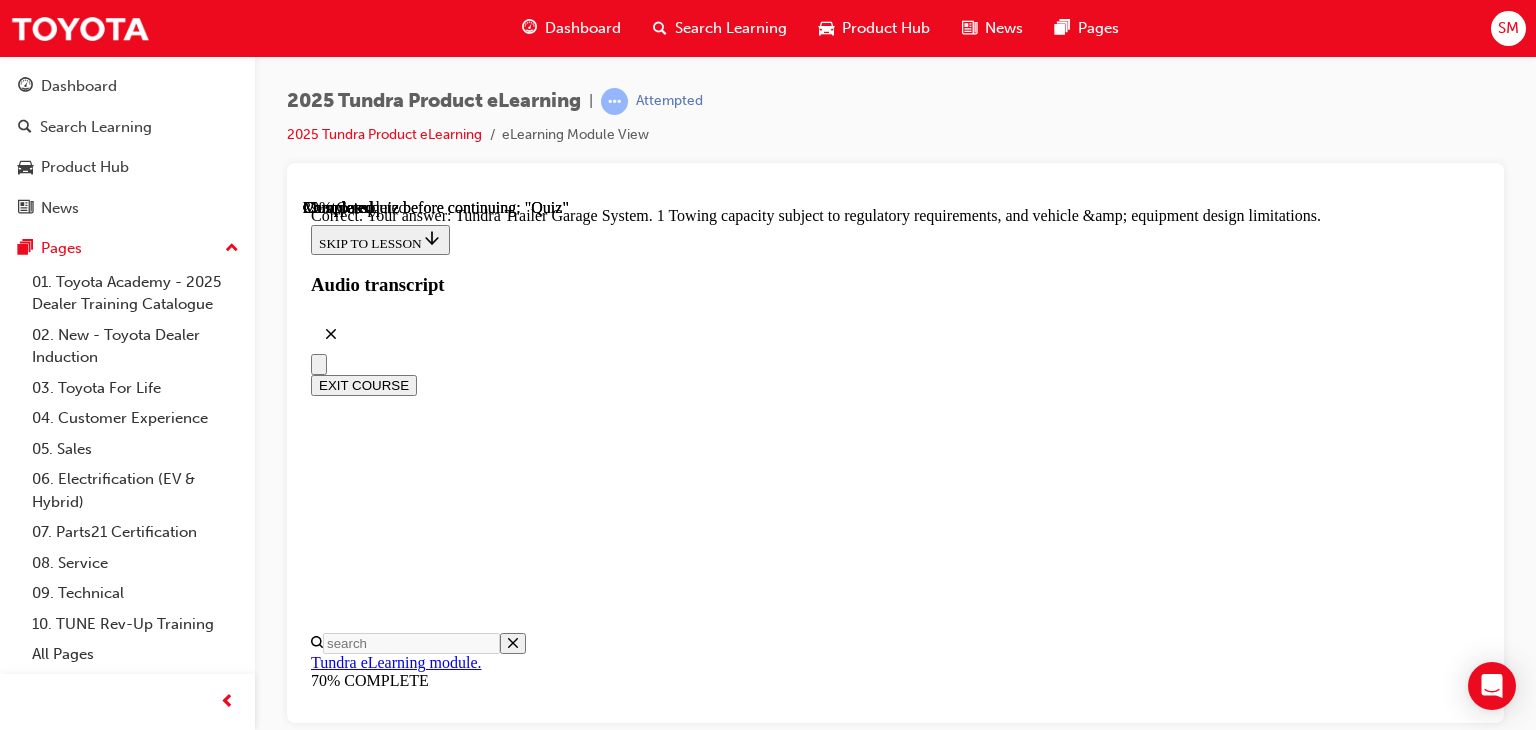 click on "NEXT" at bounding box center [337, 31374] 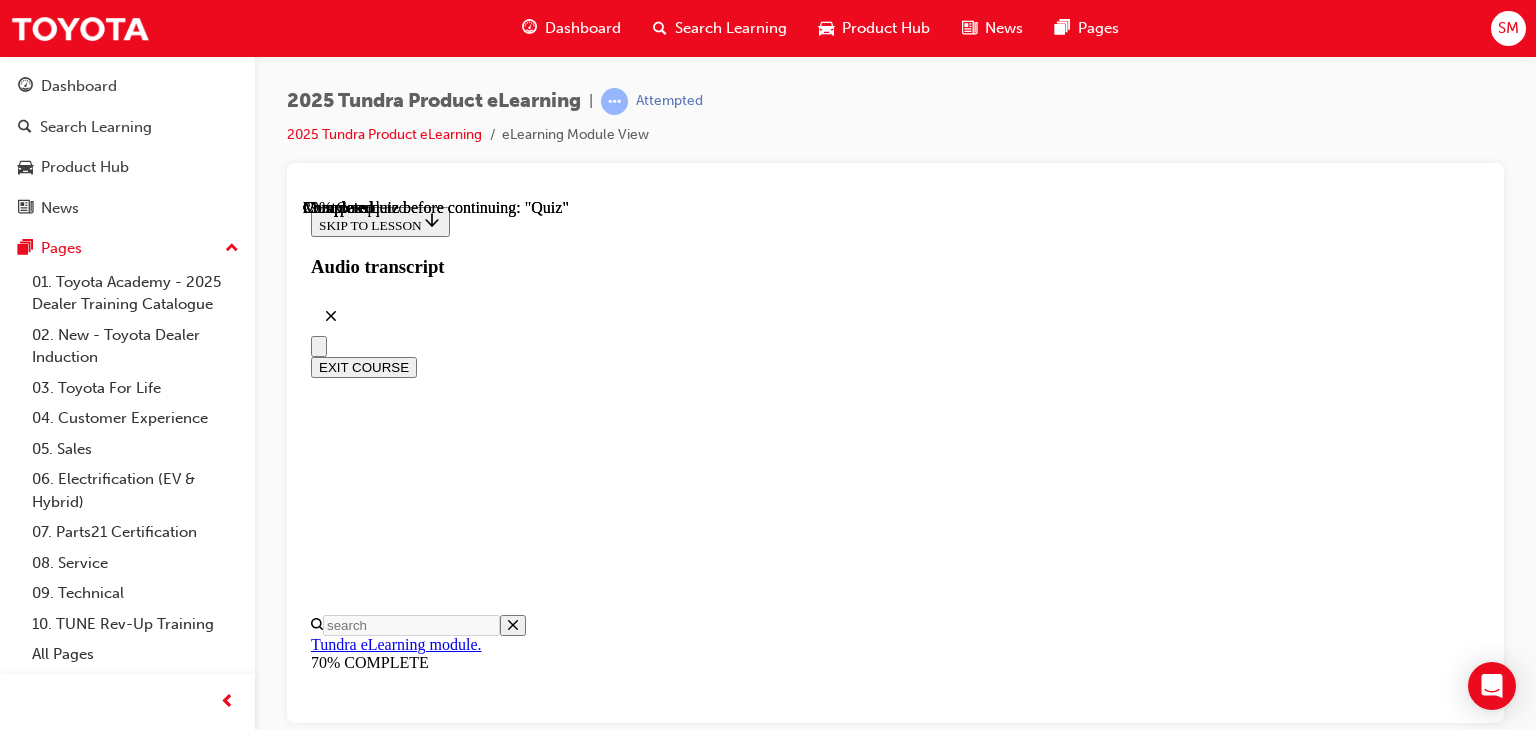scroll, scrollTop: 370, scrollLeft: 0, axis: vertical 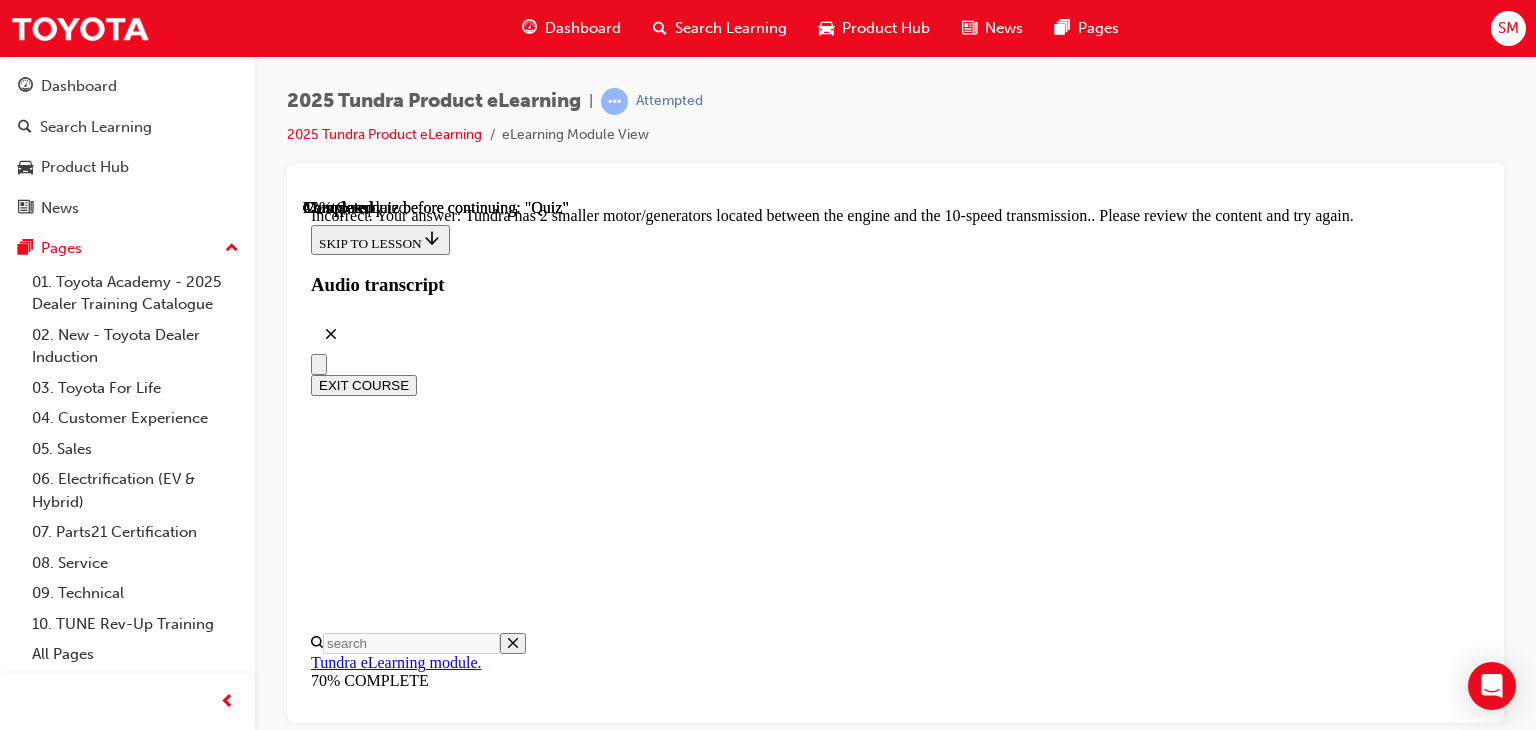 click on "NEXT" at bounding box center (337, 29253) 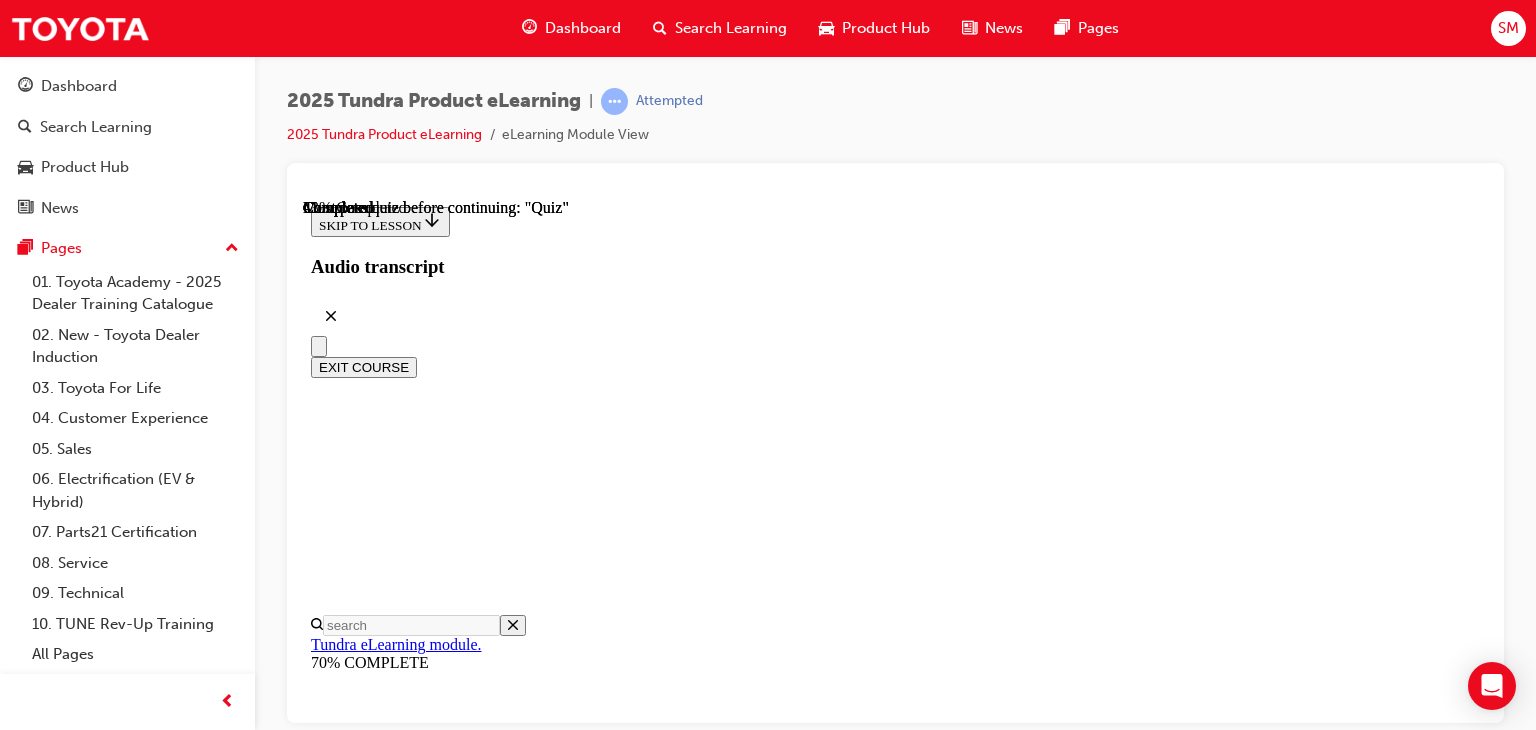 scroll, scrollTop: 280, scrollLeft: 0, axis: vertical 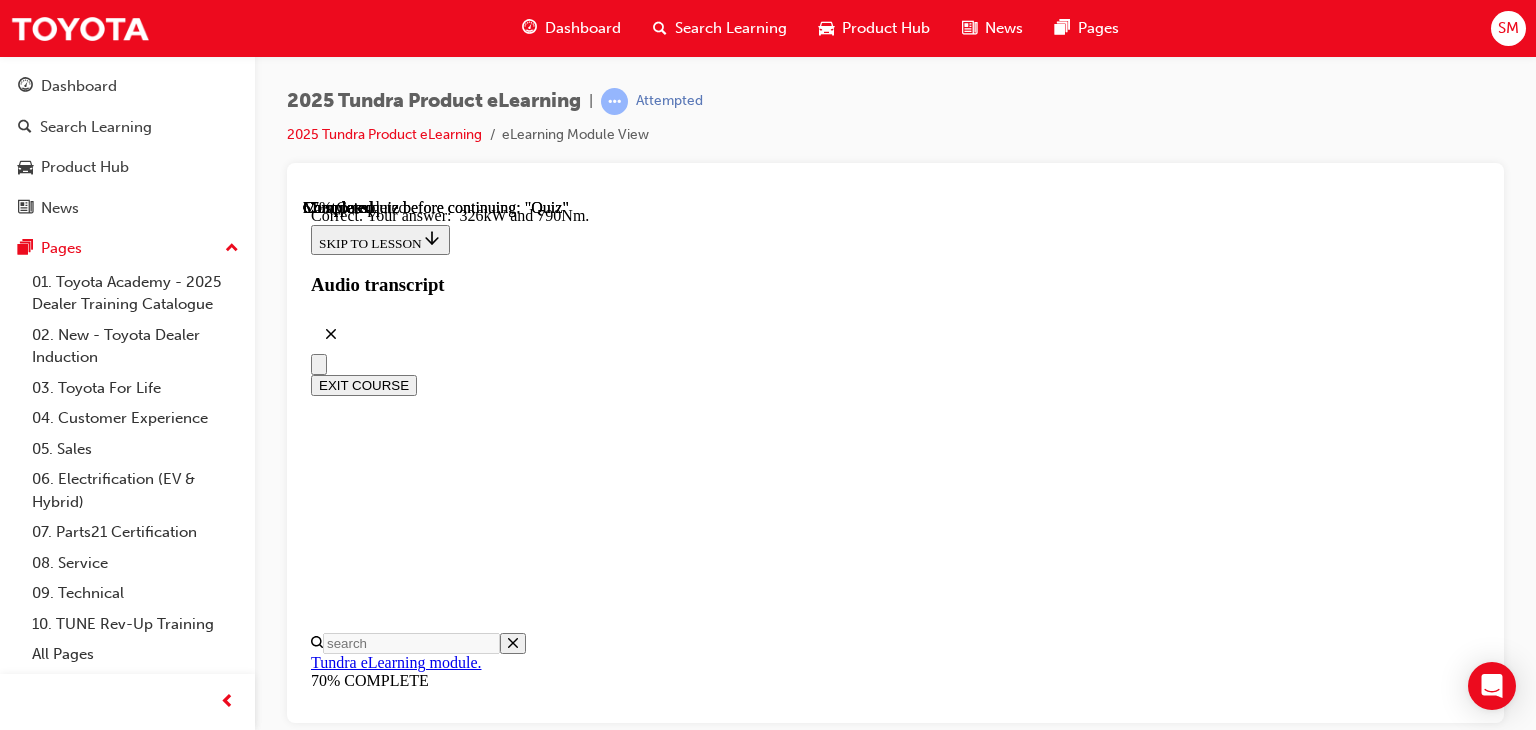 click on "NEXT" at bounding box center [337, 29172] 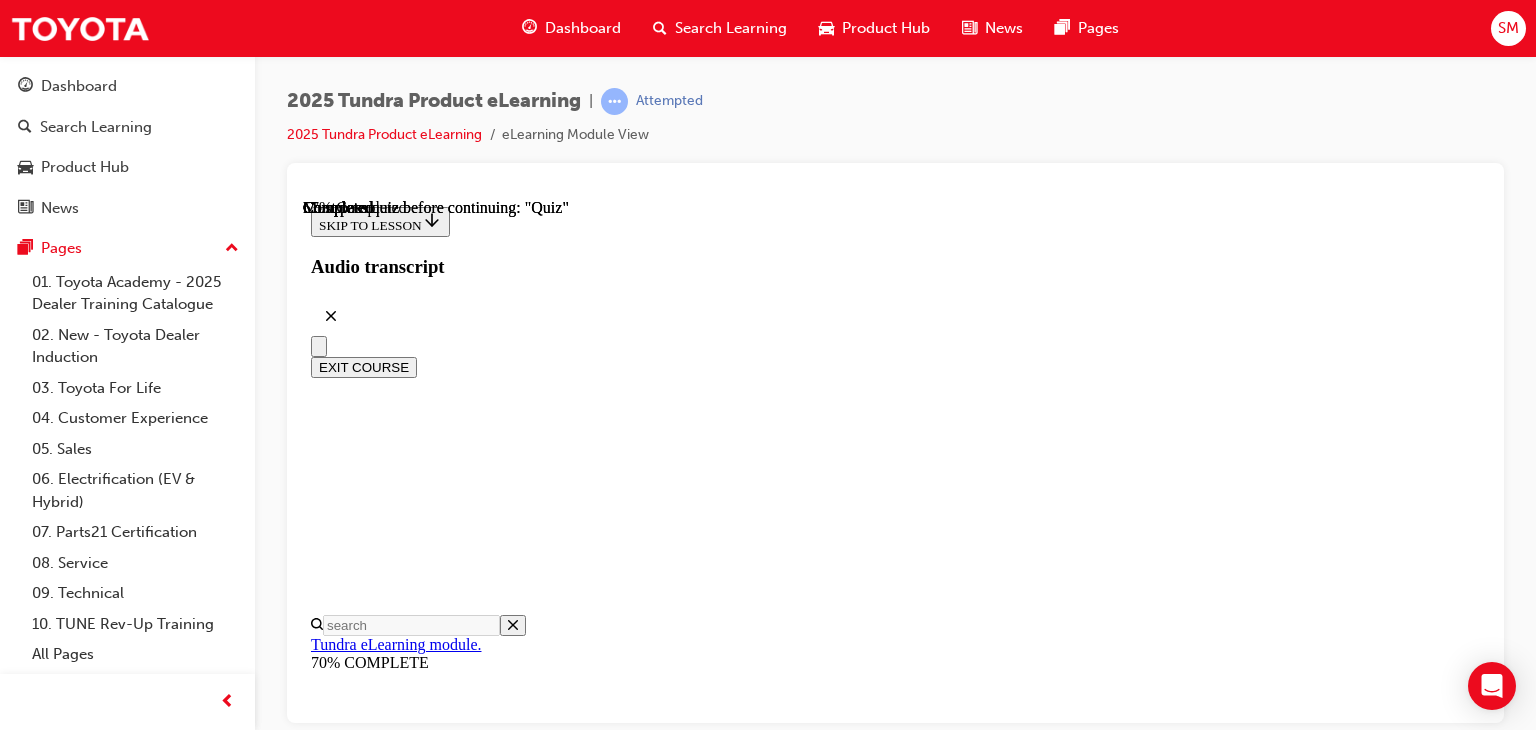 scroll, scrollTop: 356, scrollLeft: 0, axis: vertical 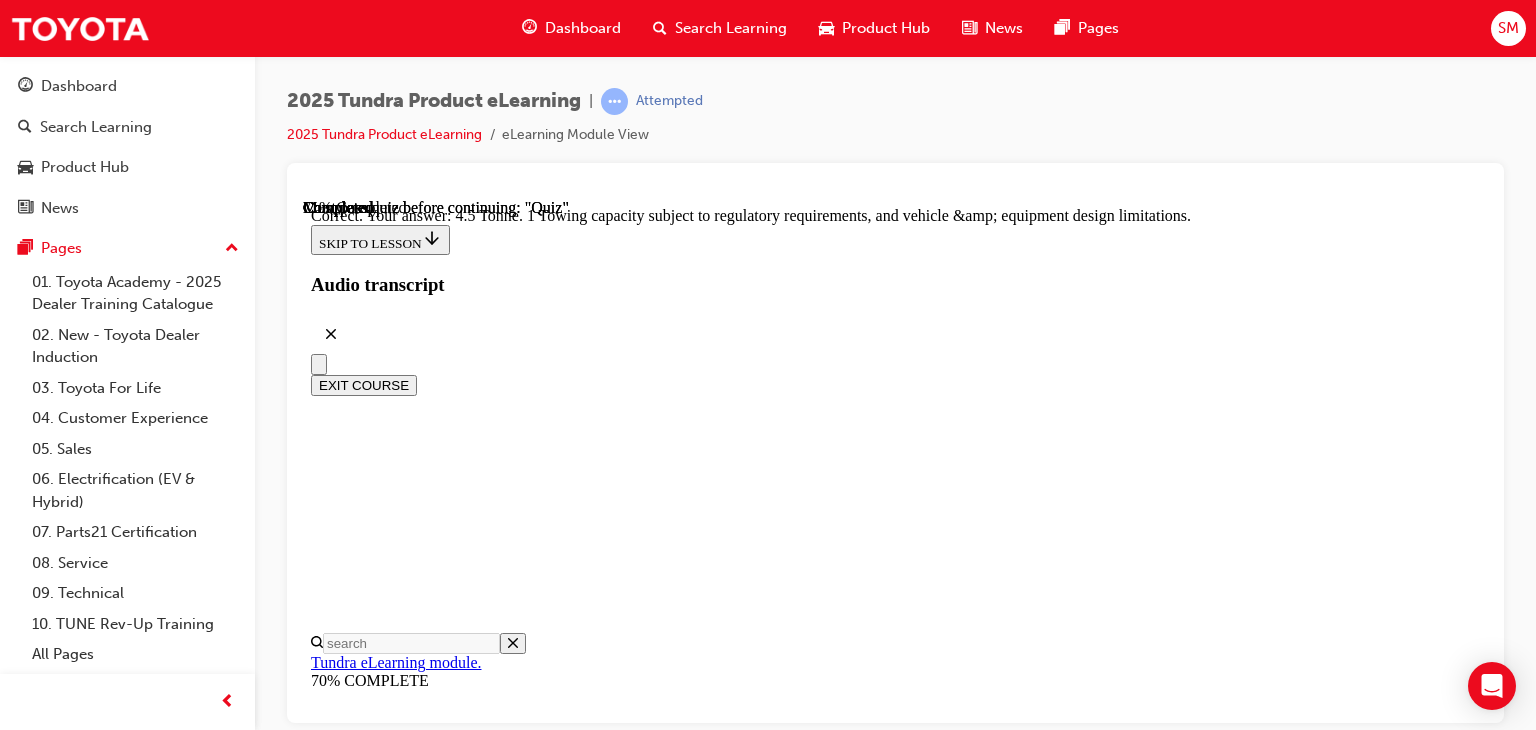 click on "NEXT" at bounding box center (337, 31354) 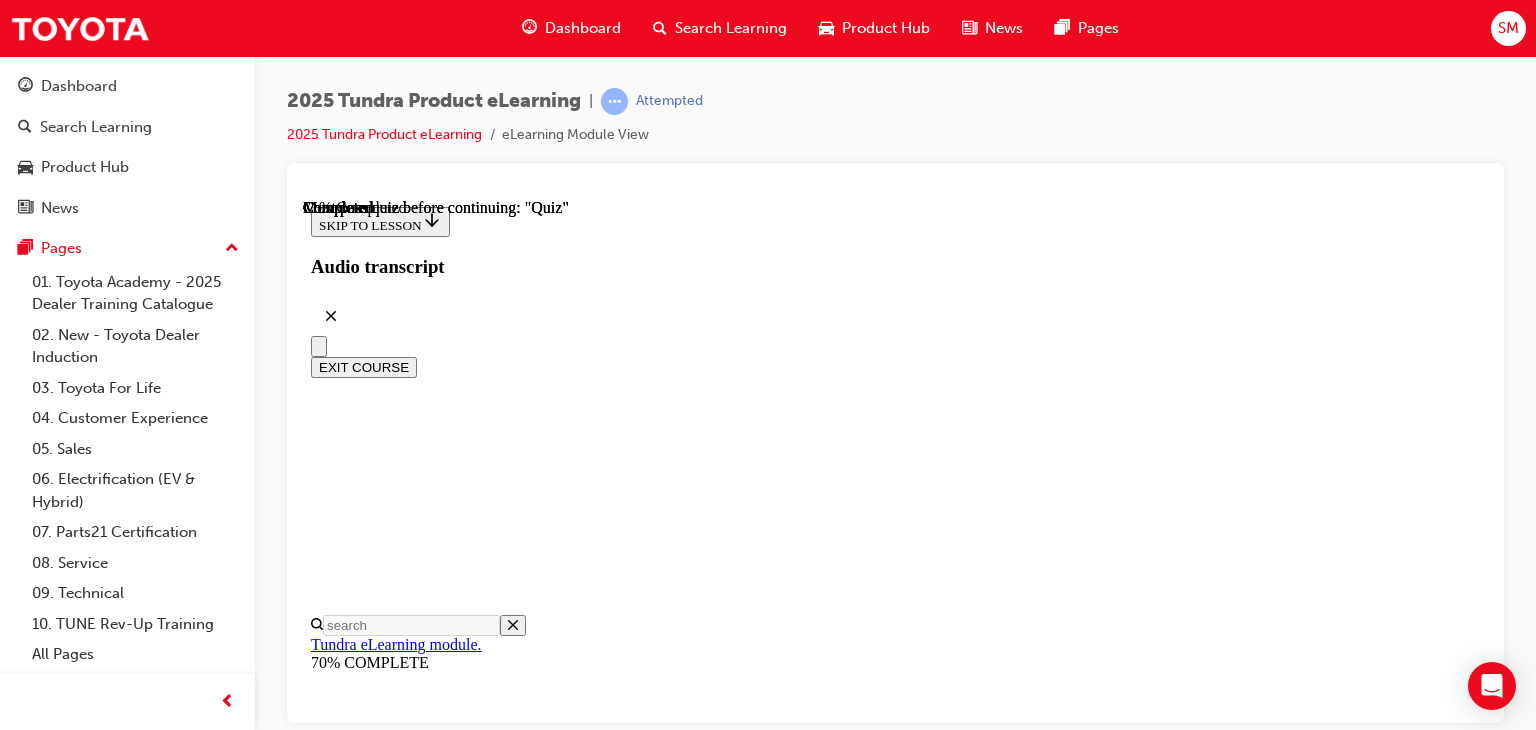 scroll, scrollTop: 251, scrollLeft: 0, axis: vertical 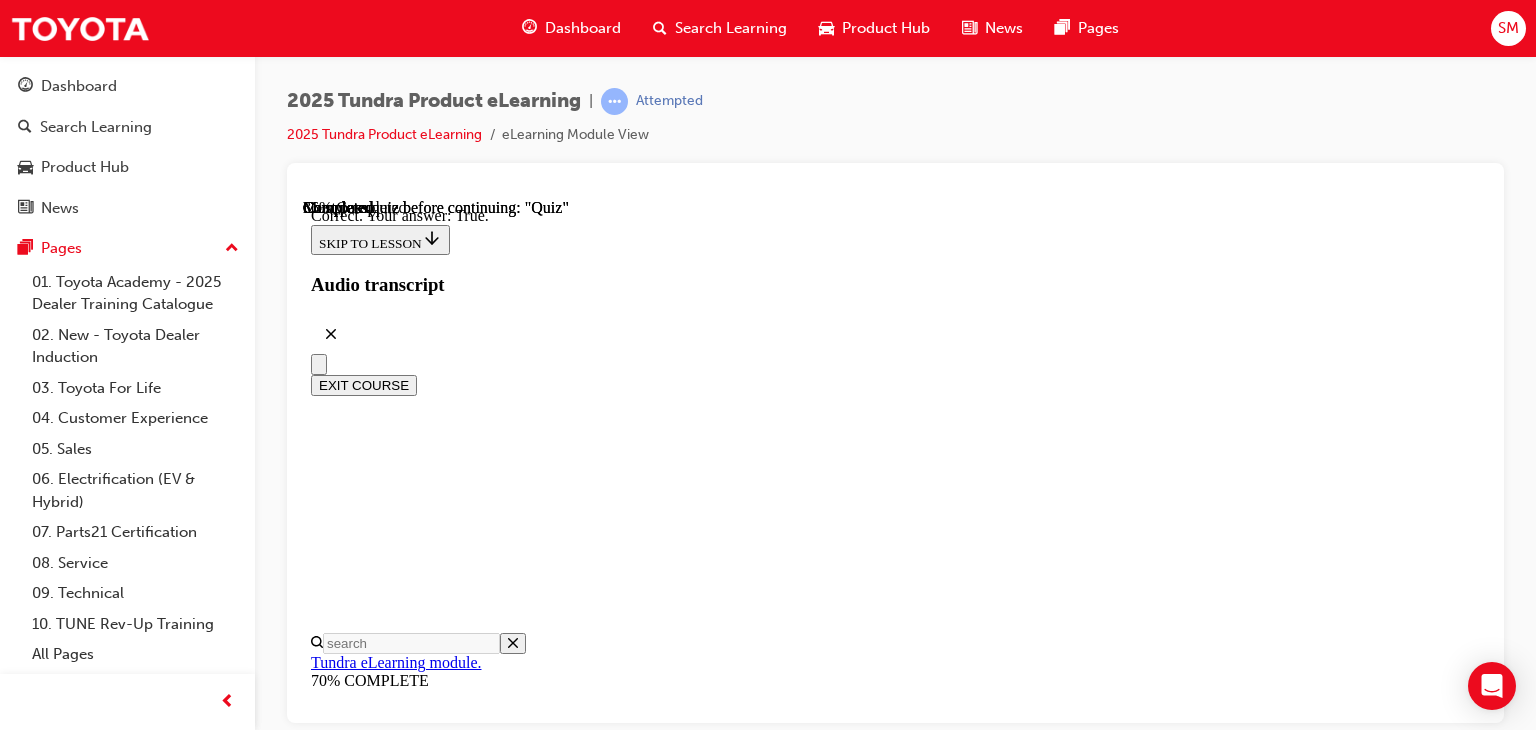 click on "NEXT" at bounding box center [337, 27053] 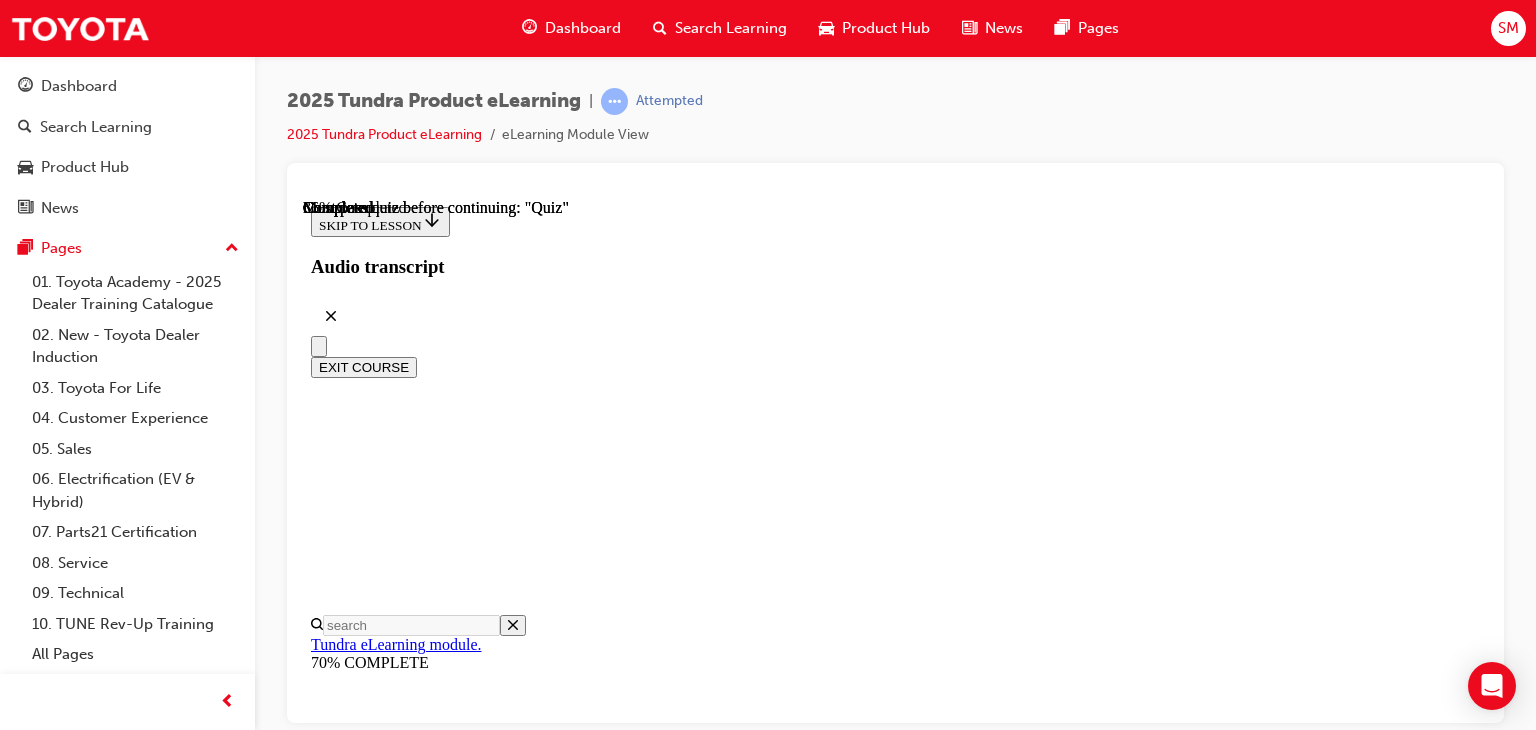 scroll, scrollTop: 478, scrollLeft: 0, axis: vertical 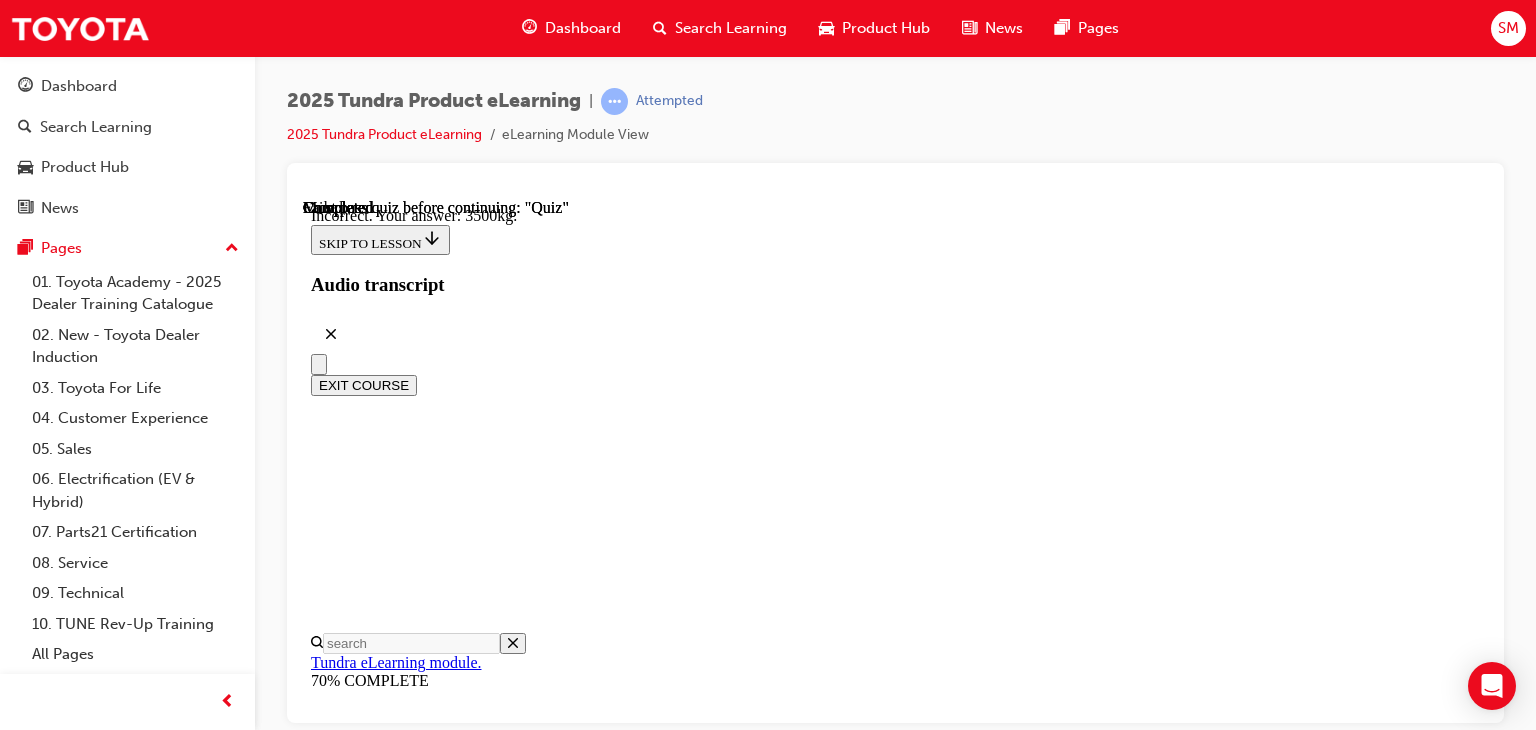 click on "NEXT" at bounding box center (337, 27079) 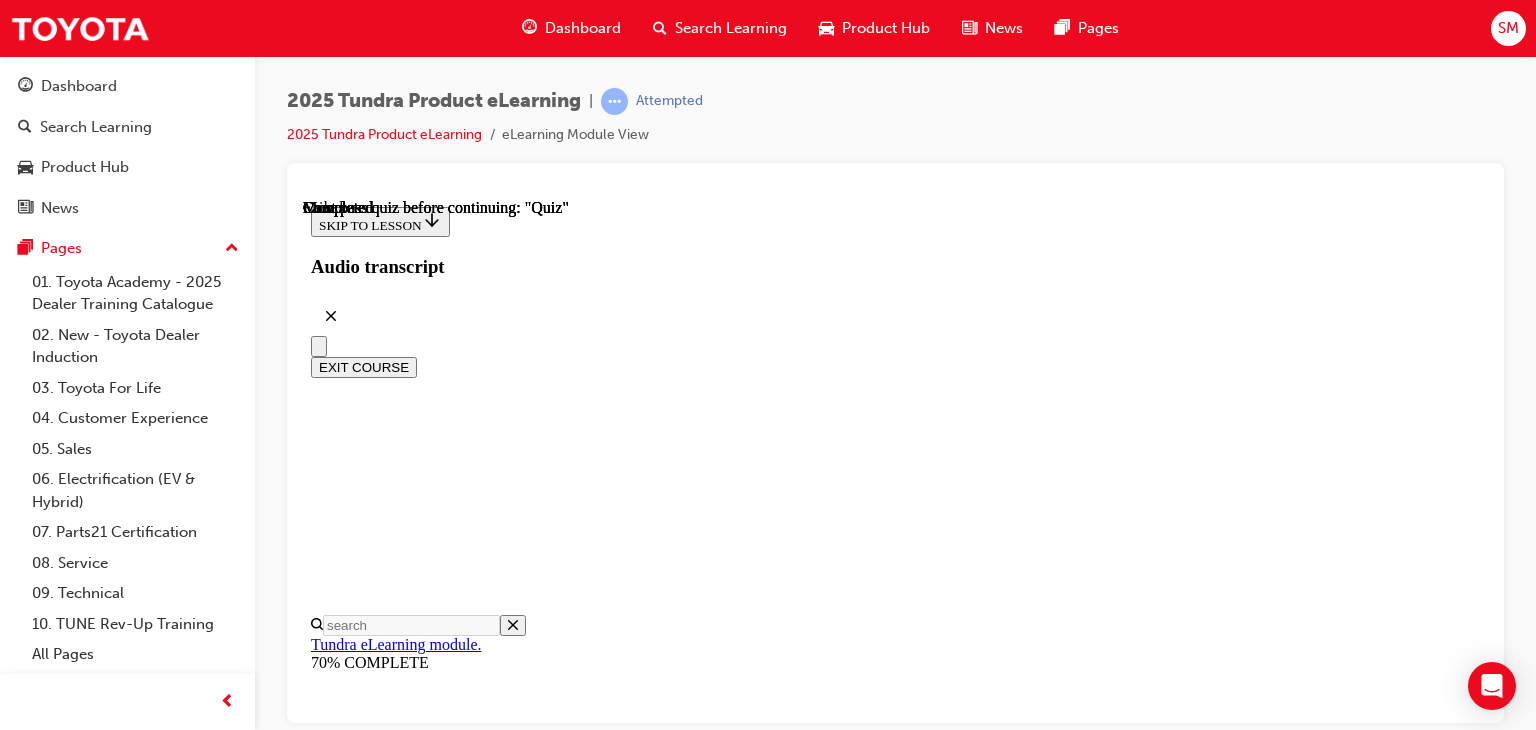 scroll, scrollTop: 557, scrollLeft: 0, axis: vertical 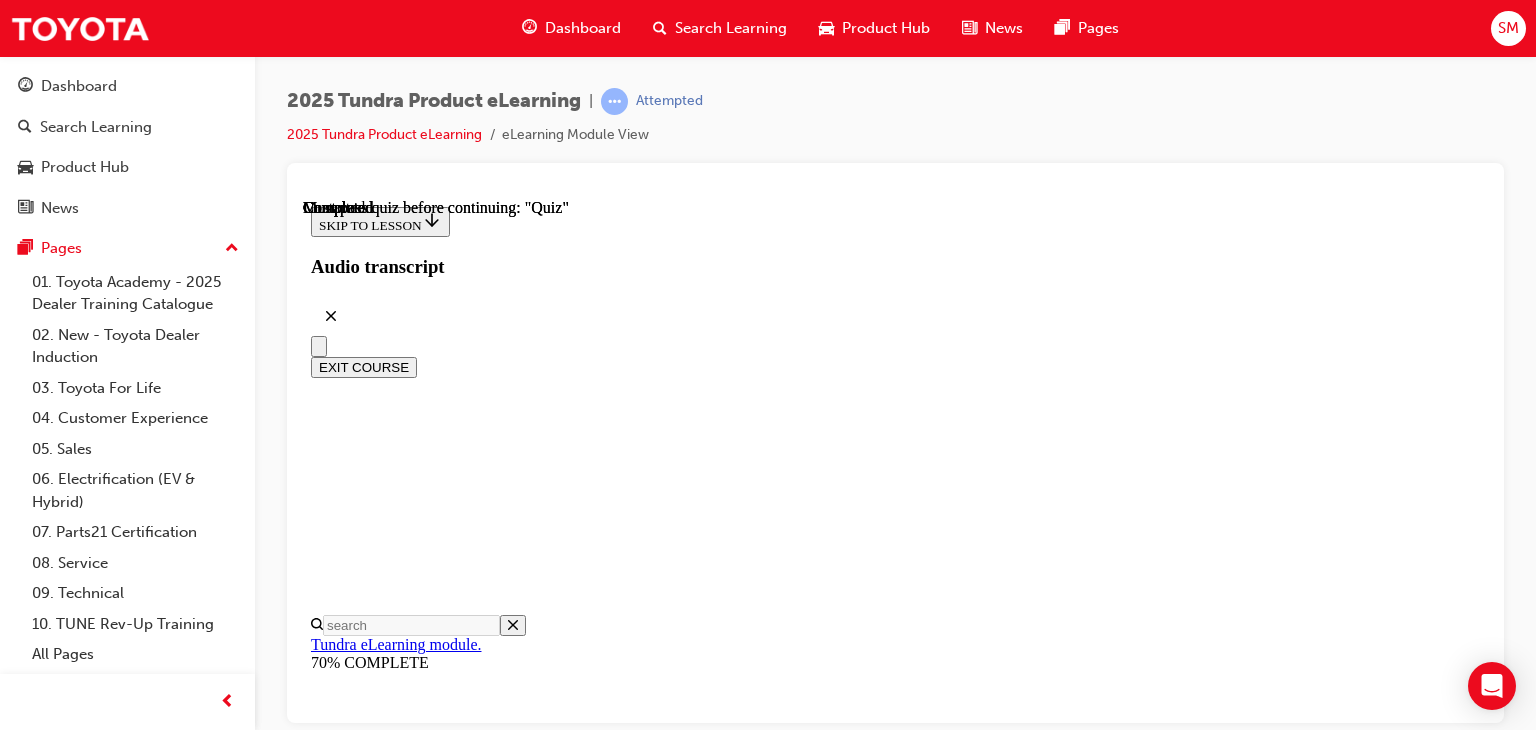 click on "TAKE AGAIN" at bounding box center [359, 13884] 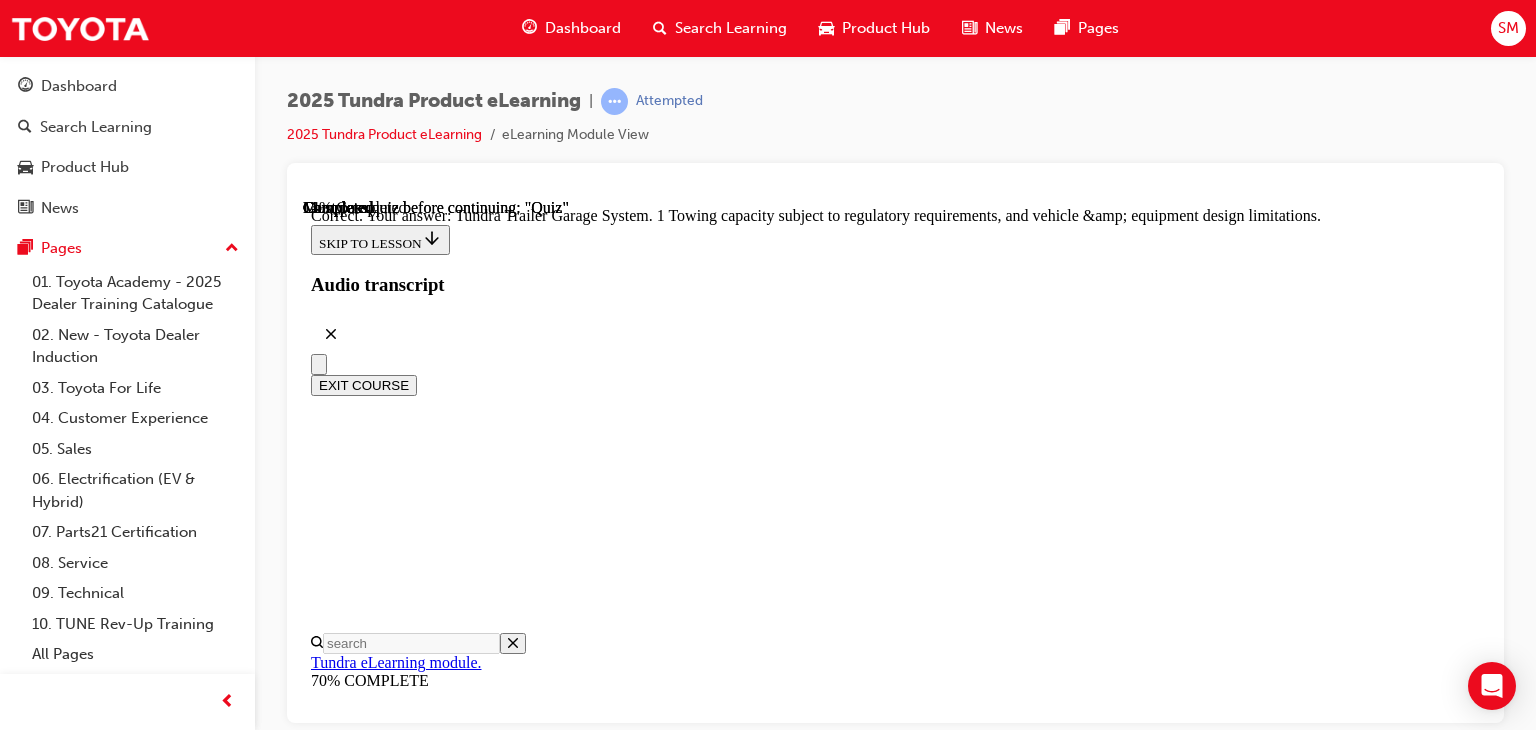 scroll, scrollTop: 836, scrollLeft: 0, axis: vertical 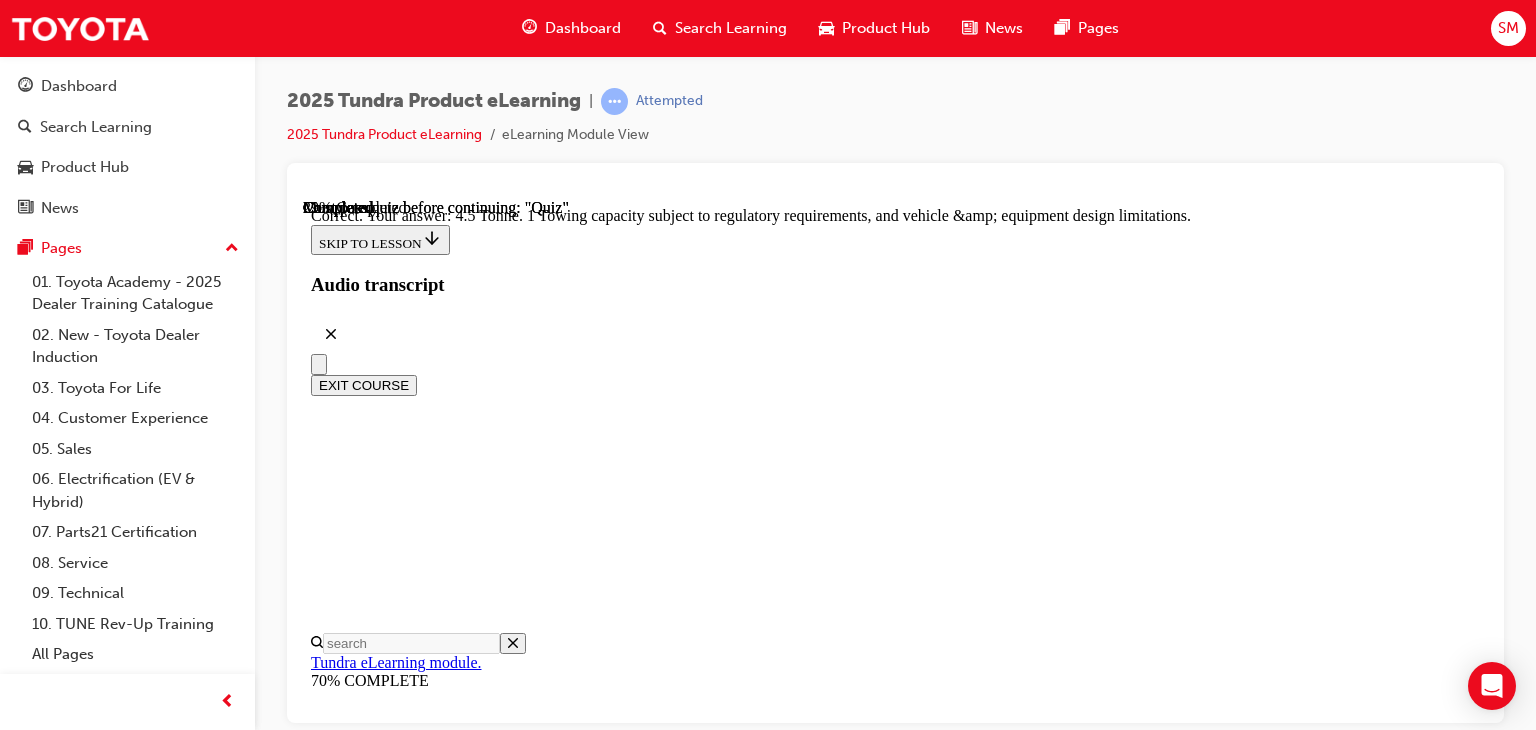 click on "NEXT" at bounding box center (337, 31434) 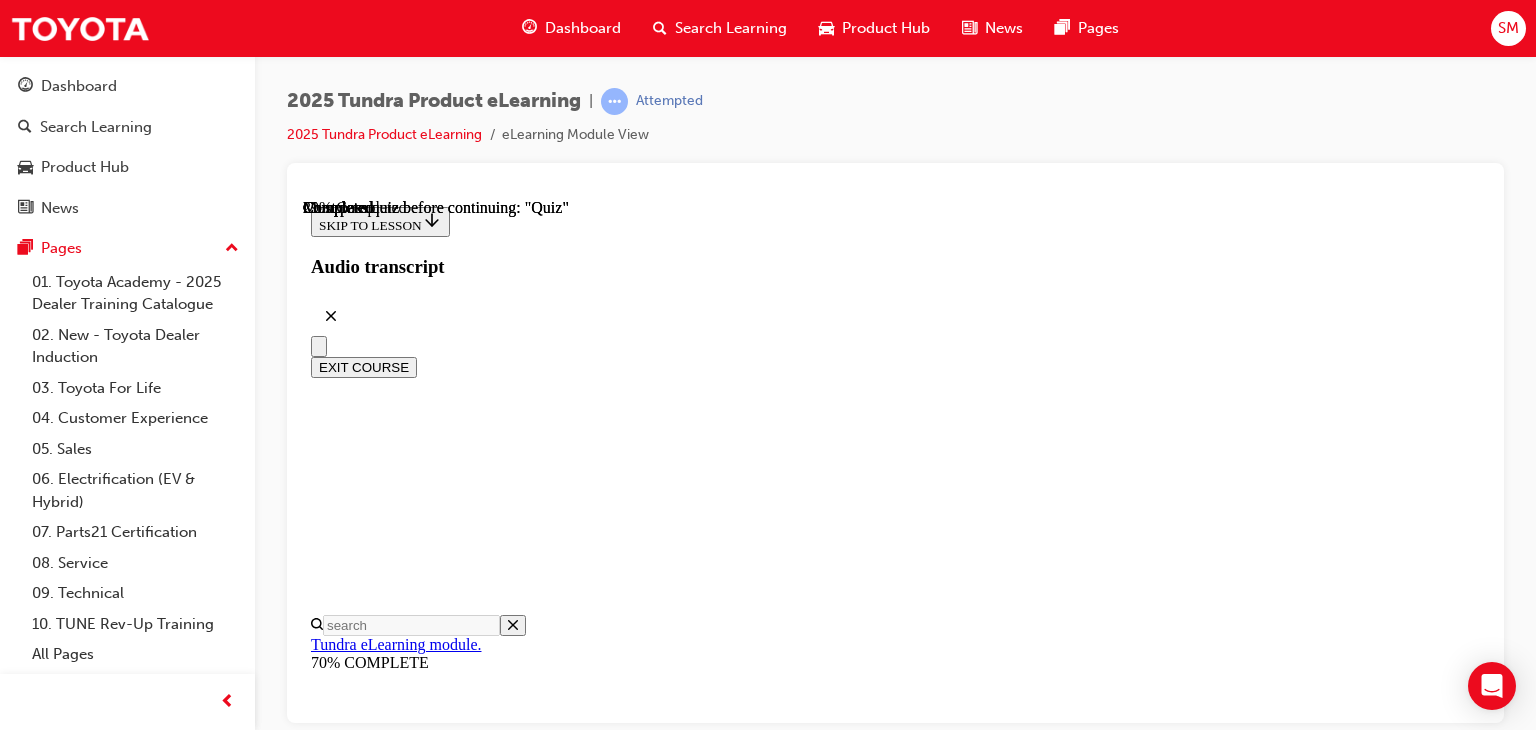 scroll, scrollTop: 251, scrollLeft: 0, axis: vertical 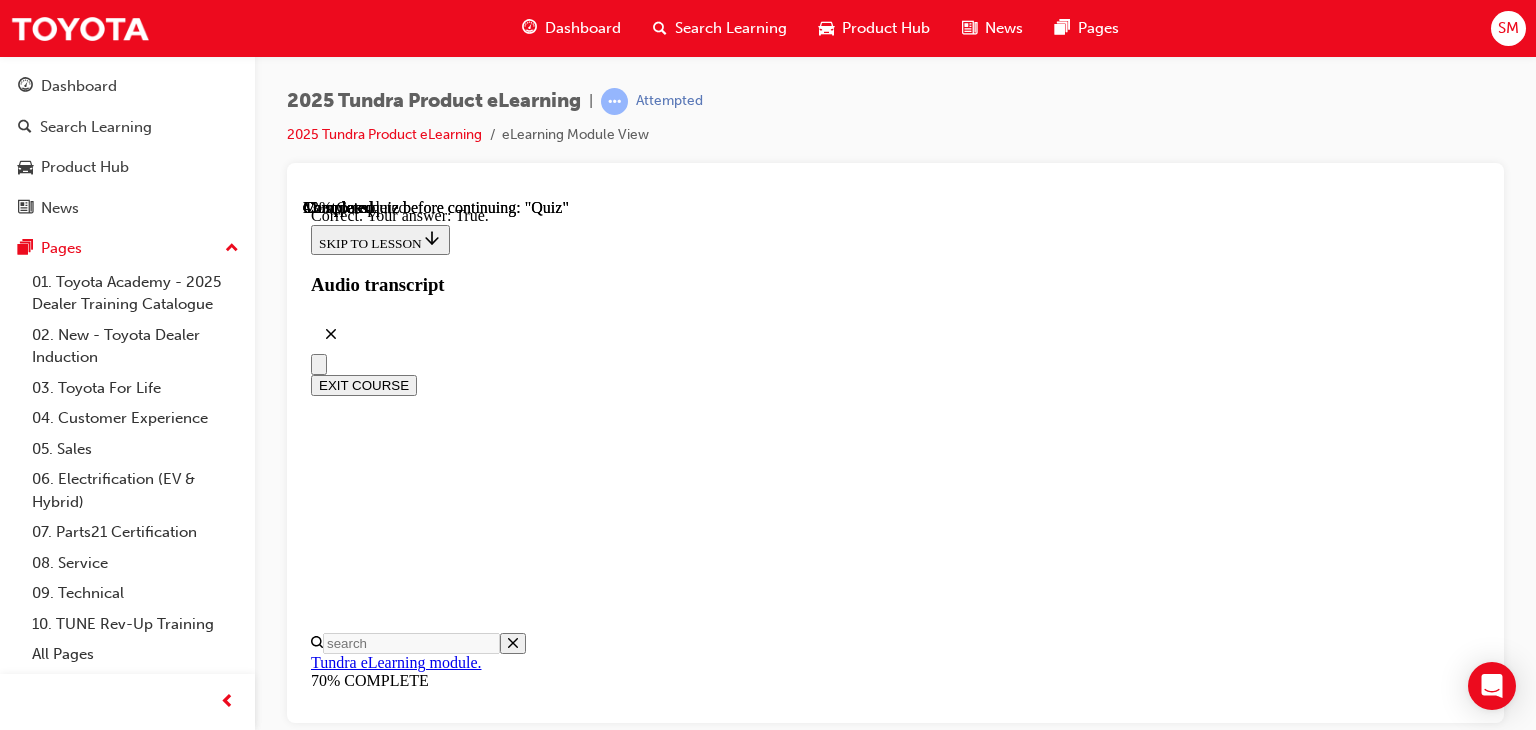click on "NEXT" at bounding box center [337, 27053] 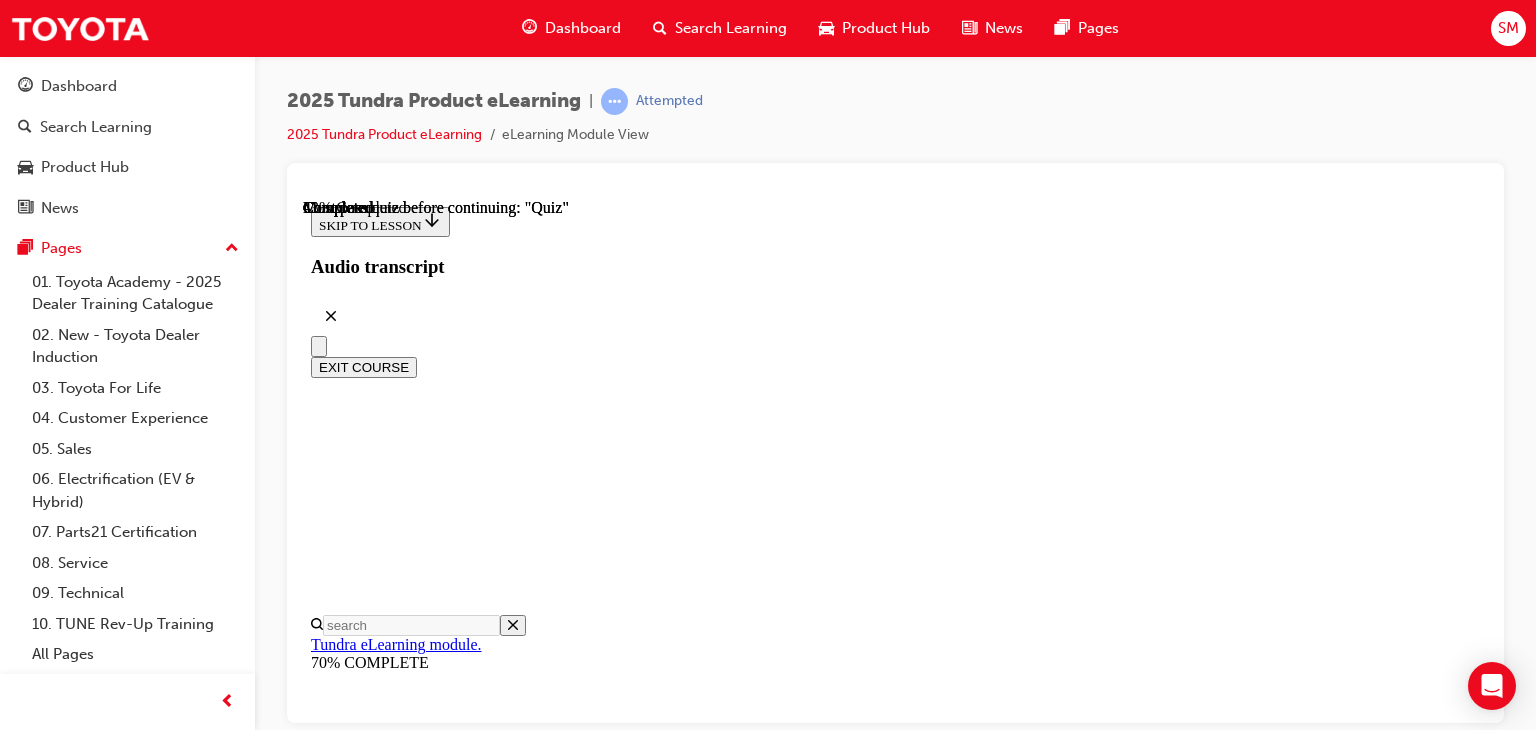 scroll, scrollTop: 436, scrollLeft: 0, axis: vertical 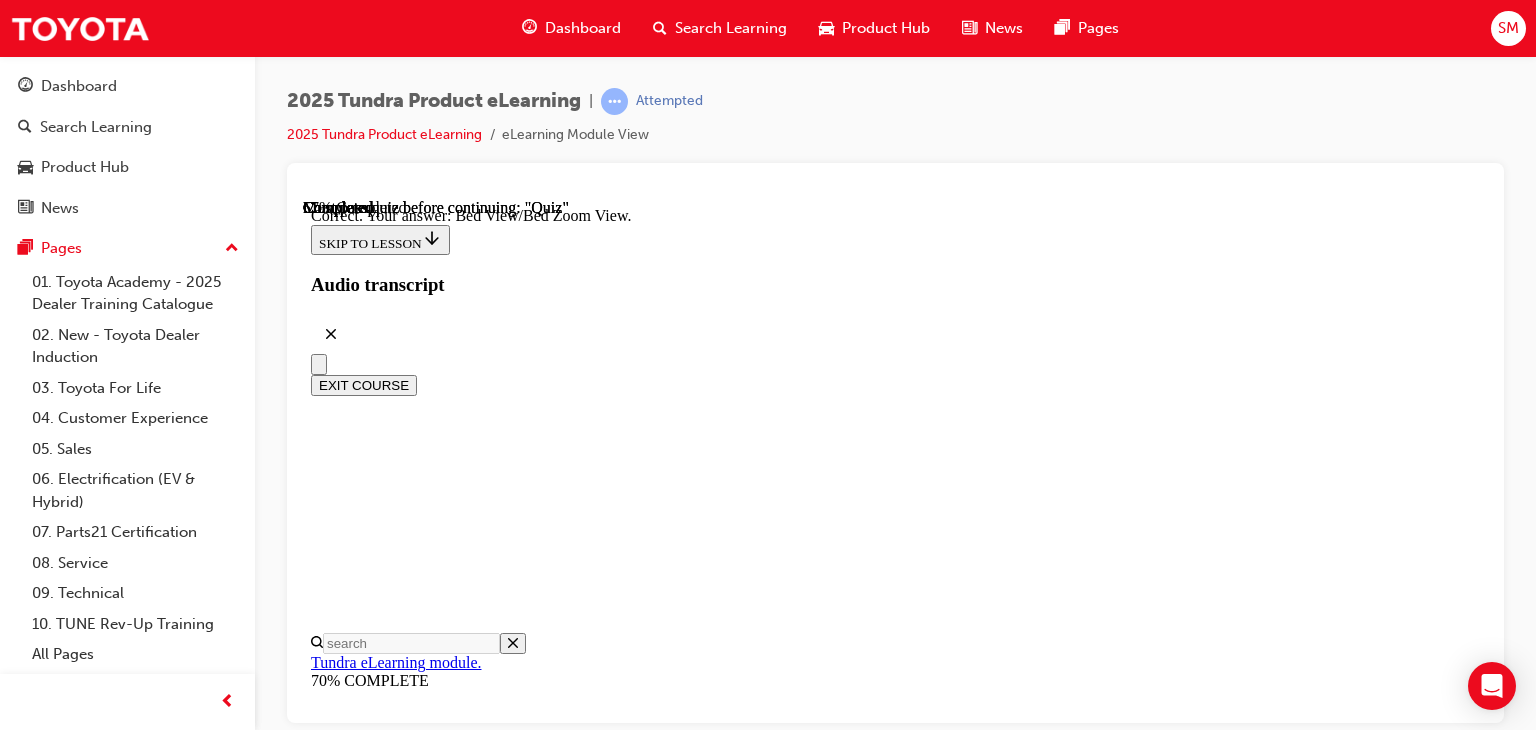 click on "NEXT" at bounding box center (337, 26993) 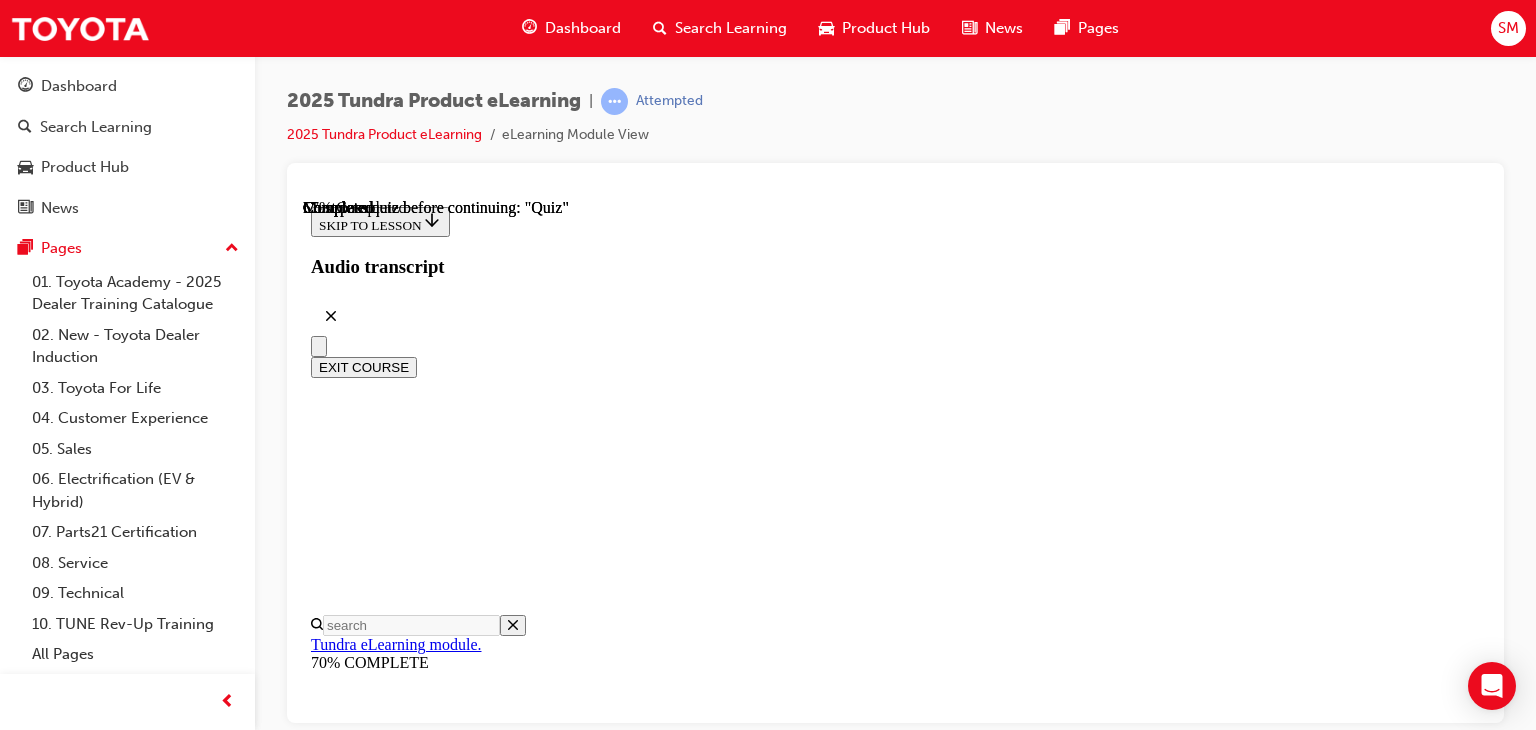 scroll, scrollTop: 526, scrollLeft: 0, axis: vertical 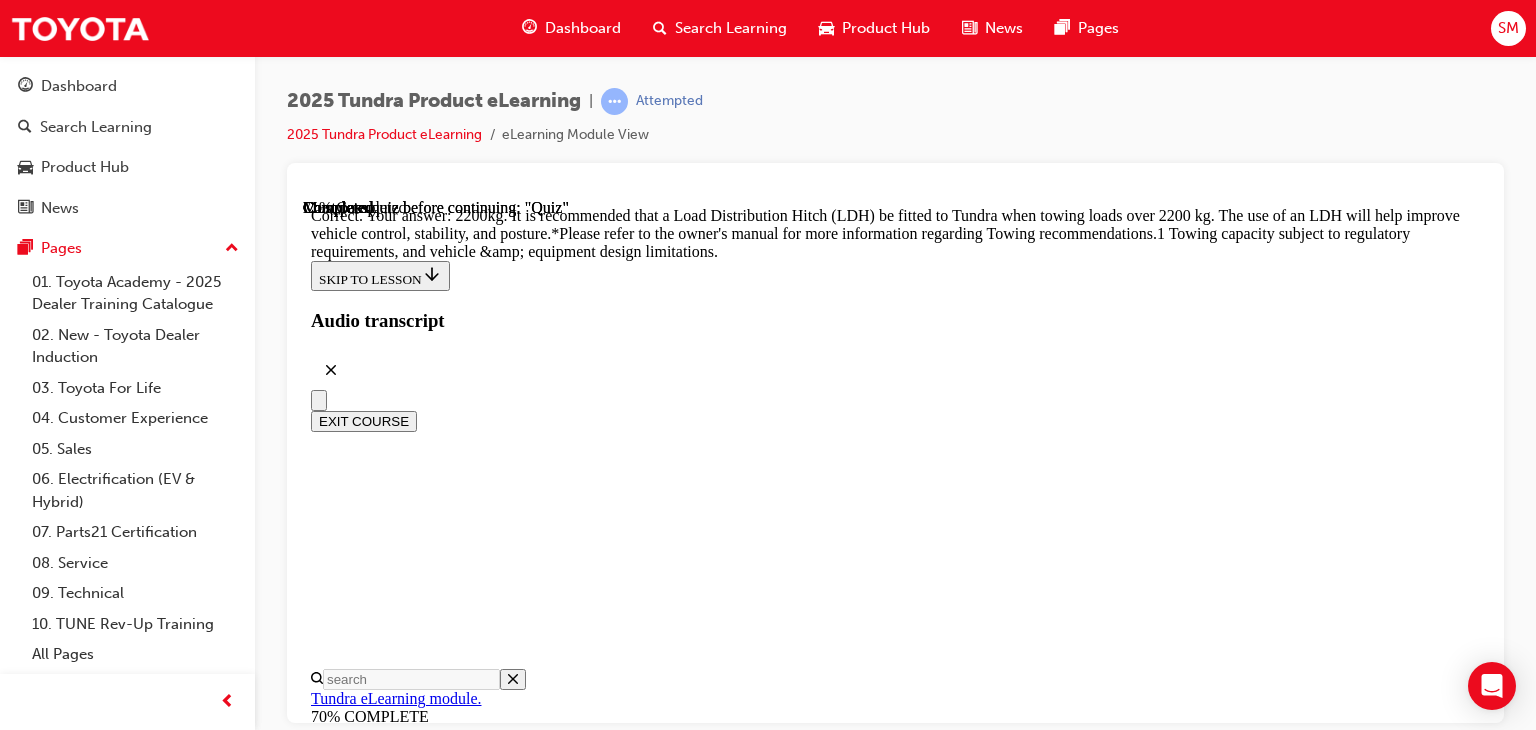 click on "NEXT" at bounding box center [337, 31646] 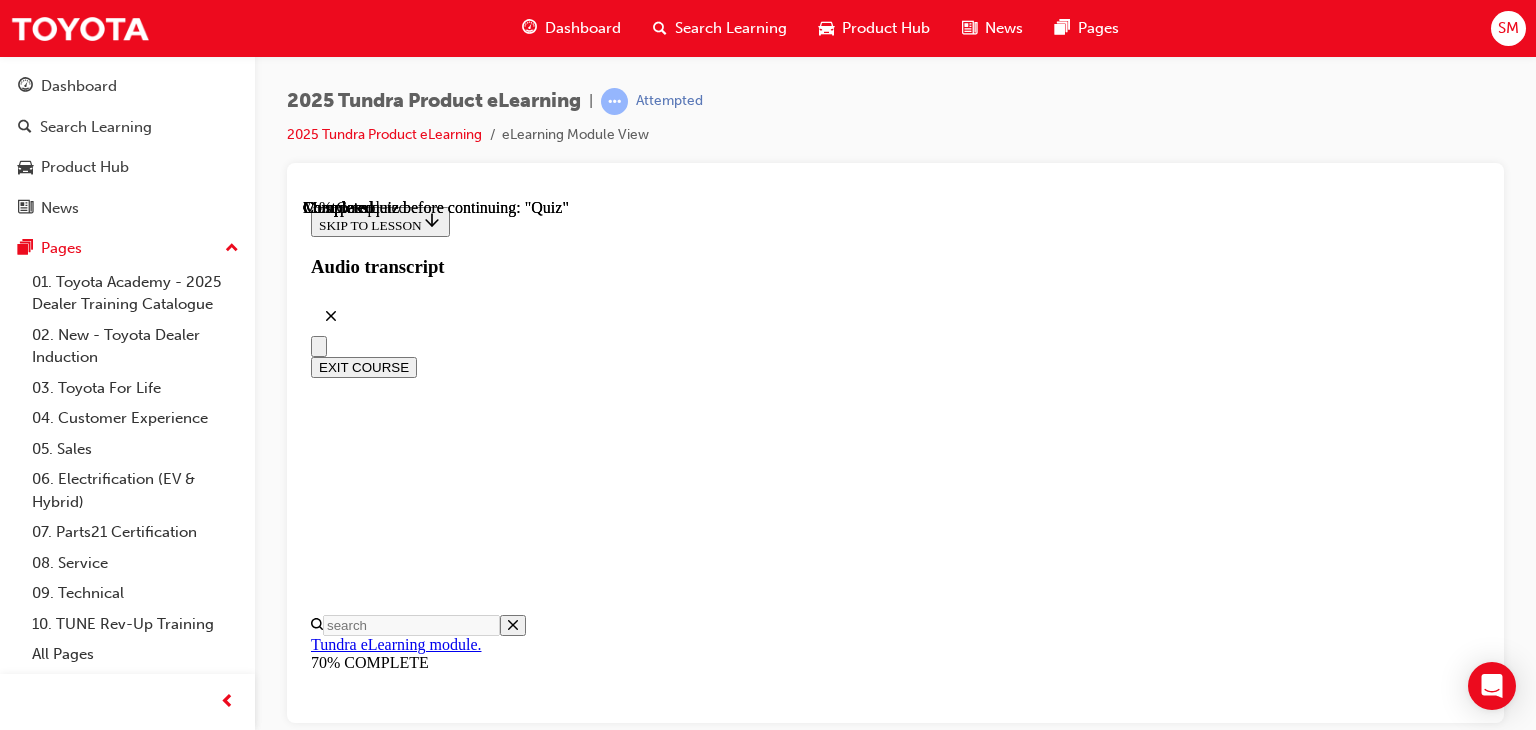 scroll, scrollTop: 420, scrollLeft: 0, axis: vertical 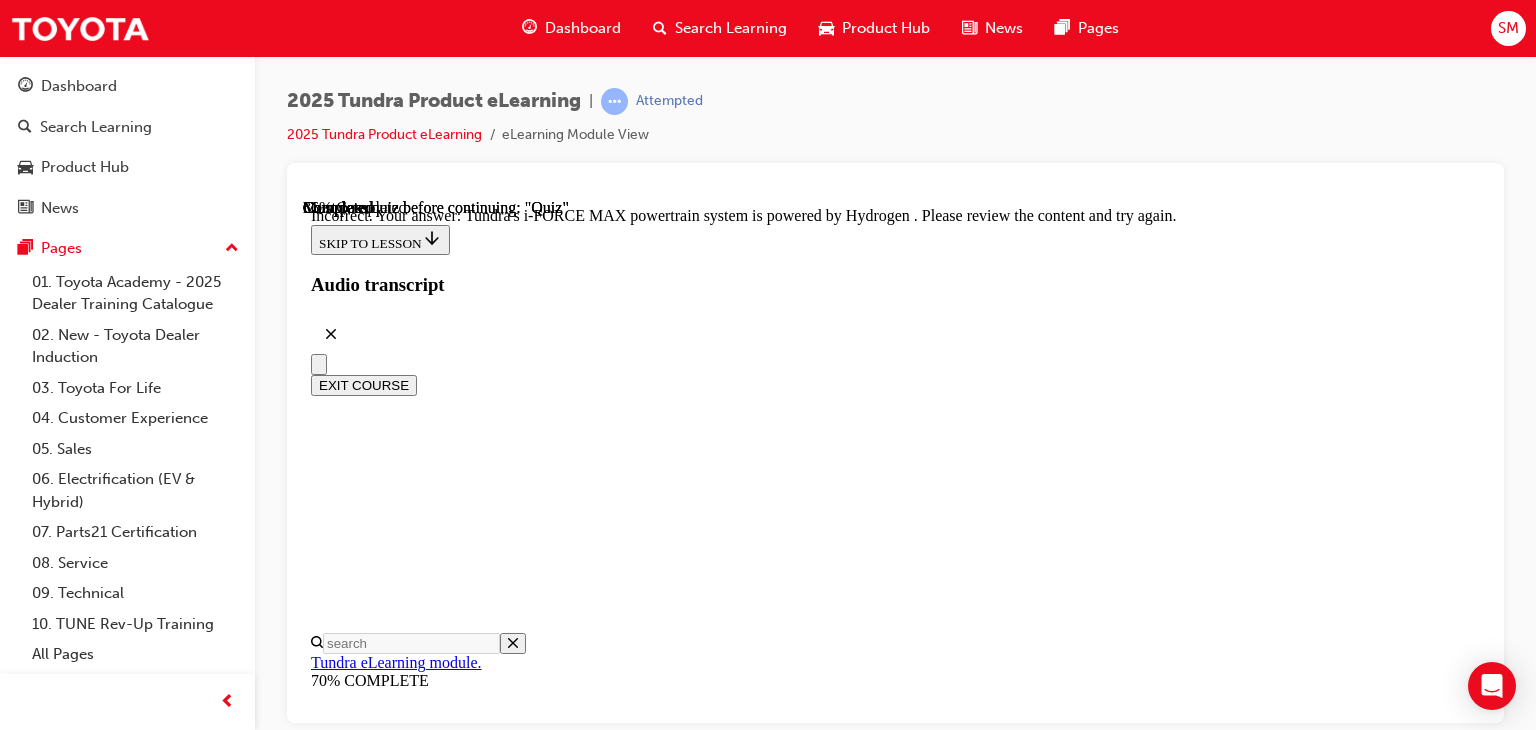 click on "NEXT" at bounding box center [337, 29305] 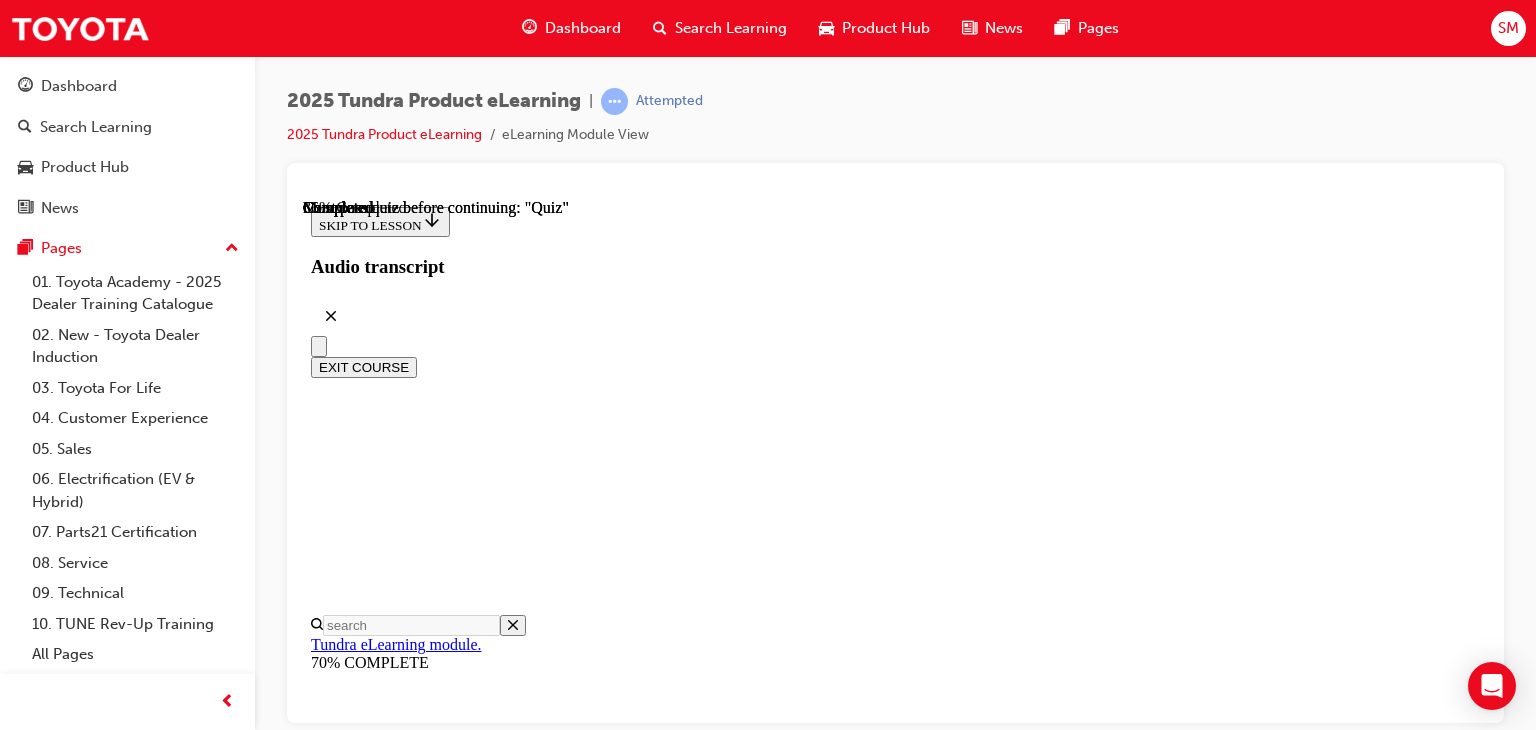 scroll, scrollTop: 320, scrollLeft: 0, axis: vertical 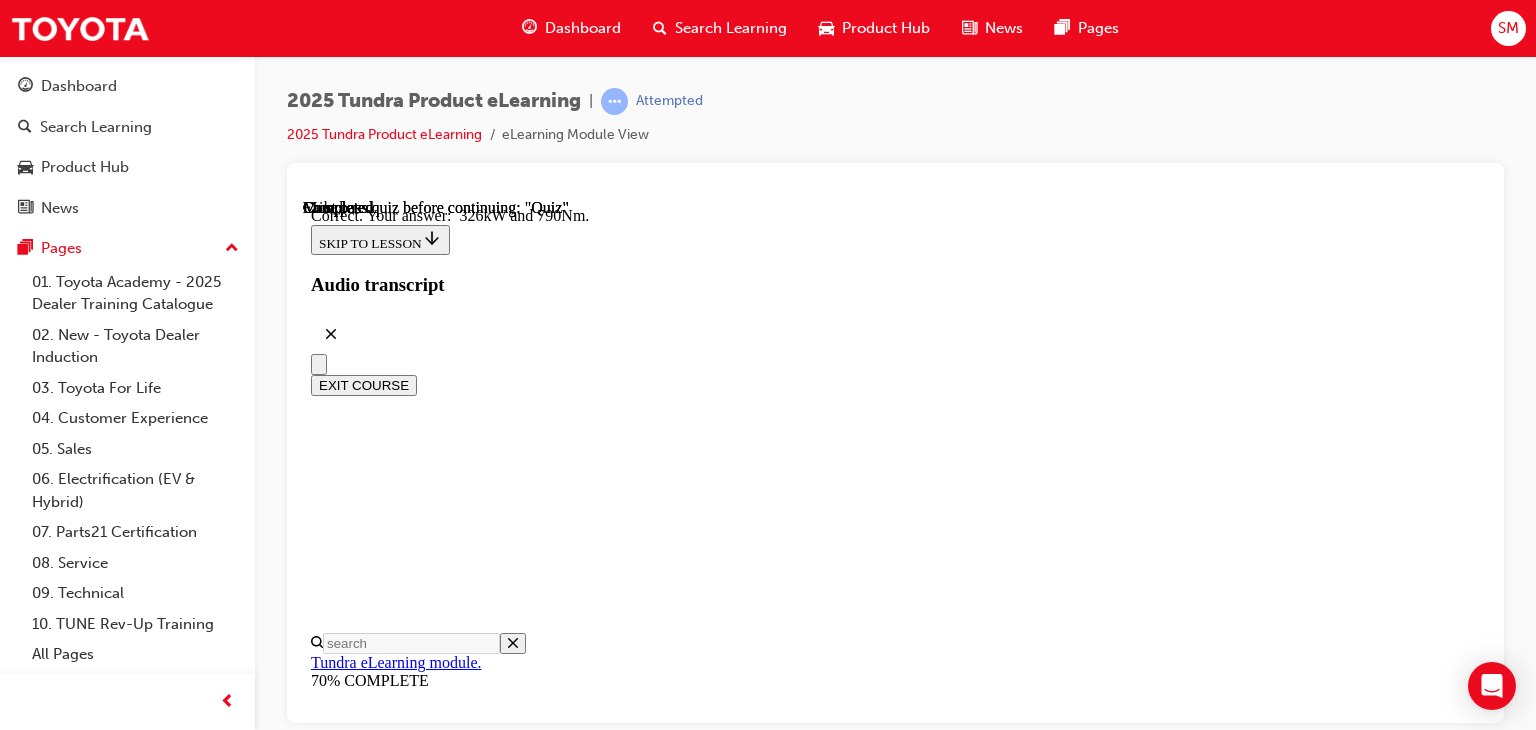 click on "NEXT" at bounding box center [337, 29172] 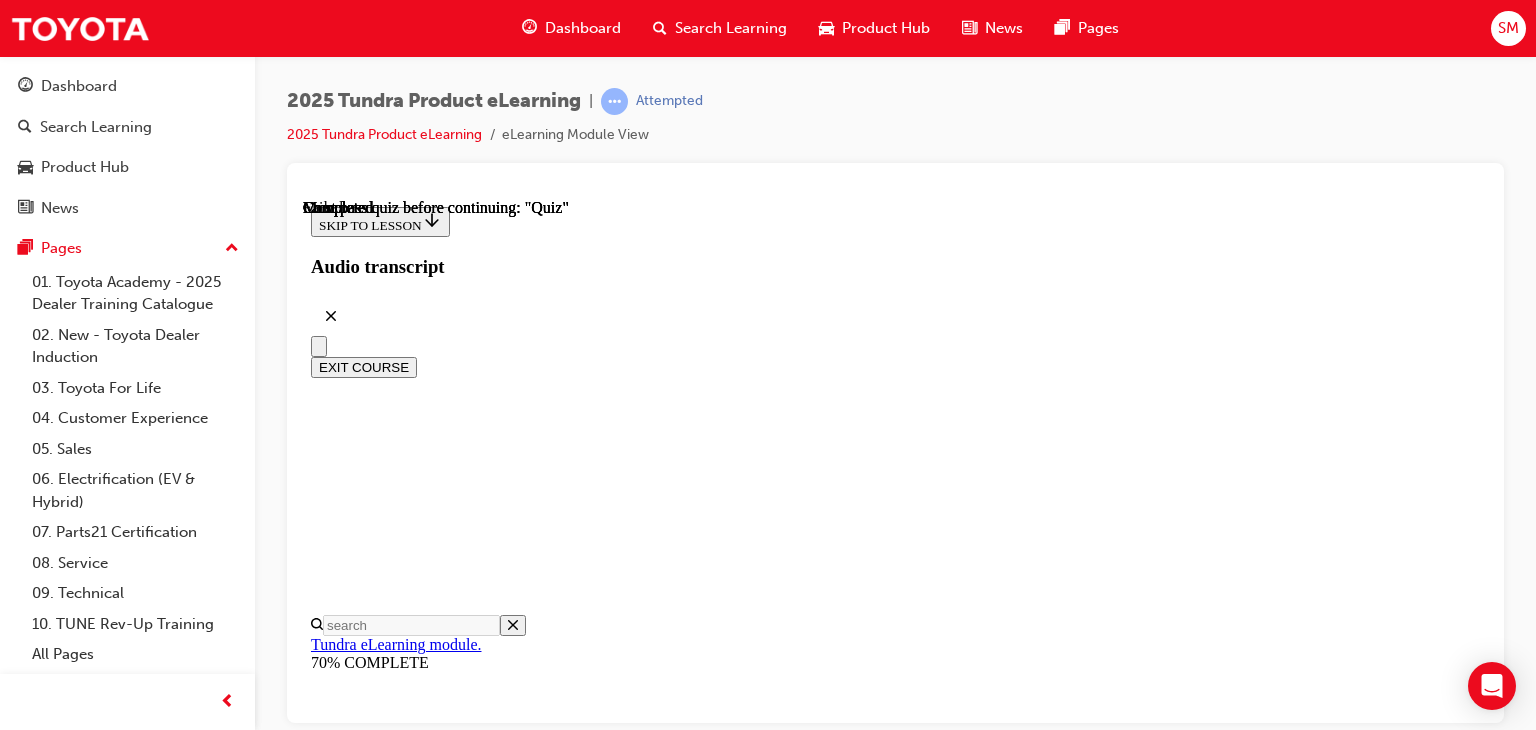 scroll, scrollTop: 557, scrollLeft: 0, axis: vertical 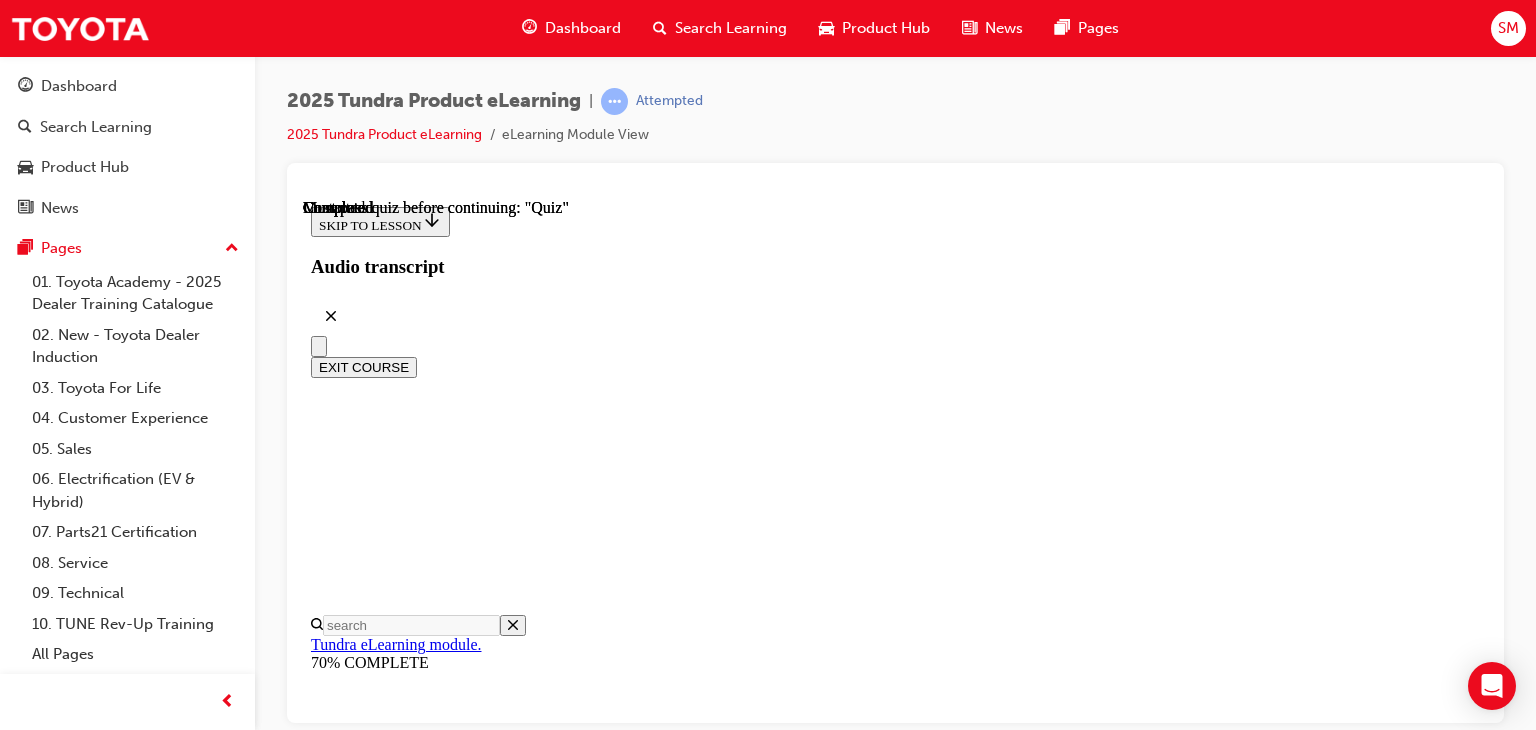 click on "TAKE AGAIN" at bounding box center (359, 13884) 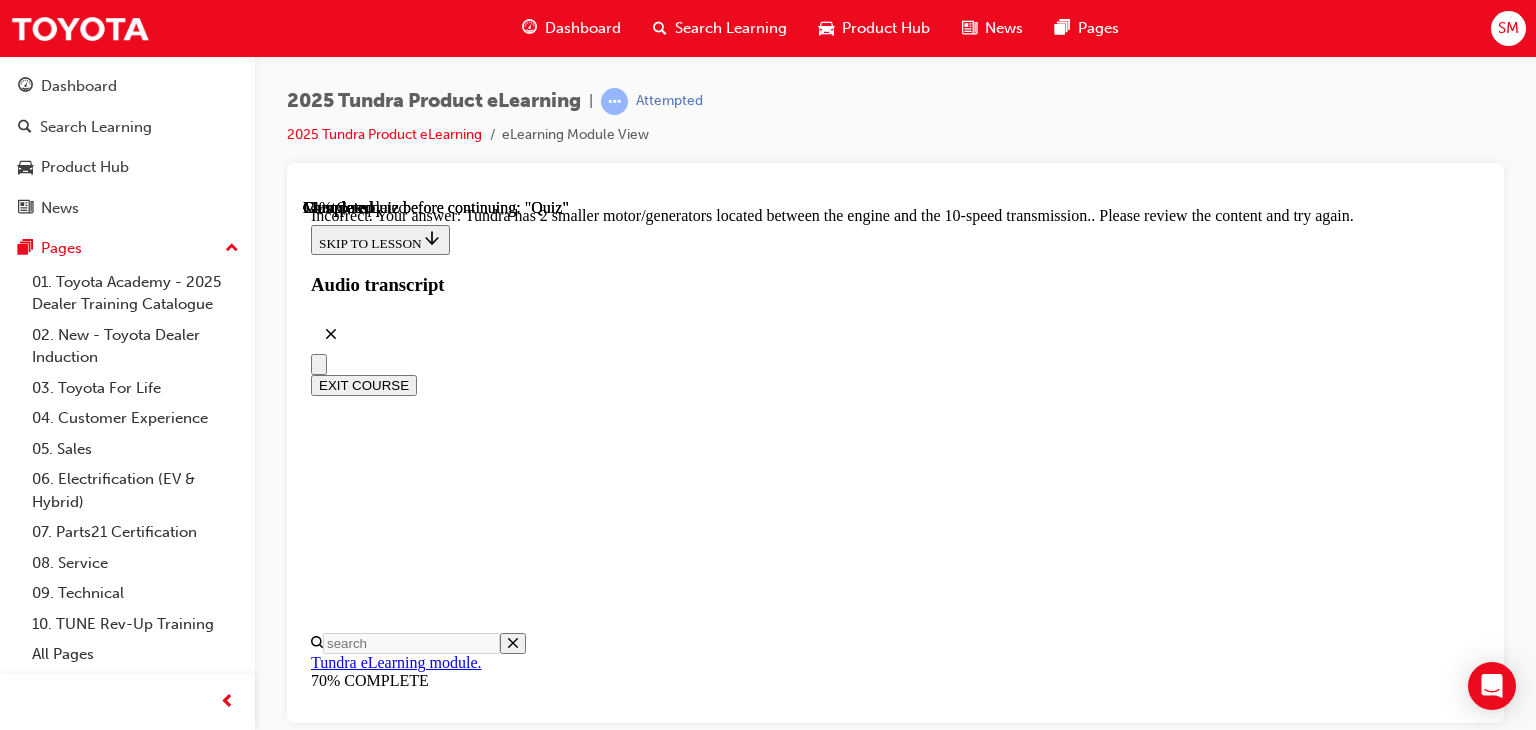 scroll, scrollTop: 764, scrollLeft: 0, axis: vertical 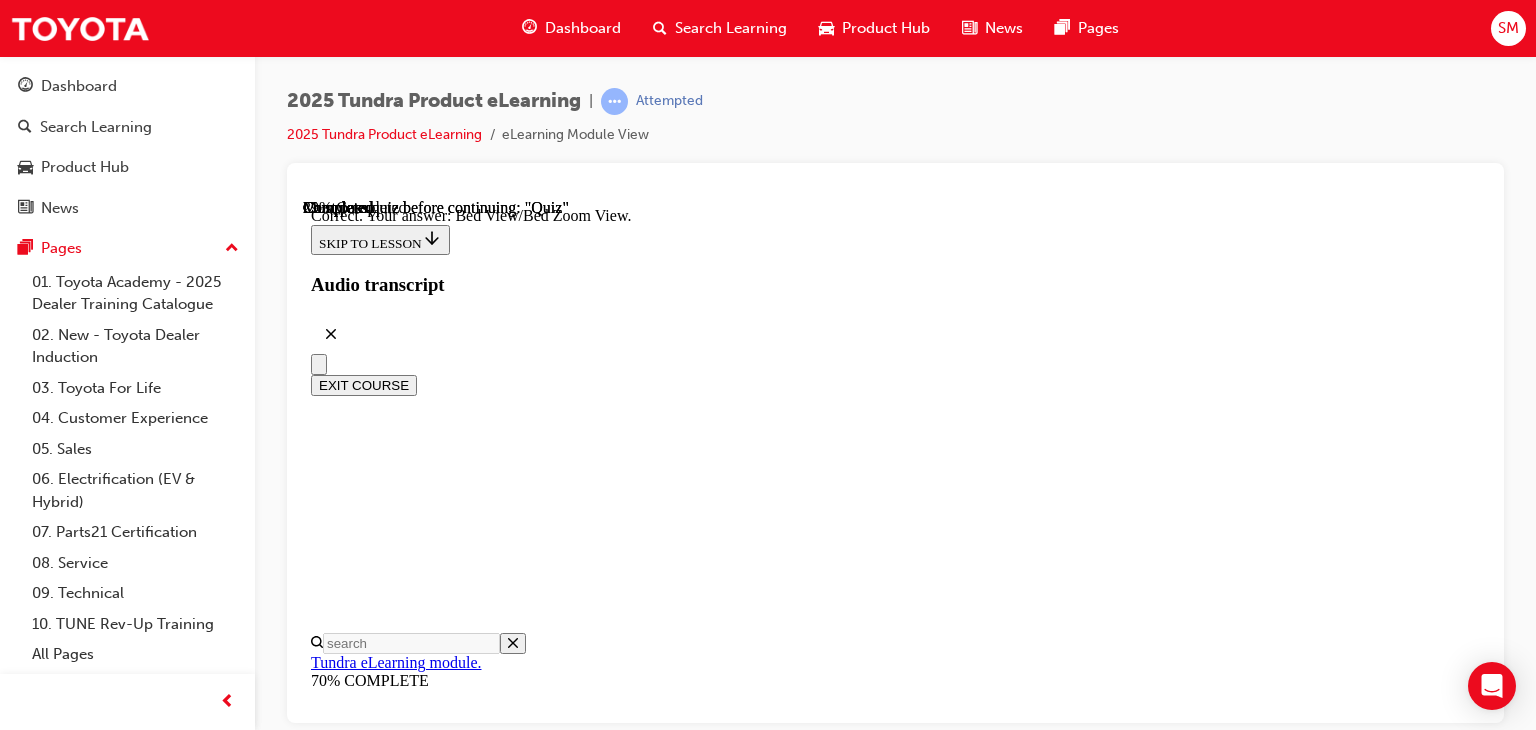 click on "NEXT" at bounding box center (337, 29208) 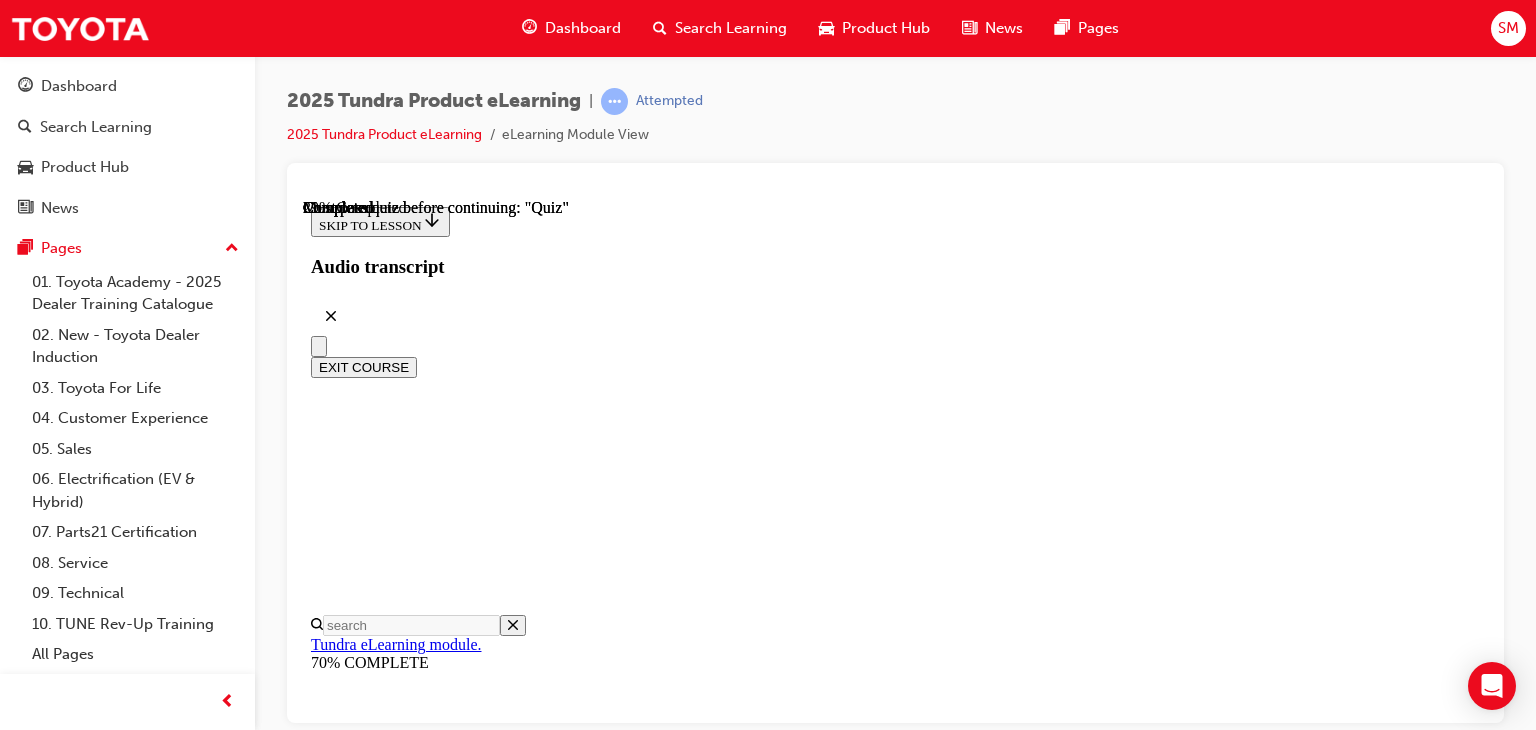 scroll, scrollTop: 442, scrollLeft: 0, axis: vertical 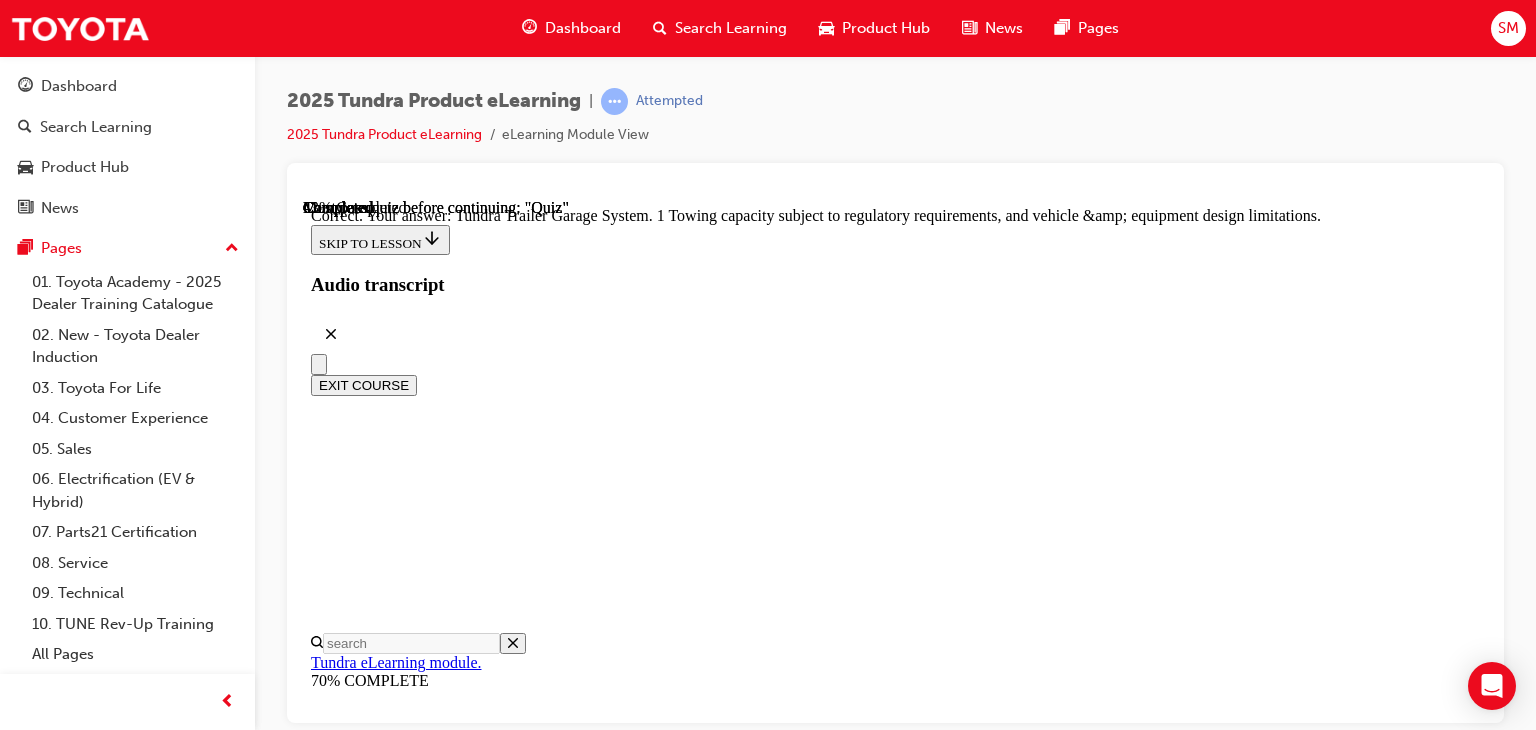 click on "NEXT" at bounding box center [337, 31374] 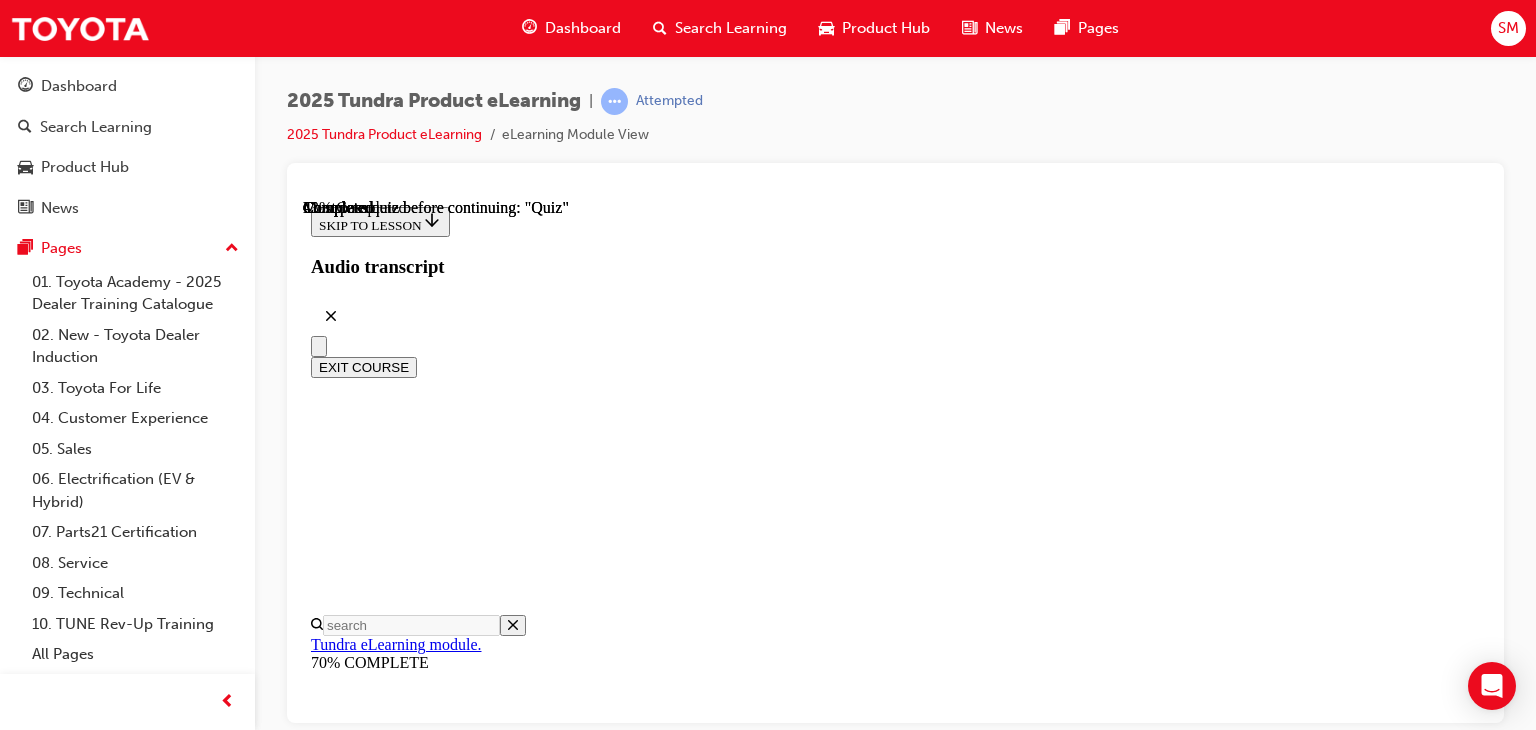 scroll, scrollTop: 304, scrollLeft: 0, axis: vertical 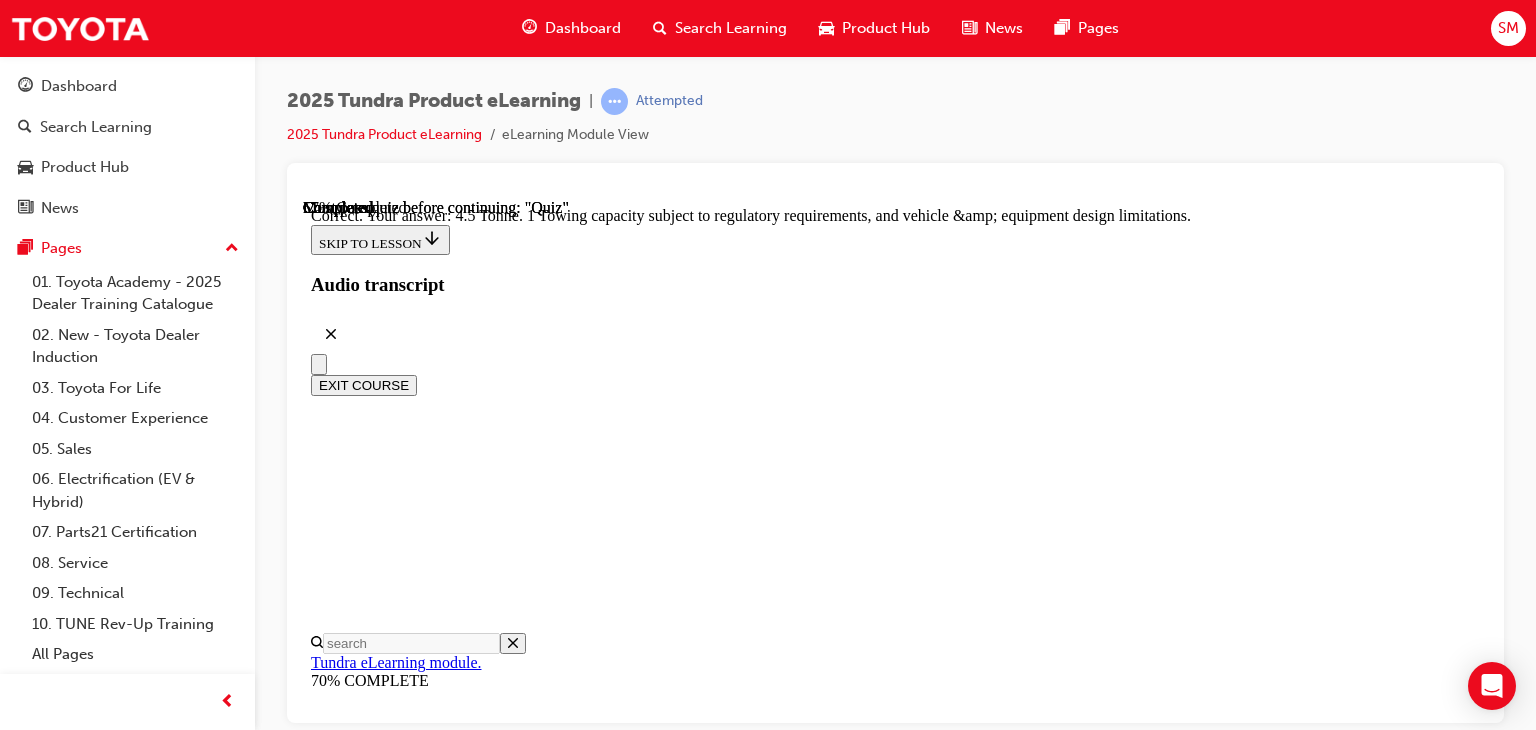 click on "NEXT" at bounding box center [337, 31434] 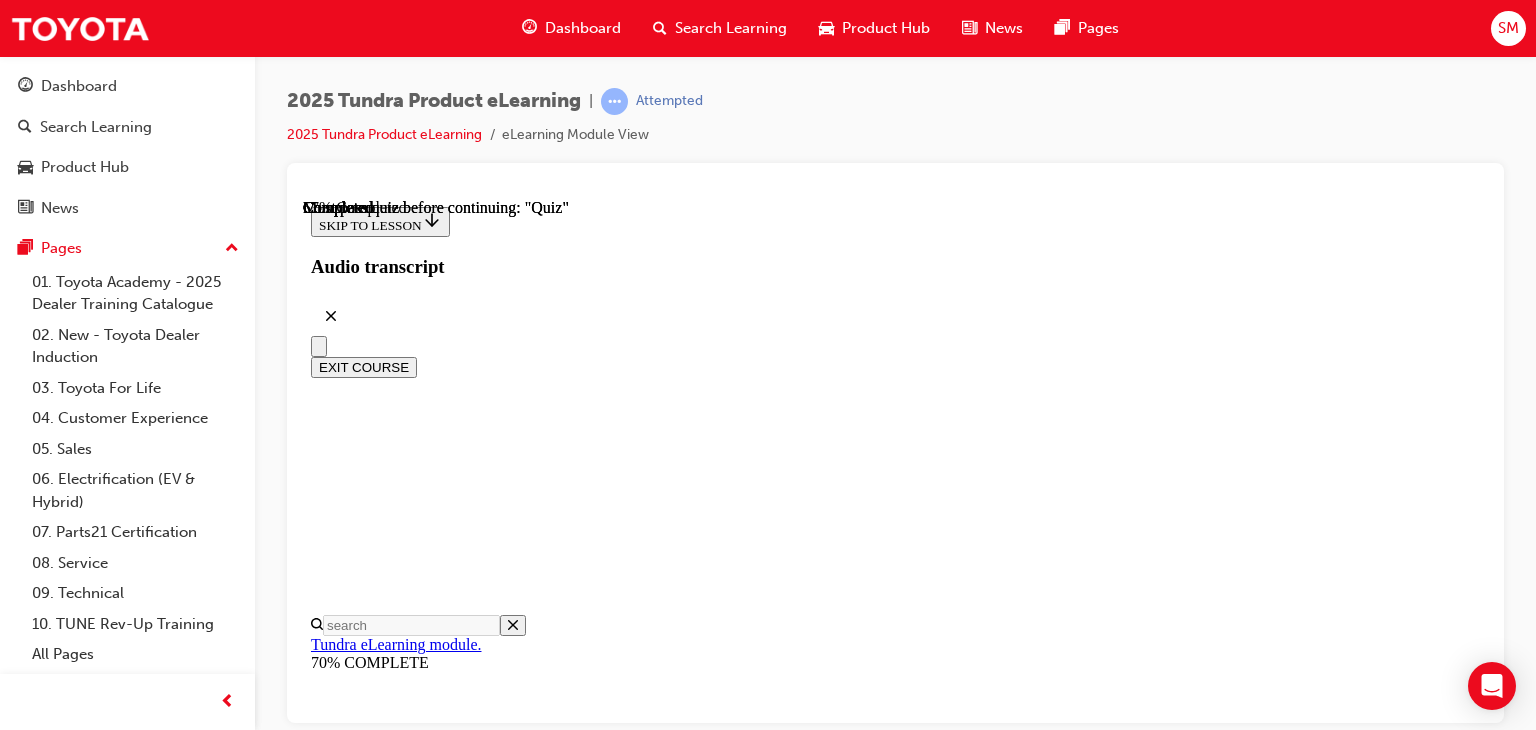 scroll, scrollTop: 439, scrollLeft: 0, axis: vertical 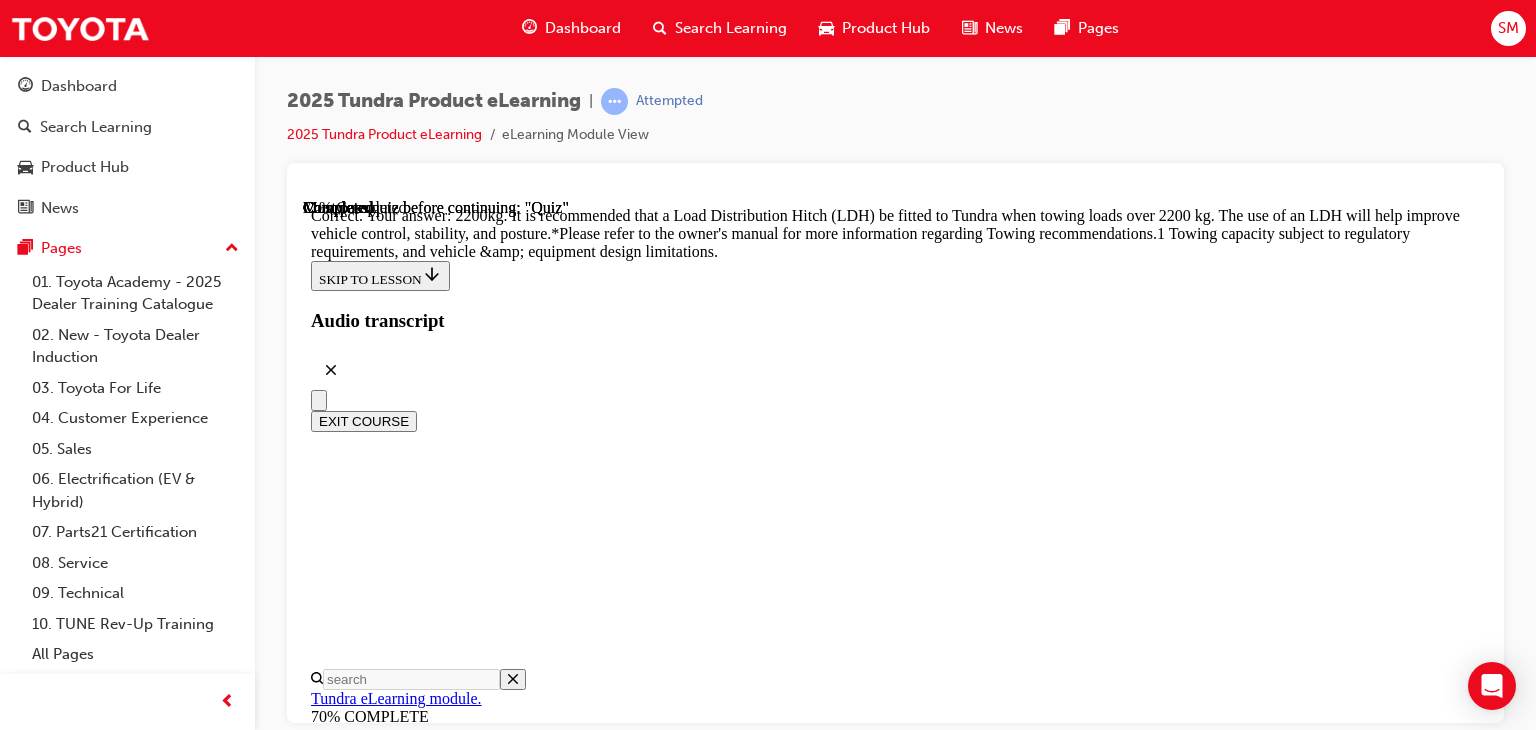 click on "NEXT" at bounding box center (337, 31706) 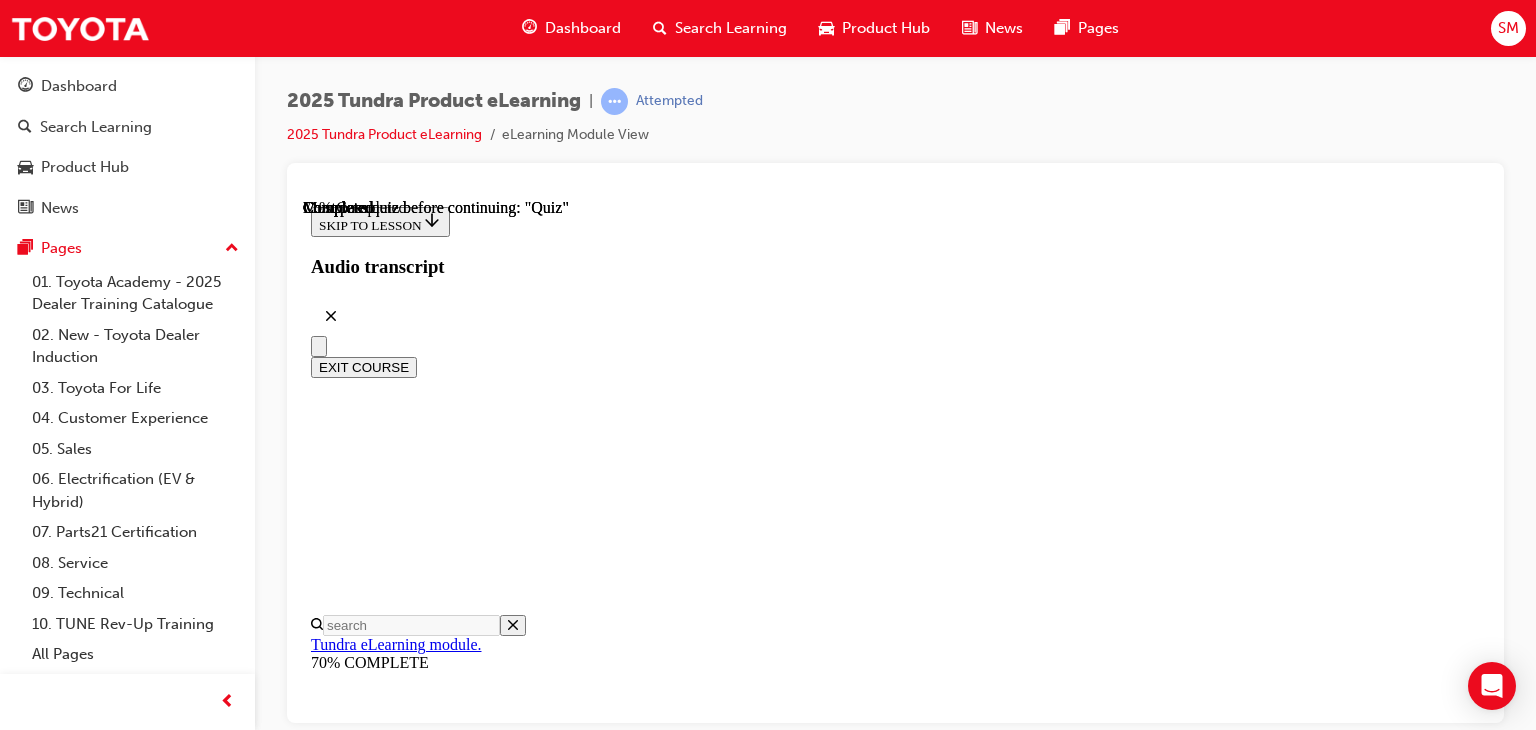 scroll, scrollTop: 356, scrollLeft: 0, axis: vertical 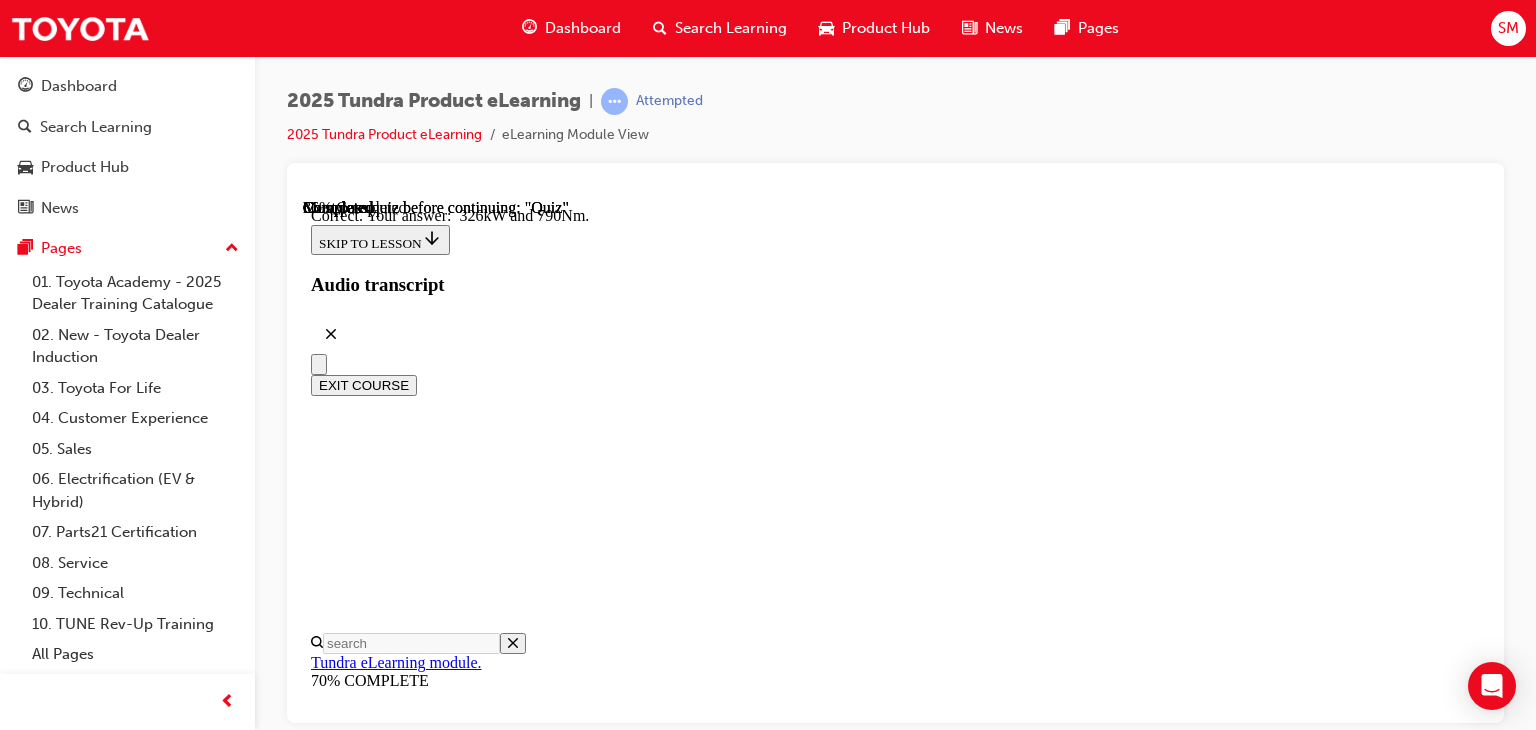 click on "NEXT" at bounding box center (337, 31390) 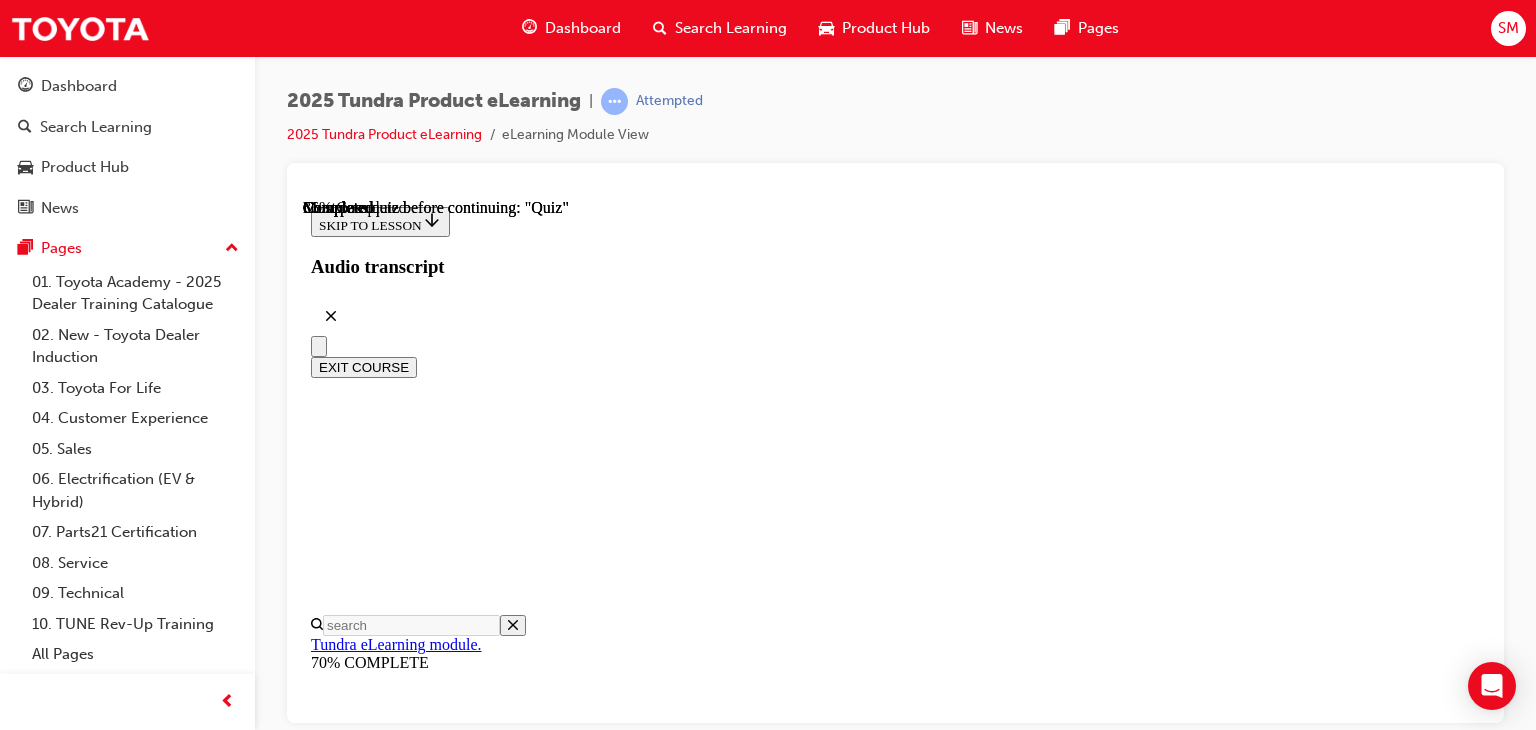 scroll, scrollTop: 192, scrollLeft: 0, axis: vertical 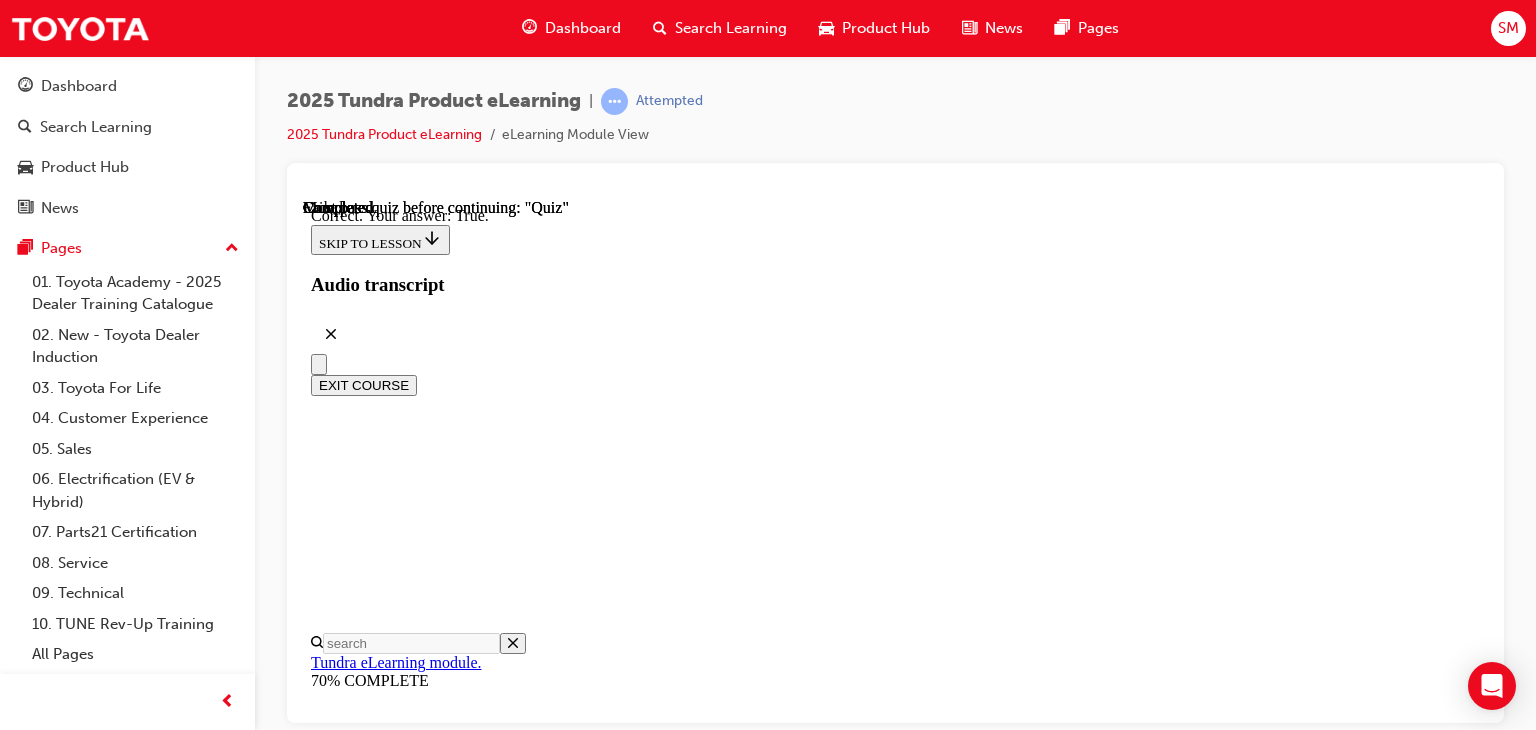 click on "NEXT" at bounding box center [337, 26957] 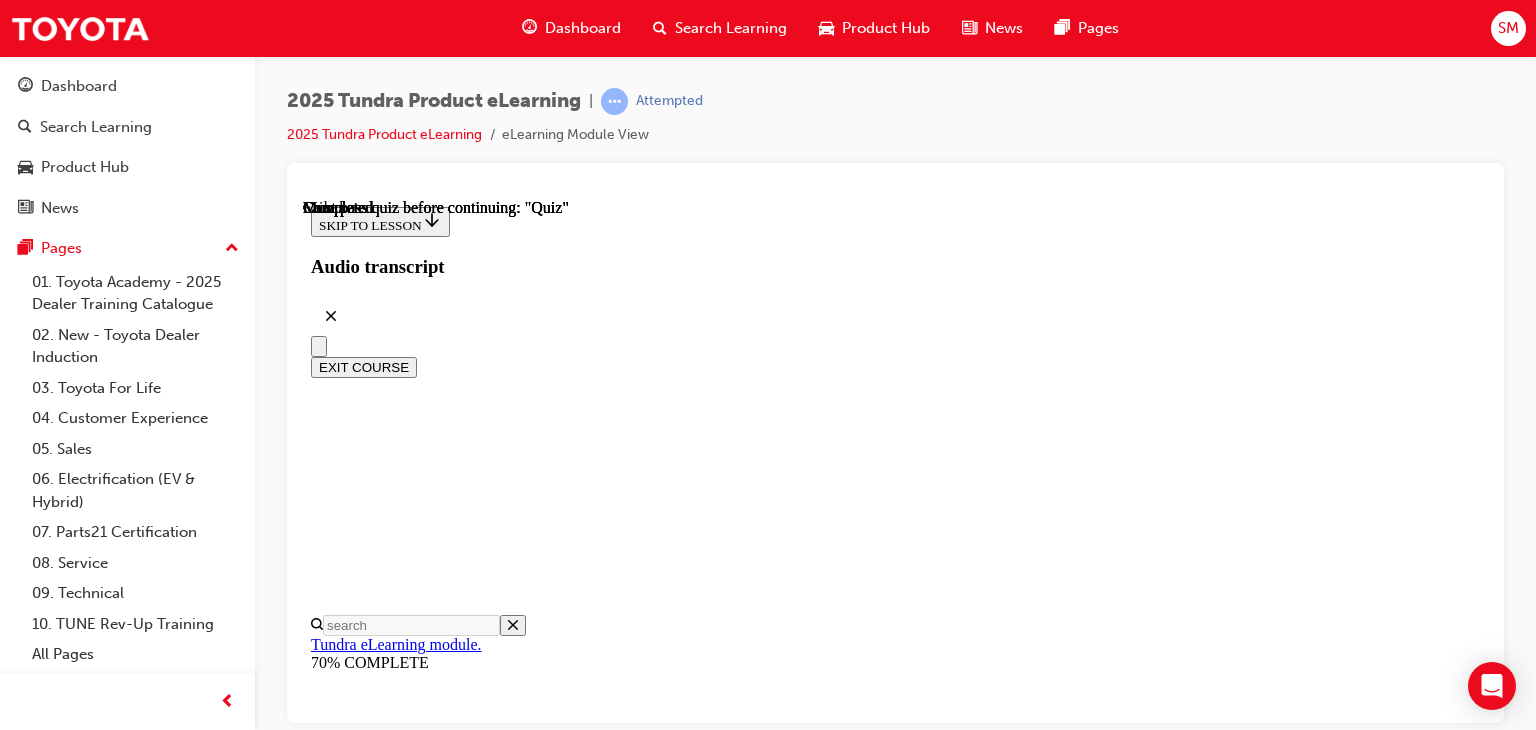 scroll, scrollTop: 557, scrollLeft: 0, axis: vertical 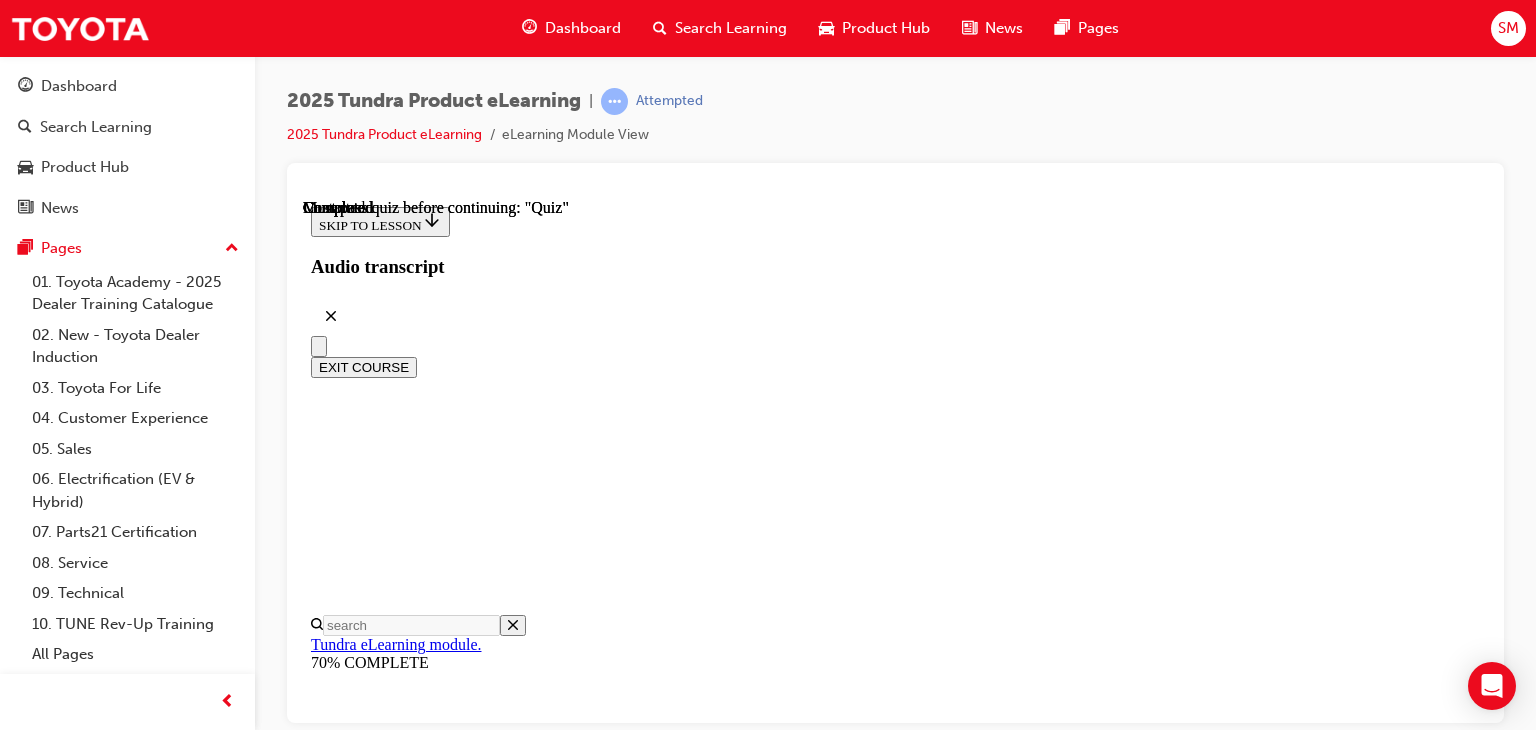 click on "Lesson 8 of 10 Quiz Now it's time to check your understanding! TAKE AGAIN" at bounding box center [895, 13825] 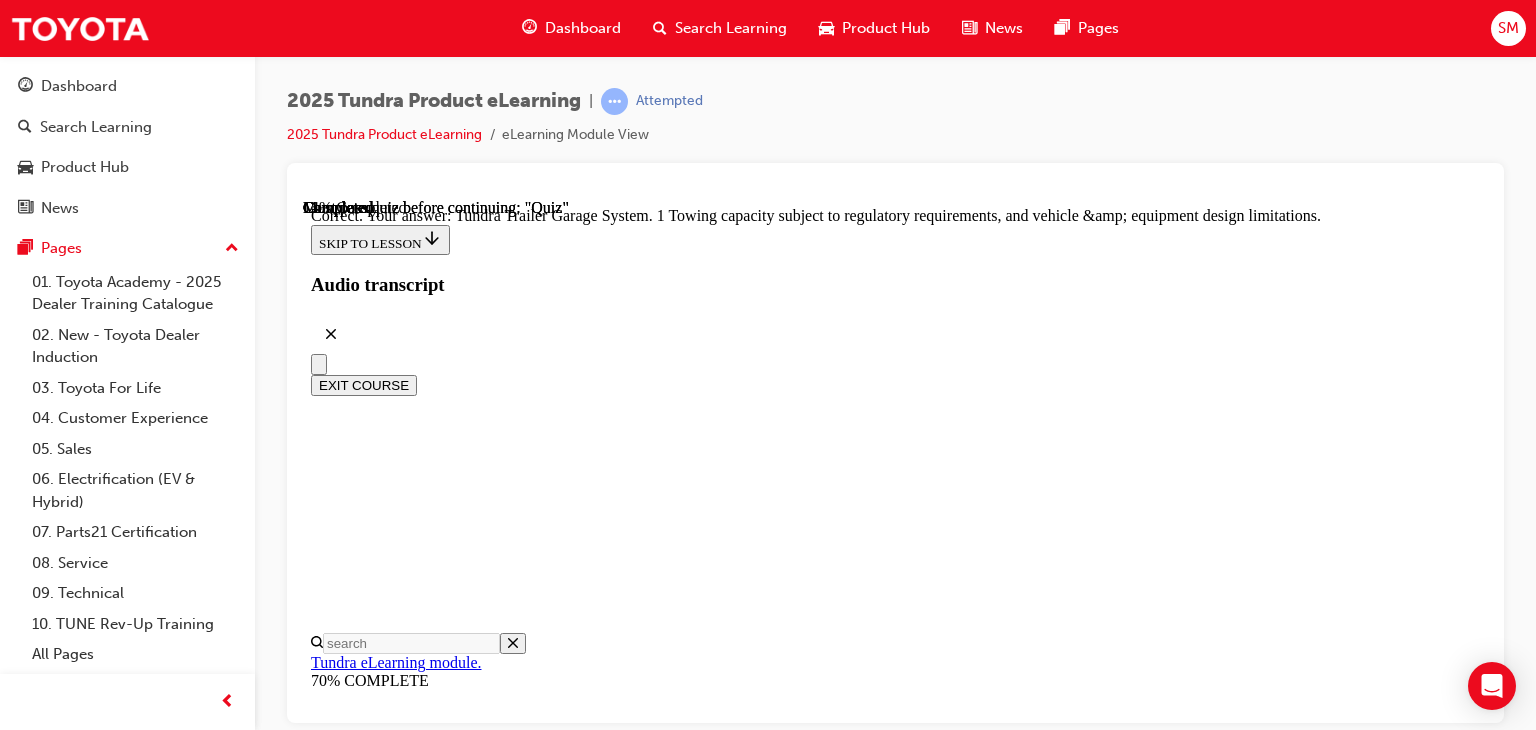 scroll, scrollTop: 836, scrollLeft: 0, axis: vertical 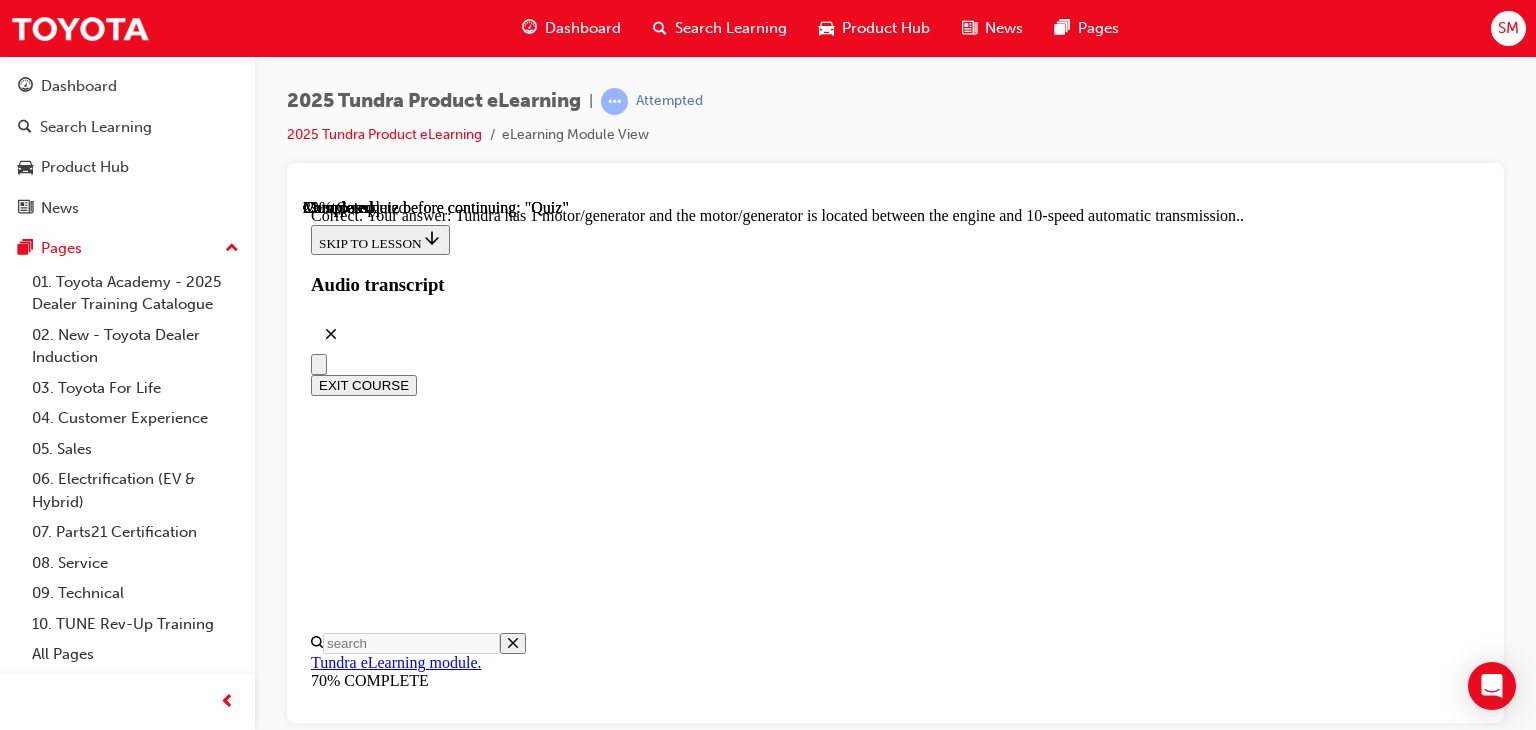 click on "NEXT" at bounding box center [337, 29239] 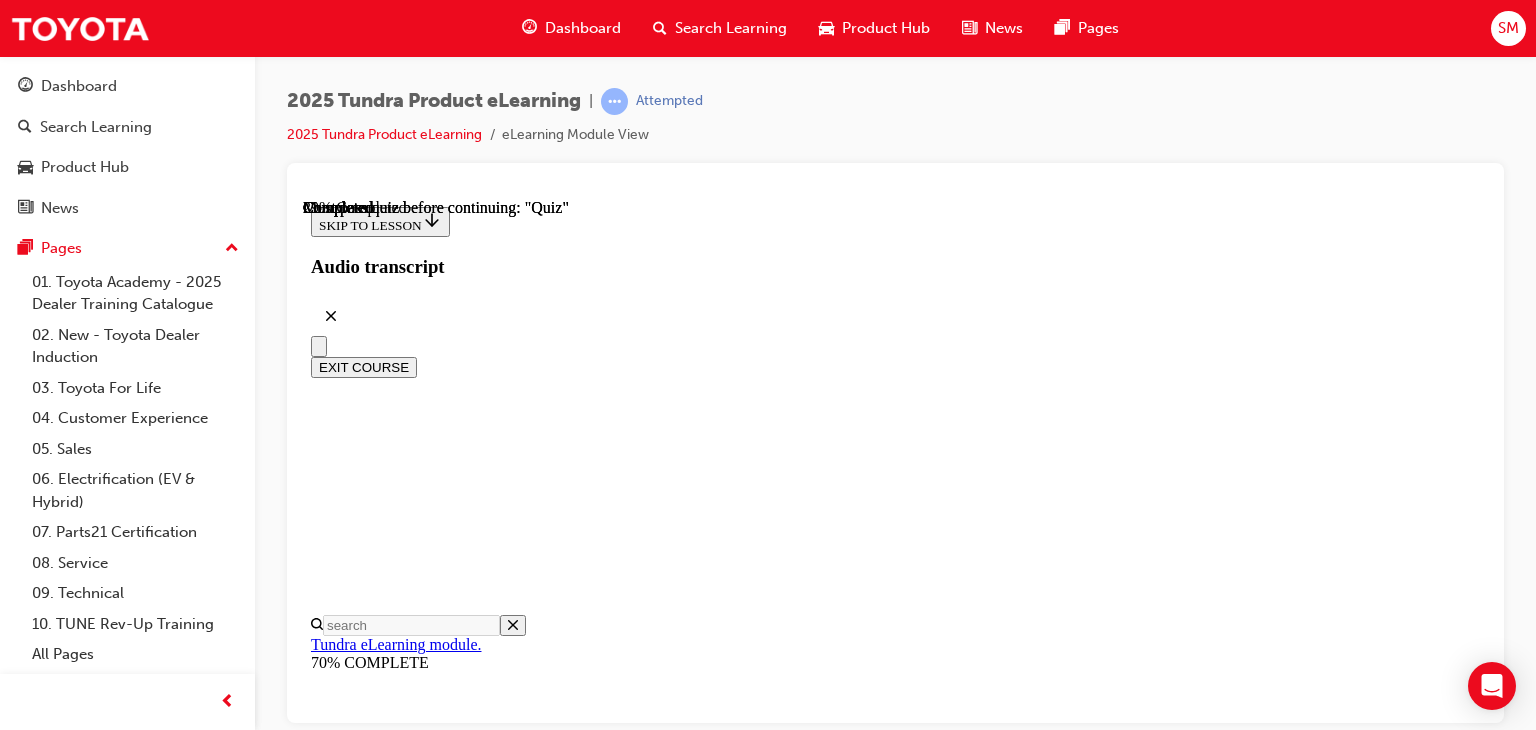 scroll, scrollTop: 420, scrollLeft: 0, axis: vertical 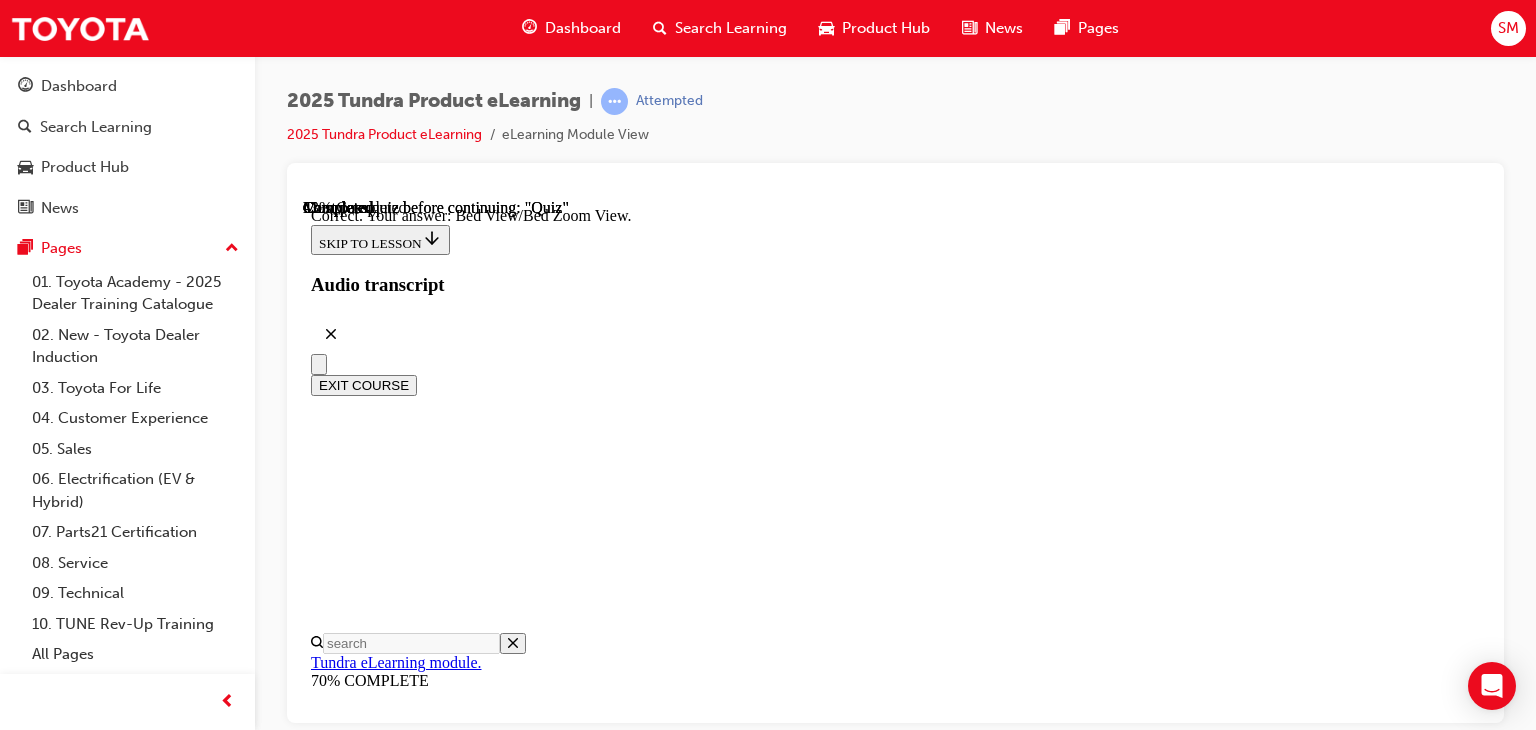 click on "NEXT" at bounding box center (337, 29194) 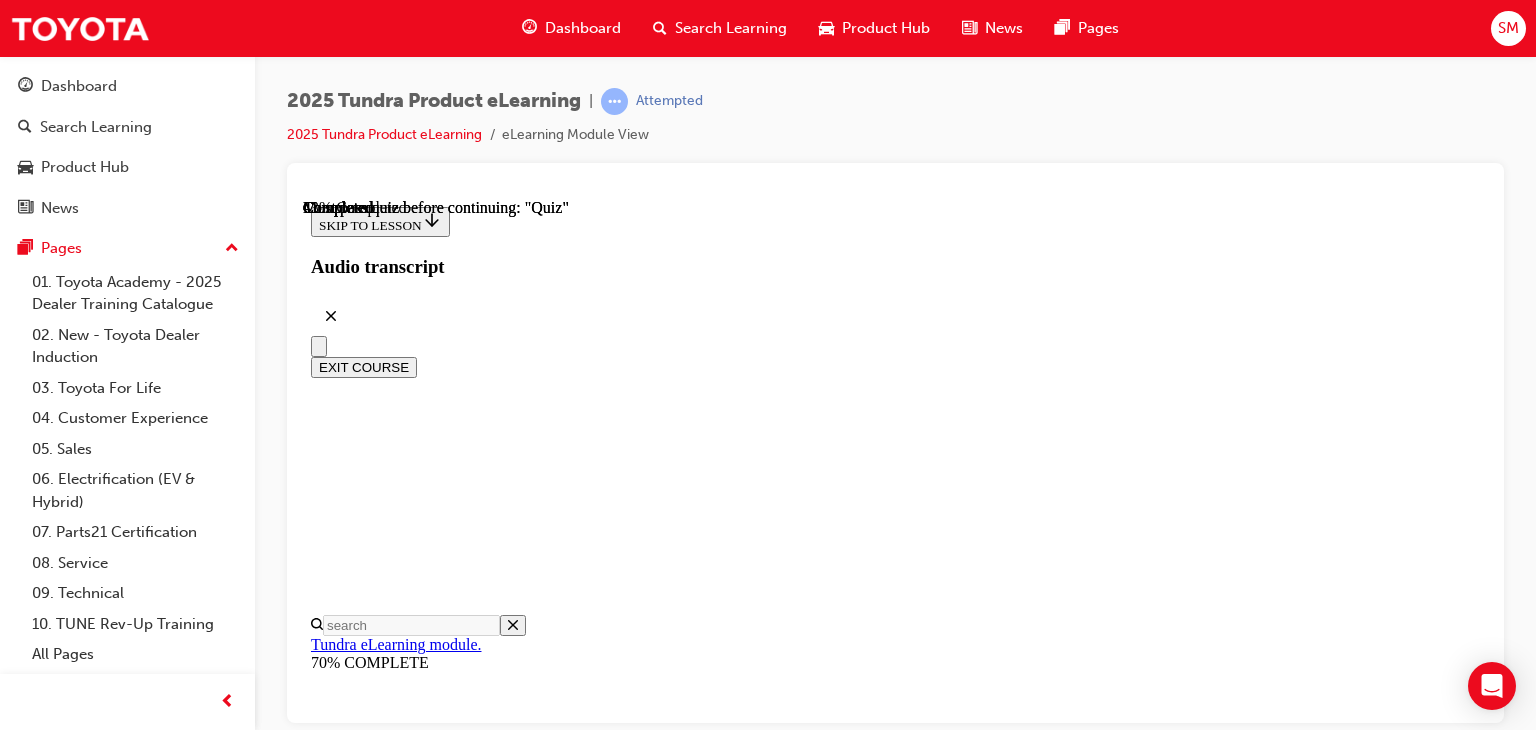 scroll, scrollTop: 354, scrollLeft: 0, axis: vertical 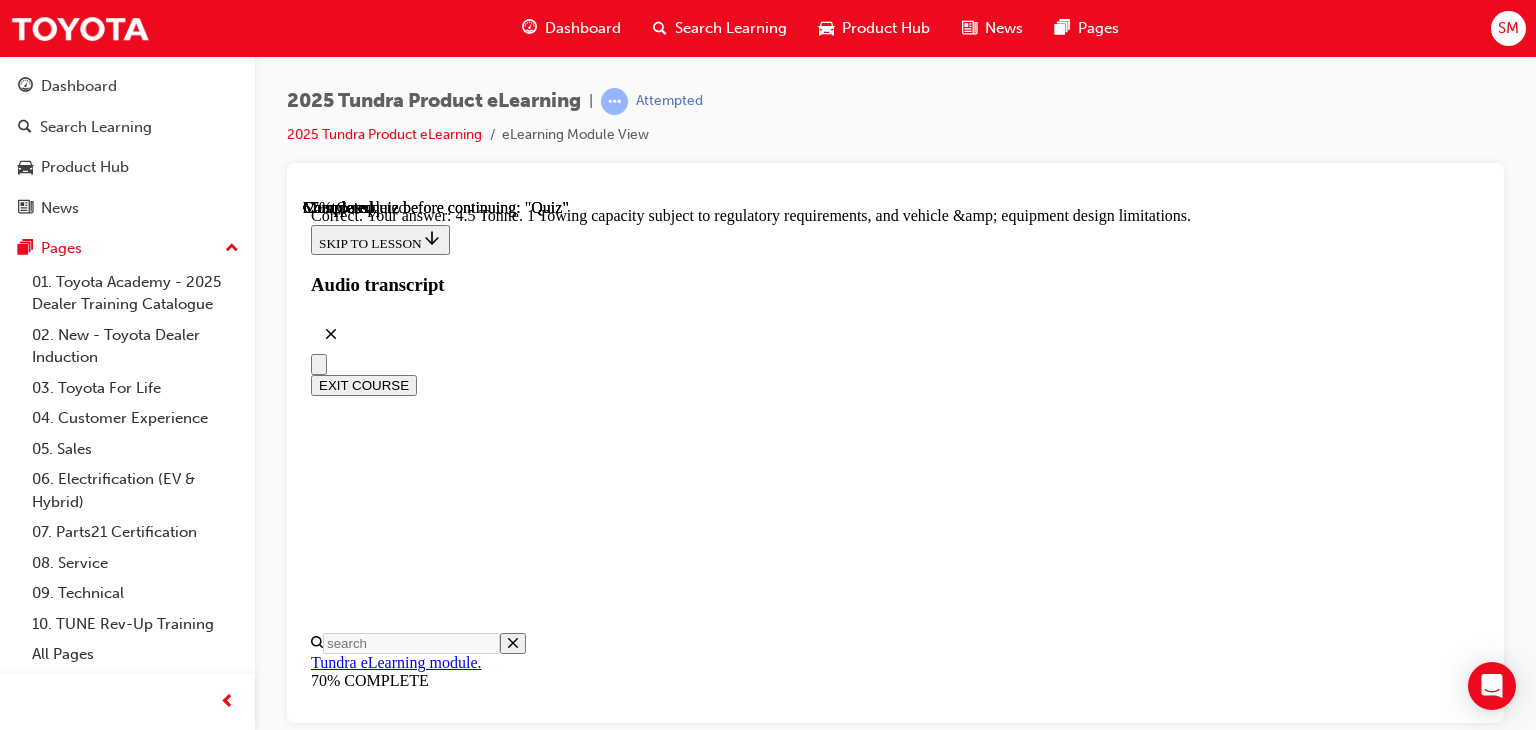 click on "NEXT" at bounding box center [337, 31390] 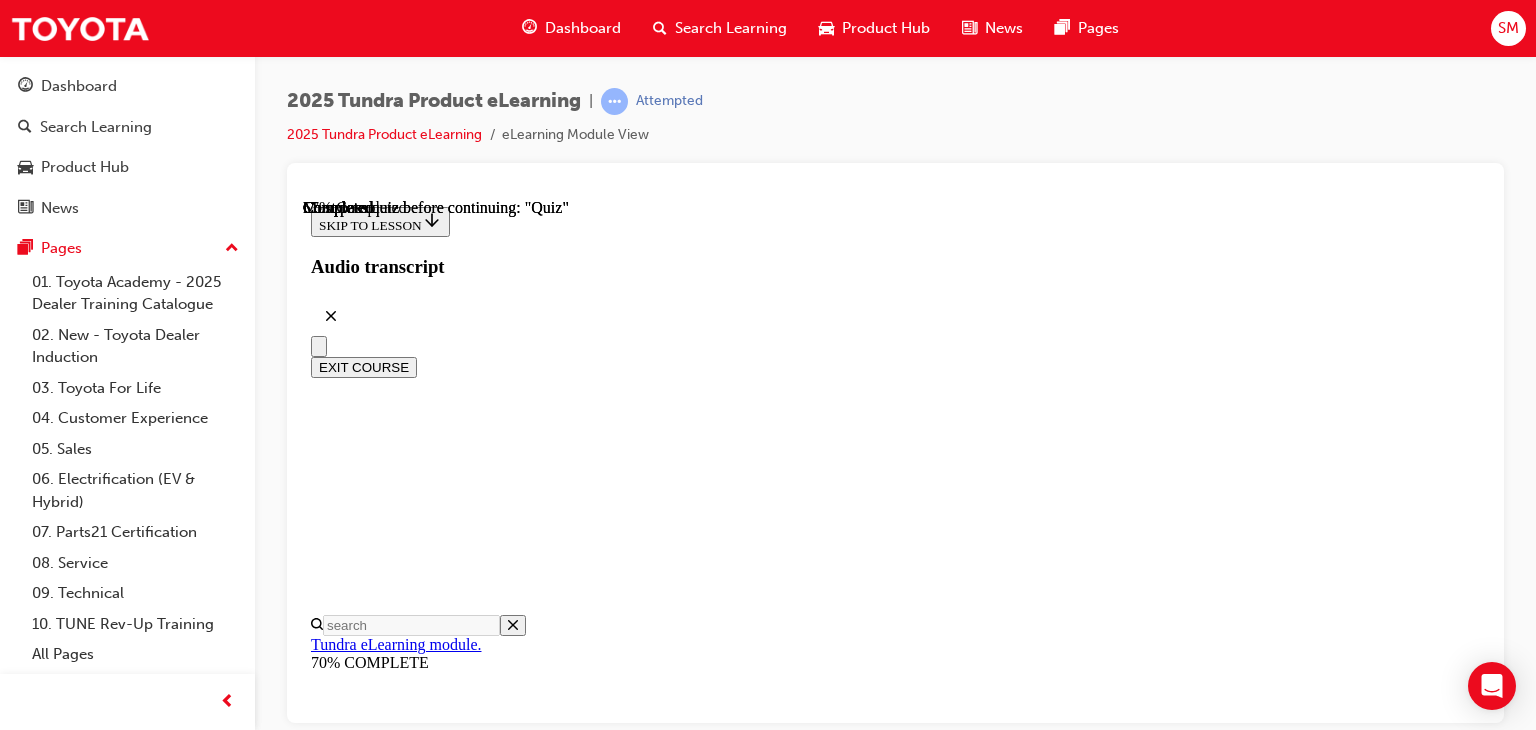 scroll, scrollTop: 167, scrollLeft: 0, axis: vertical 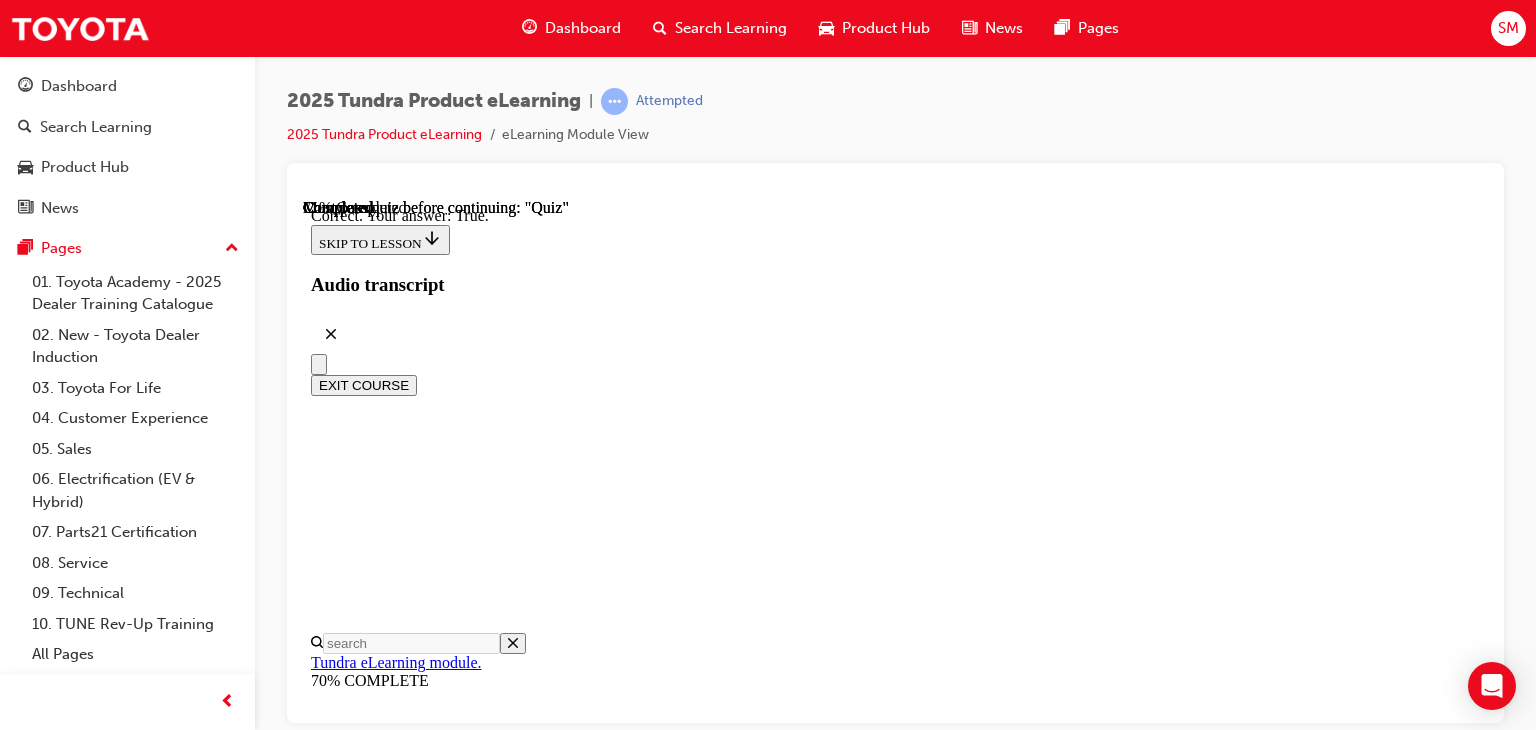 click on "NEXT" at bounding box center (337, 27053) 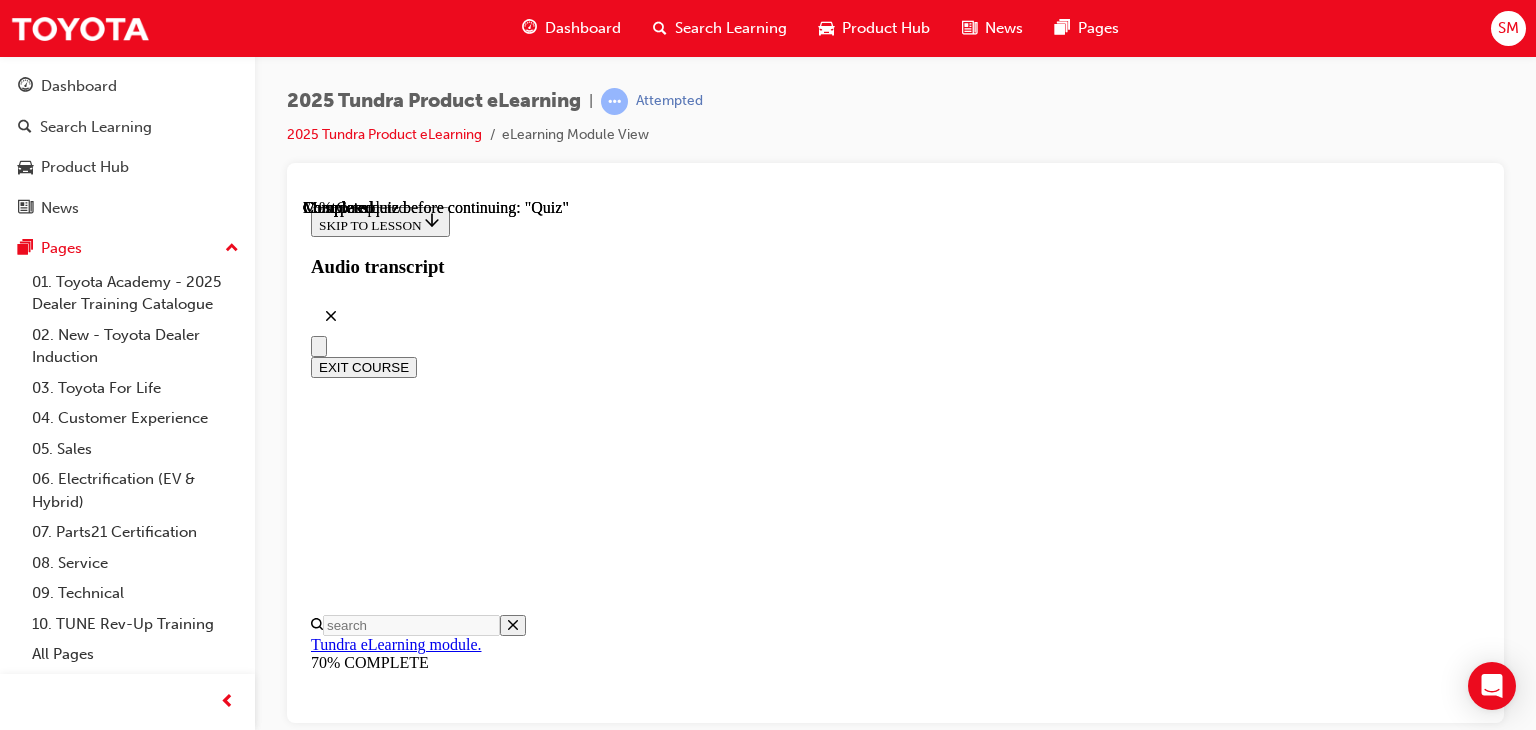 scroll, scrollTop: 412, scrollLeft: 0, axis: vertical 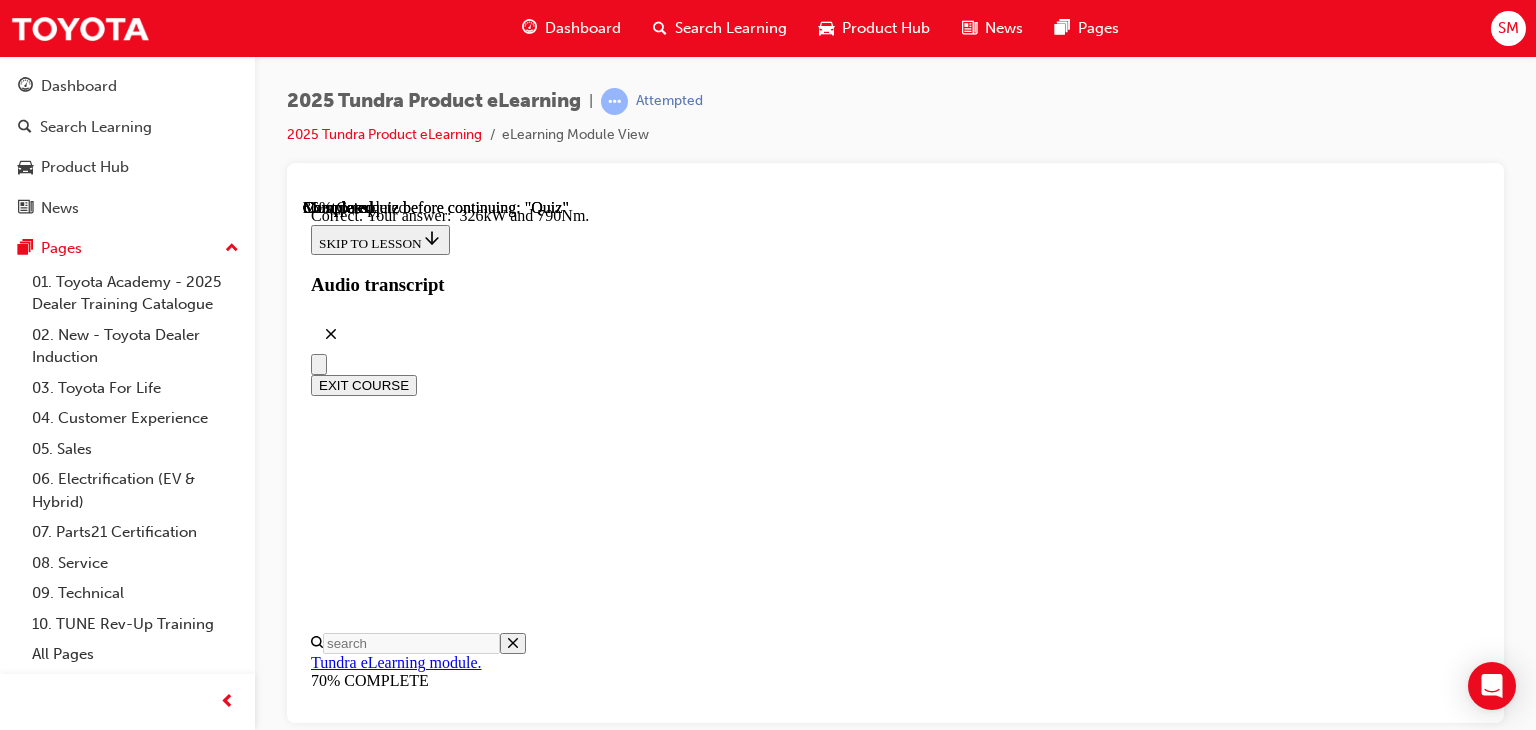 click on "NEXT" at bounding box center (337, 26957) 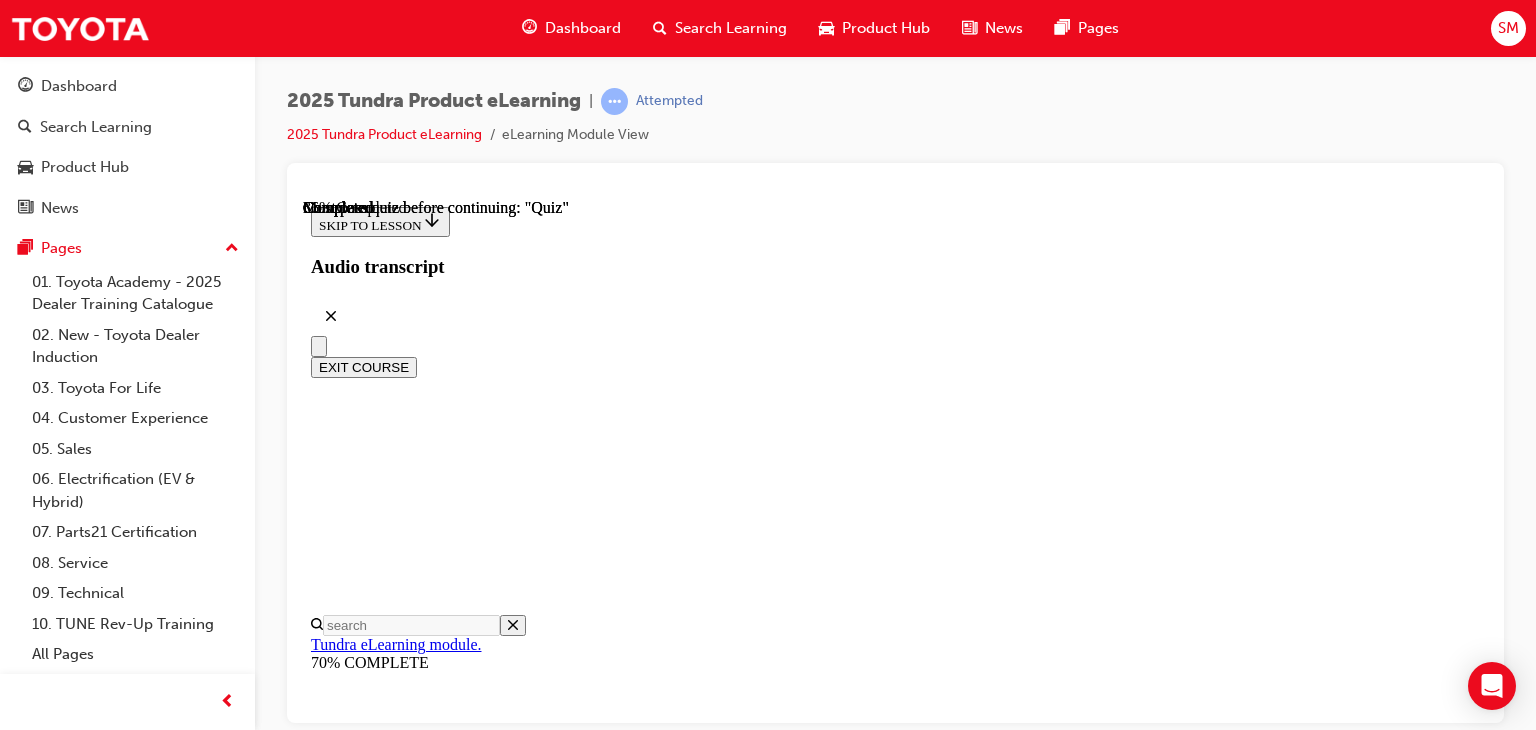 scroll, scrollTop: 379, scrollLeft: 0, axis: vertical 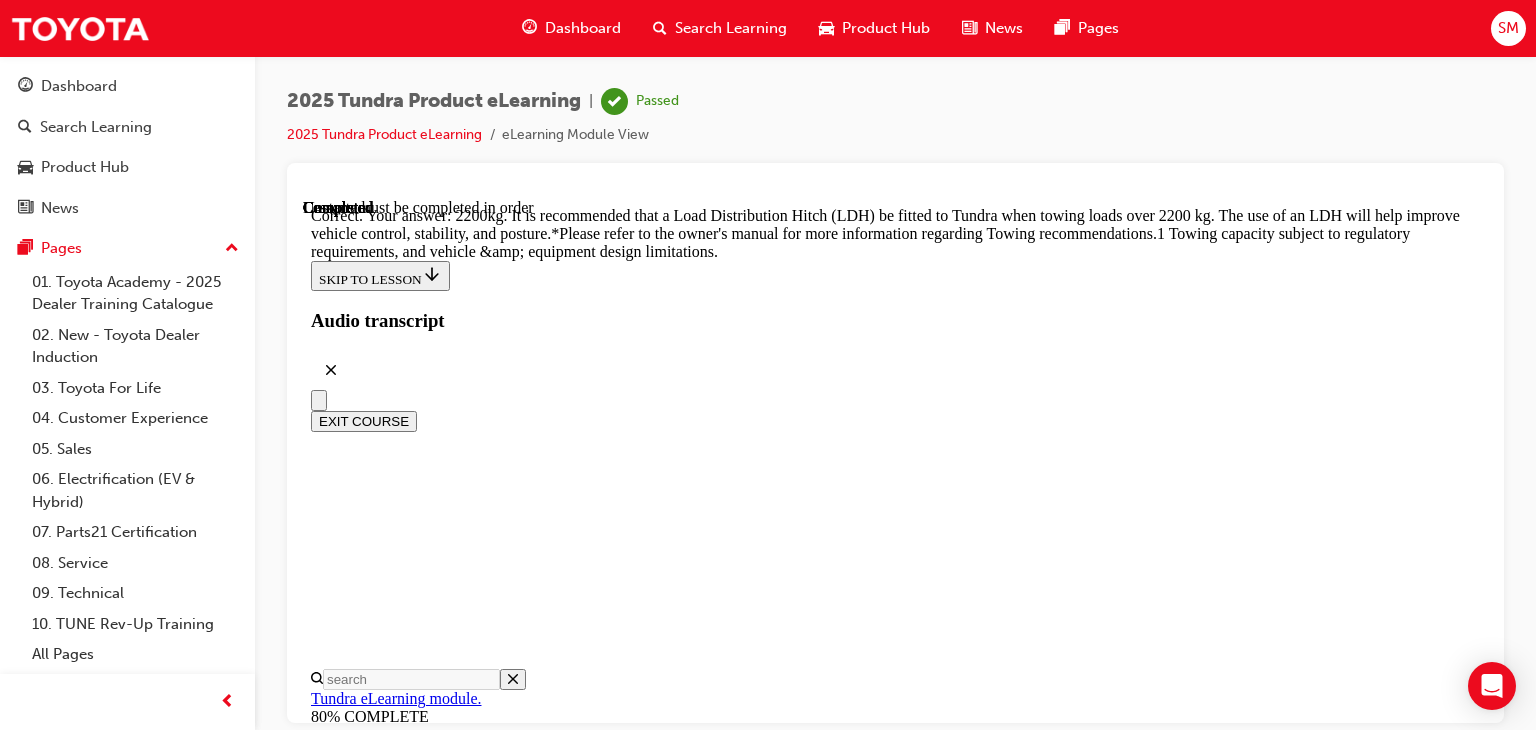 click on "NEXT" at bounding box center [337, 31574] 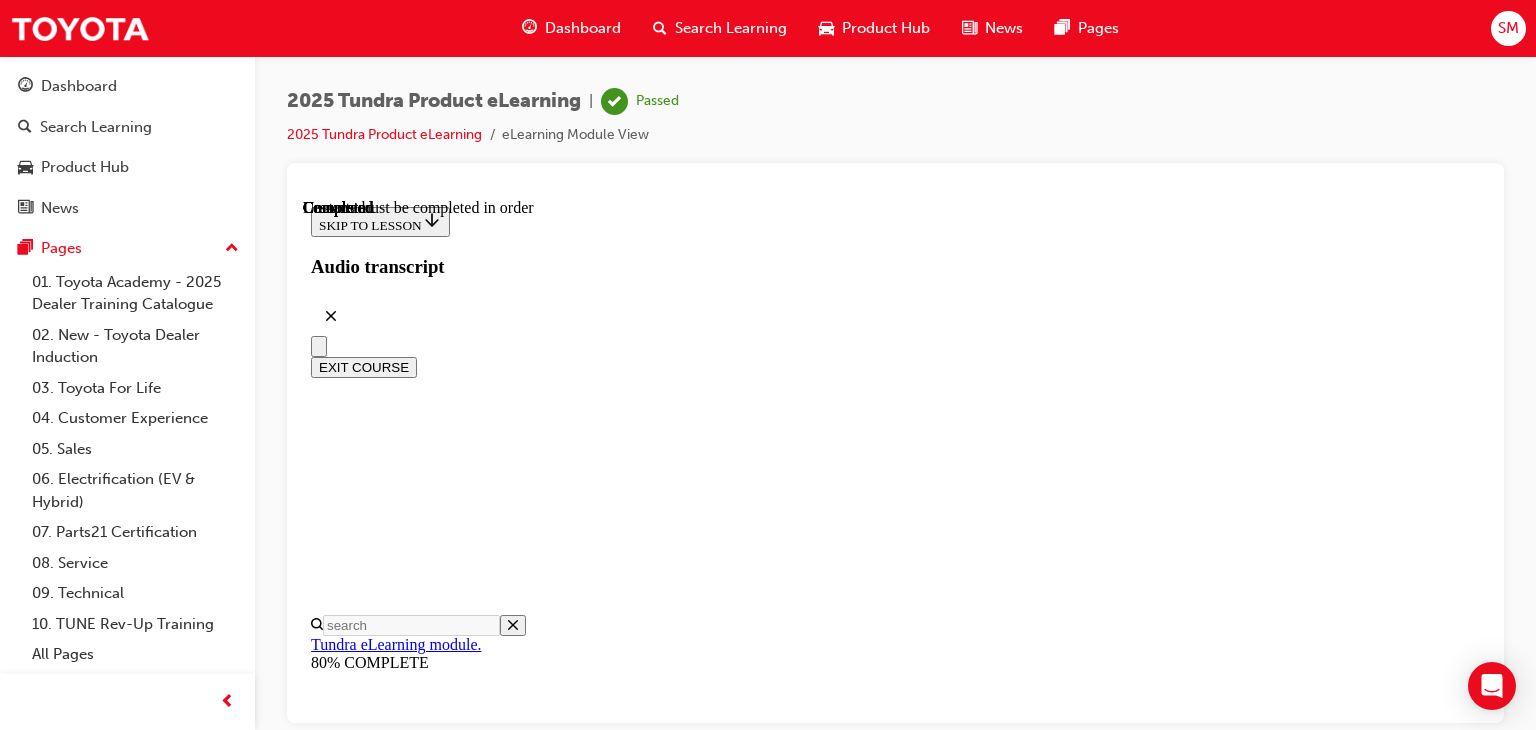 scroll, scrollTop: 557, scrollLeft: 0, axis: vertical 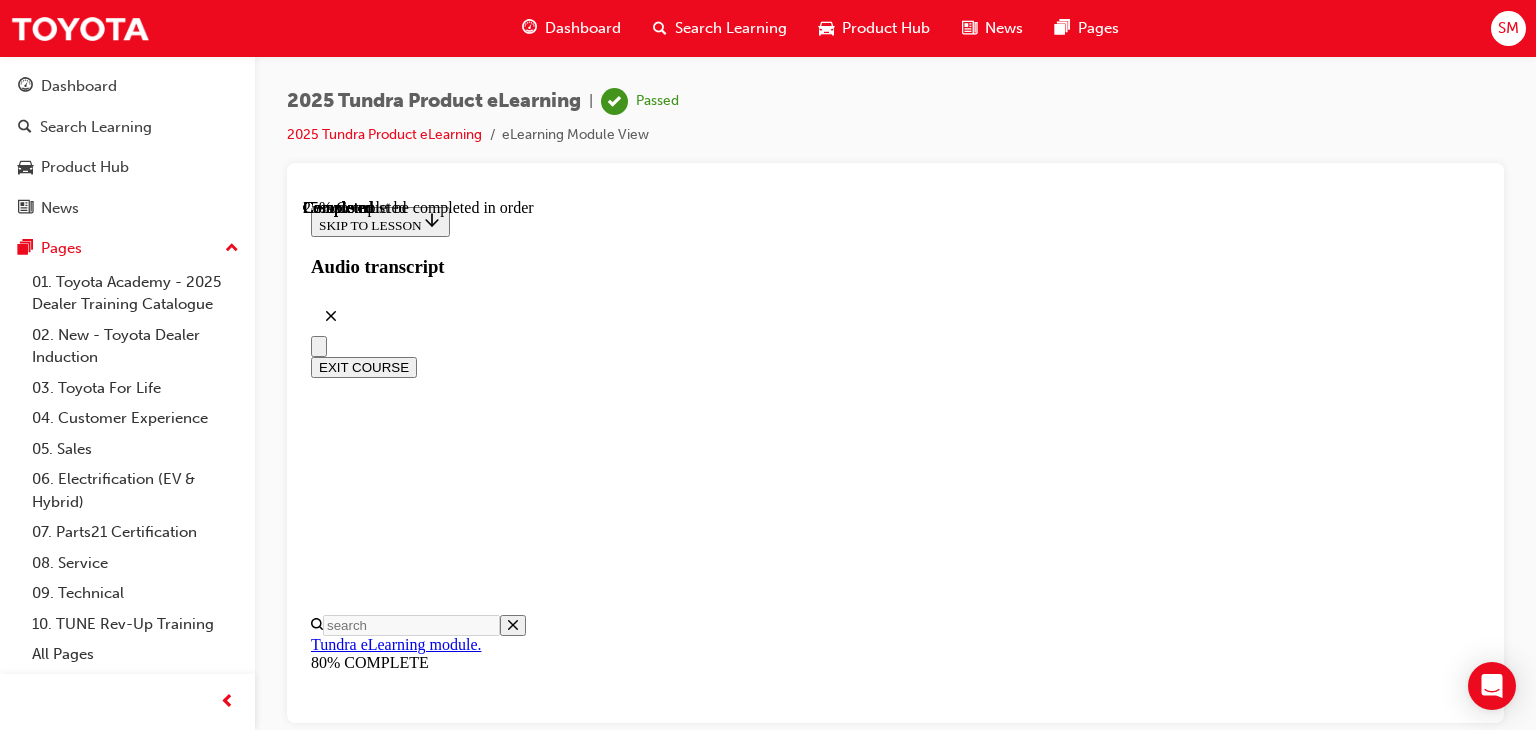 click on "Pre-Collision System (PCS) •Vehicle ahead (Daytime/night-time) •Pedestrian (Daytime/night-time) •Bicyclist (Daytime only) •Emergency Steering Assist (ESA) Dynamic Radar Cruise Control (DRCC) Lane Tracing Assist (LTA) Lane Departure Alert with steering assist (LDA) Automatic High Beam (AHB)" at bounding box center (895, 14809) 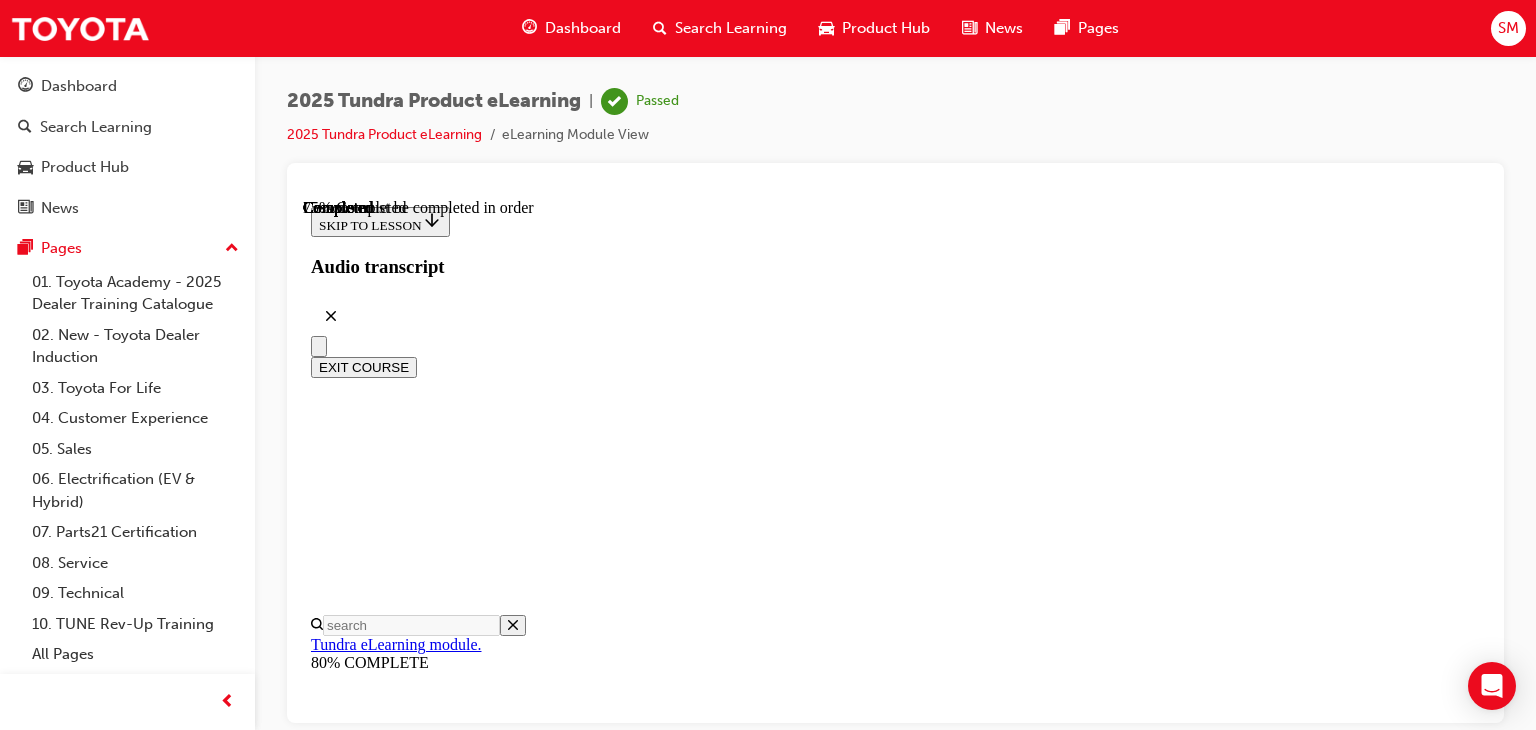 scroll, scrollTop: 1110, scrollLeft: 0, axis: vertical 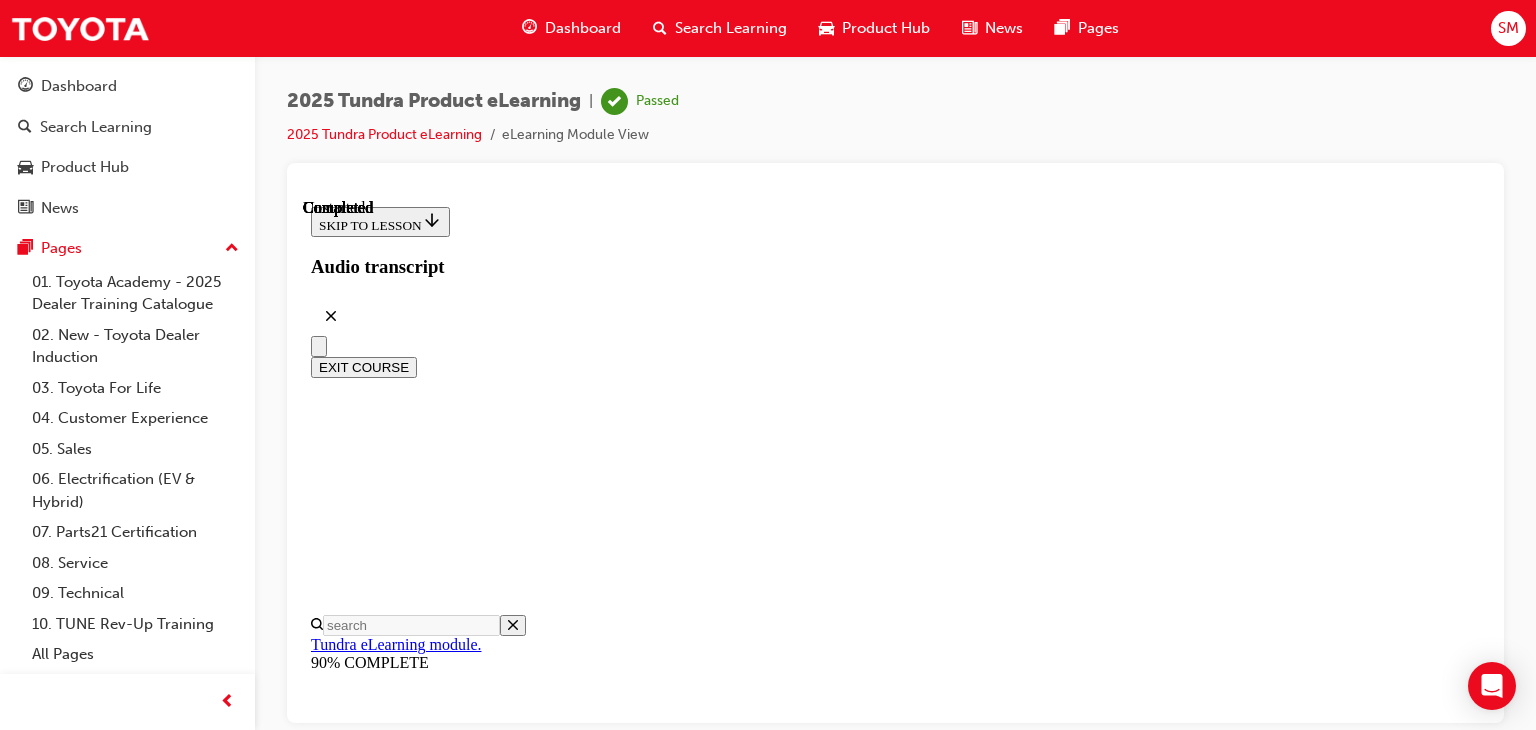 click on "The Tundra was the first-ever Full-Size-Pick-Up (FSPU) truck built by Toyota in North America. Production began in May 1999 at Toyota Motor Manufacturing, Indiana (TMMI), before moving to the Toyota Motor Manufacturing, Texas (TMMTX) plant in San Antonio in 2008, where it still remains today." at bounding box center [895, 13922] 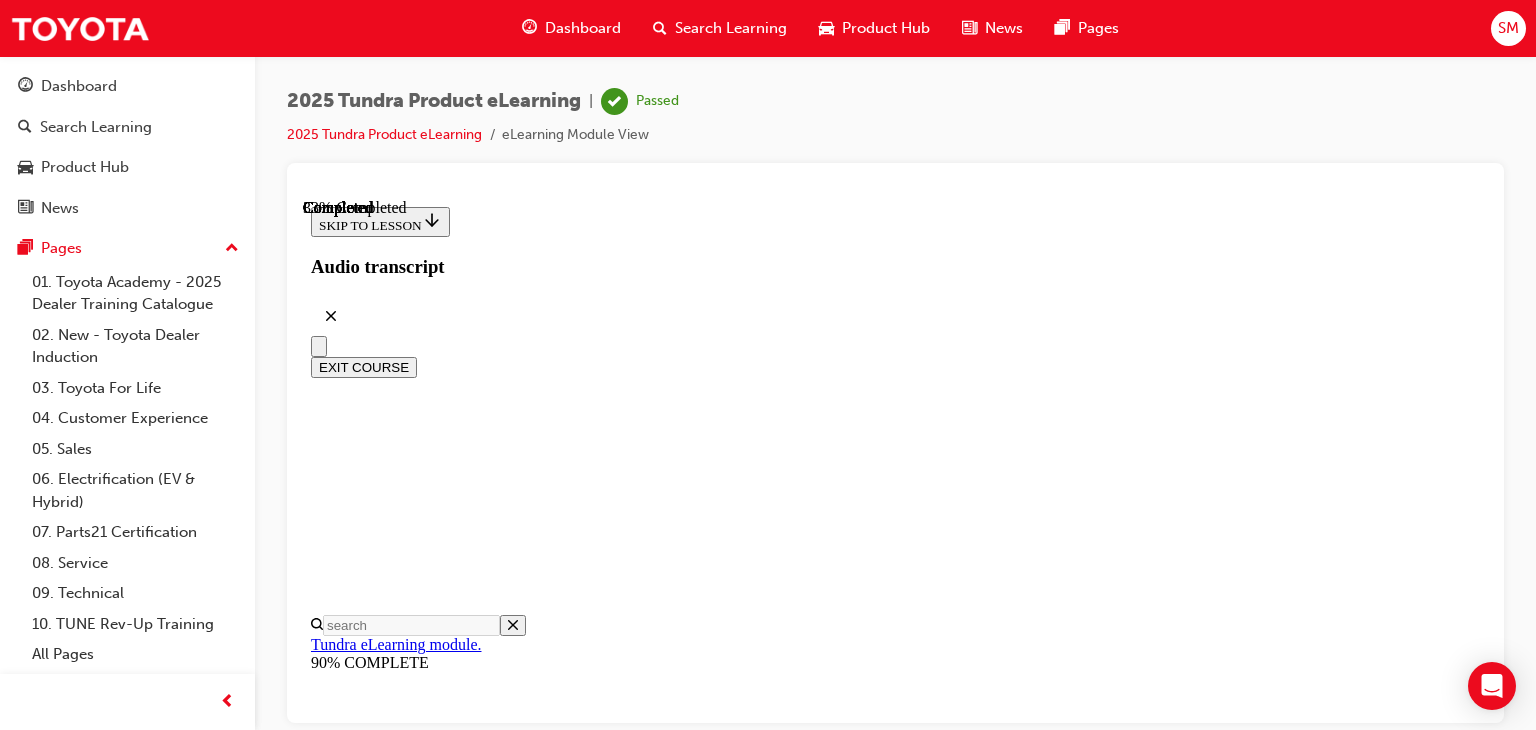 scroll, scrollTop: 1797, scrollLeft: 0, axis: vertical 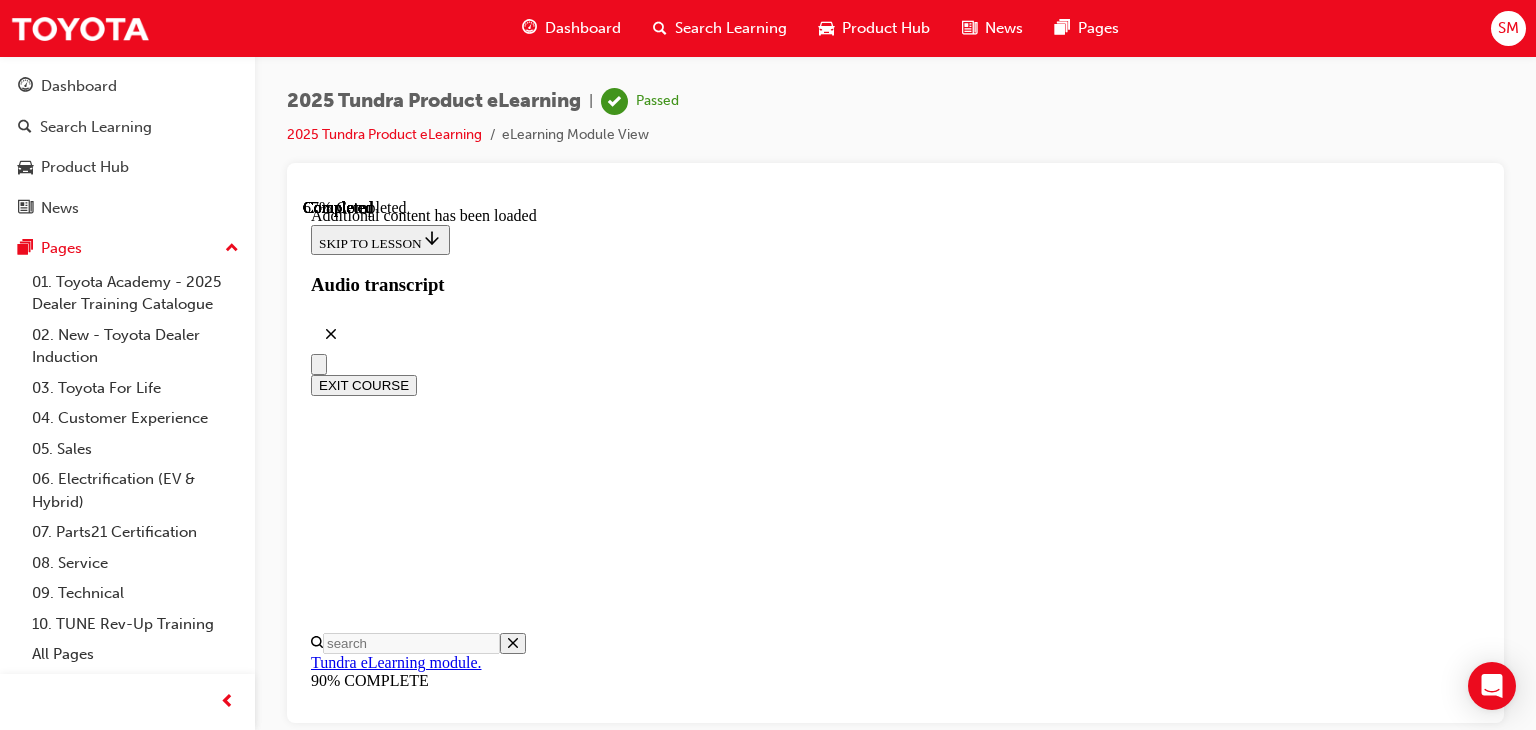 click on "CONTINUE" at bounding box center [895, 15398] 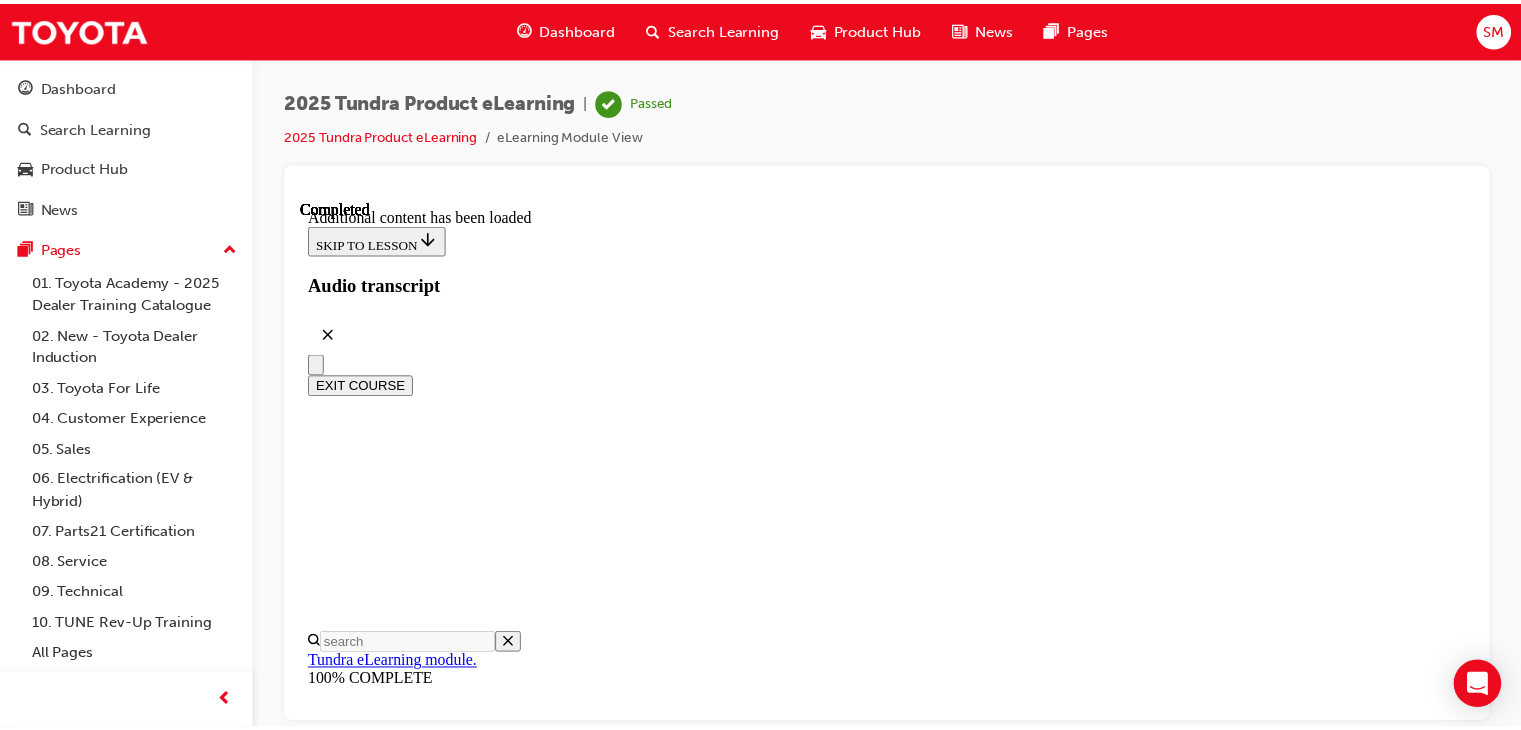scroll, scrollTop: 2986, scrollLeft: 0, axis: vertical 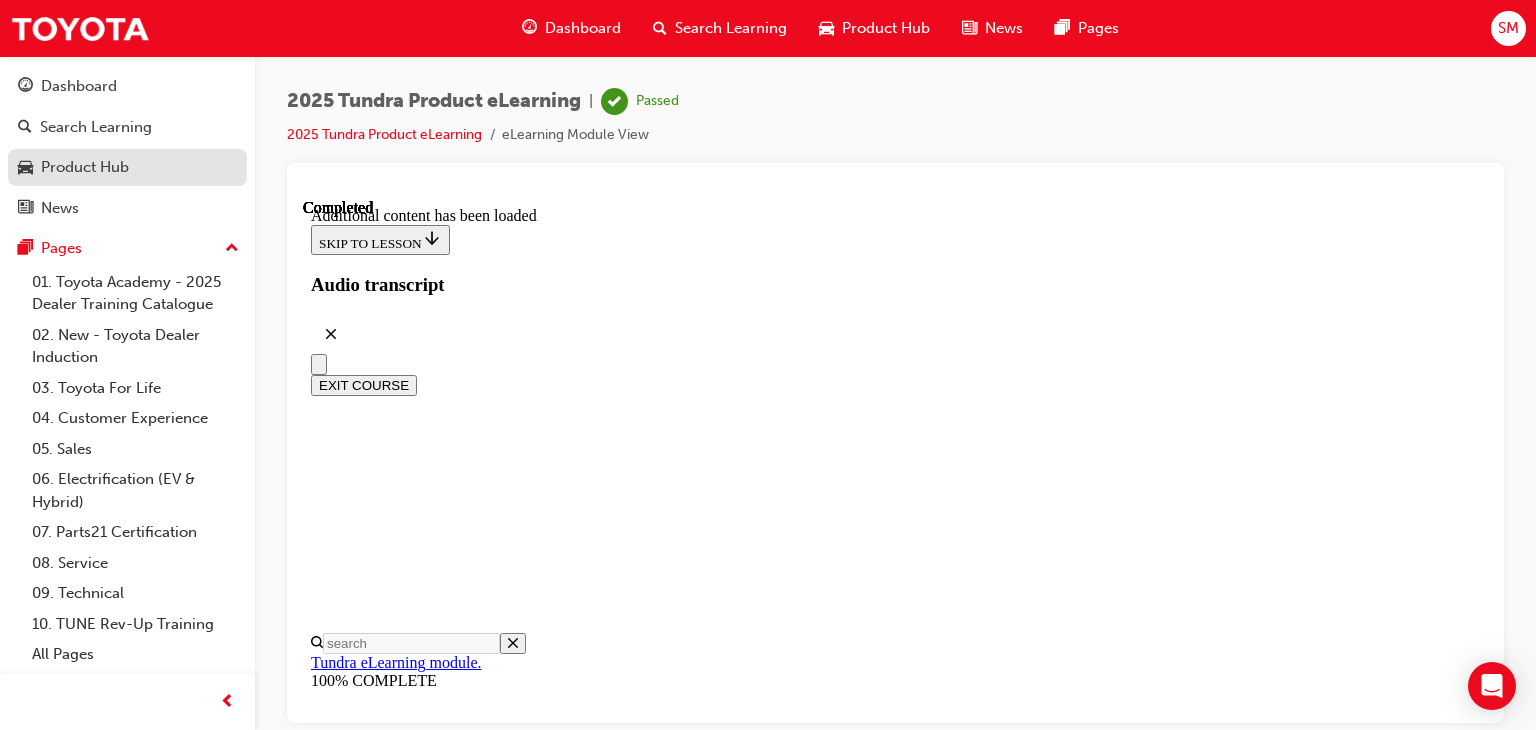 click on "Product Hub" at bounding box center (85, 167) 